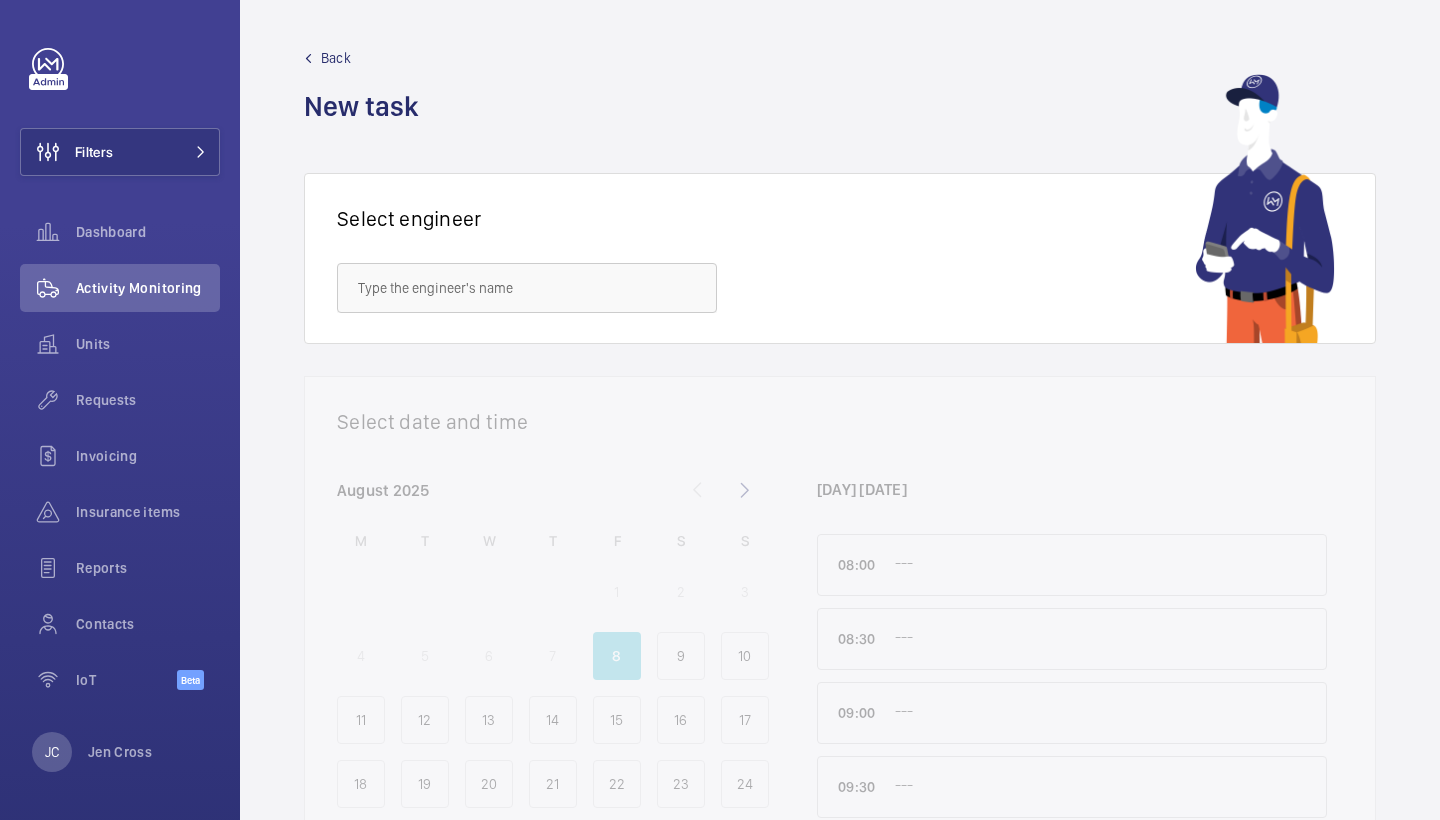 scroll, scrollTop: 0, scrollLeft: 0, axis: both 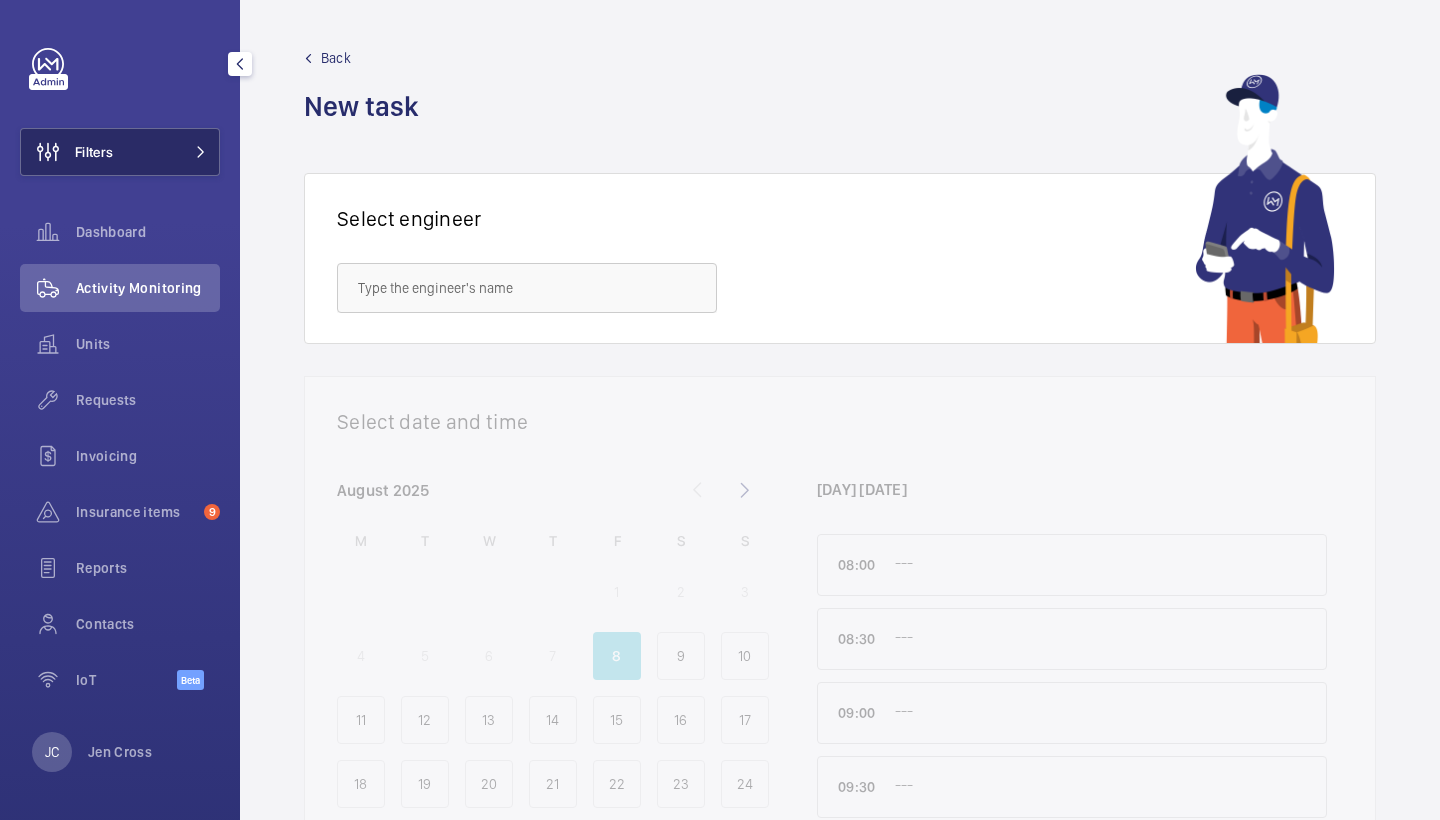 click on "Filters" 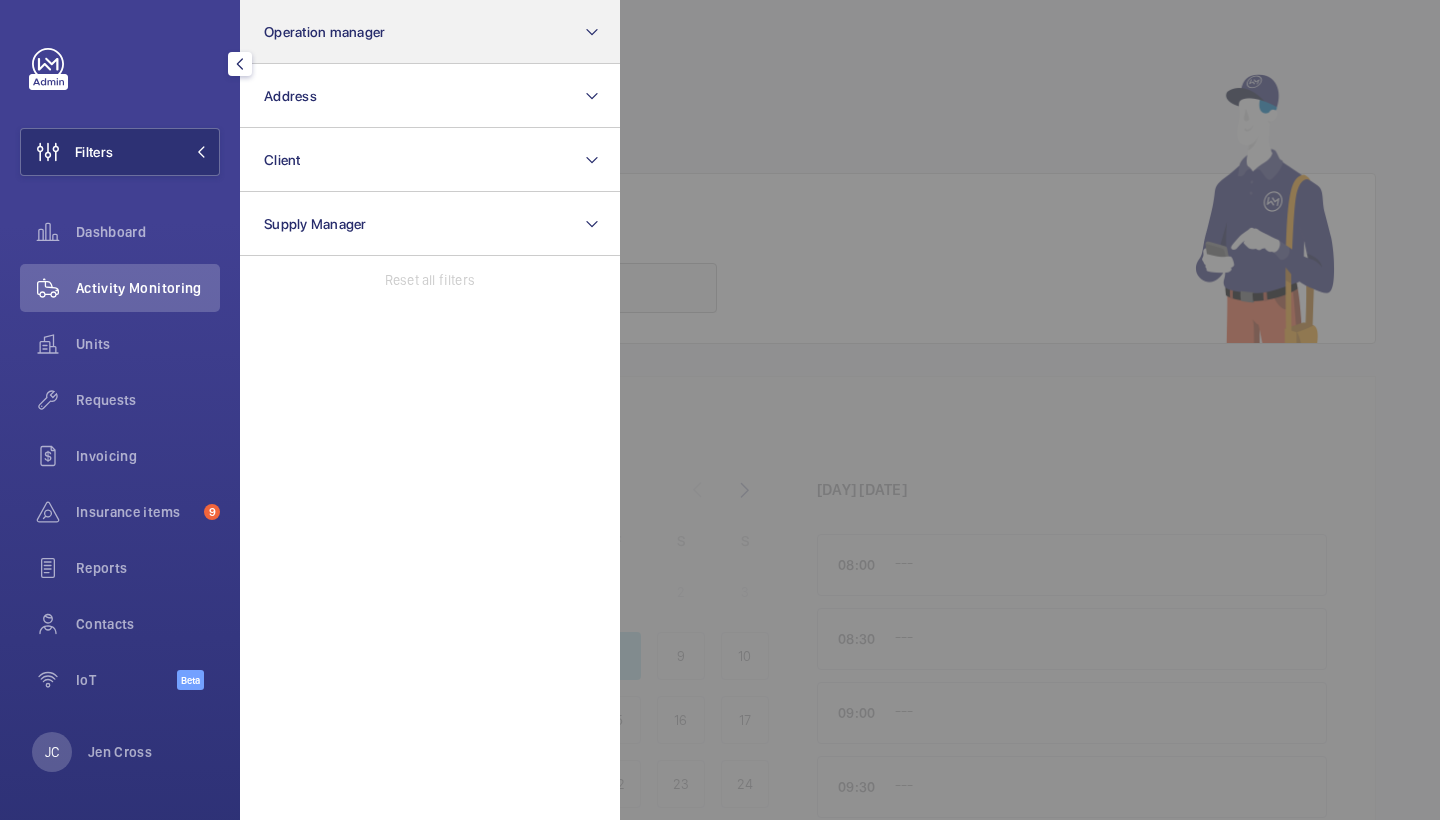click on "Operation manager" 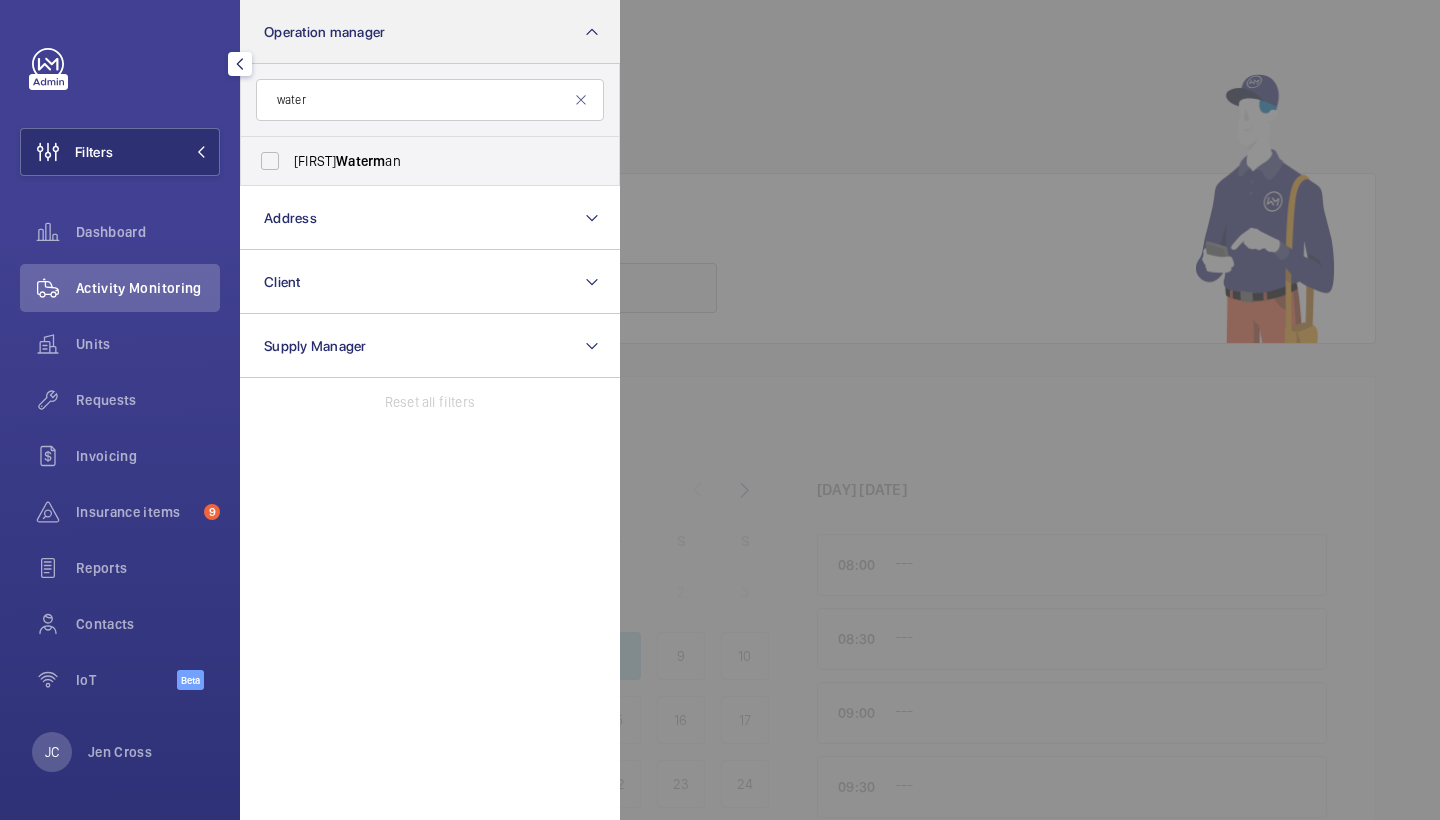 type on "water" 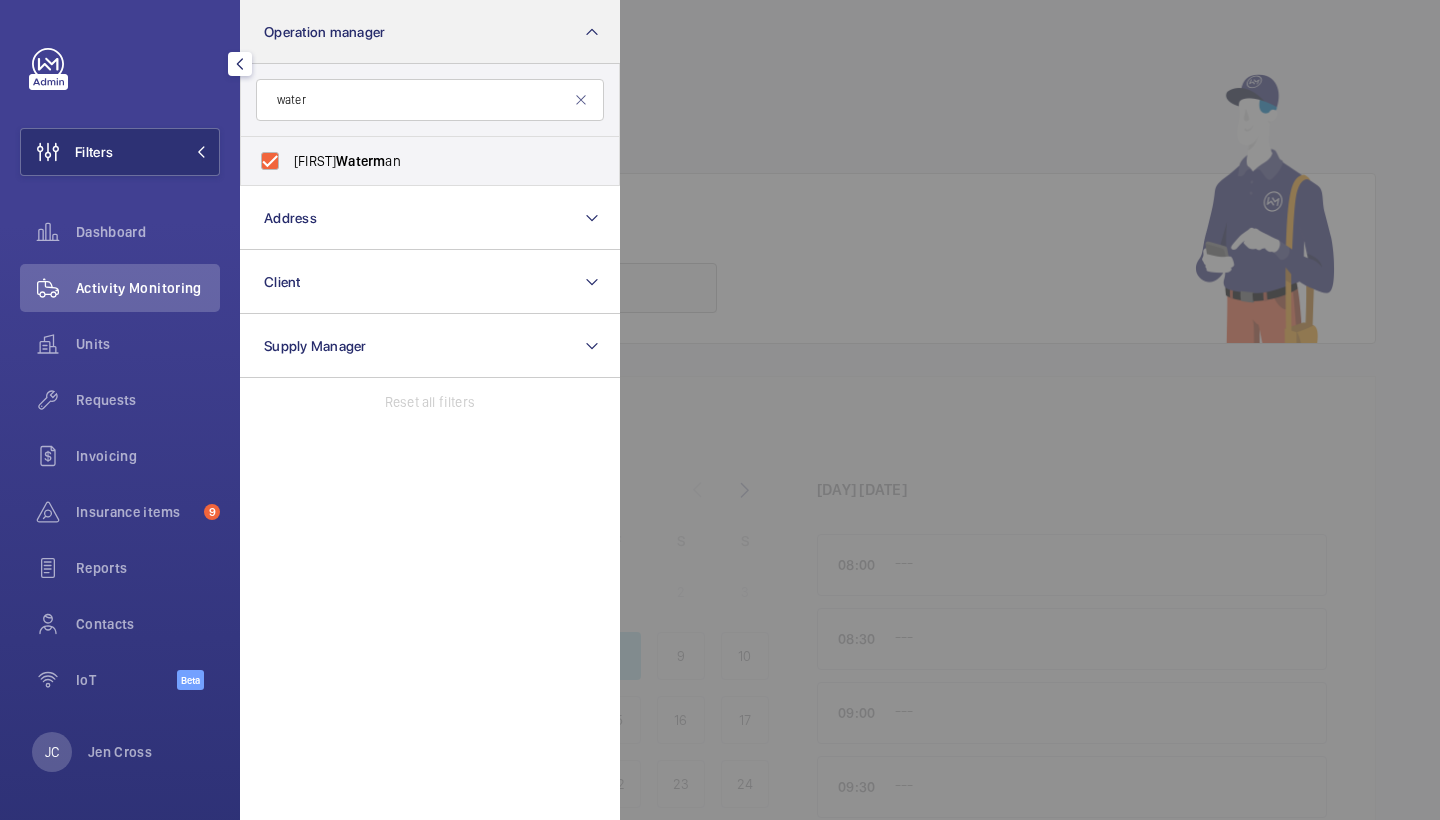 checkbox on "true" 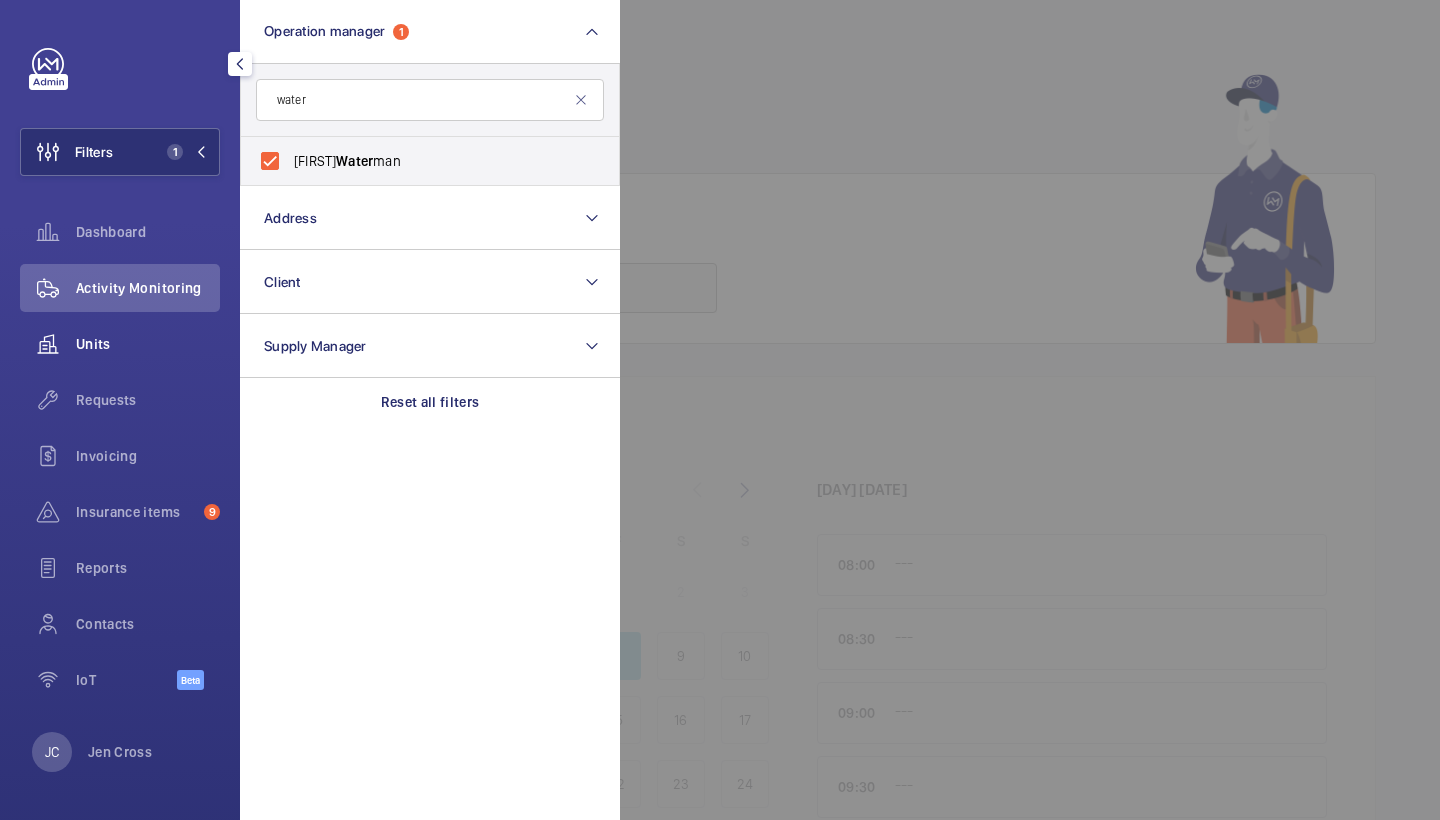 click on "Requests" 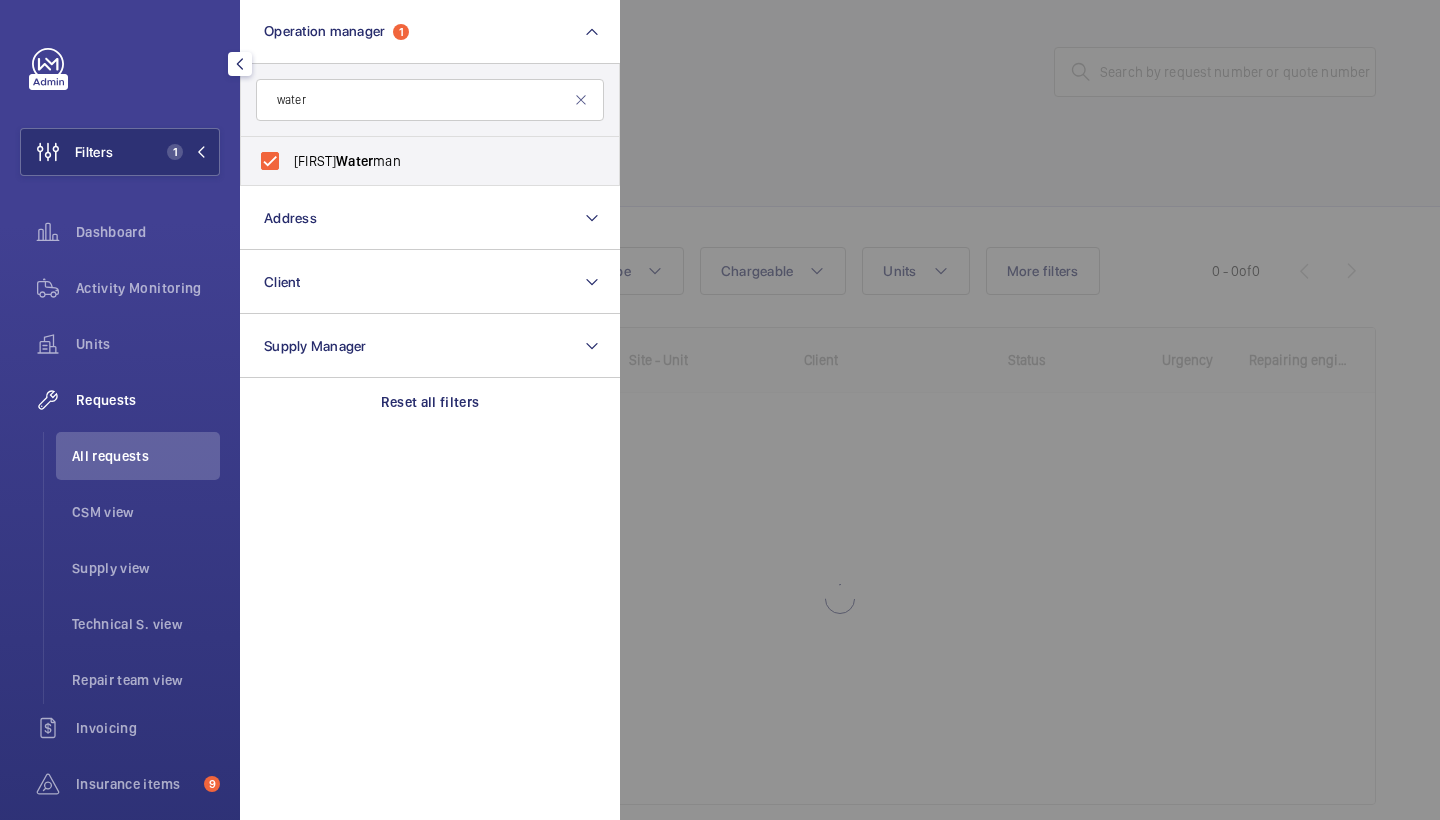 click 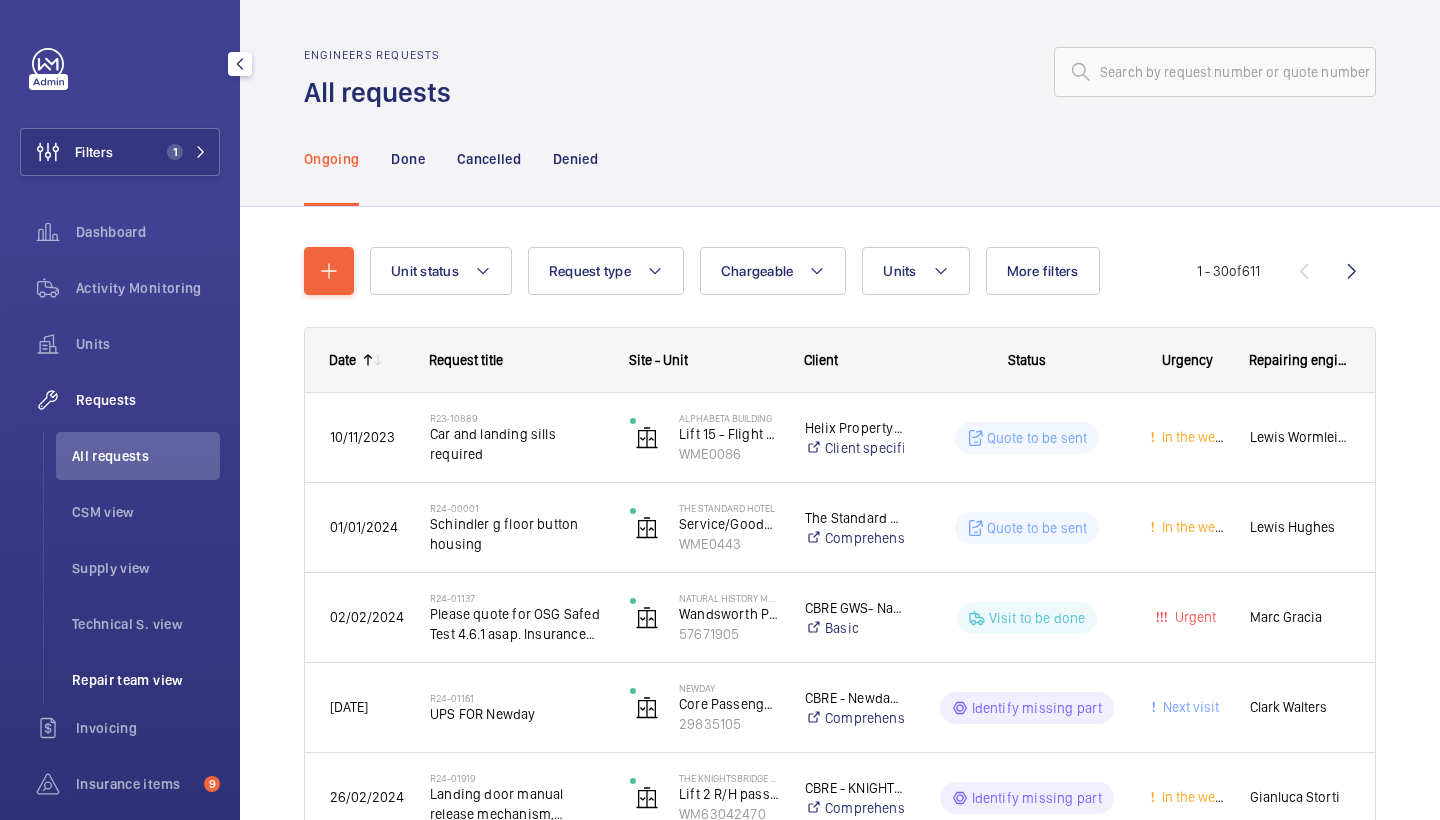 click on "Repair team view" 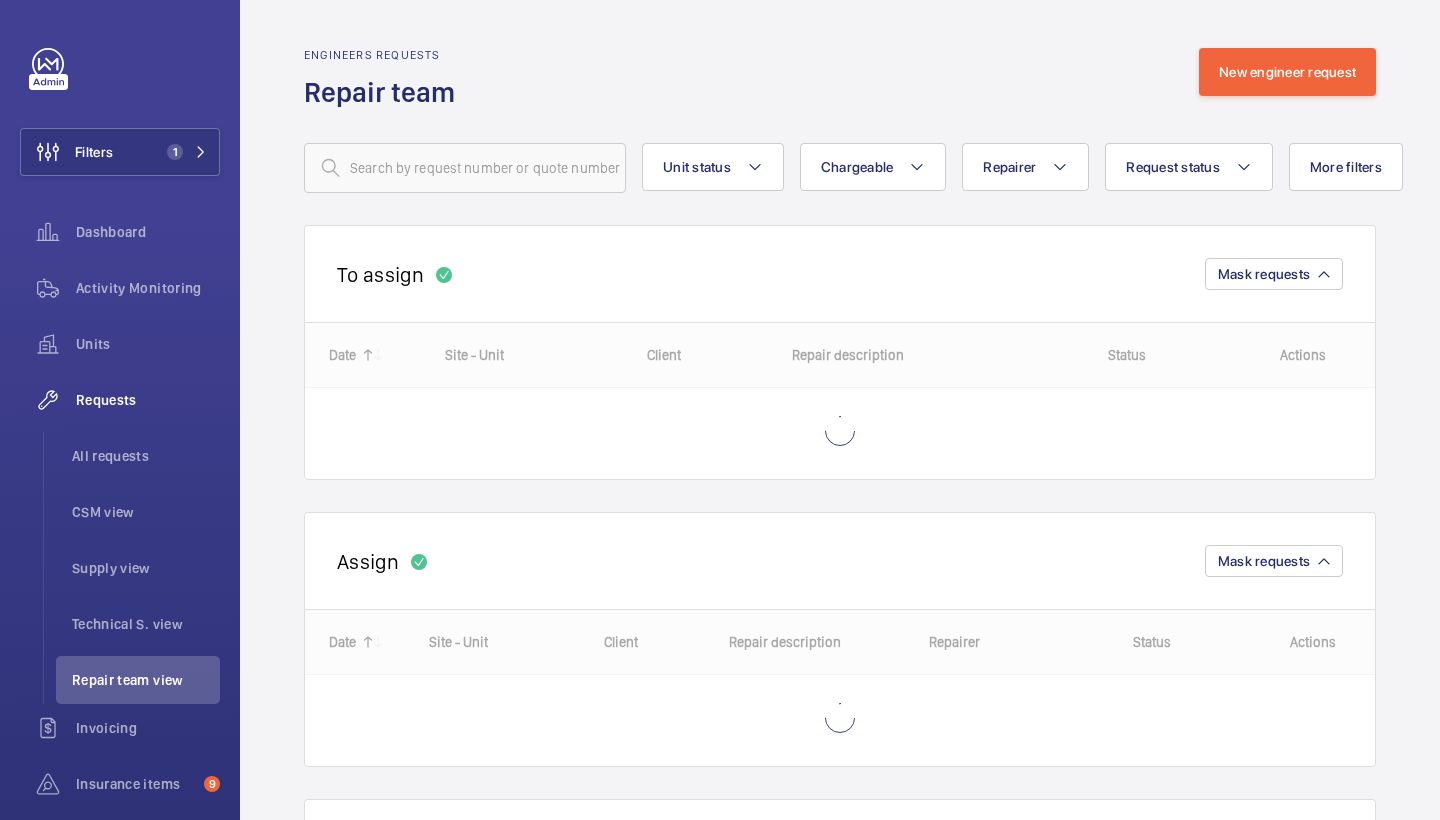 click on "Engineers requests  Repair team  New engineer request  Unit status Chargeable Repairer Request status More filters Device type Reset all filters To assign Mask requests
Date
Site - Unit
Client
to" 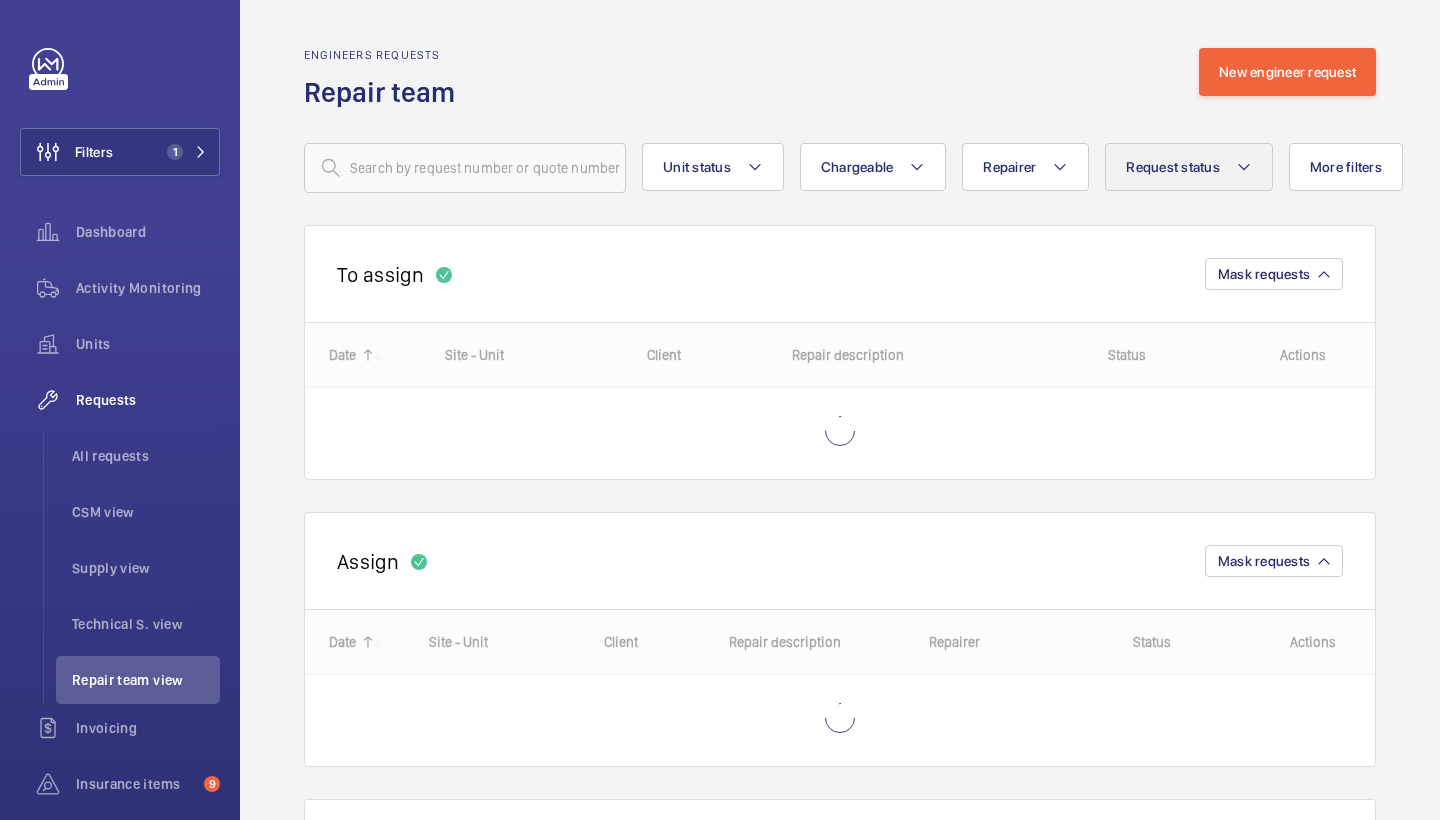 click on "Request status" 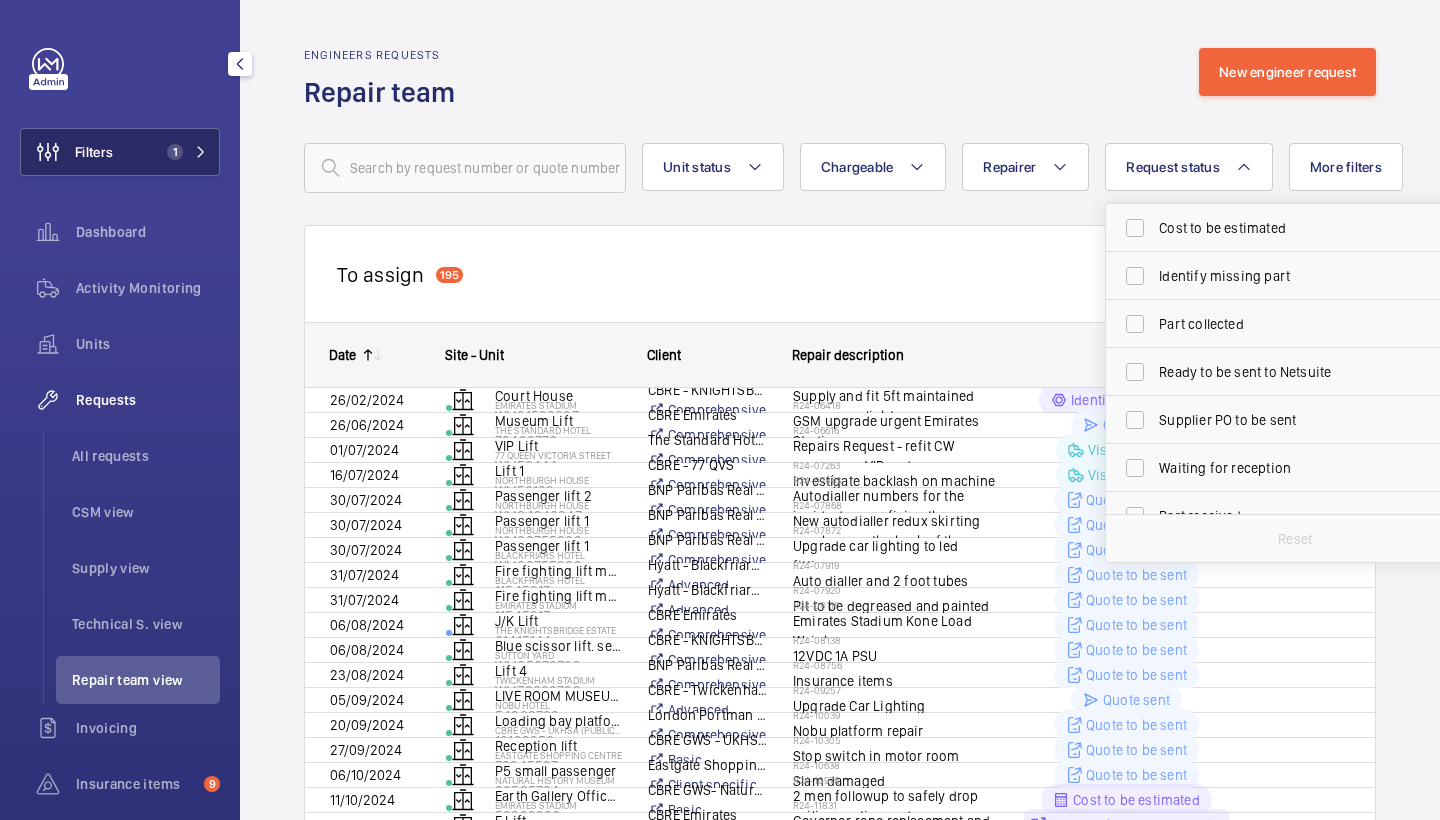 click on "Filters 1" 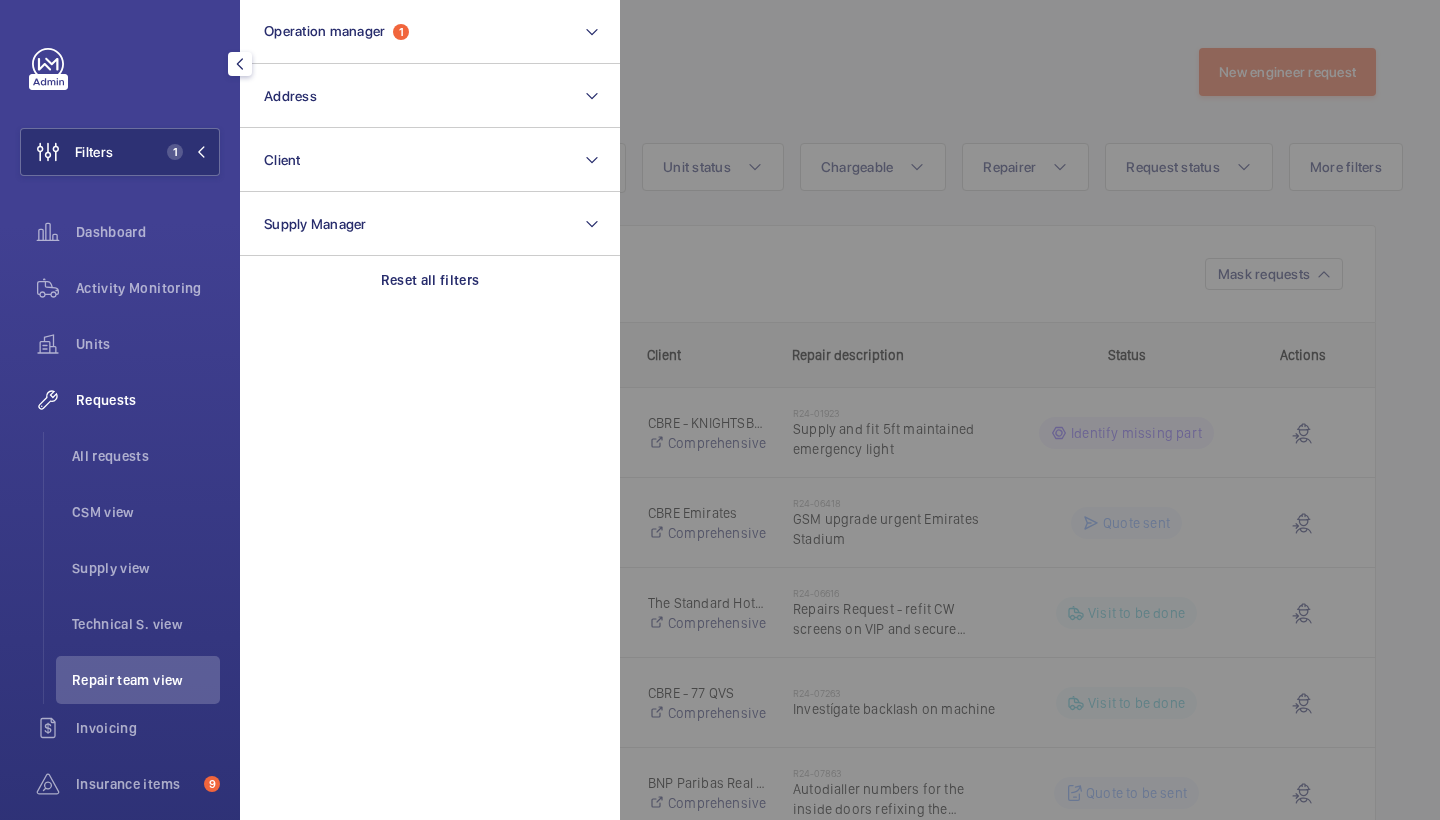click 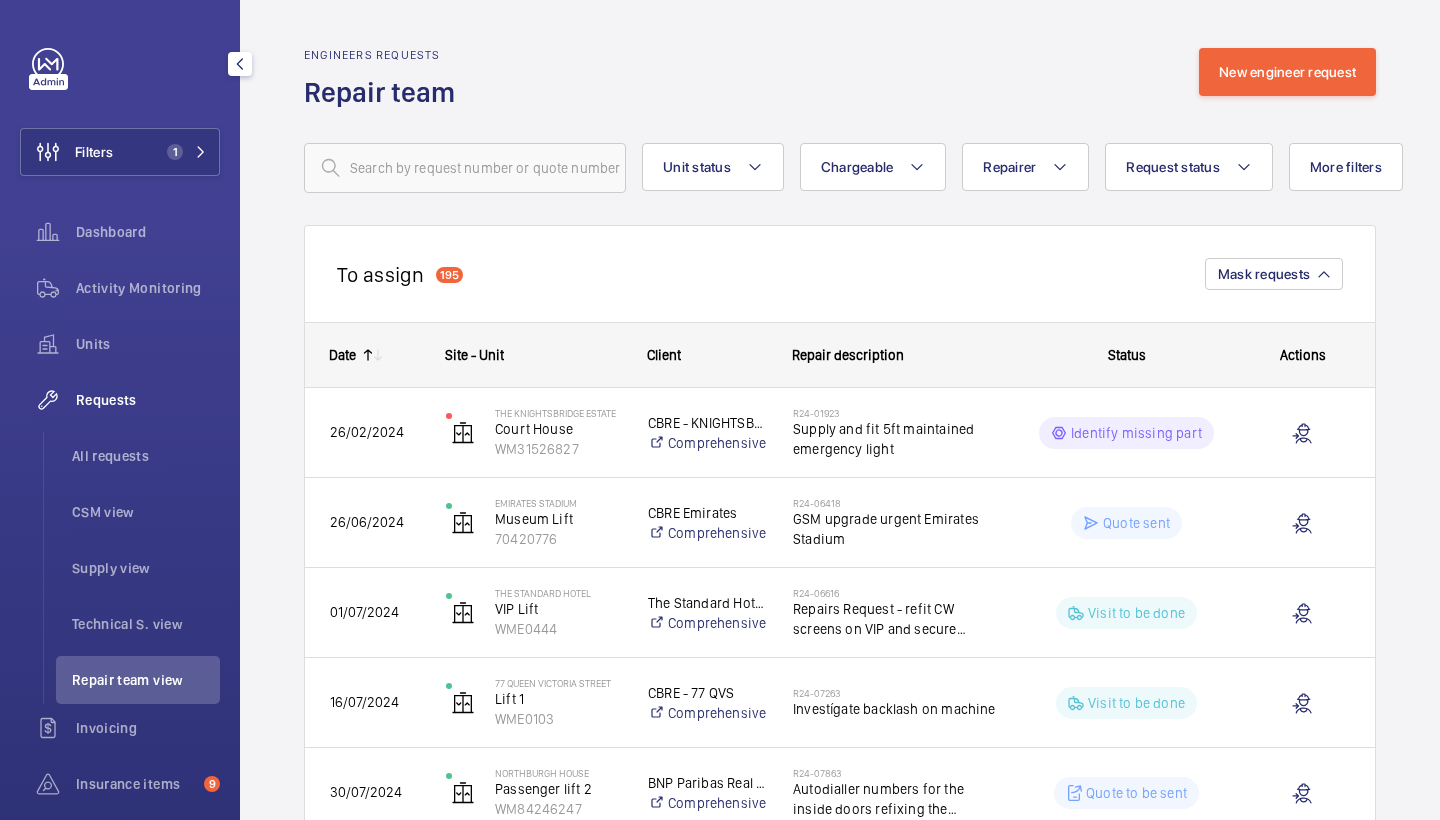 scroll, scrollTop: 0, scrollLeft: 0, axis: both 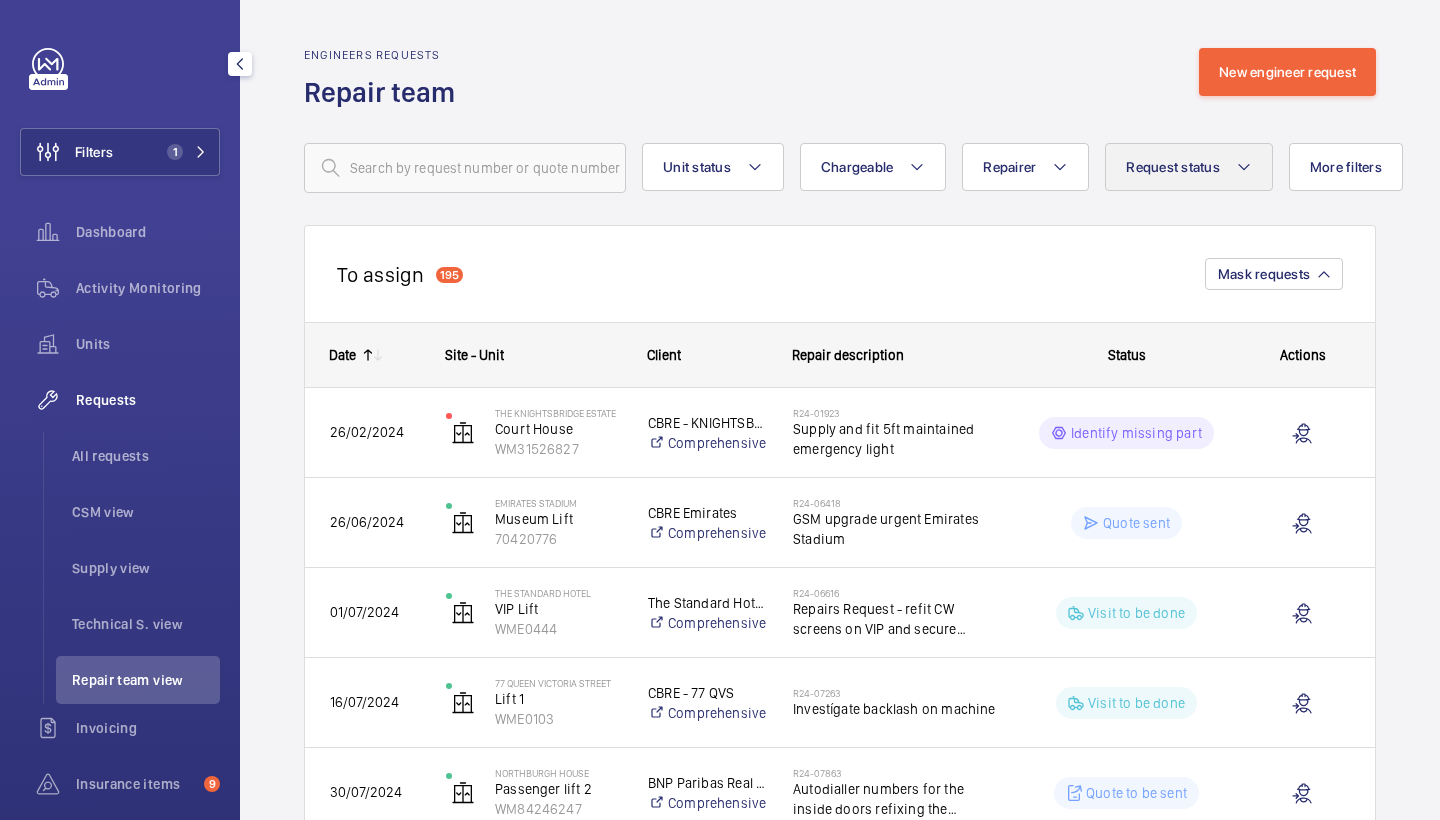 click on "Request status" 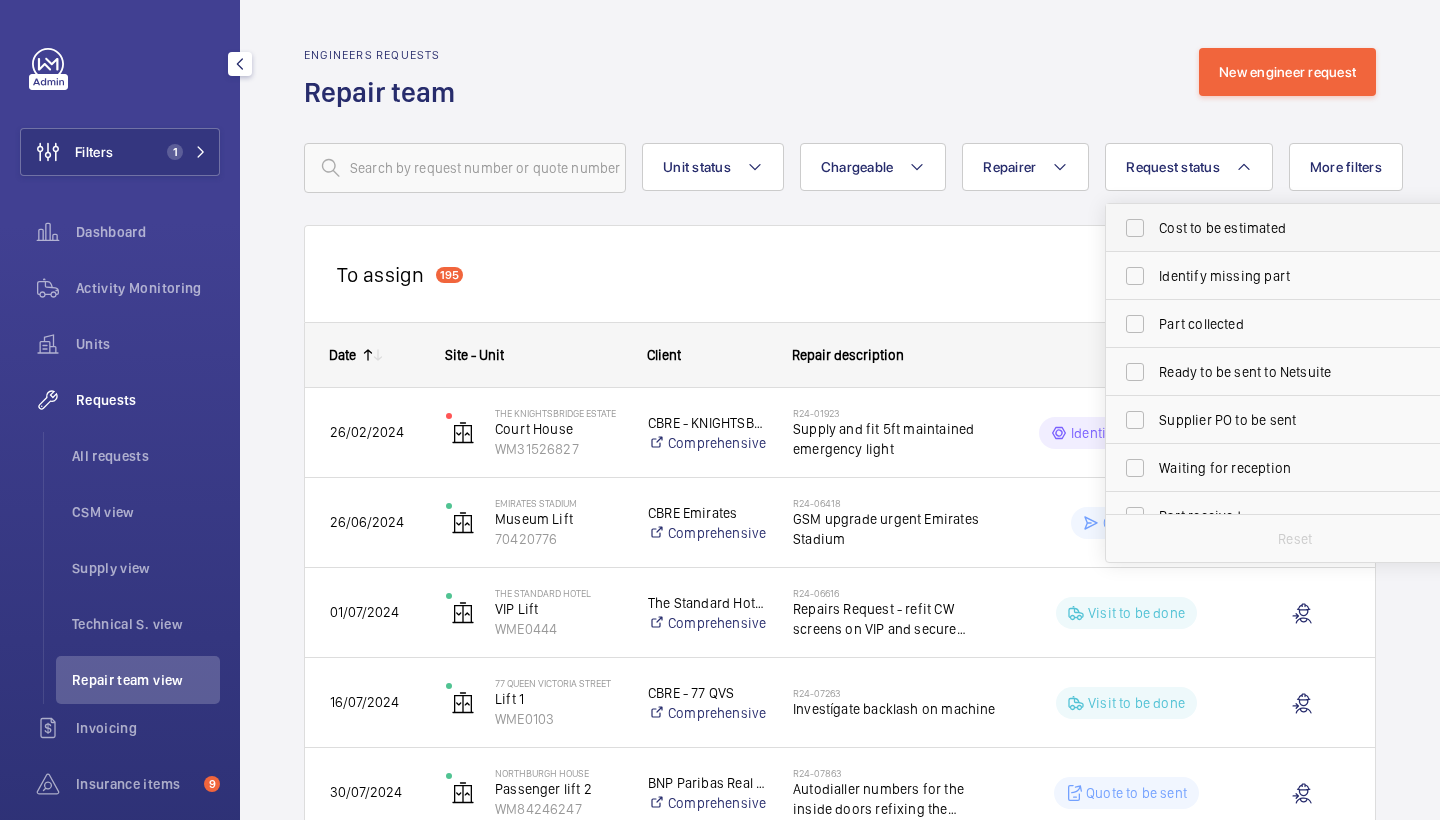 click on "Cost to be estimated" at bounding box center [1280, 228] 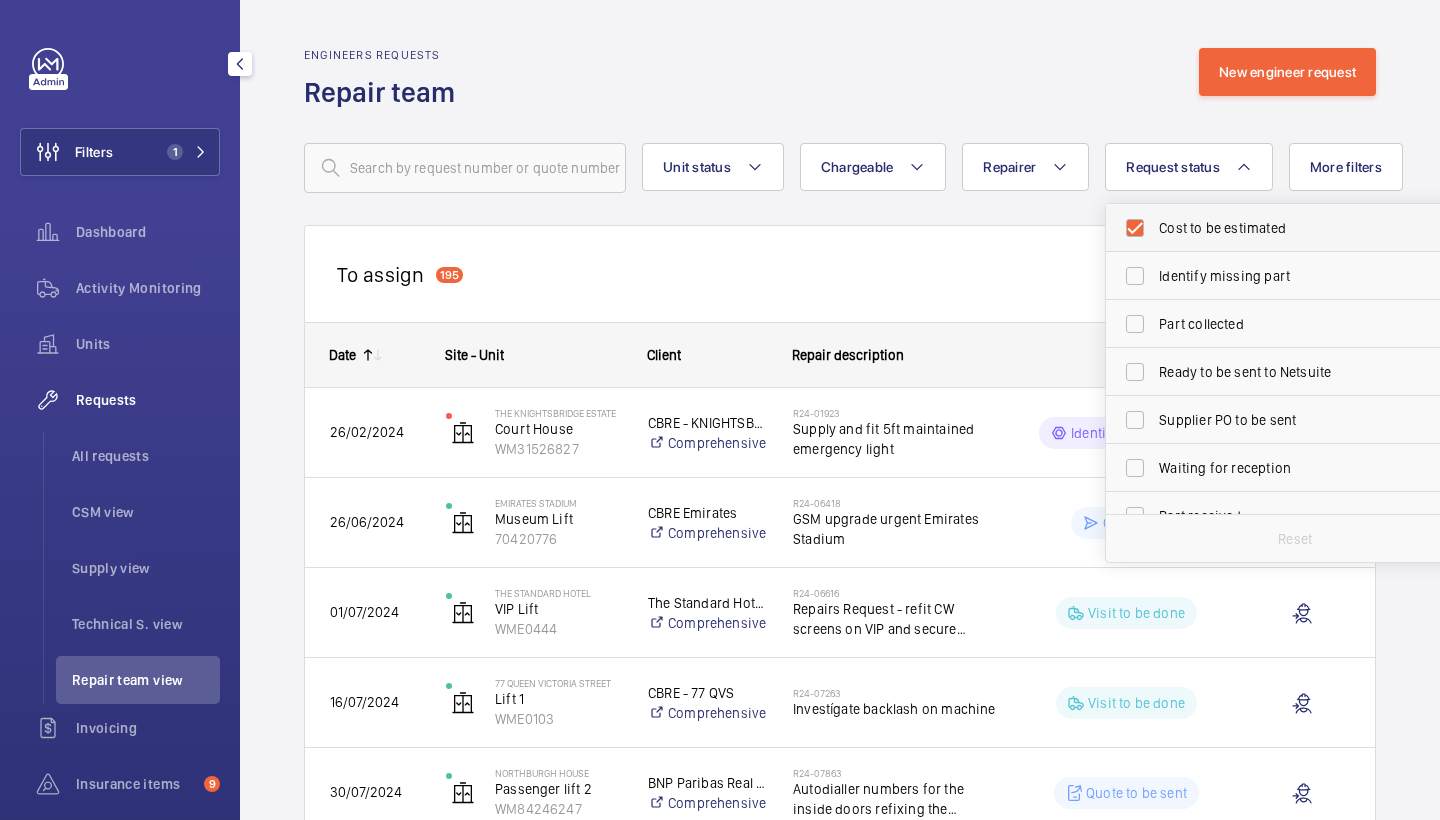 checkbox on "true" 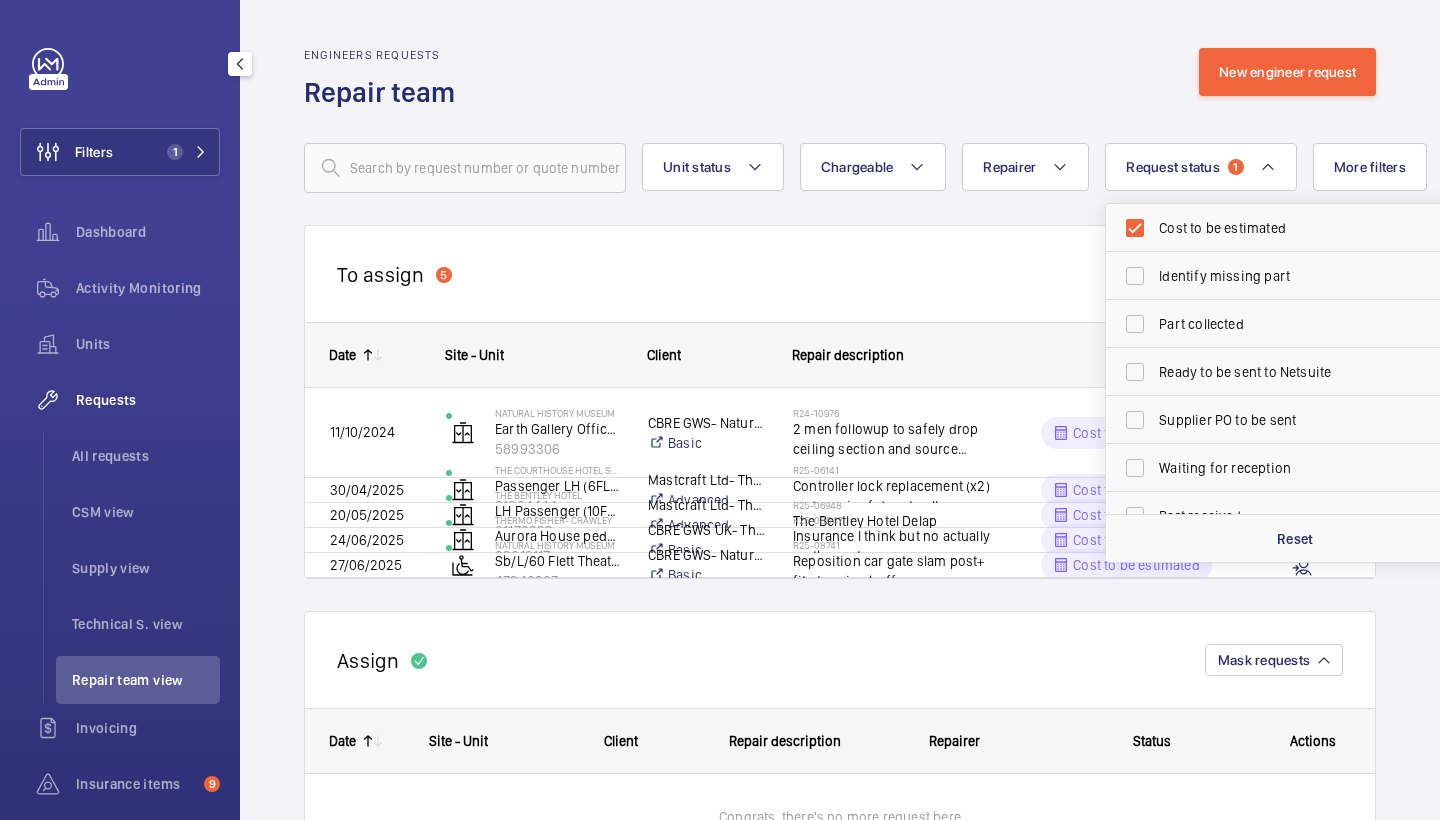 click on "Engineers requests  Repair team  New engineer request" 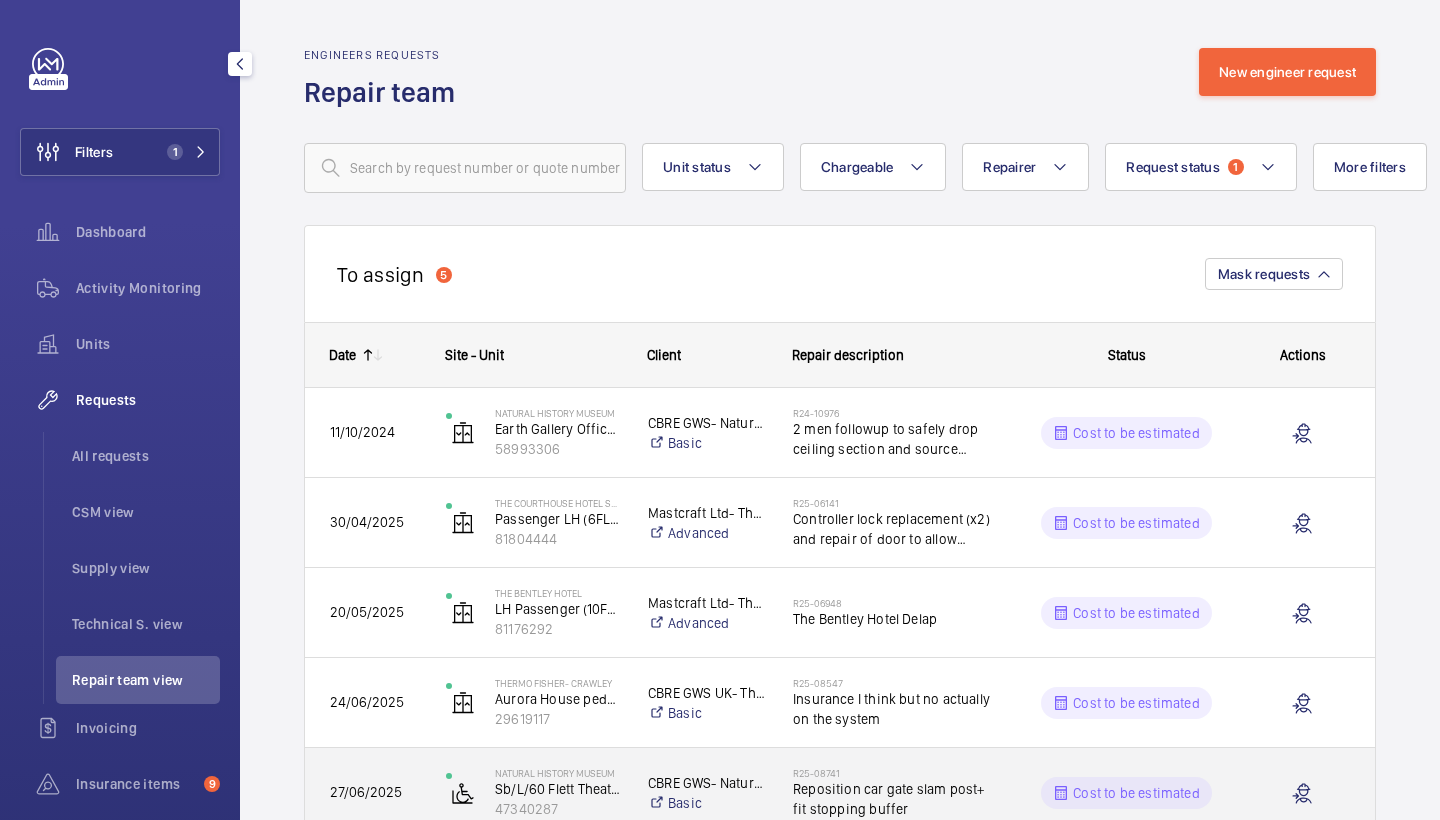 scroll, scrollTop: 4, scrollLeft: 0, axis: vertical 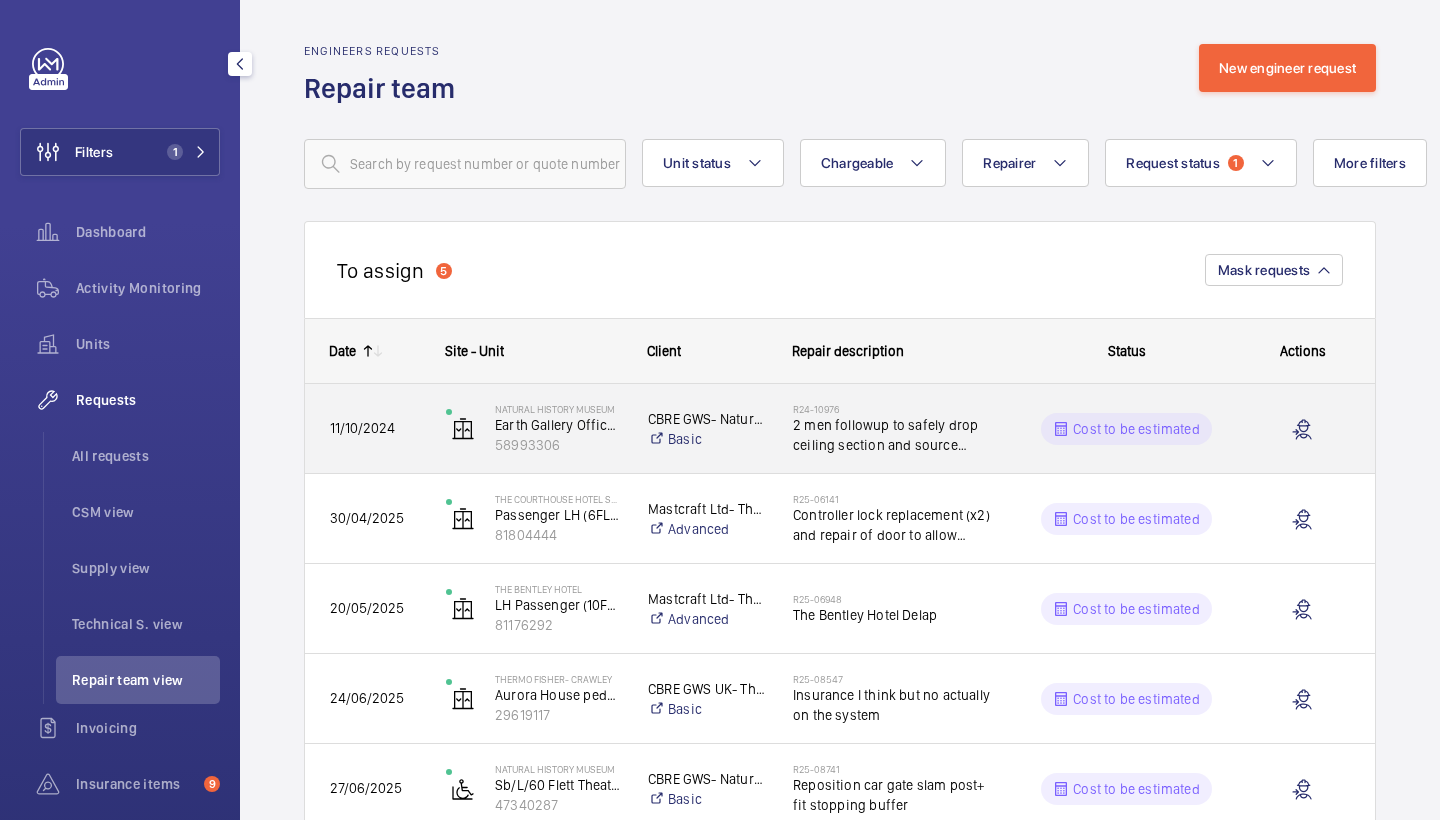 click on "2 men followup to safely drop ceiling section and source replacement" 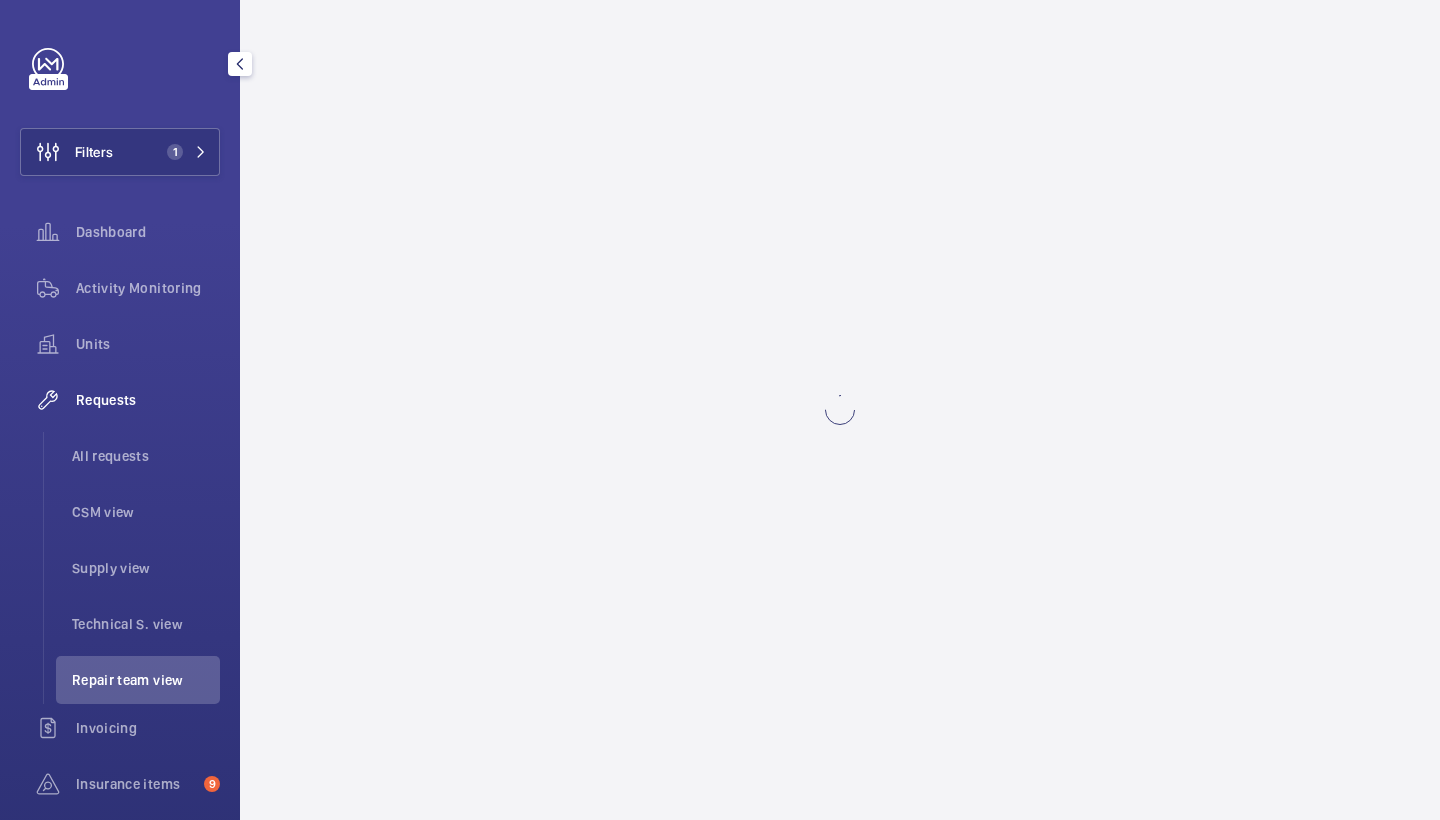 scroll, scrollTop: 0, scrollLeft: 0, axis: both 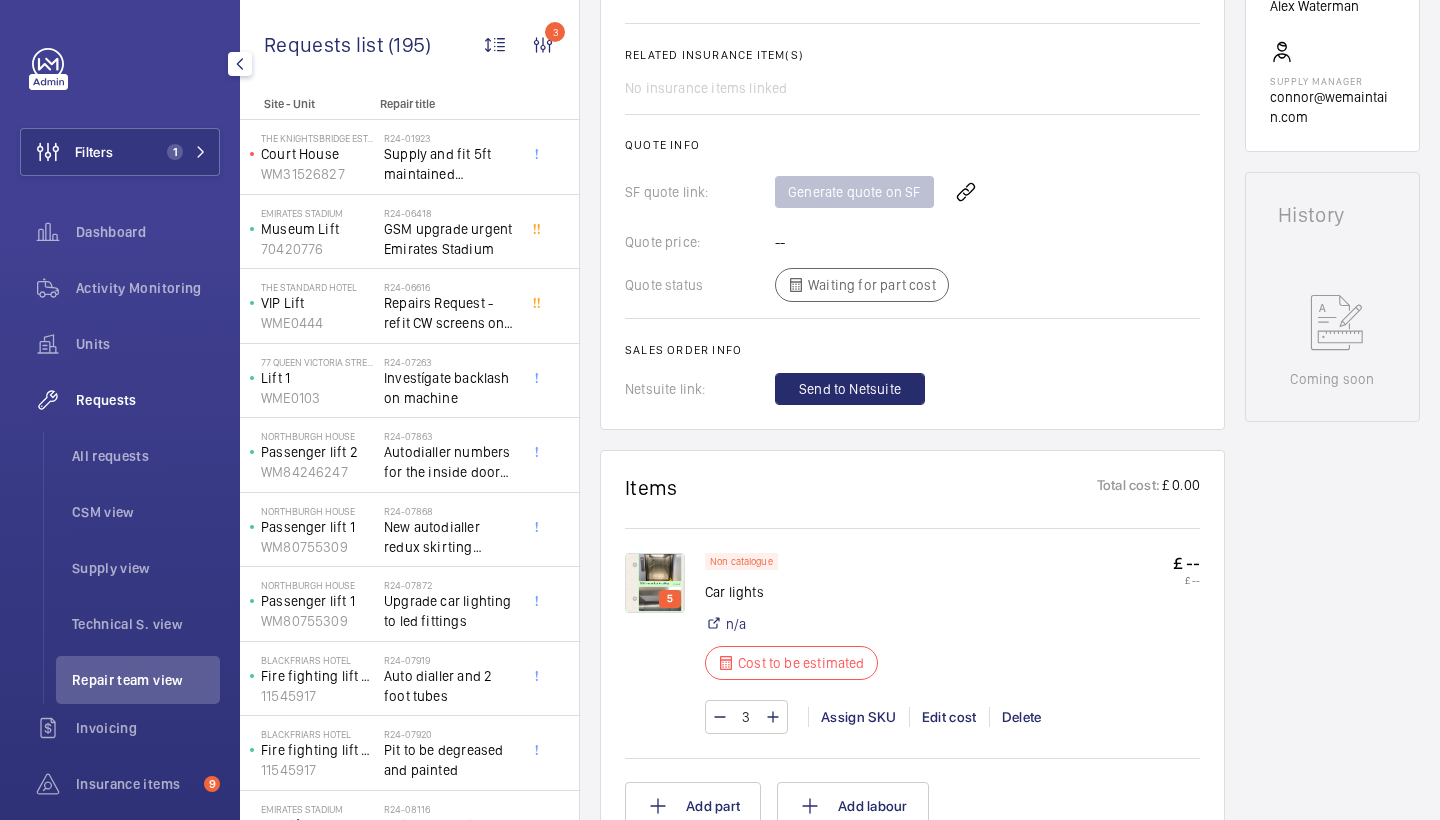 click 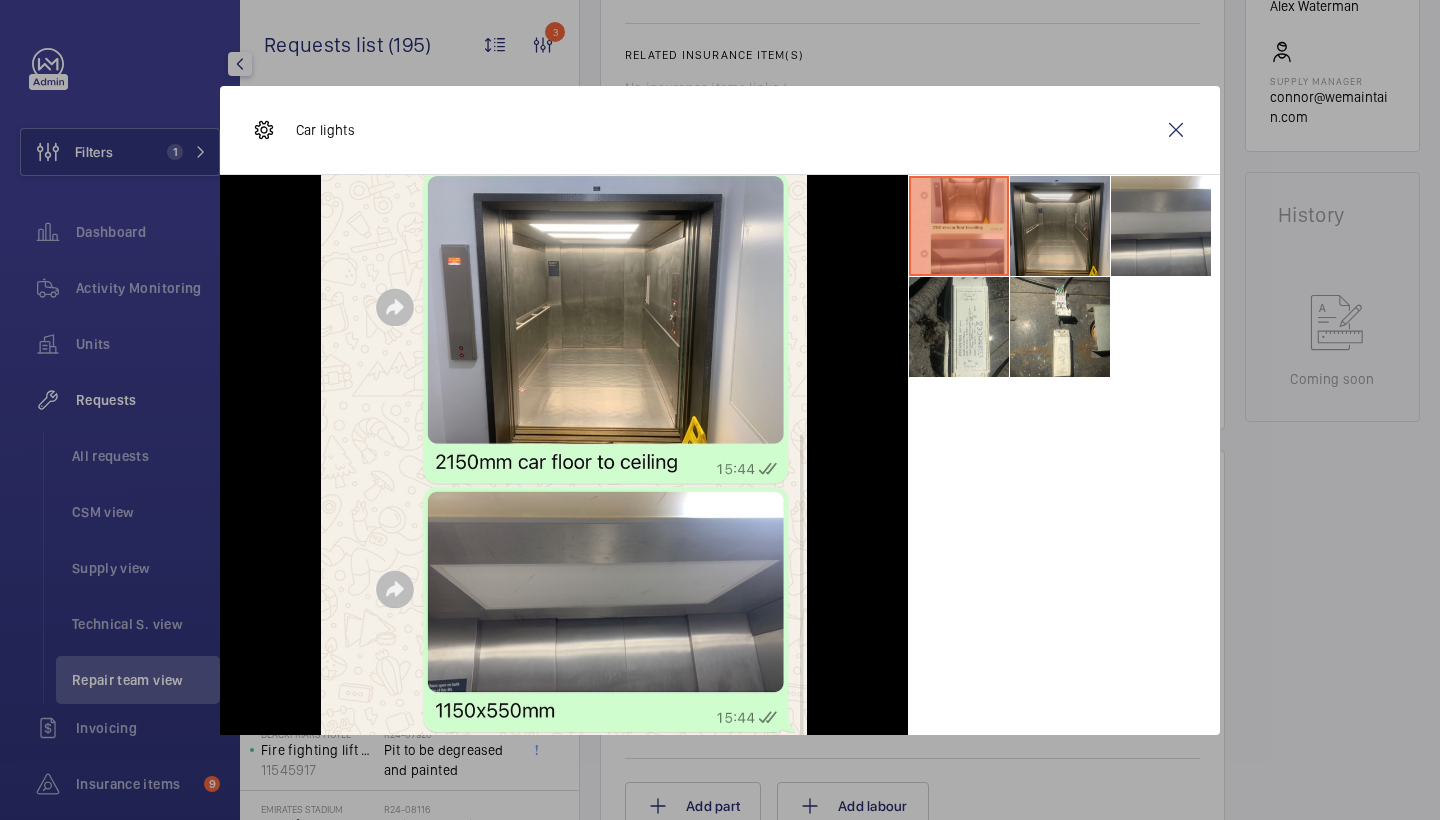click at bounding box center (1060, 226) 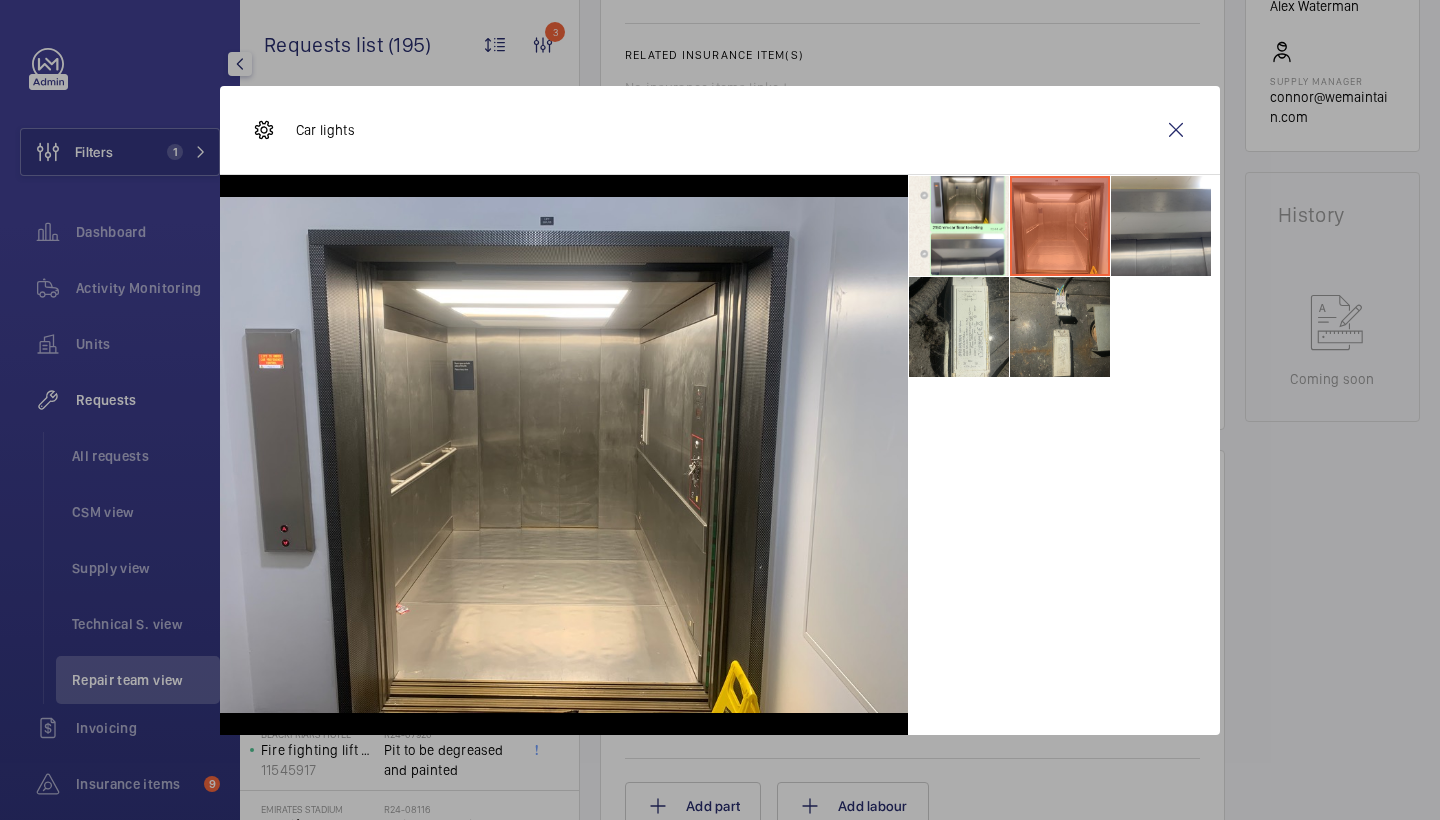 click at bounding box center [1060, 327] 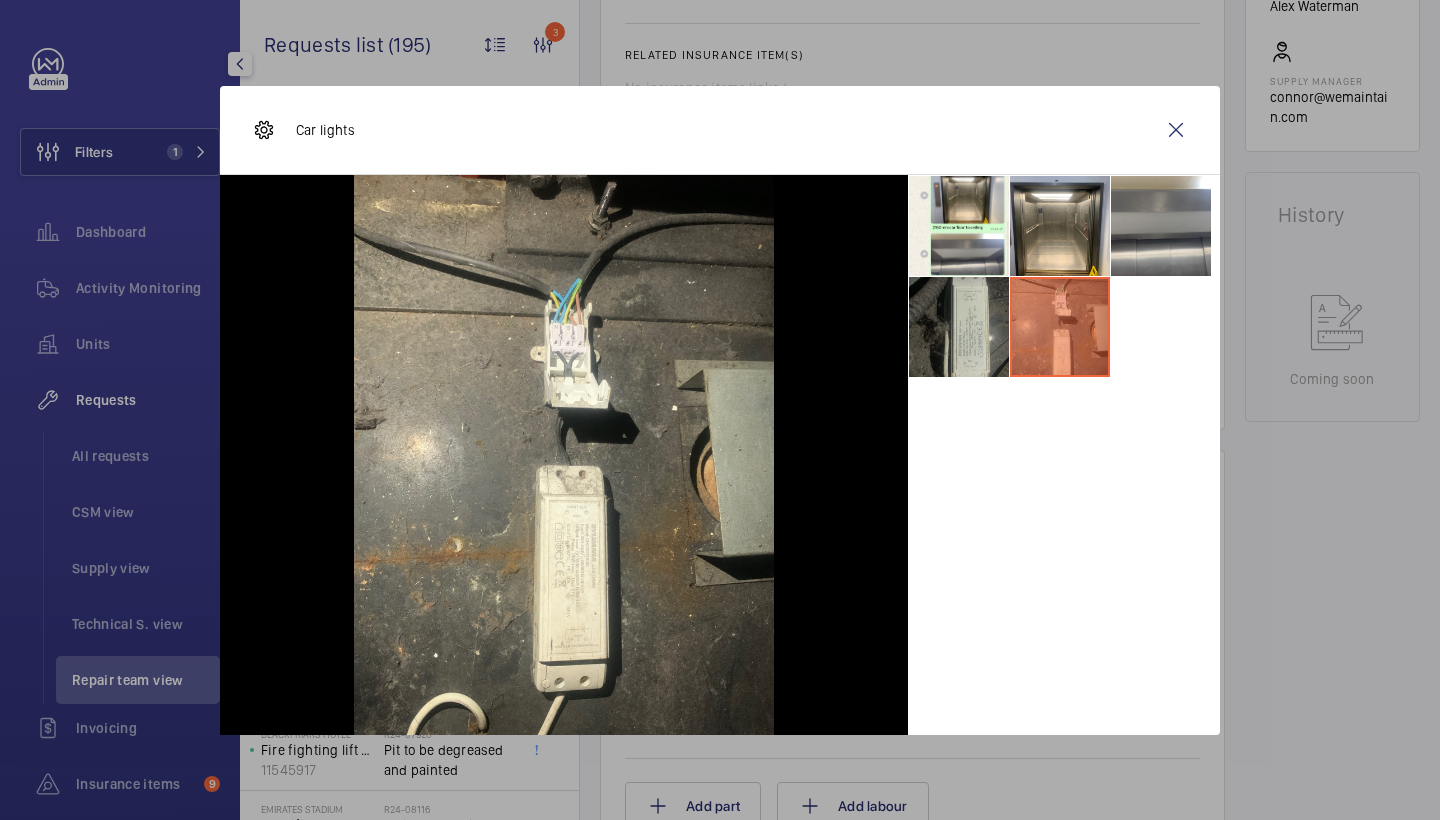 click at bounding box center [959, 327] 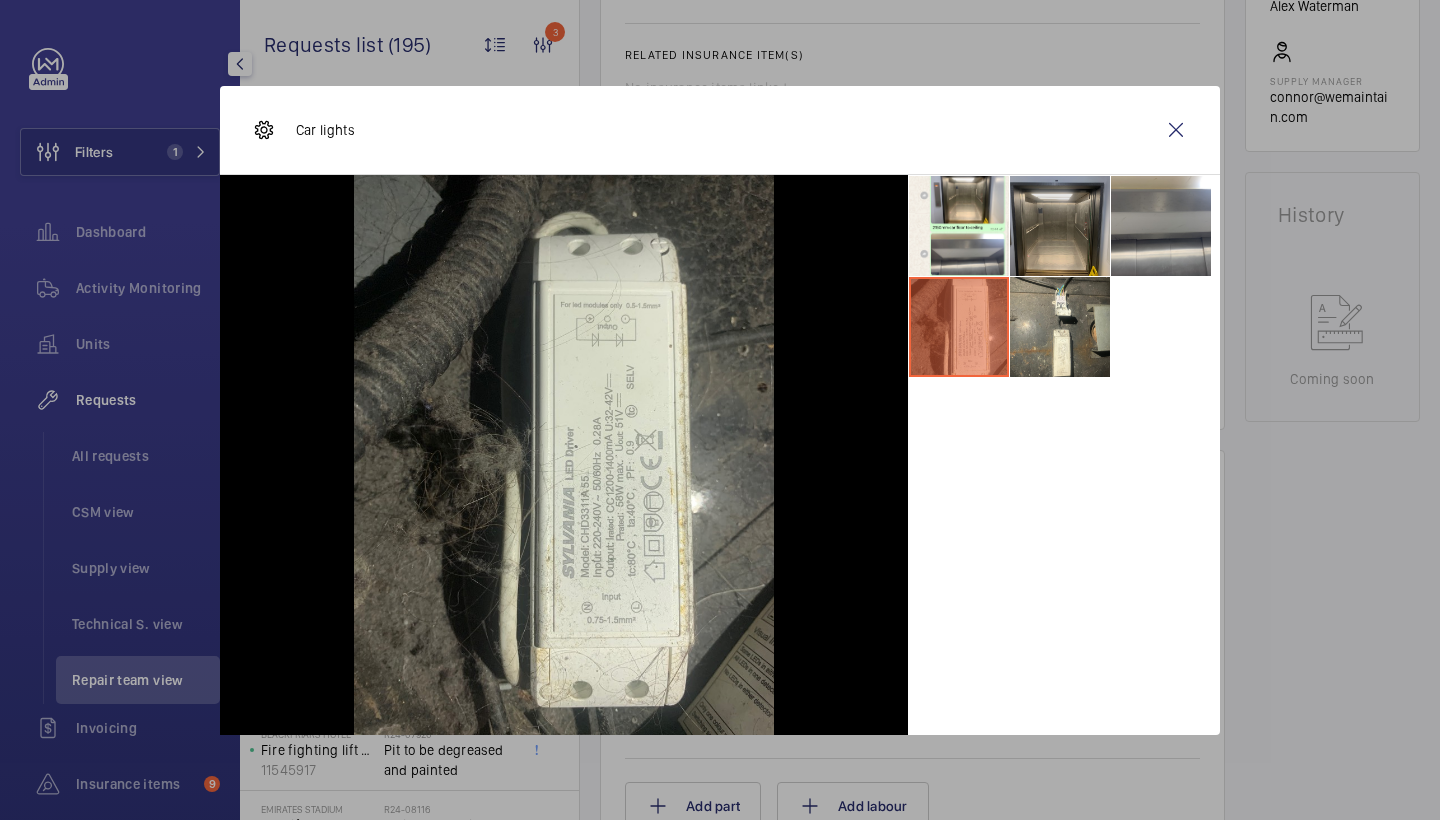 click at bounding box center [1060, 226] 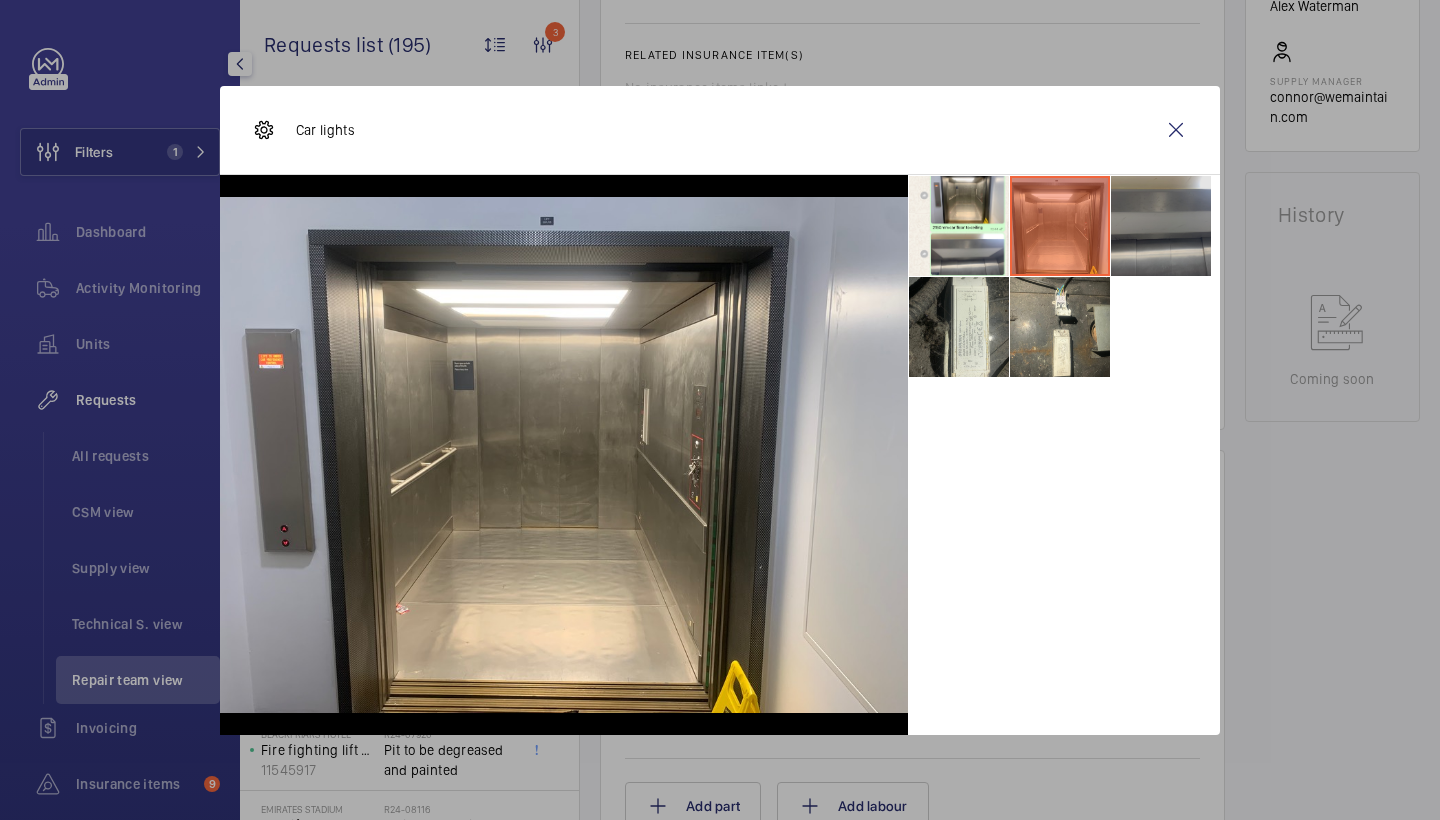 click at bounding box center [1161, 226] 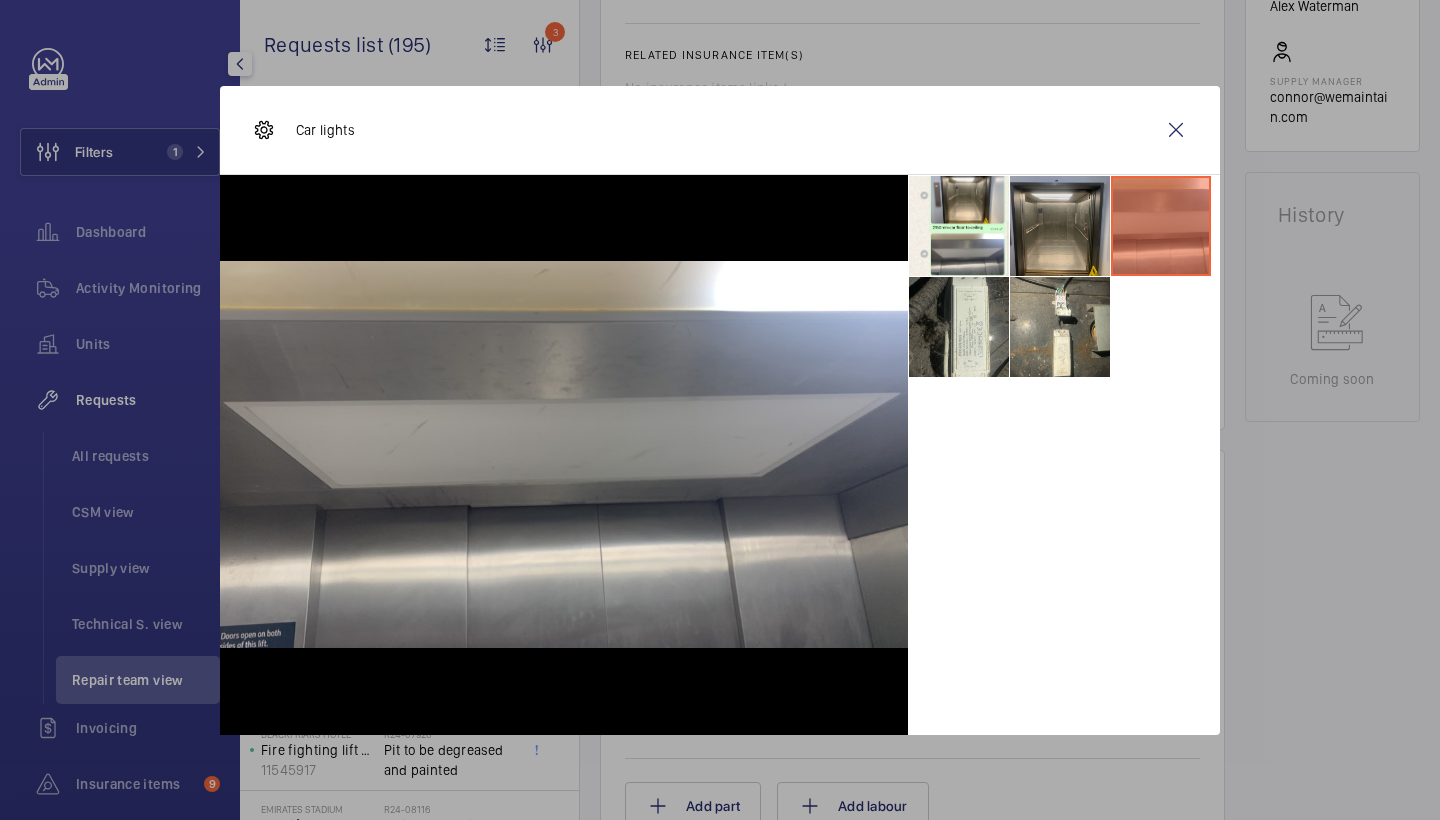 click at bounding box center [1060, 226] 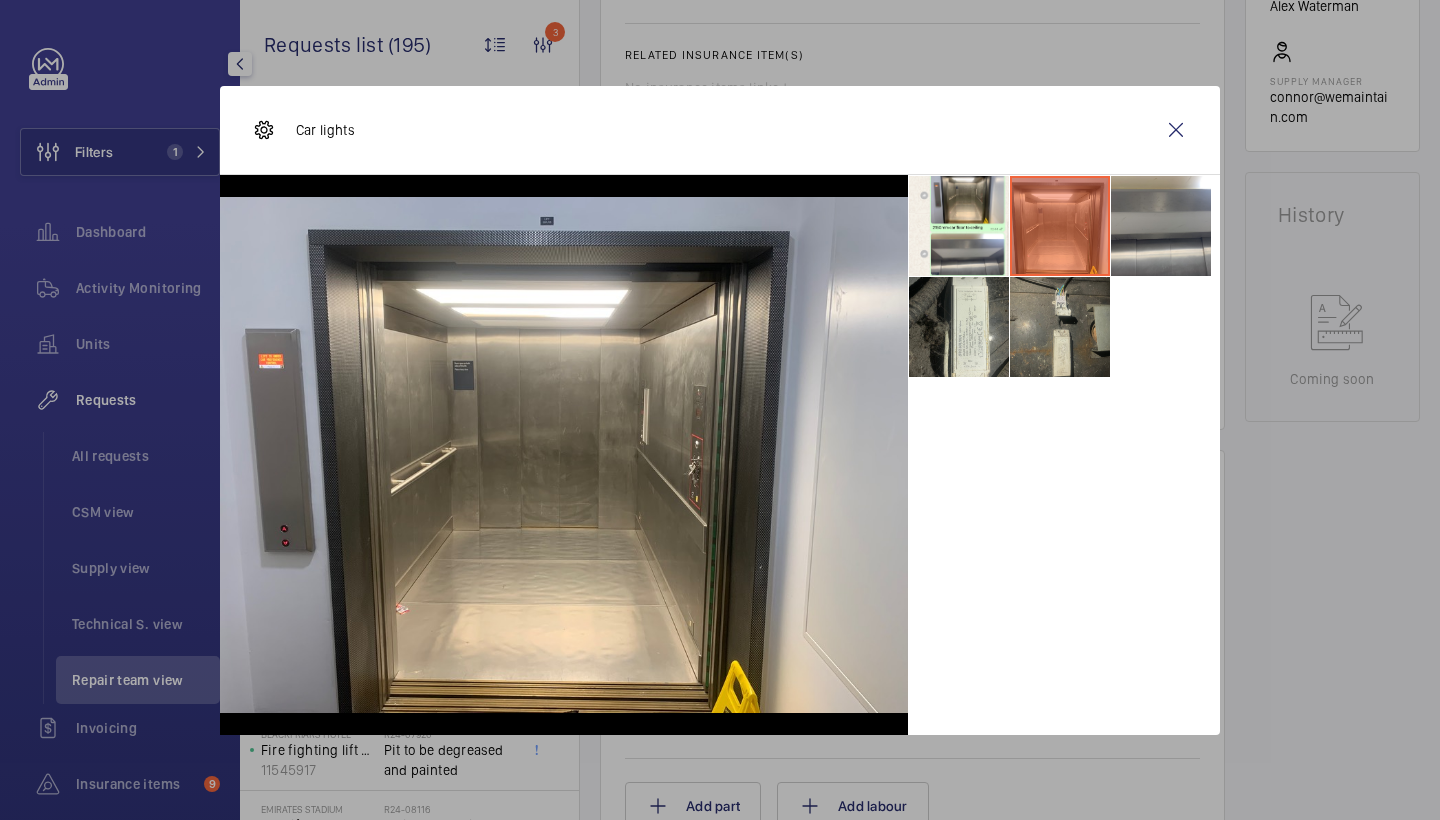click at bounding box center (1060, 327) 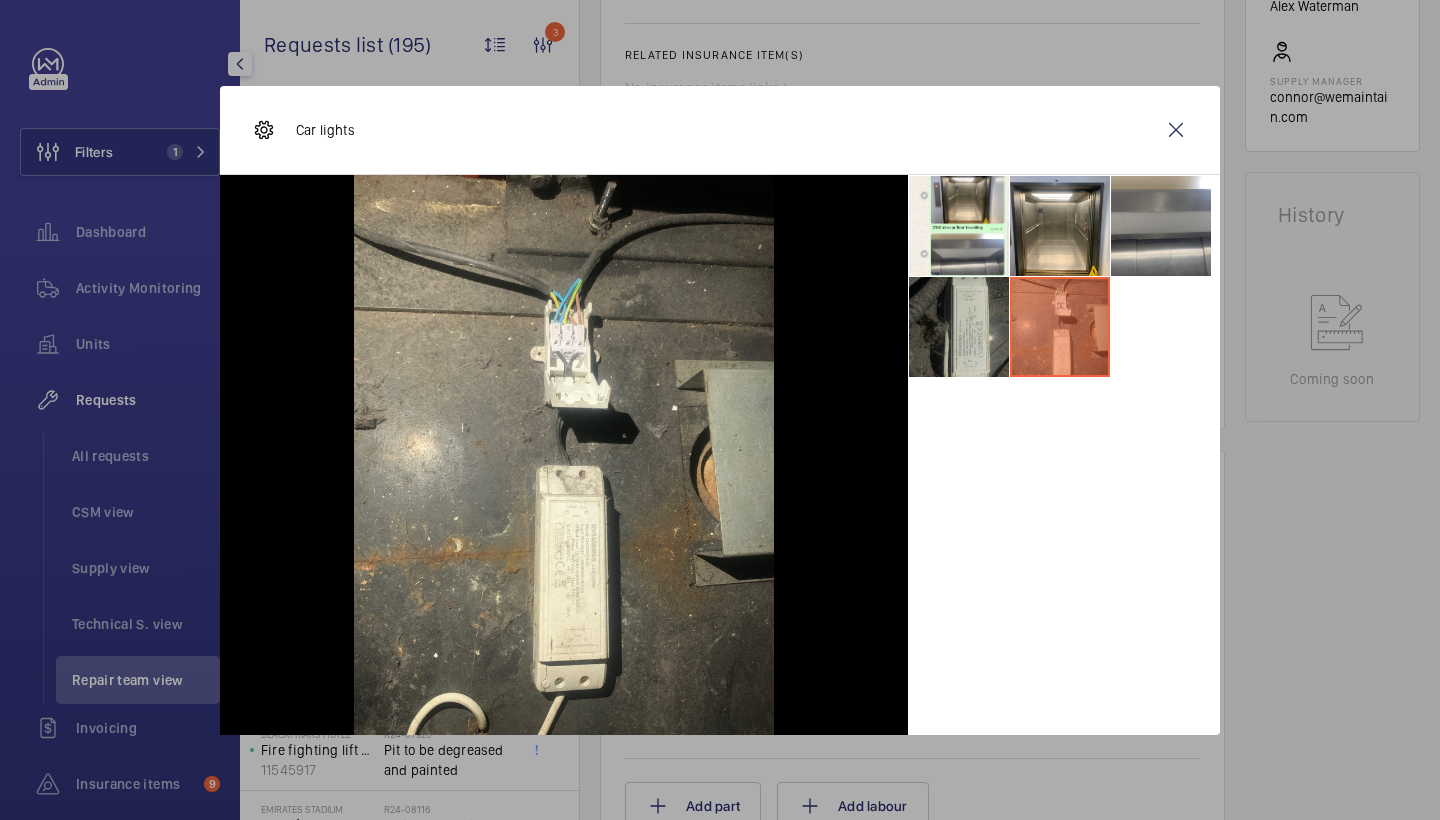 click at bounding box center [959, 327] 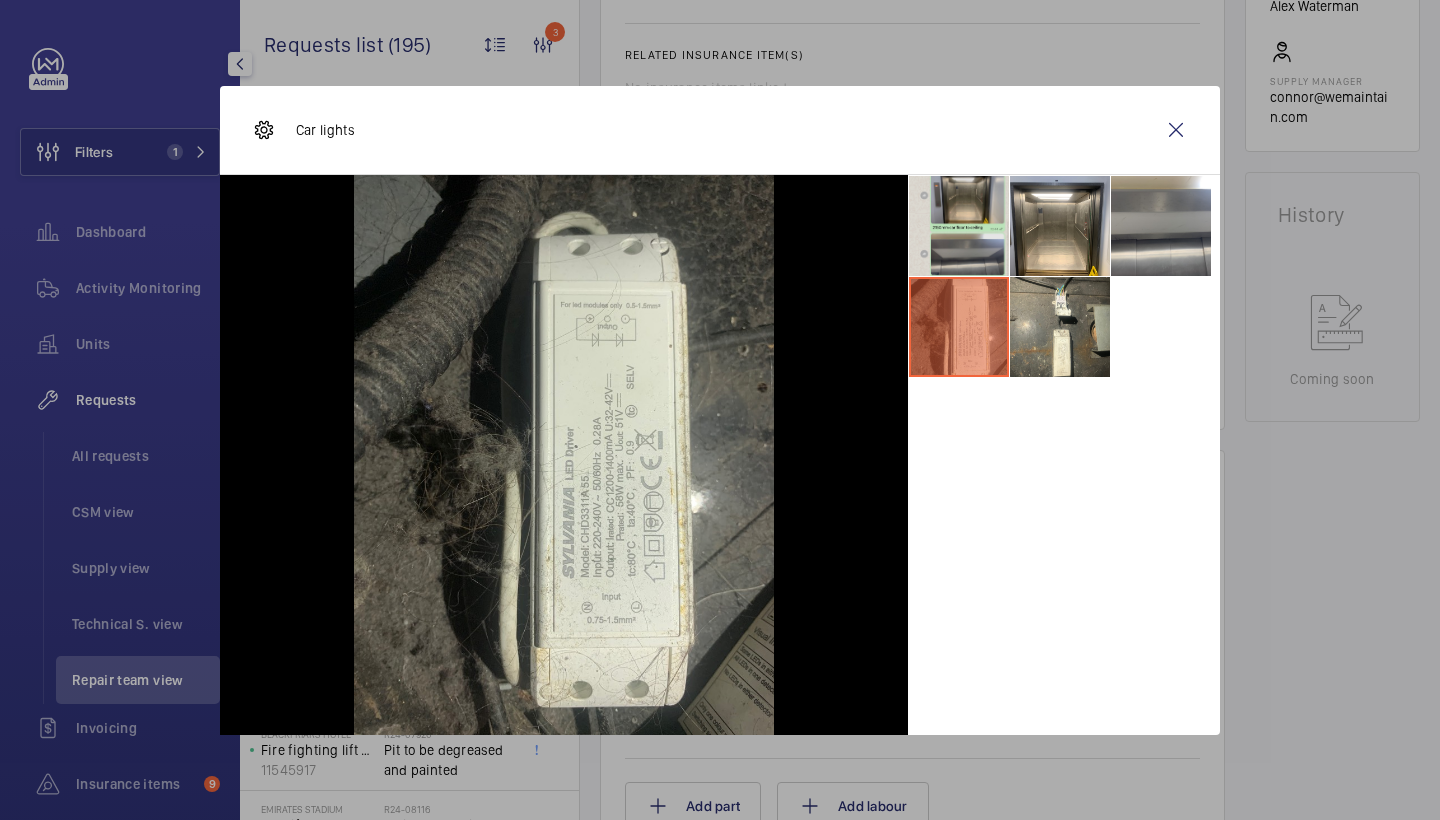 click at bounding box center [959, 226] 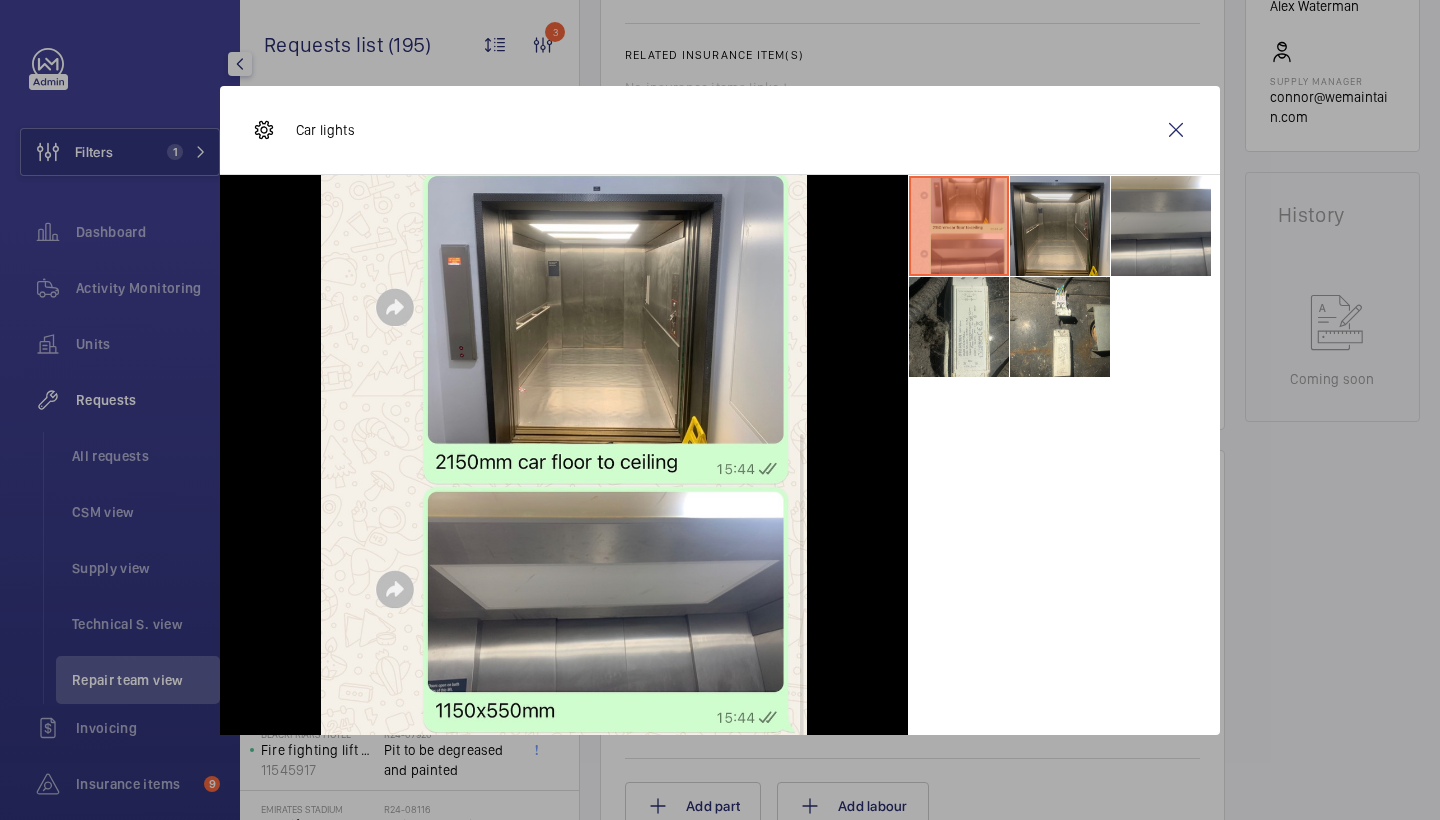 click at bounding box center (1060, 226) 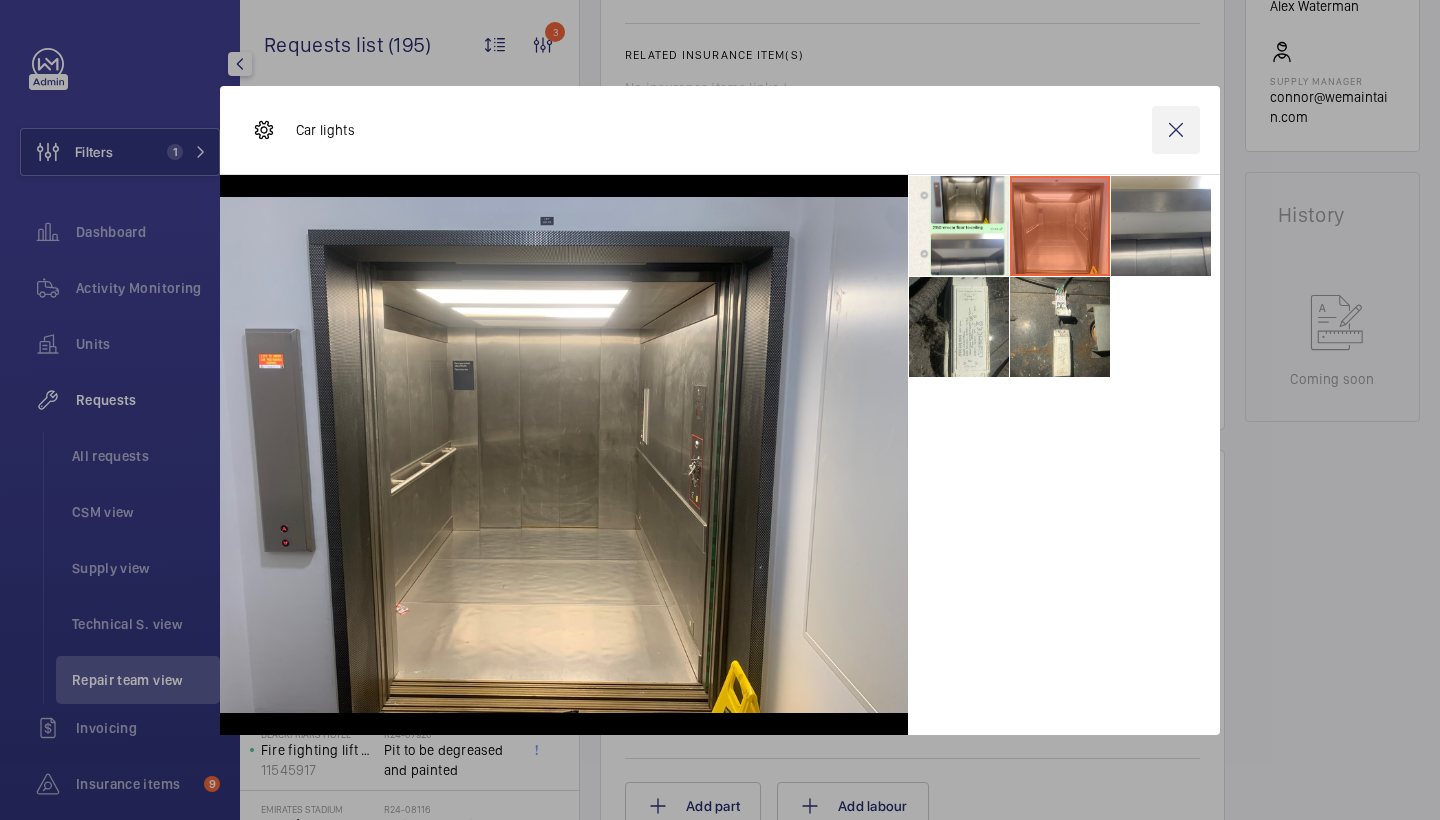click at bounding box center (1176, 130) 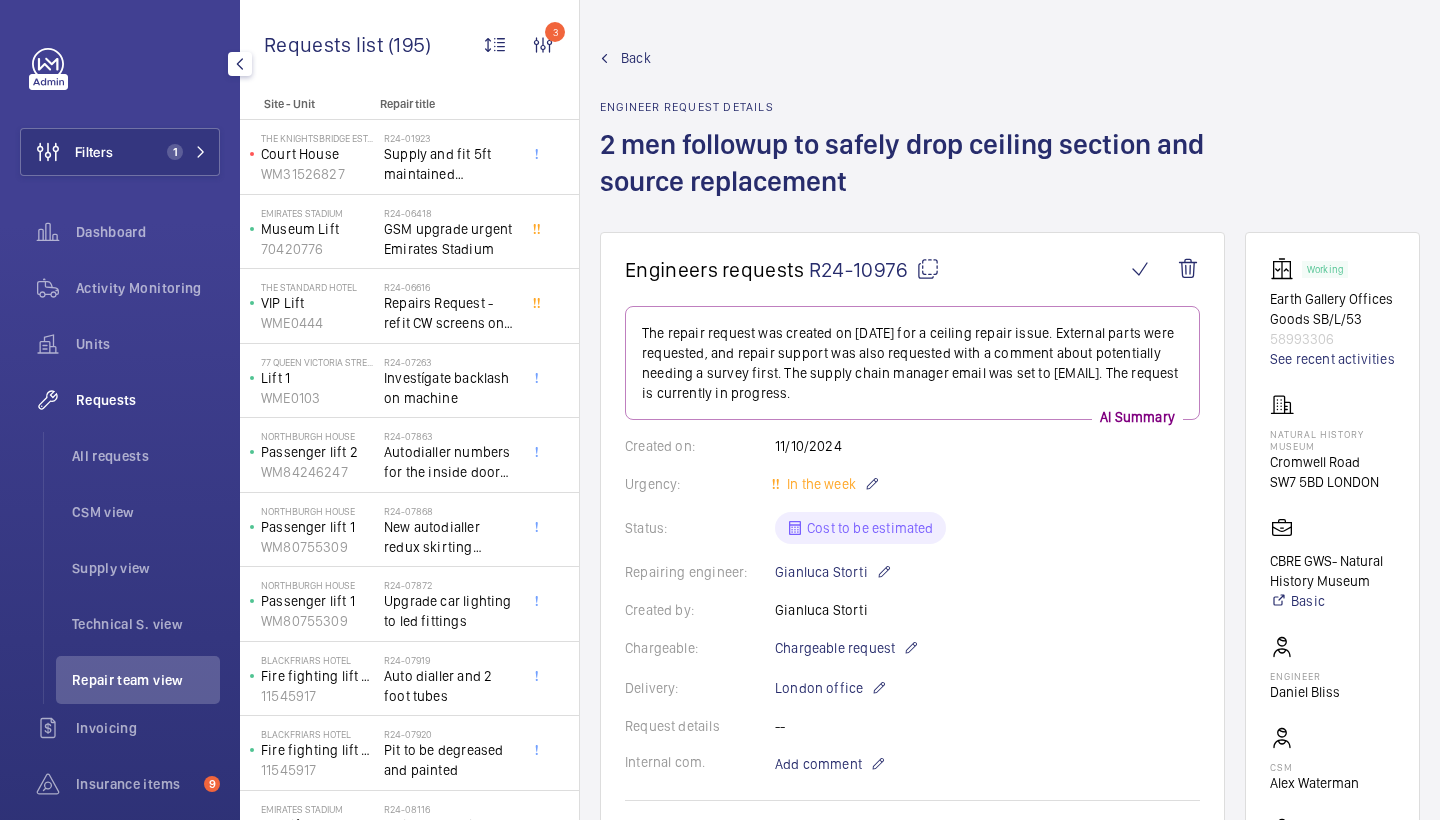 scroll, scrollTop: 0, scrollLeft: 0, axis: both 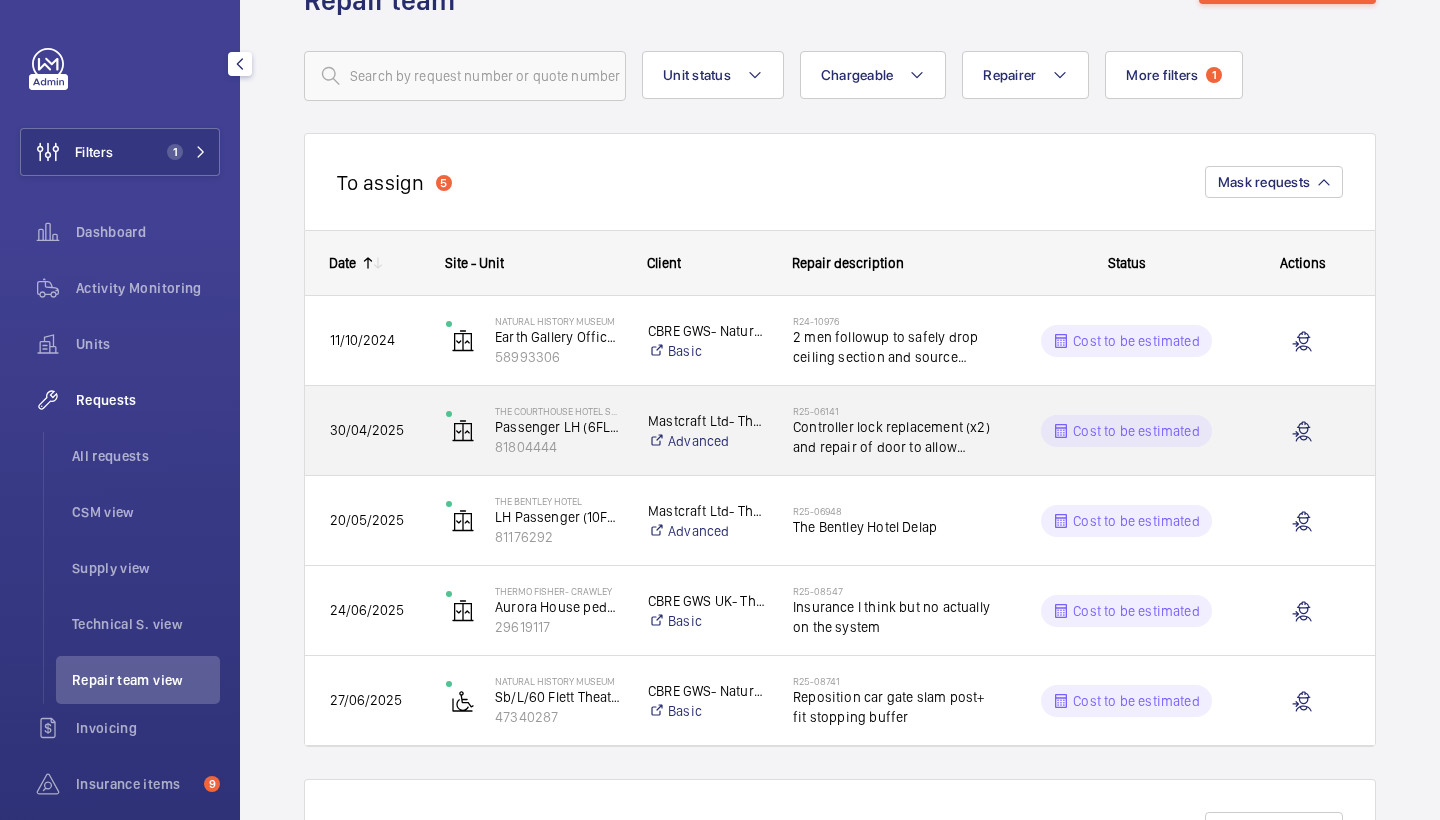 click on "Controller lock replacement (x2) and repair of door to allow locking" 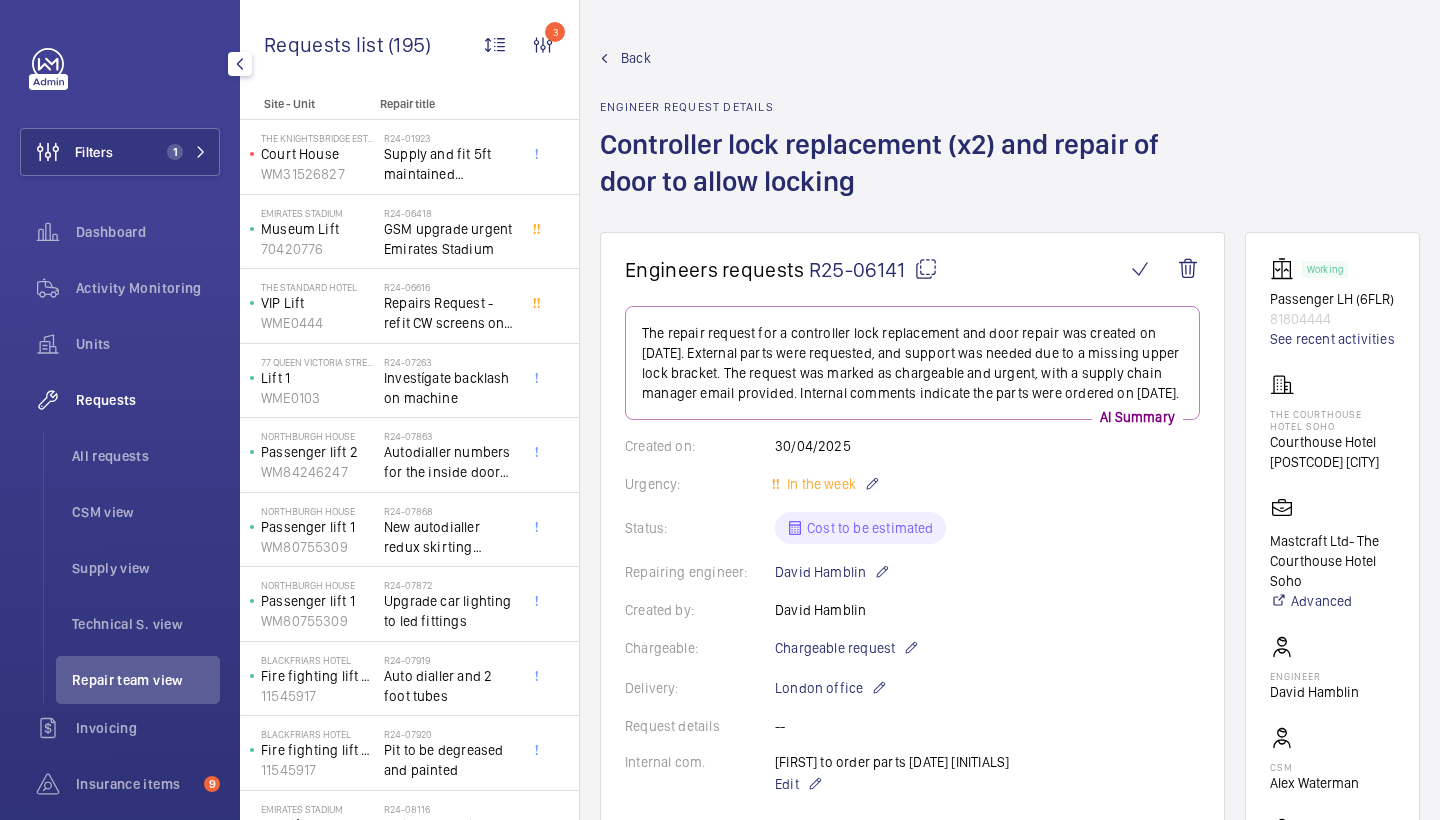 click on "Back" 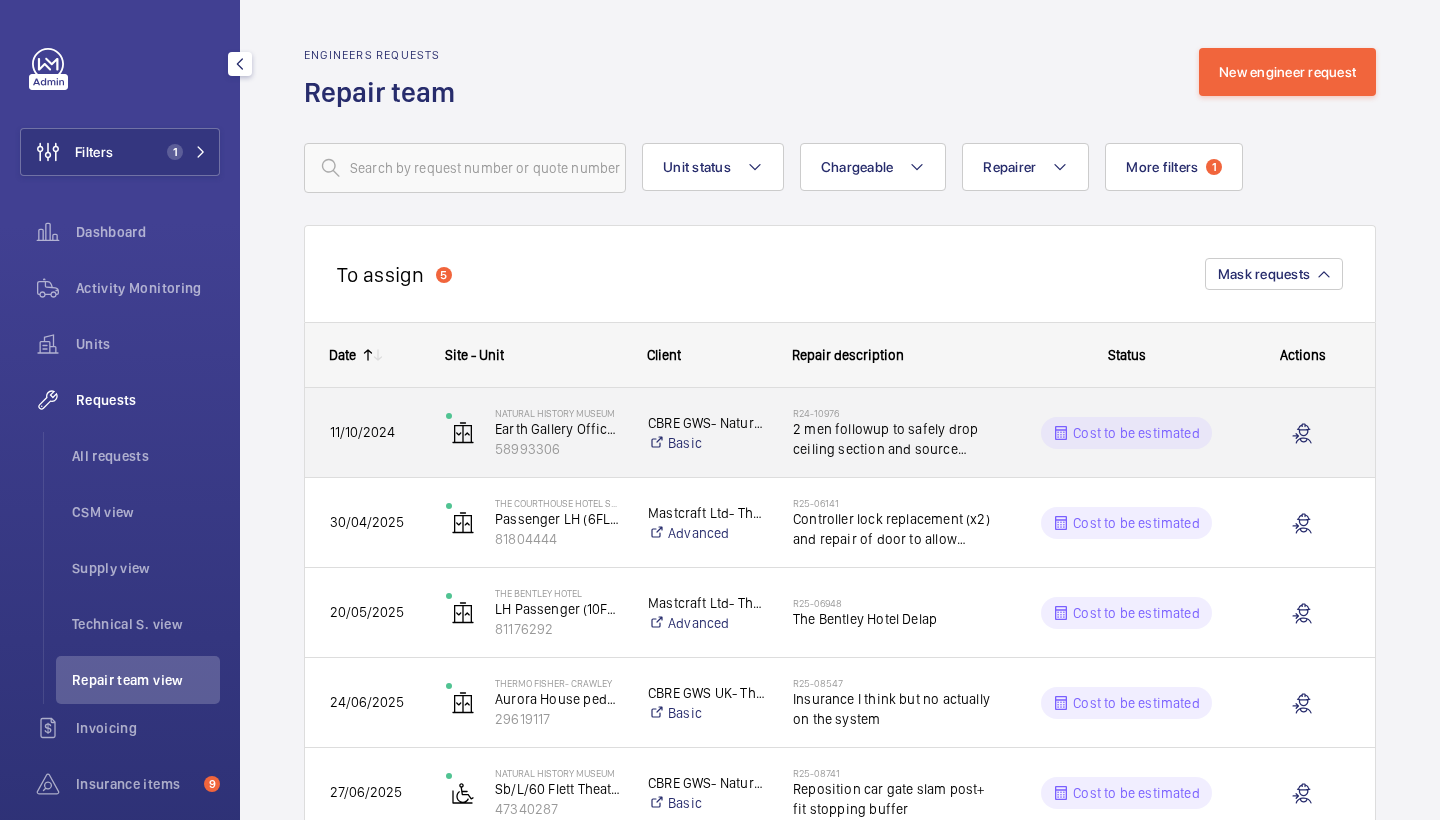 click on "2 men followup to safely drop ceiling section and source replacement" 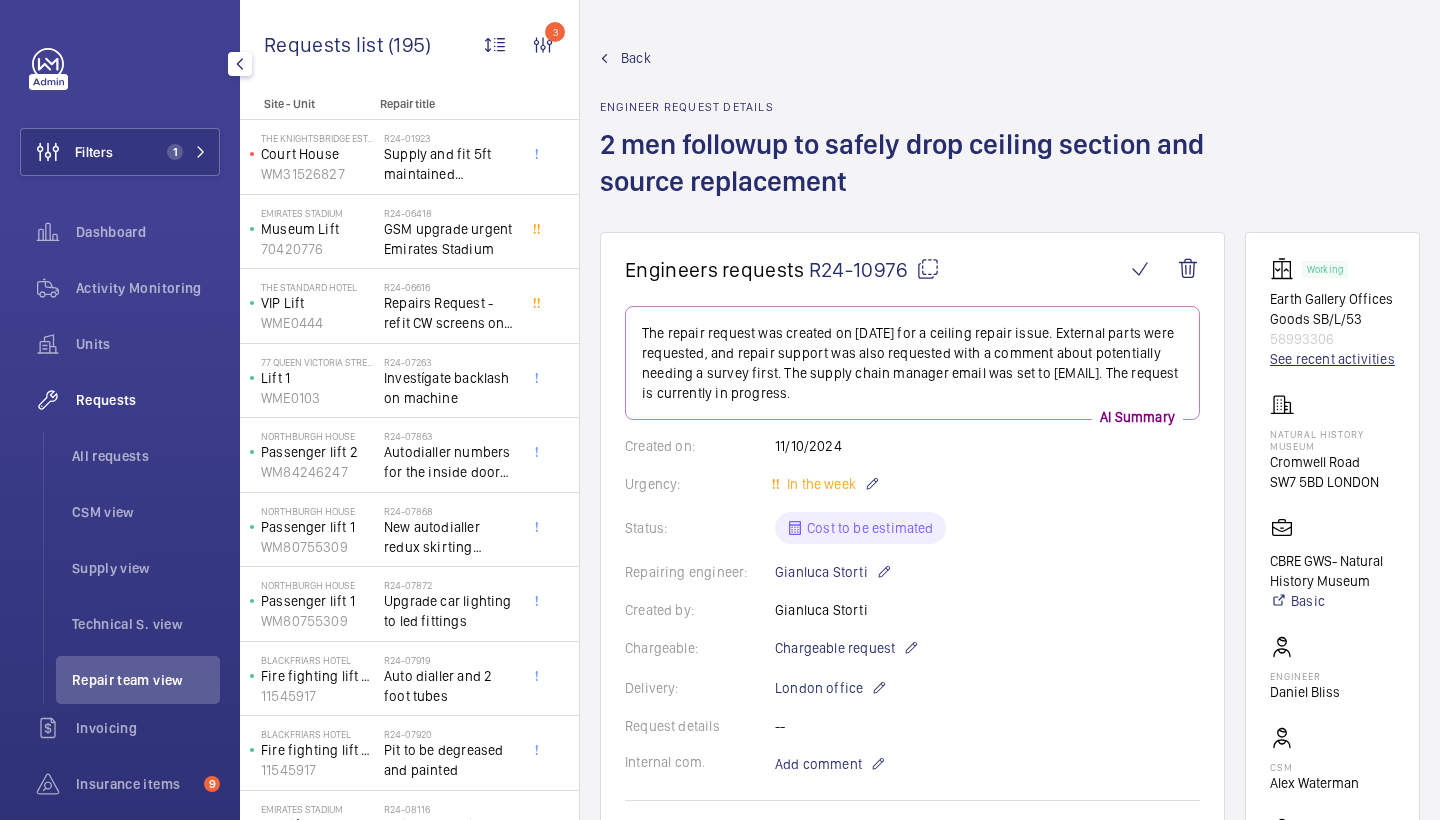 click on "See recent activities" 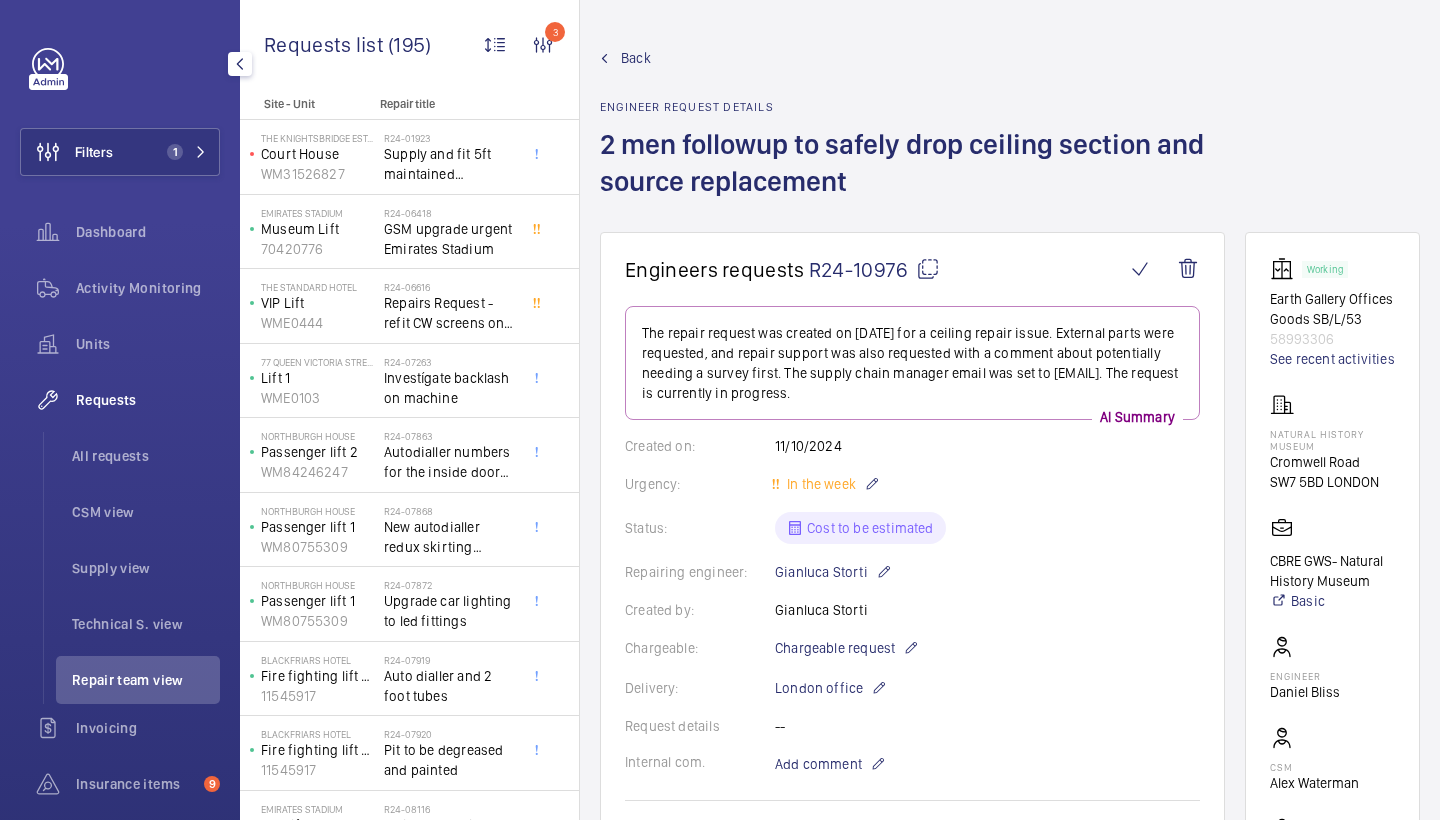 scroll, scrollTop: 964, scrollLeft: 0, axis: vertical 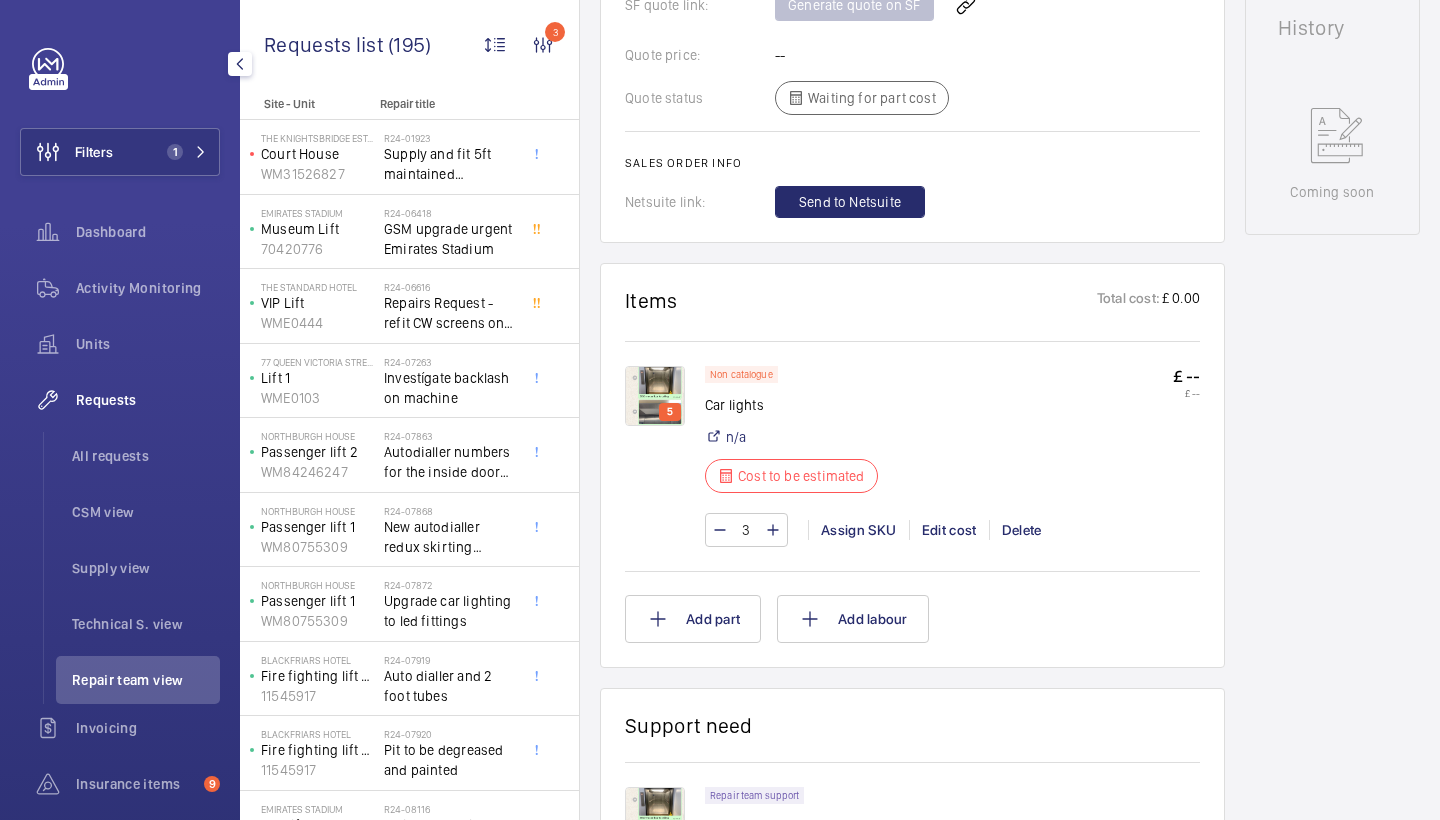 click 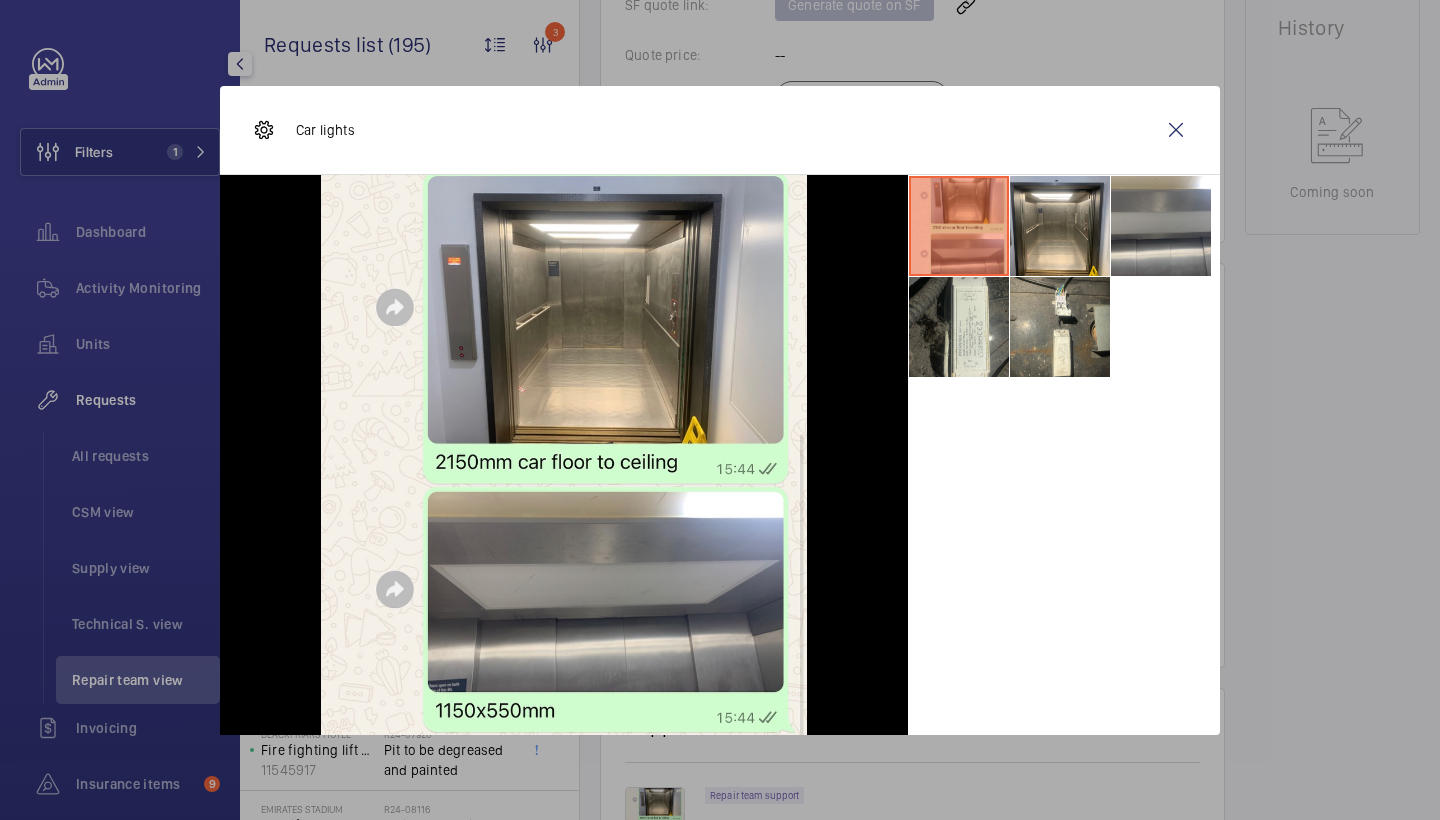 click at bounding box center (959, 226) 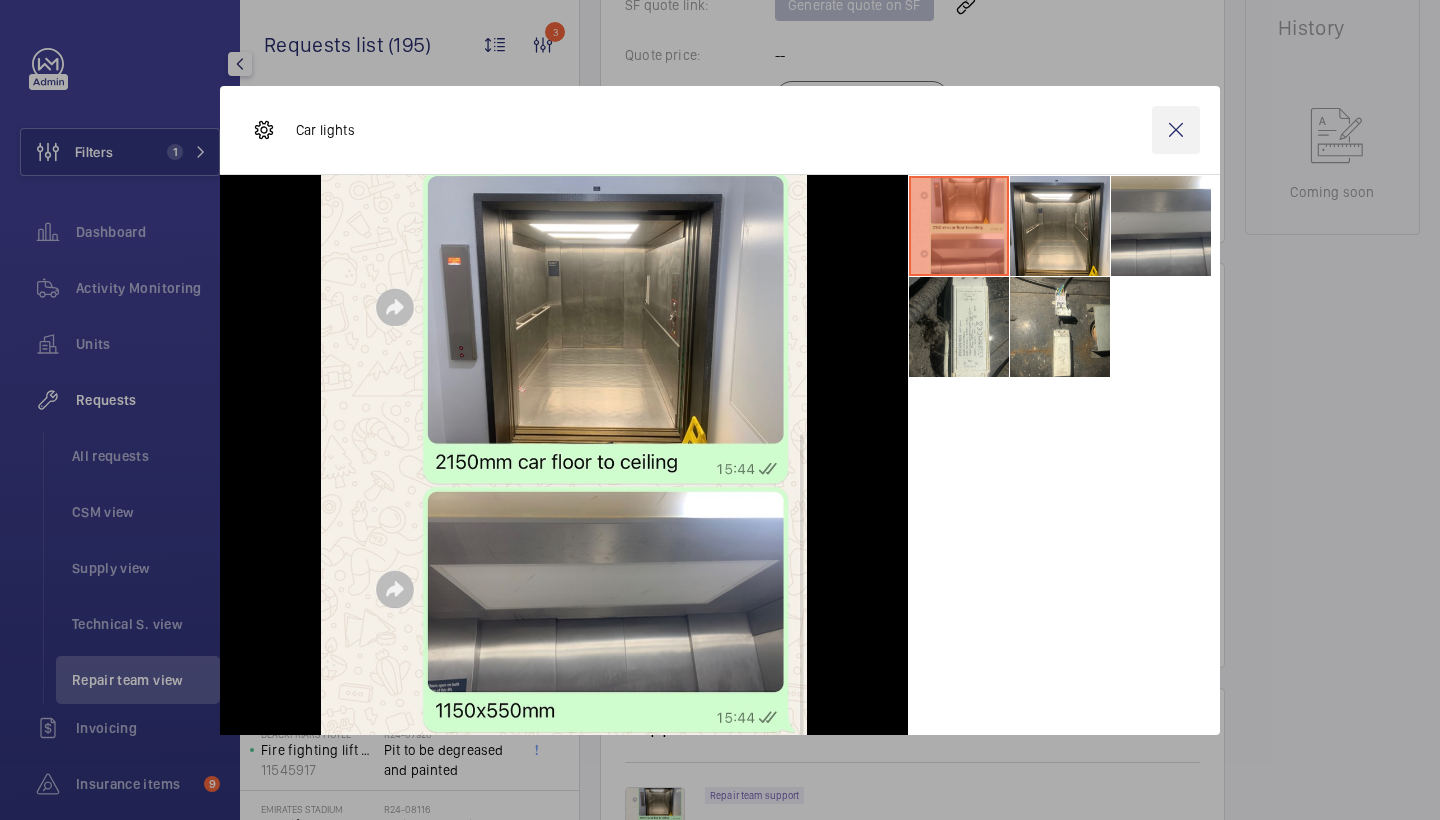 click at bounding box center (1176, 130) 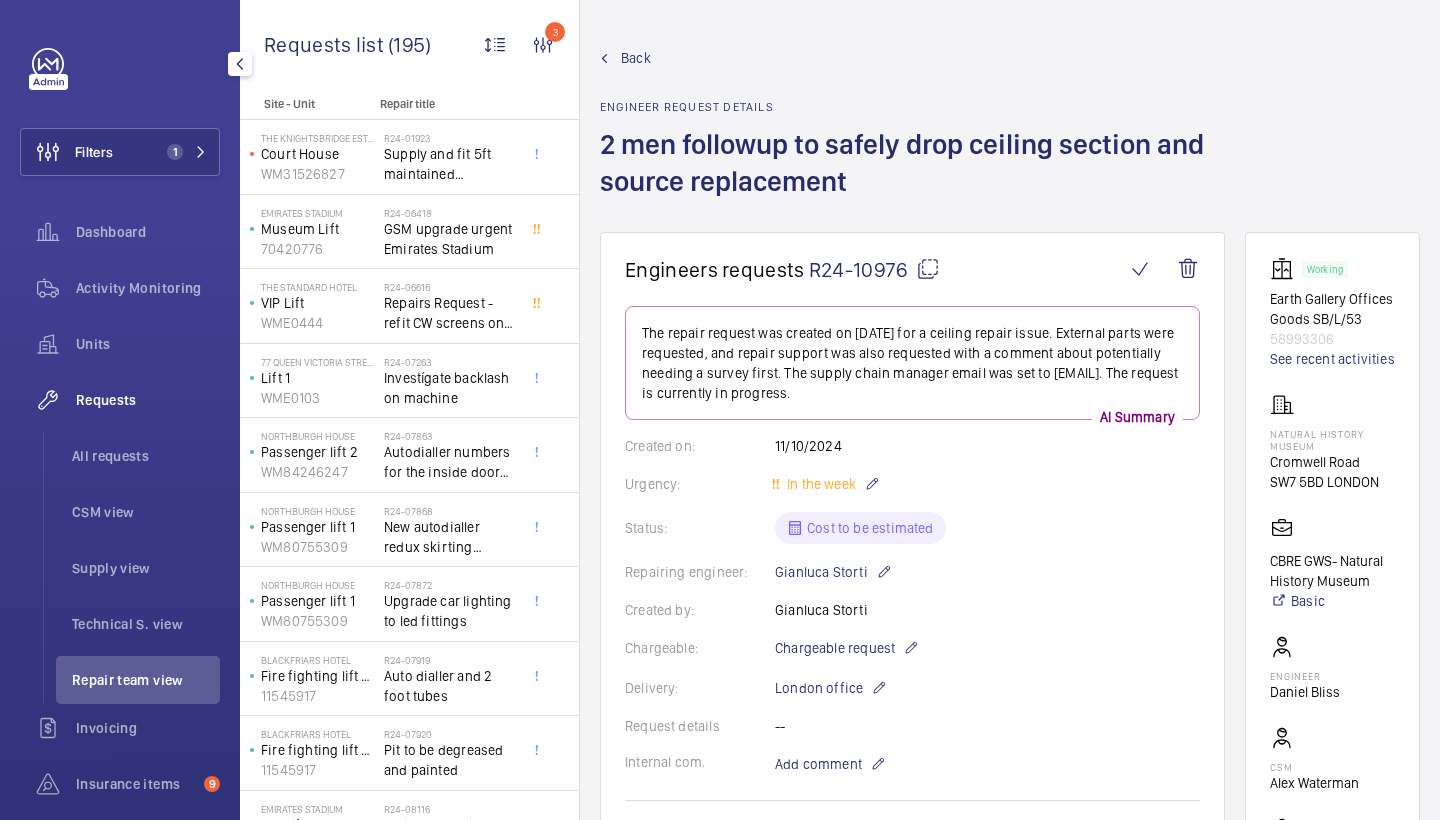 scroll, scrollTop: 0, scrollLeft: 0, axis: both 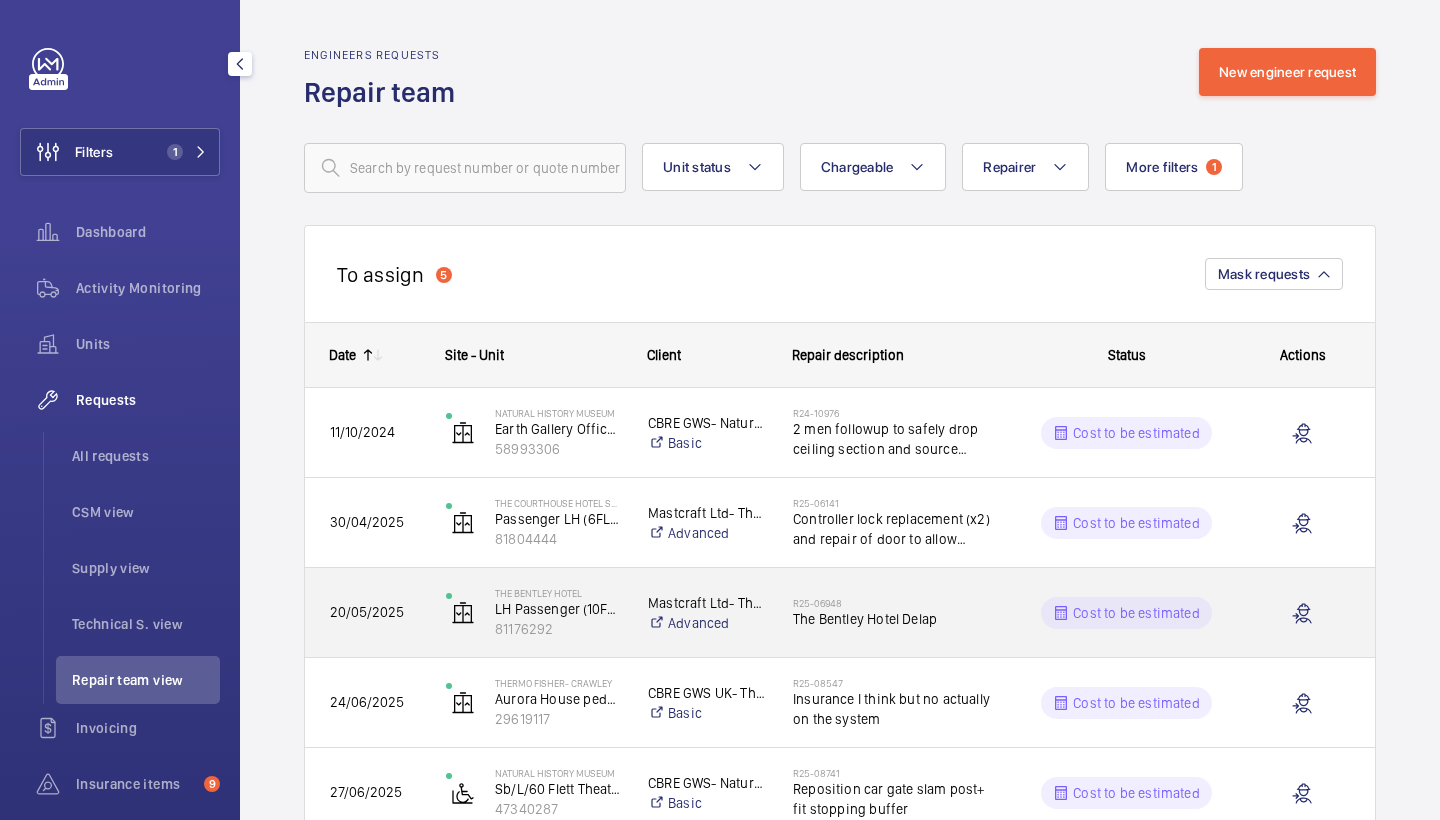 click on "The Bentley Hotel Delap" 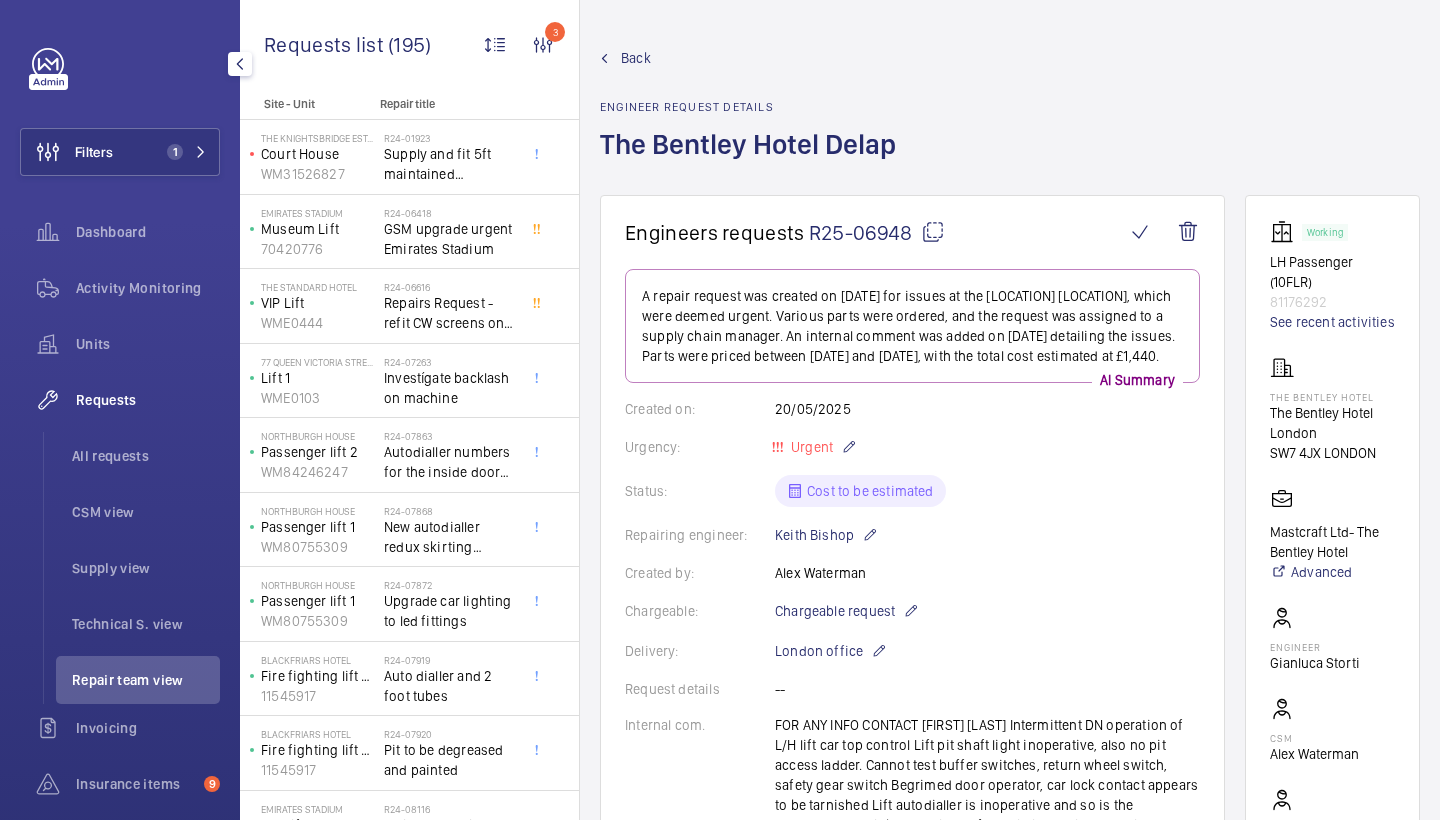 scroll, scrollTop: 0, scrollLeft: 0, axis: both 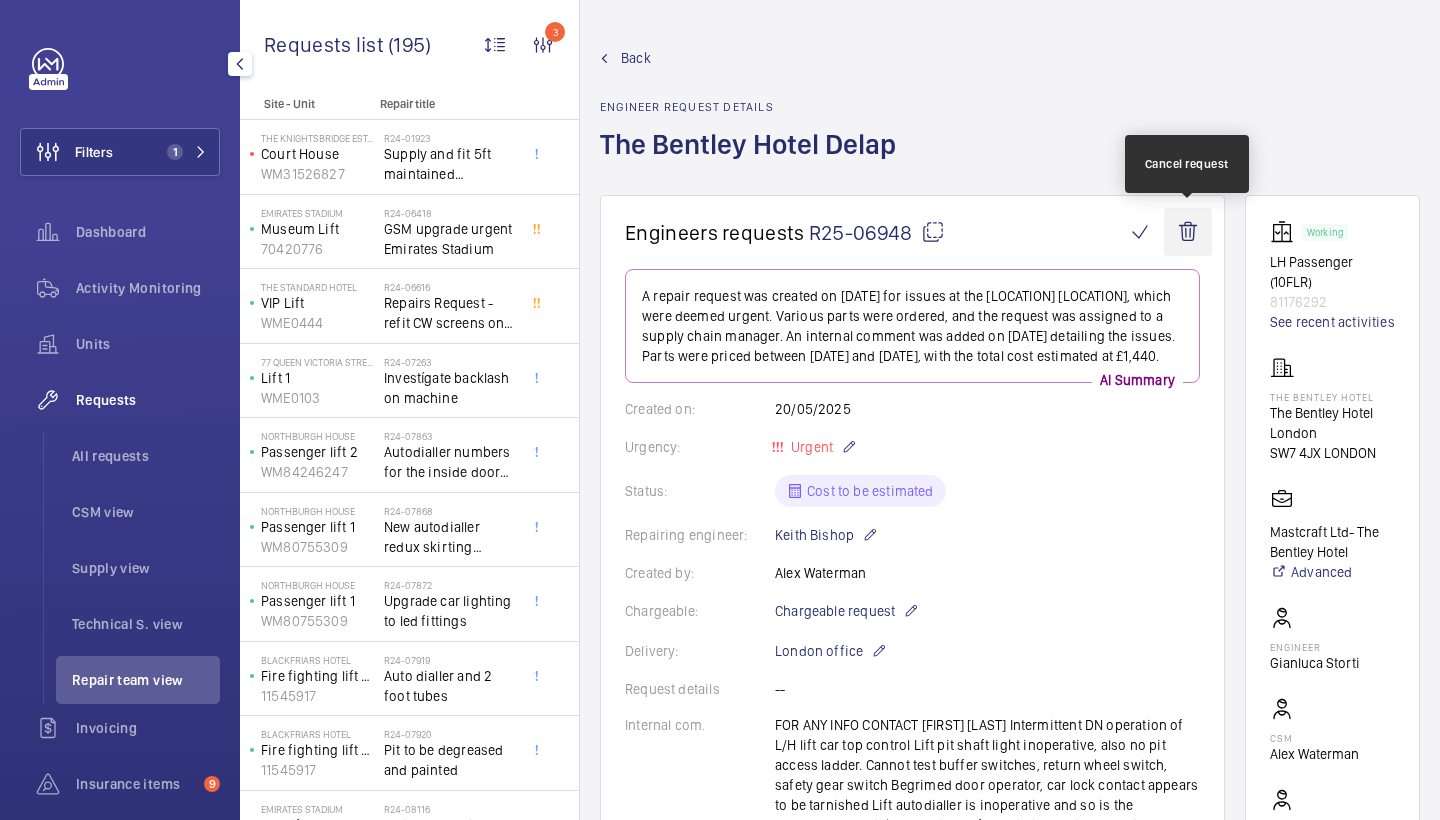 click 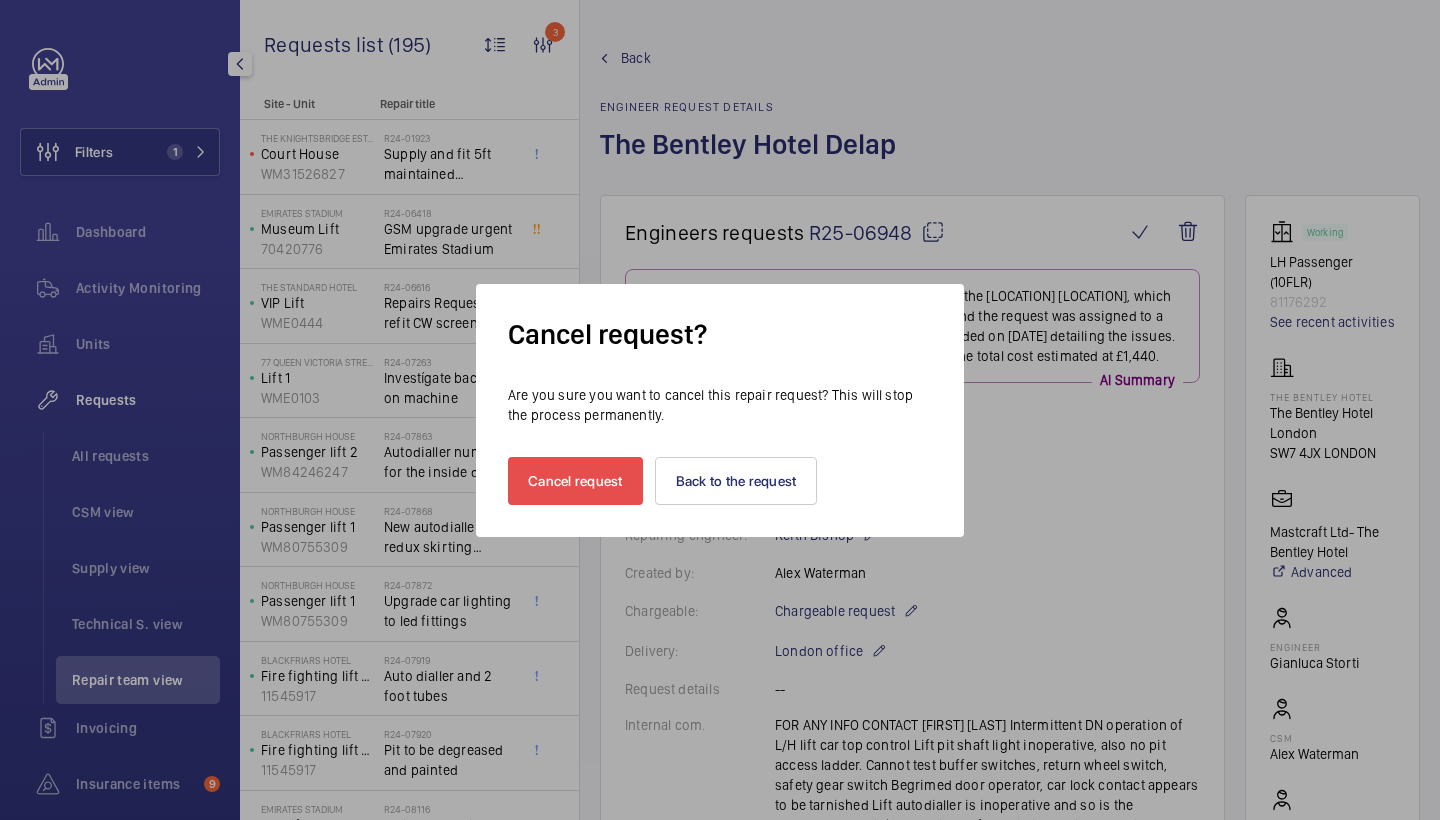 click on "Cancel request" at bounding box center (575, 481) 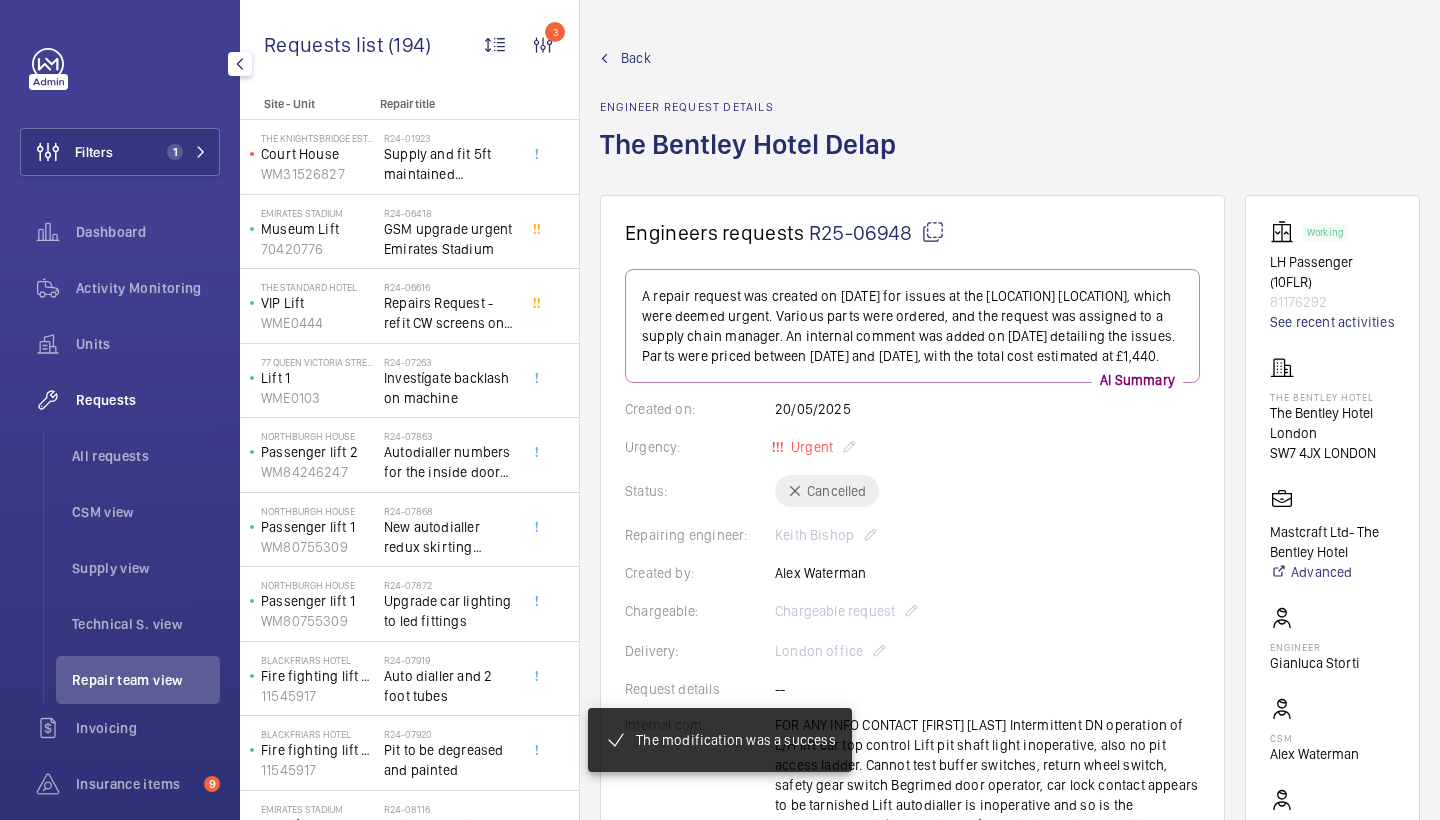 click on "Back" 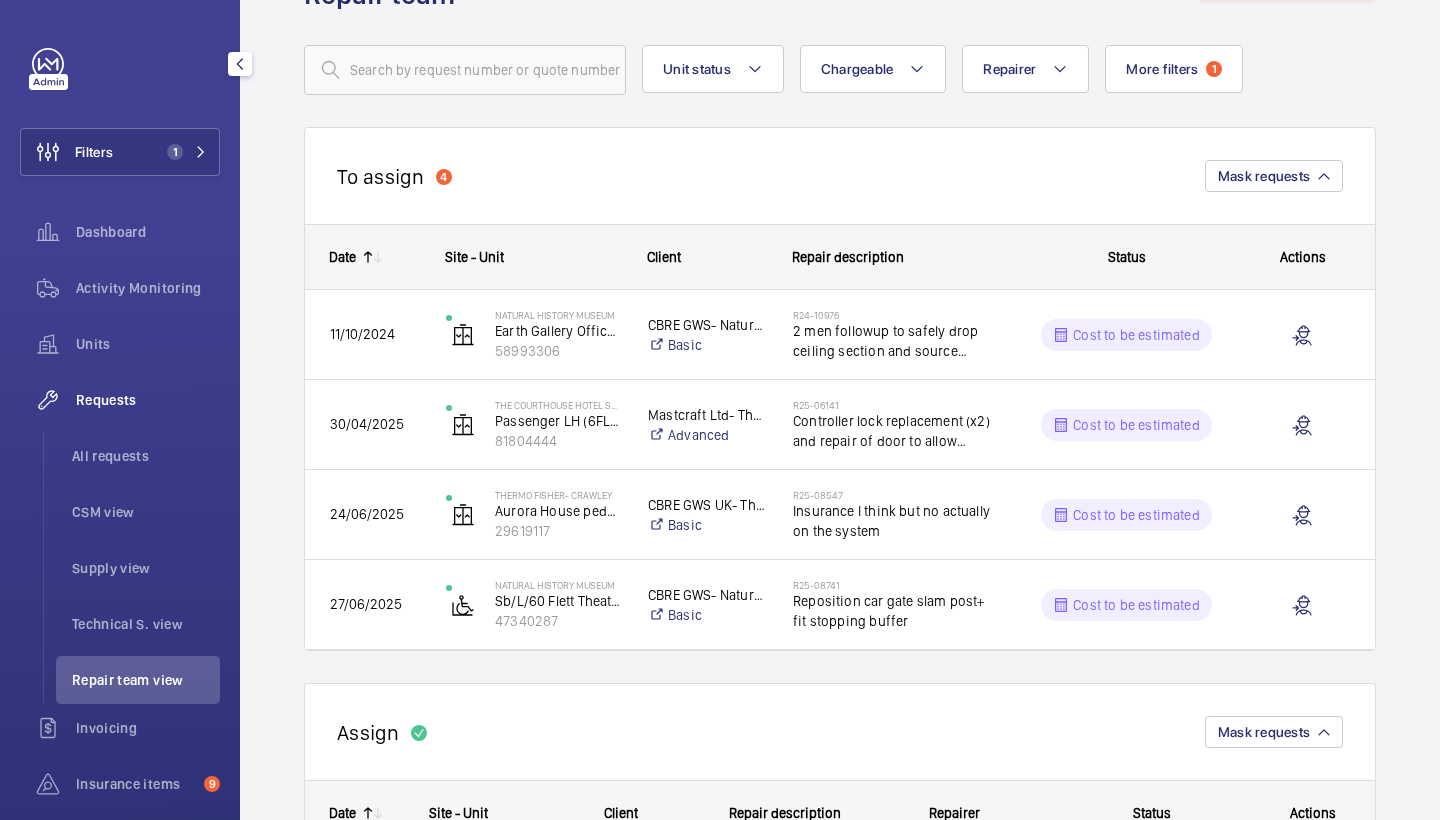 scroll, scrollTop: 98, scrollLeft: 0, axis: vertical 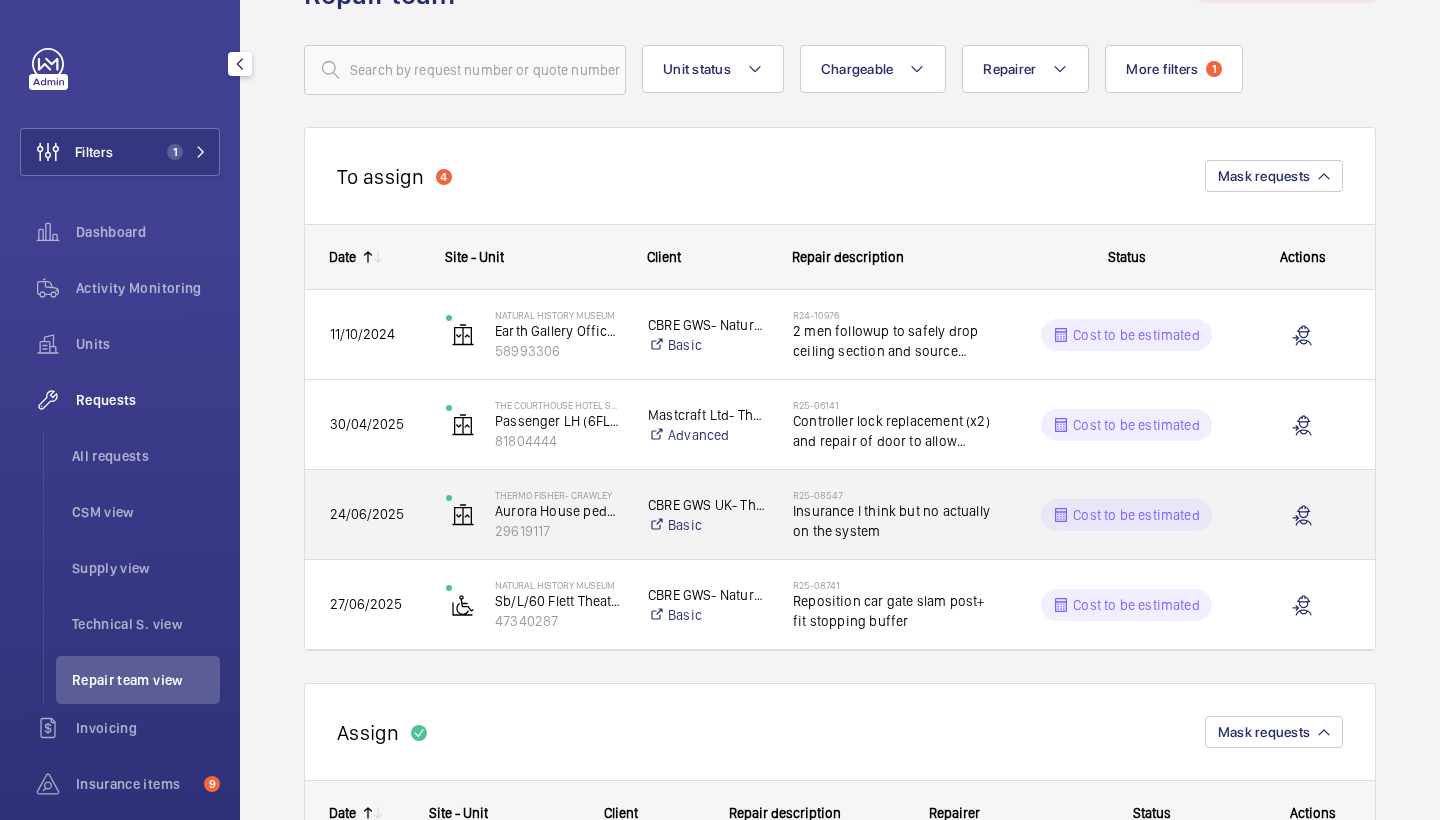 click on "R25-08547" 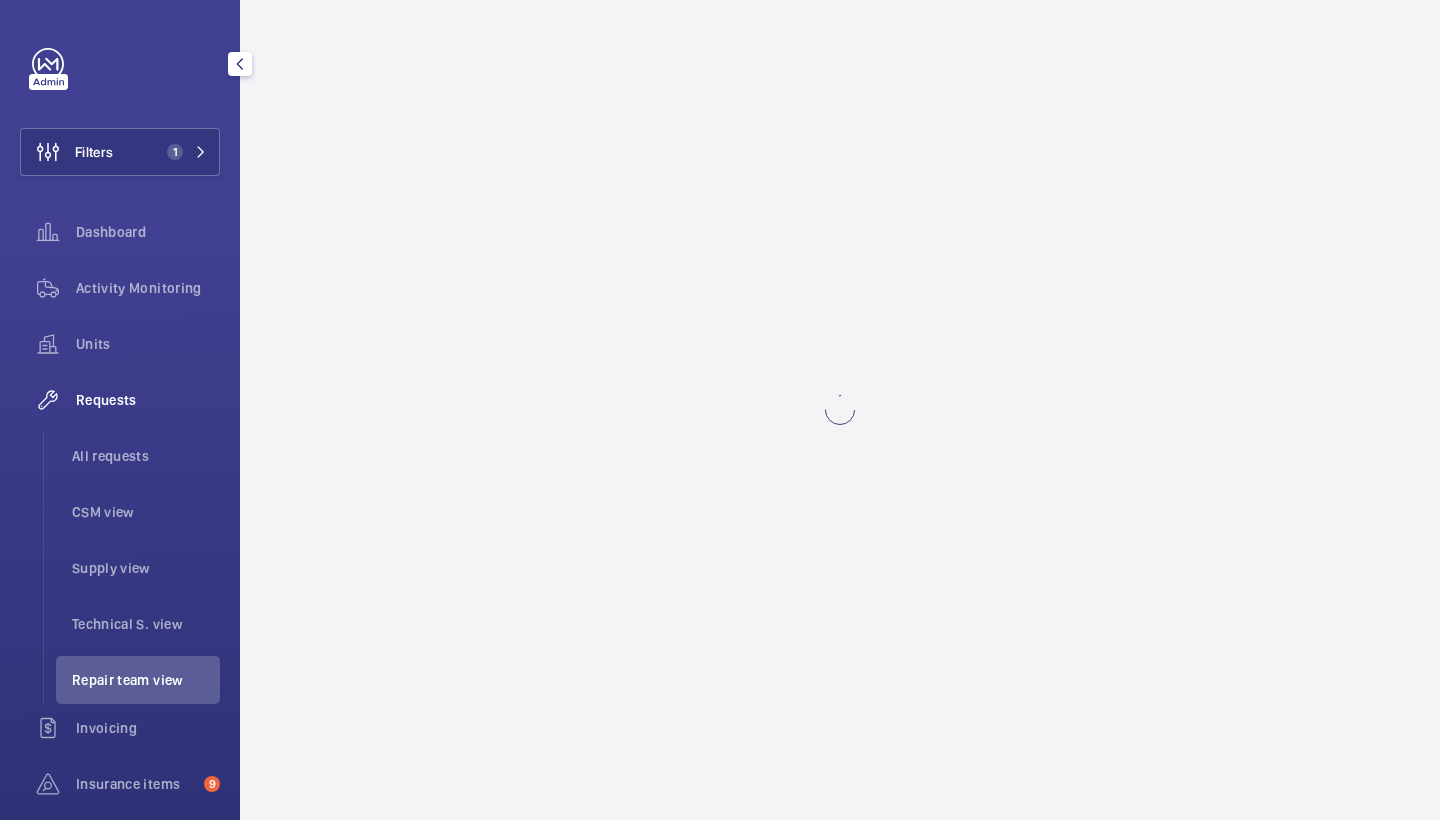 scroll, scrollTop: 0, scrollLeft: 0, axis: both 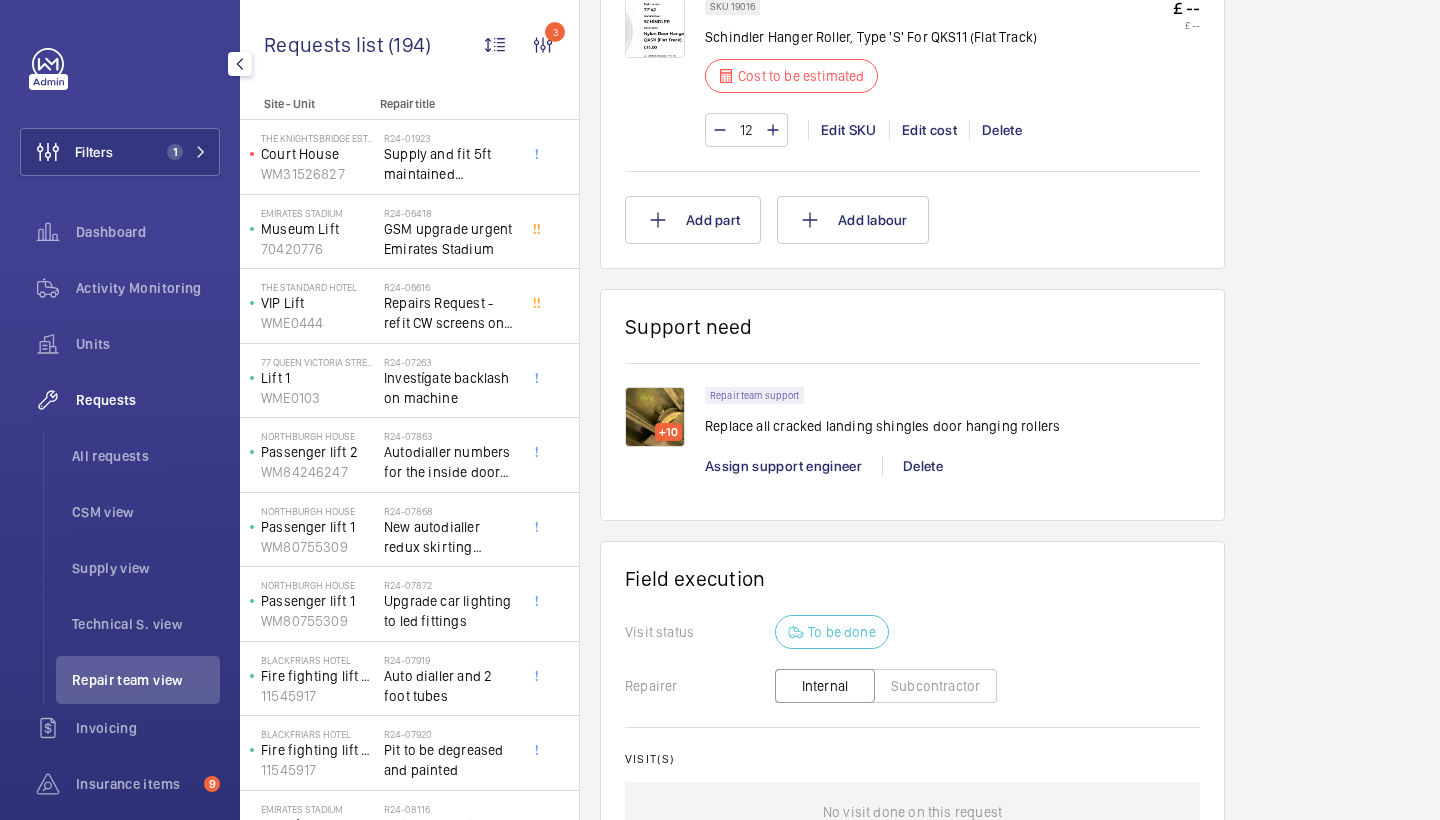 click 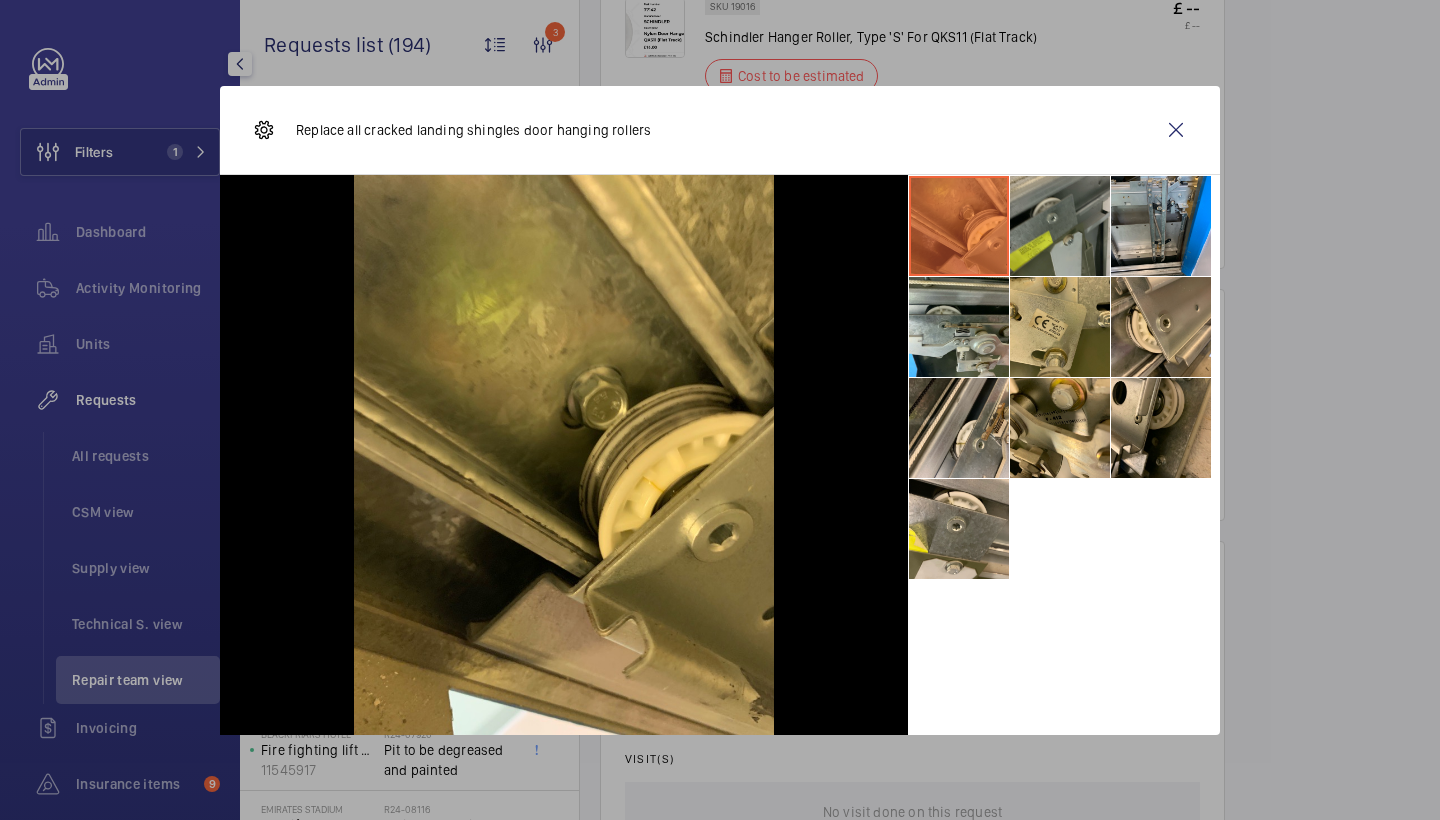 click at bounding box center [1060, 226] 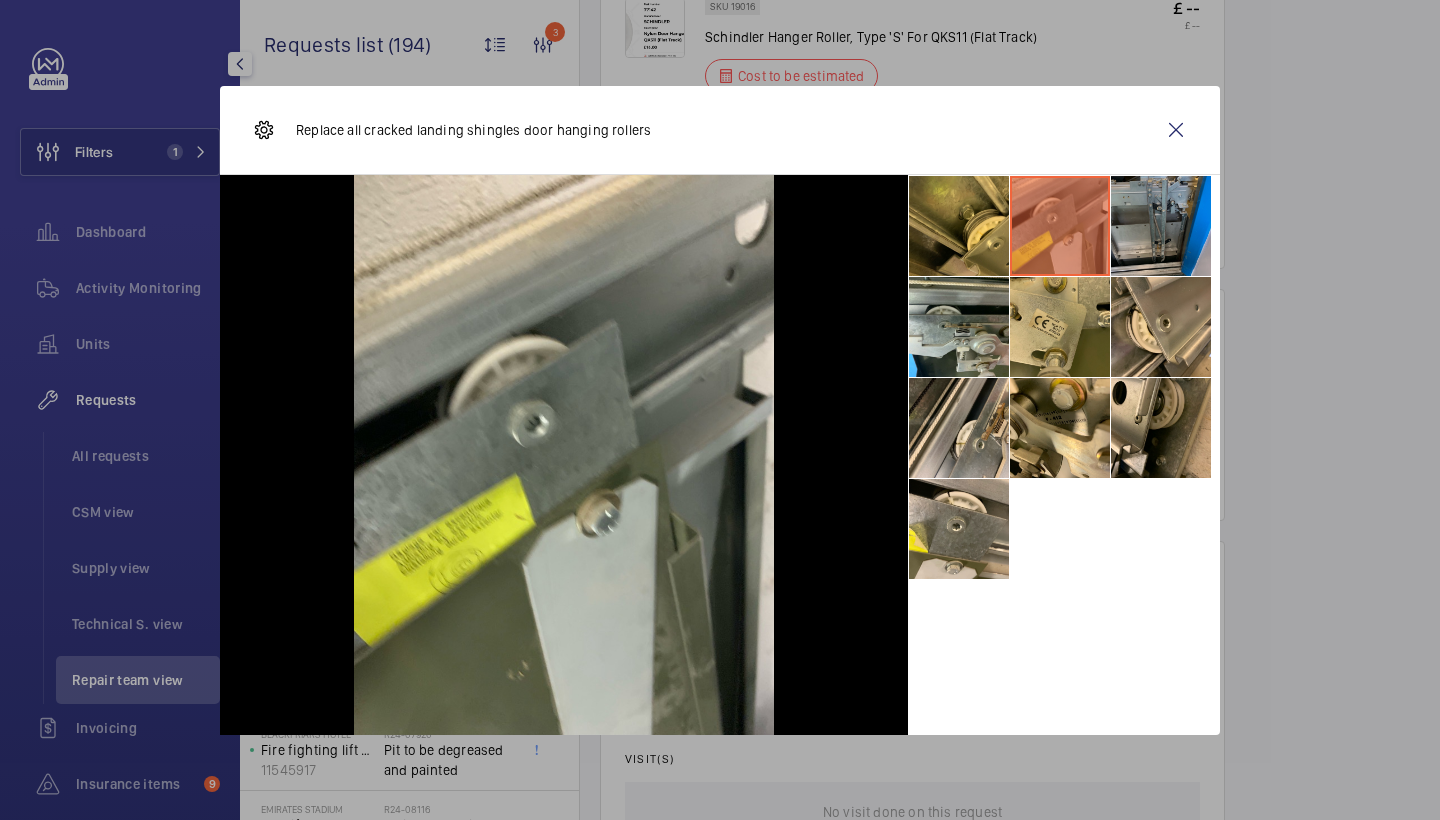 click at bounding box center (1161, 226) 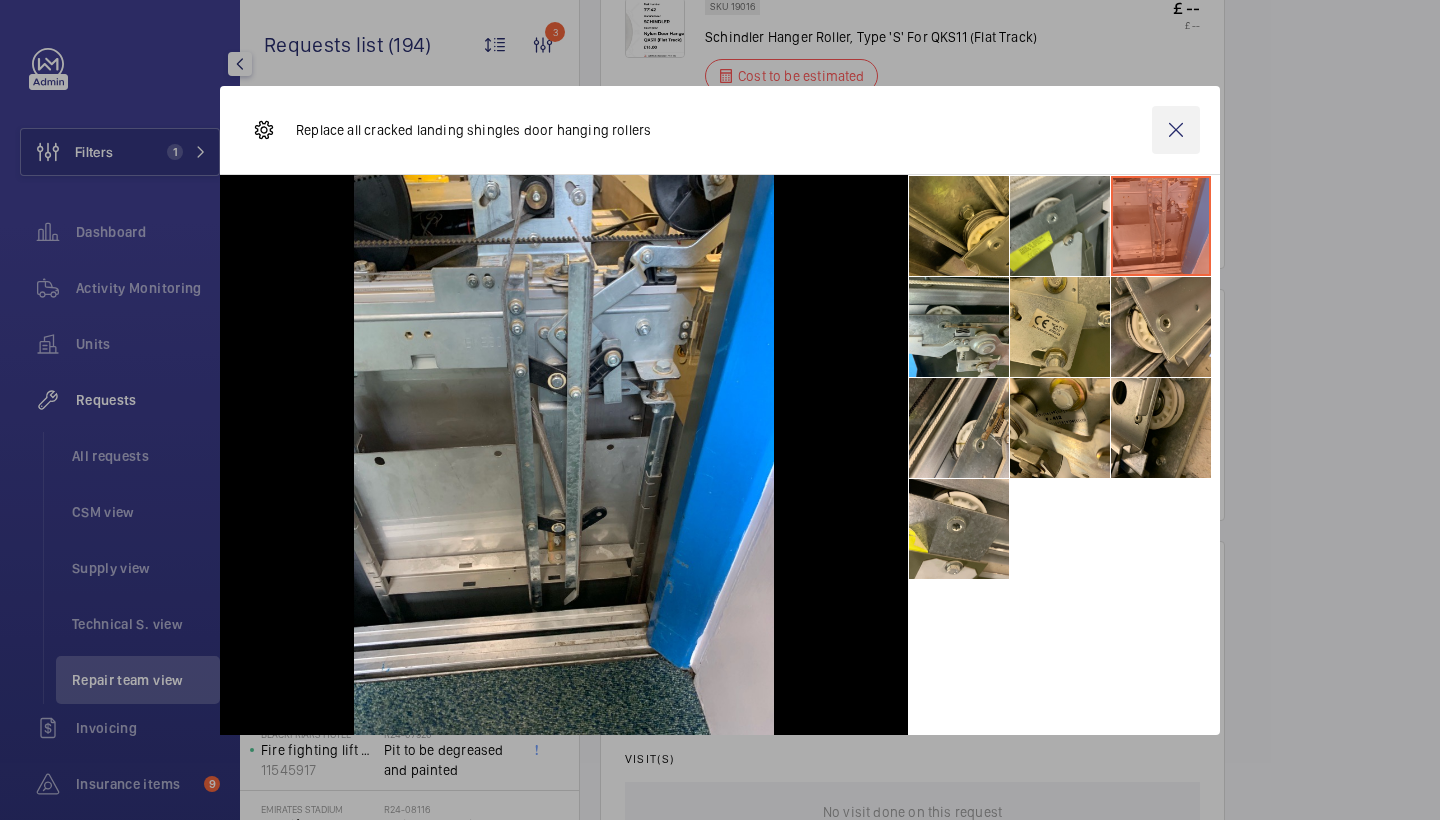 click at bounding box center [1176, 130] 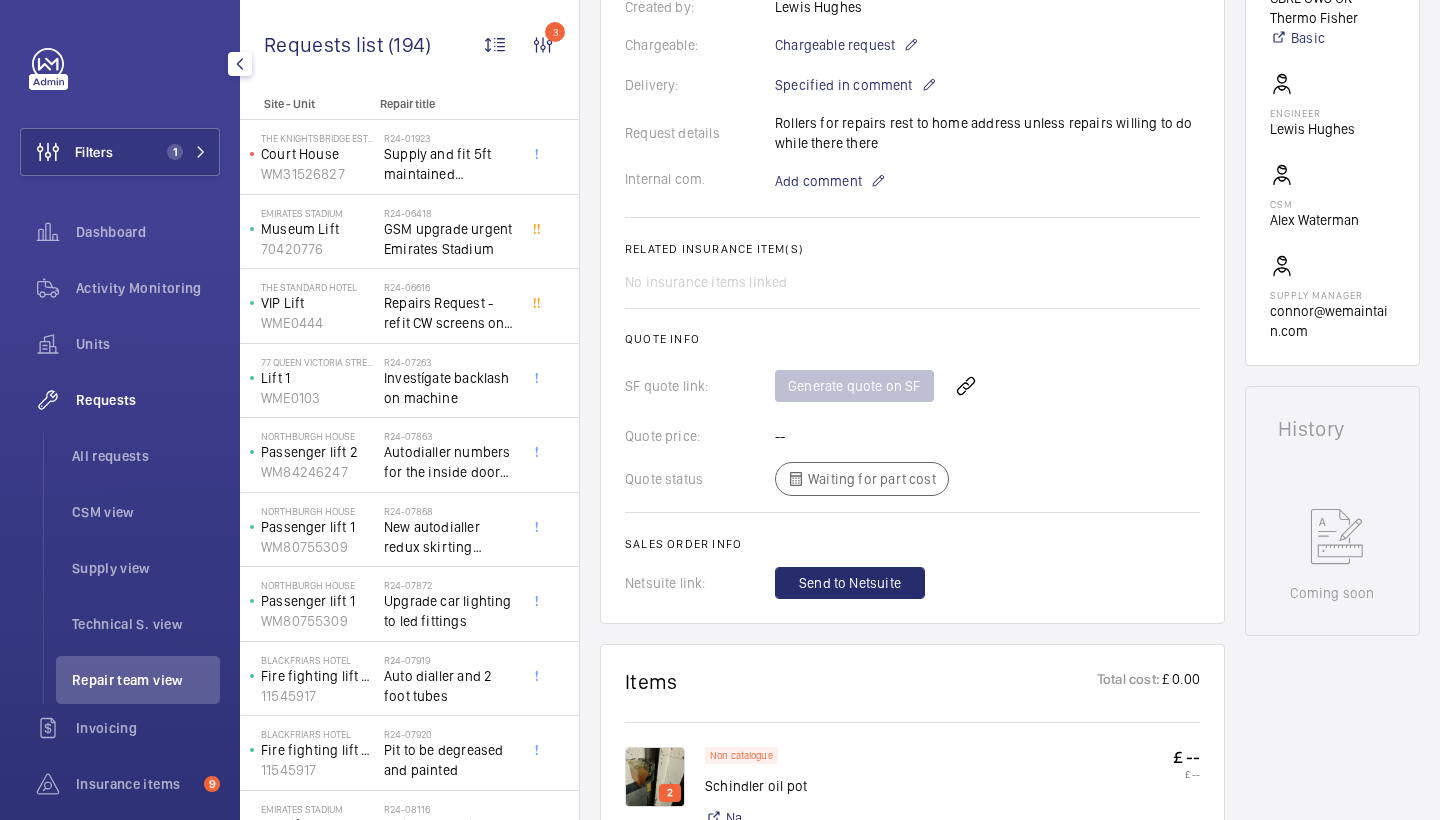 scroll, scrollTop: 1020, scrollLeft: 0, axis: vertical 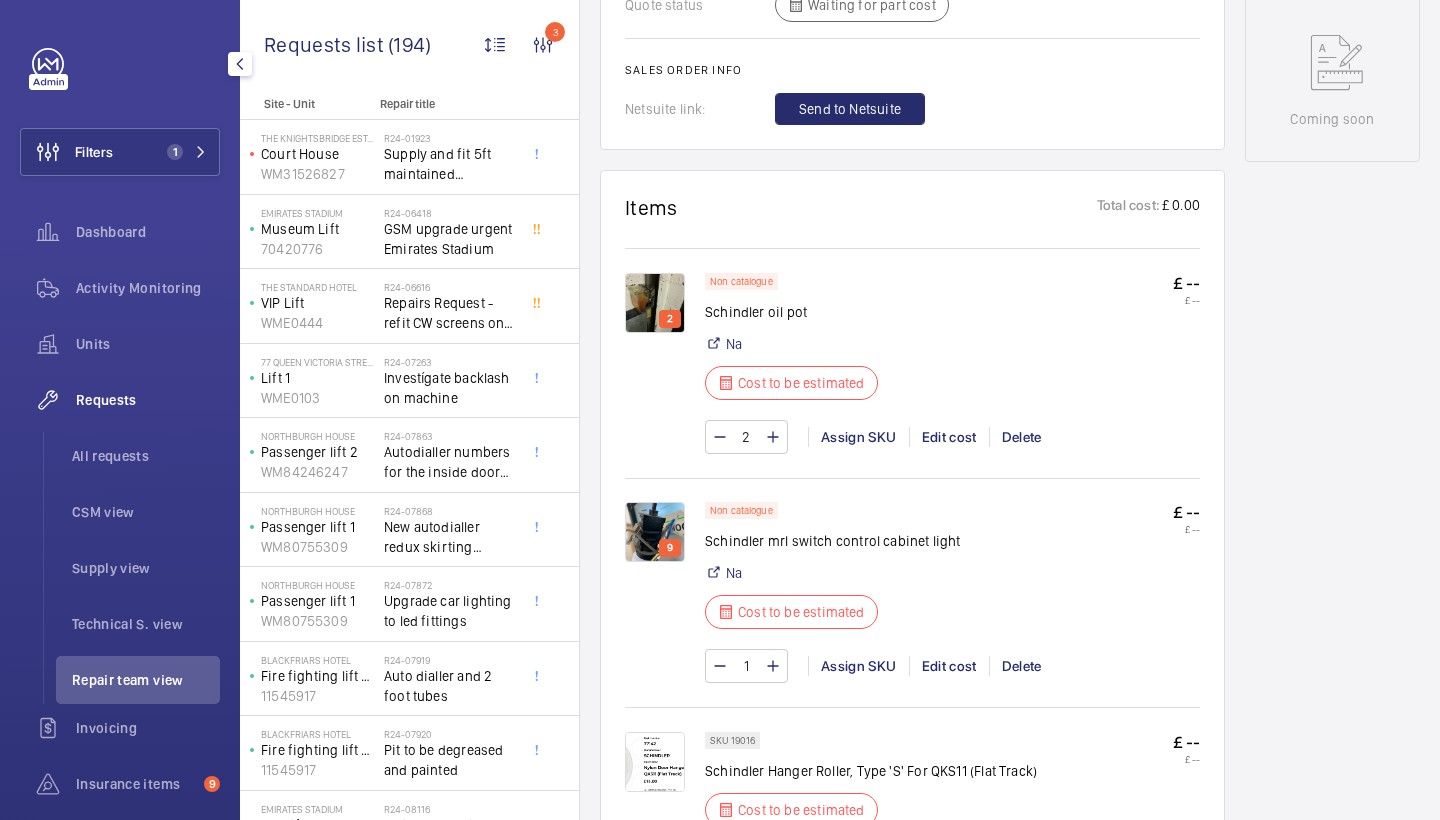 click 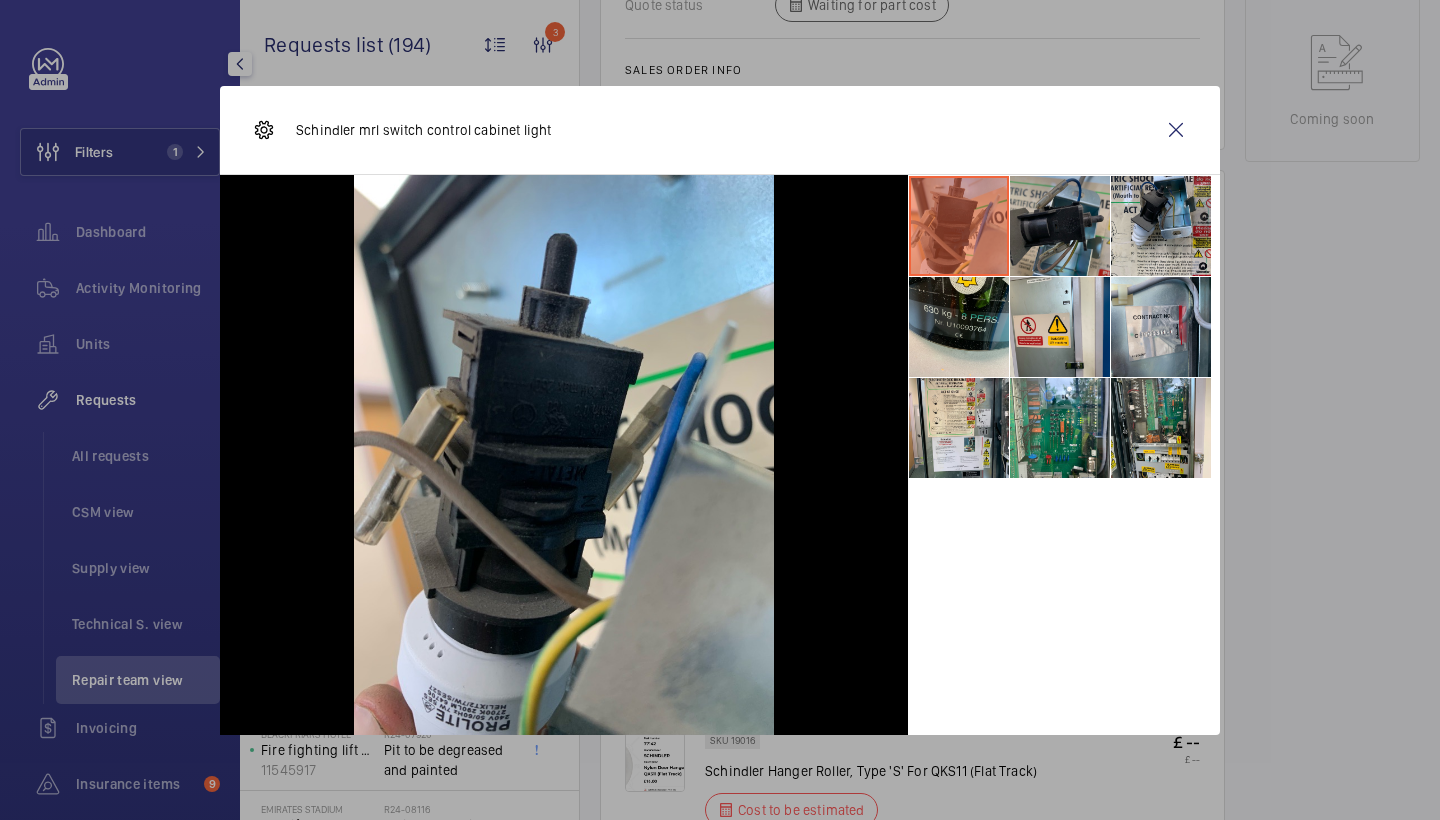 click at bounding box center [1060, 226] 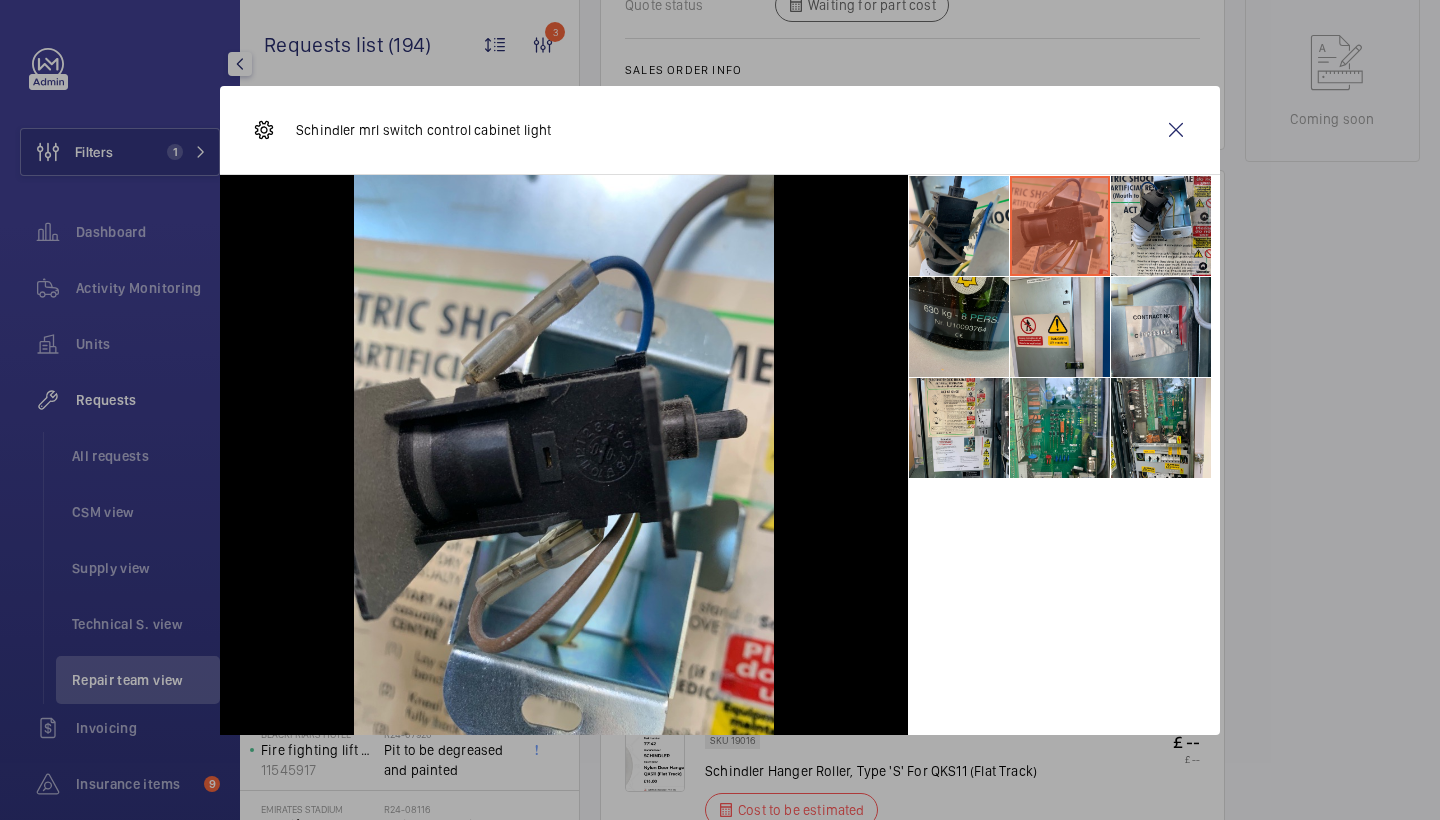 click at bounding box center [959, 327] 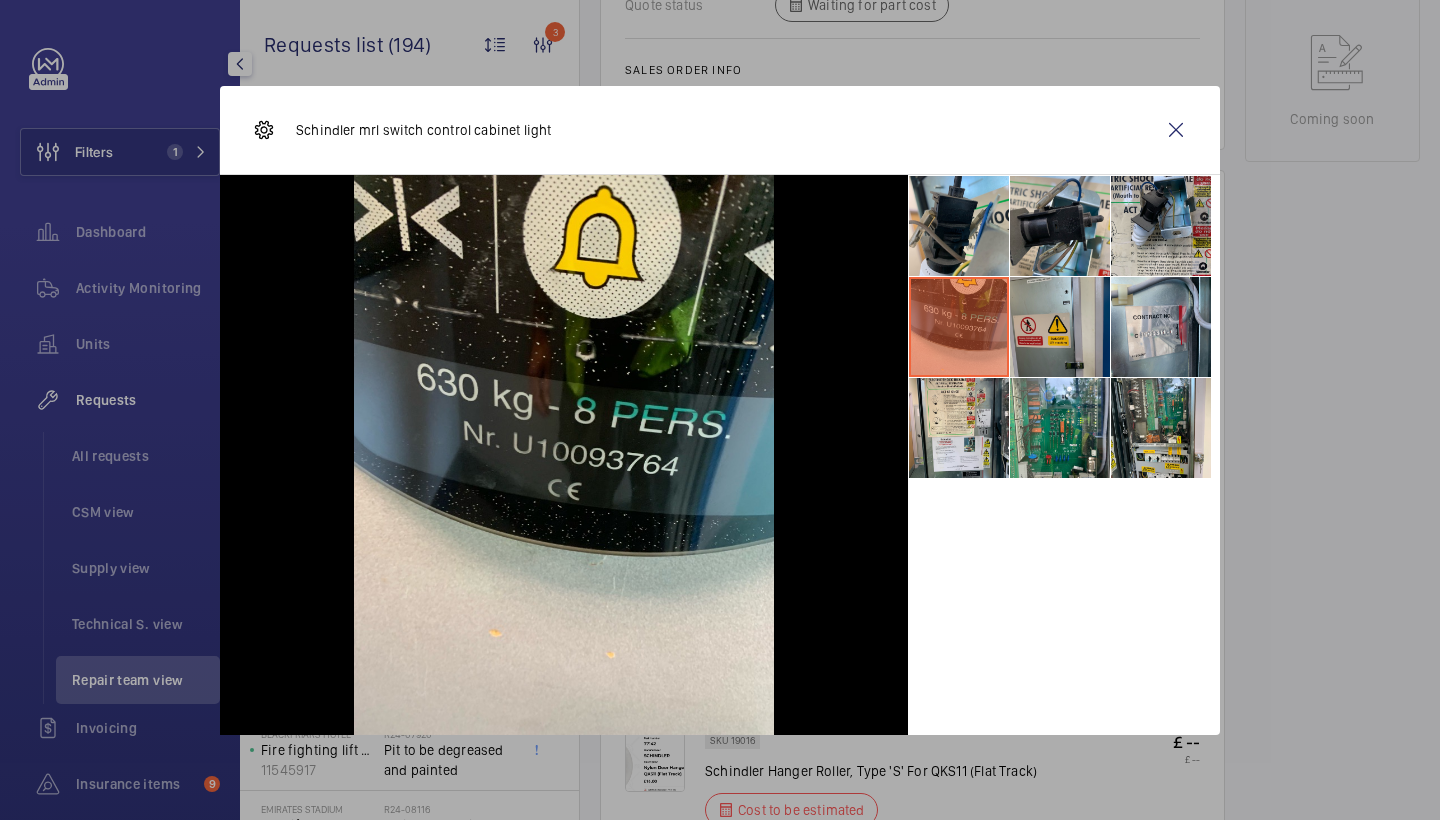 click at bounding box center (1060, 327) 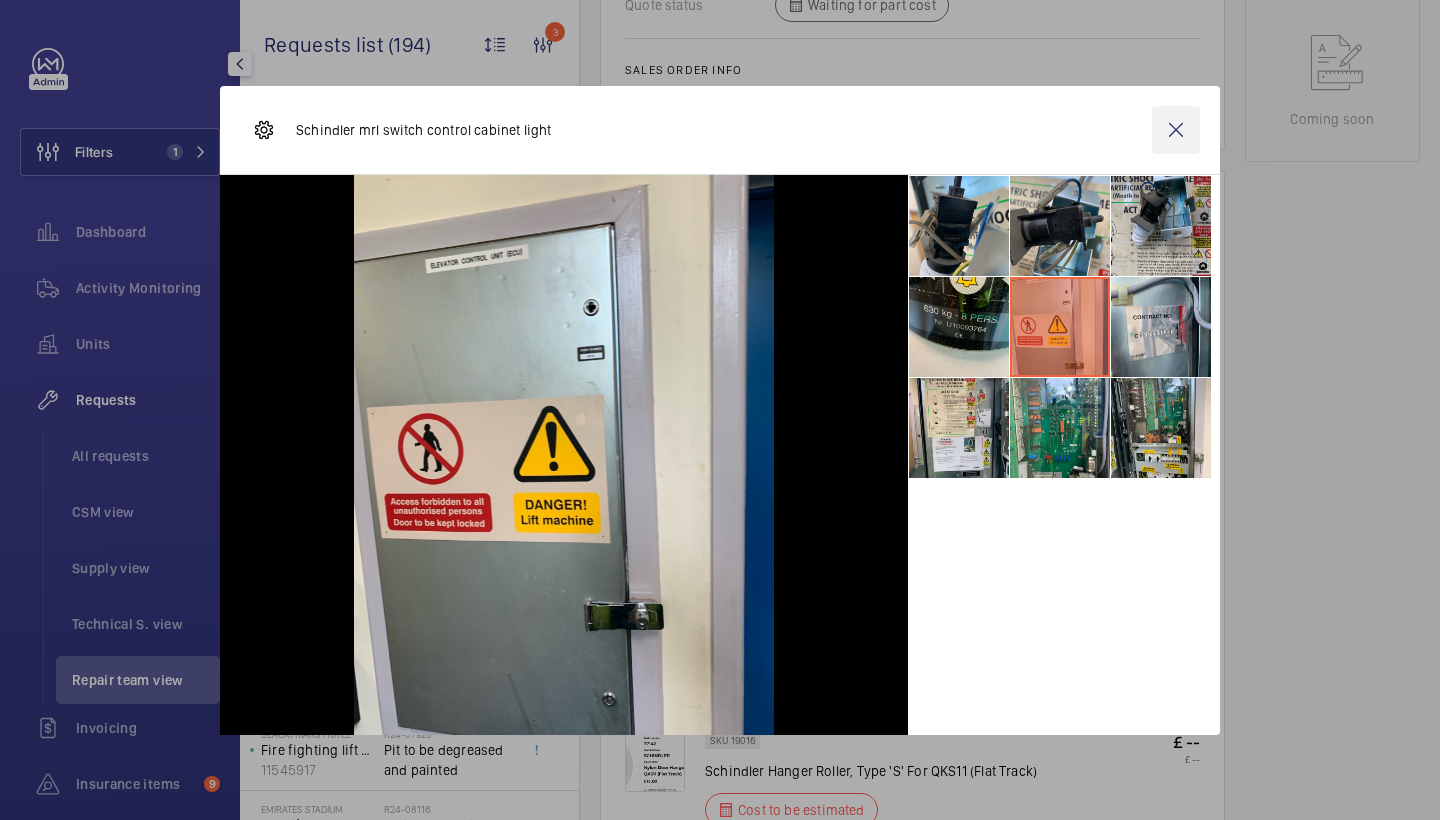 click at bounding box center [1176, 130] 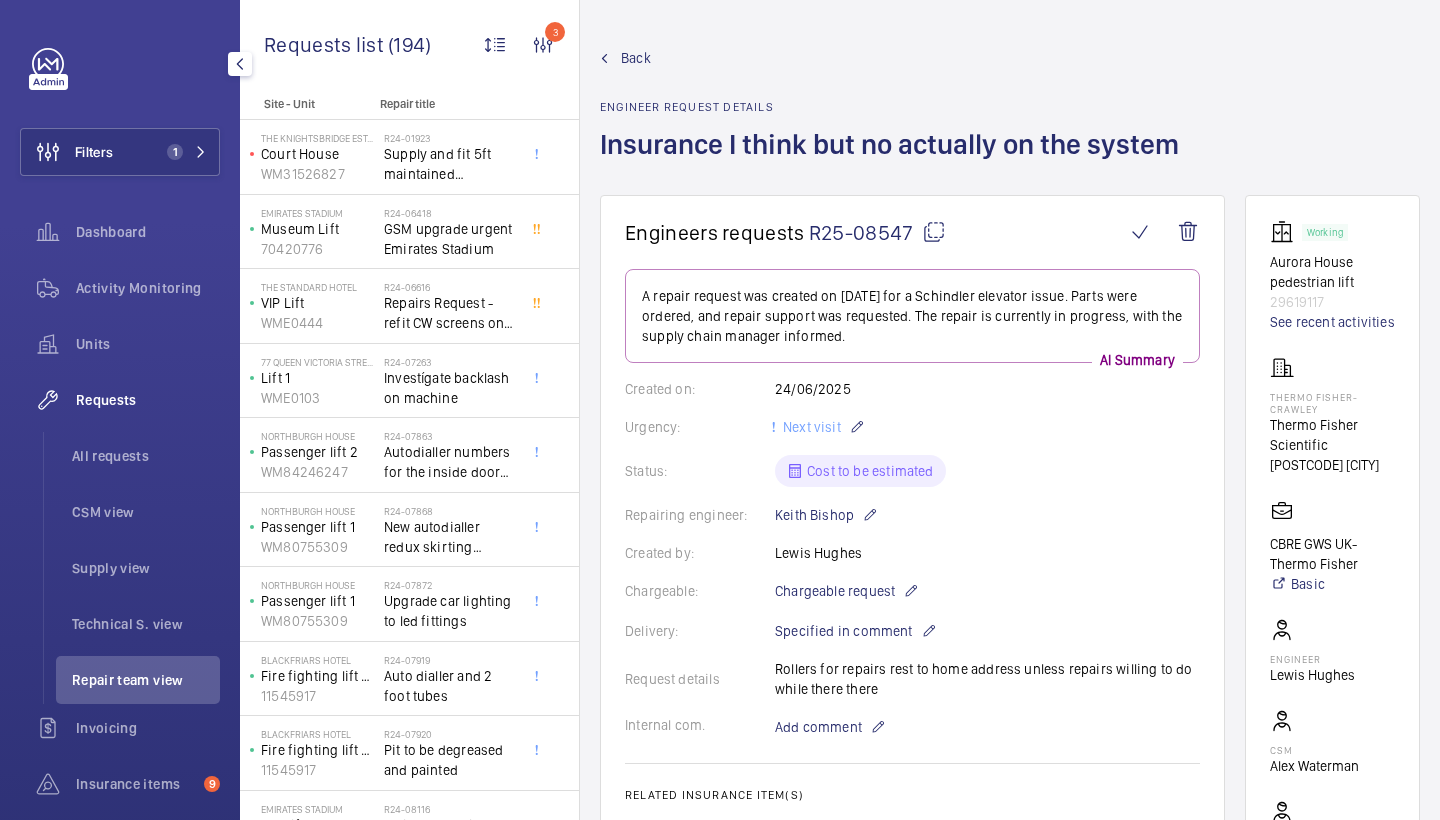 scroll, scrollTop: 0, scrollLeft: 0, axis: both 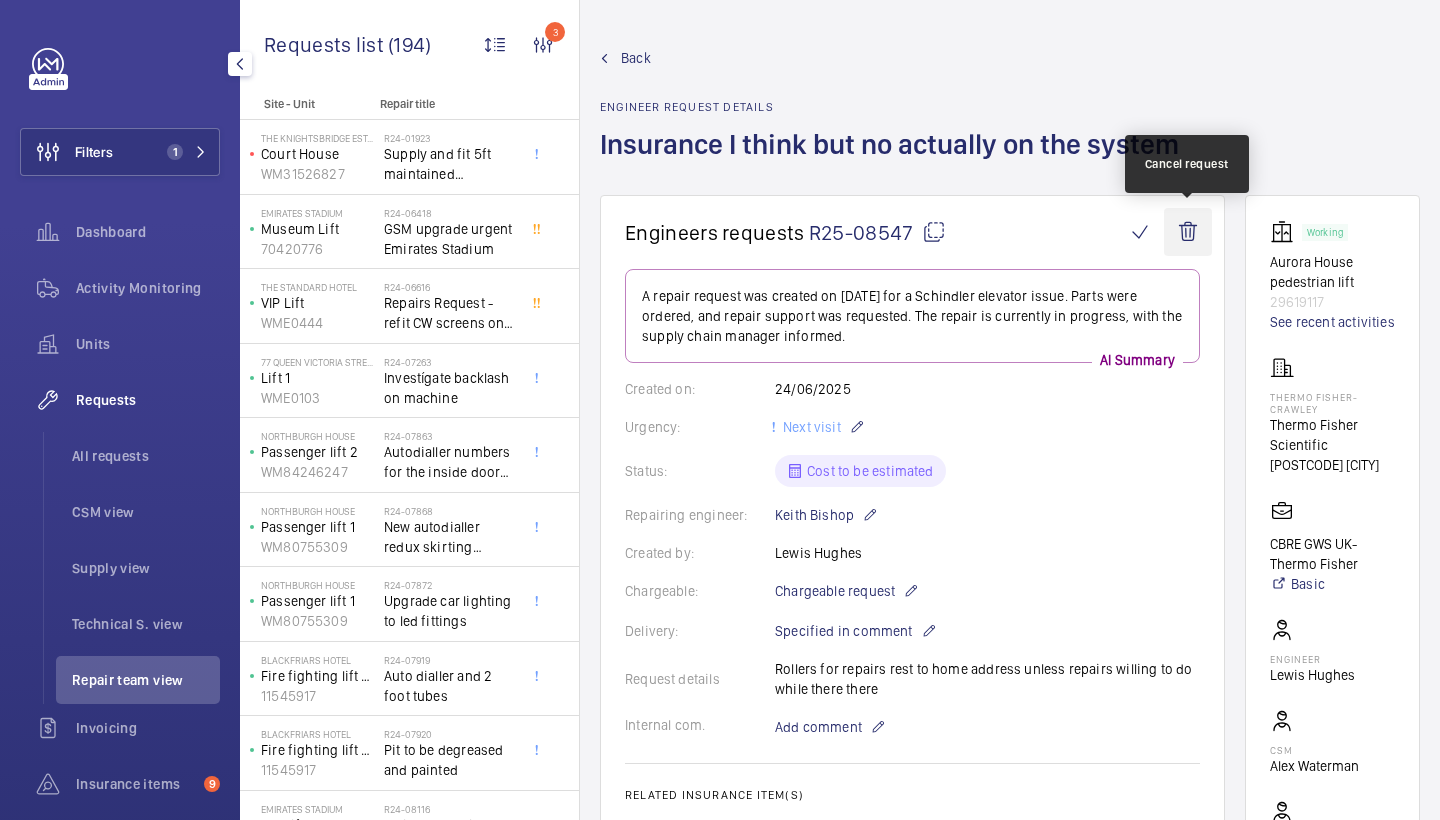 click 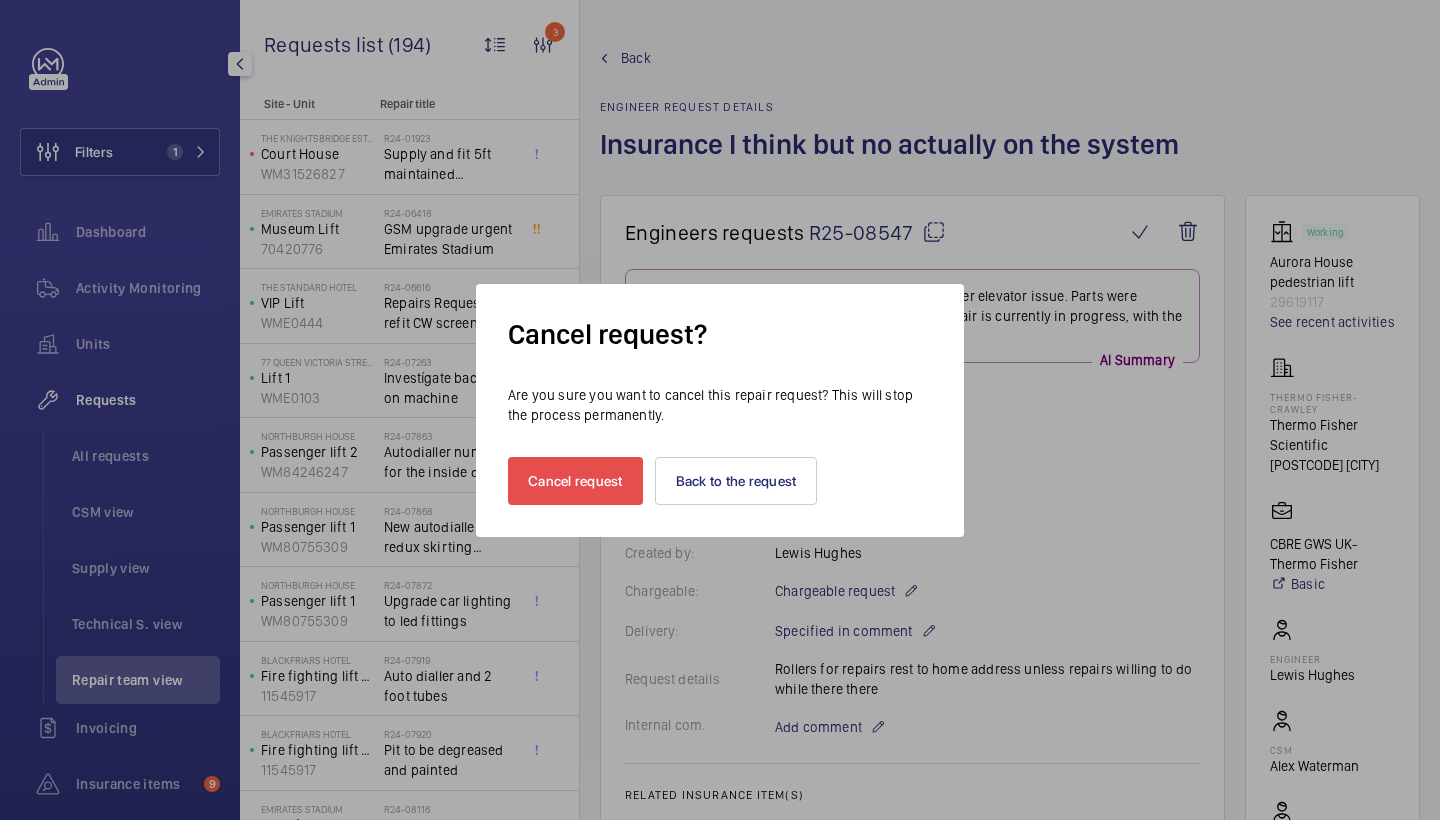 click on "Cancel request" at bounding box center (575, 481) 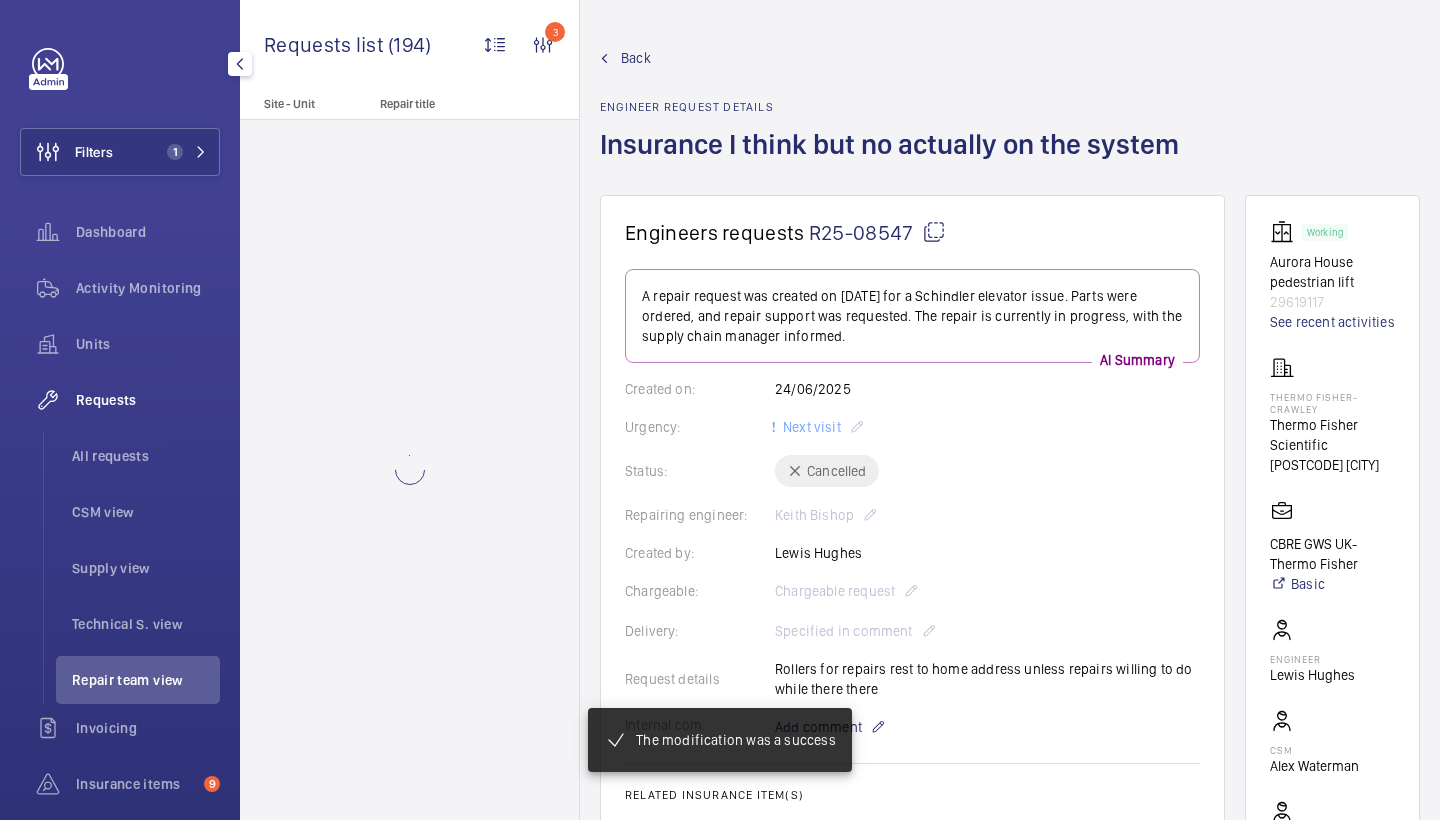 click on "Back" 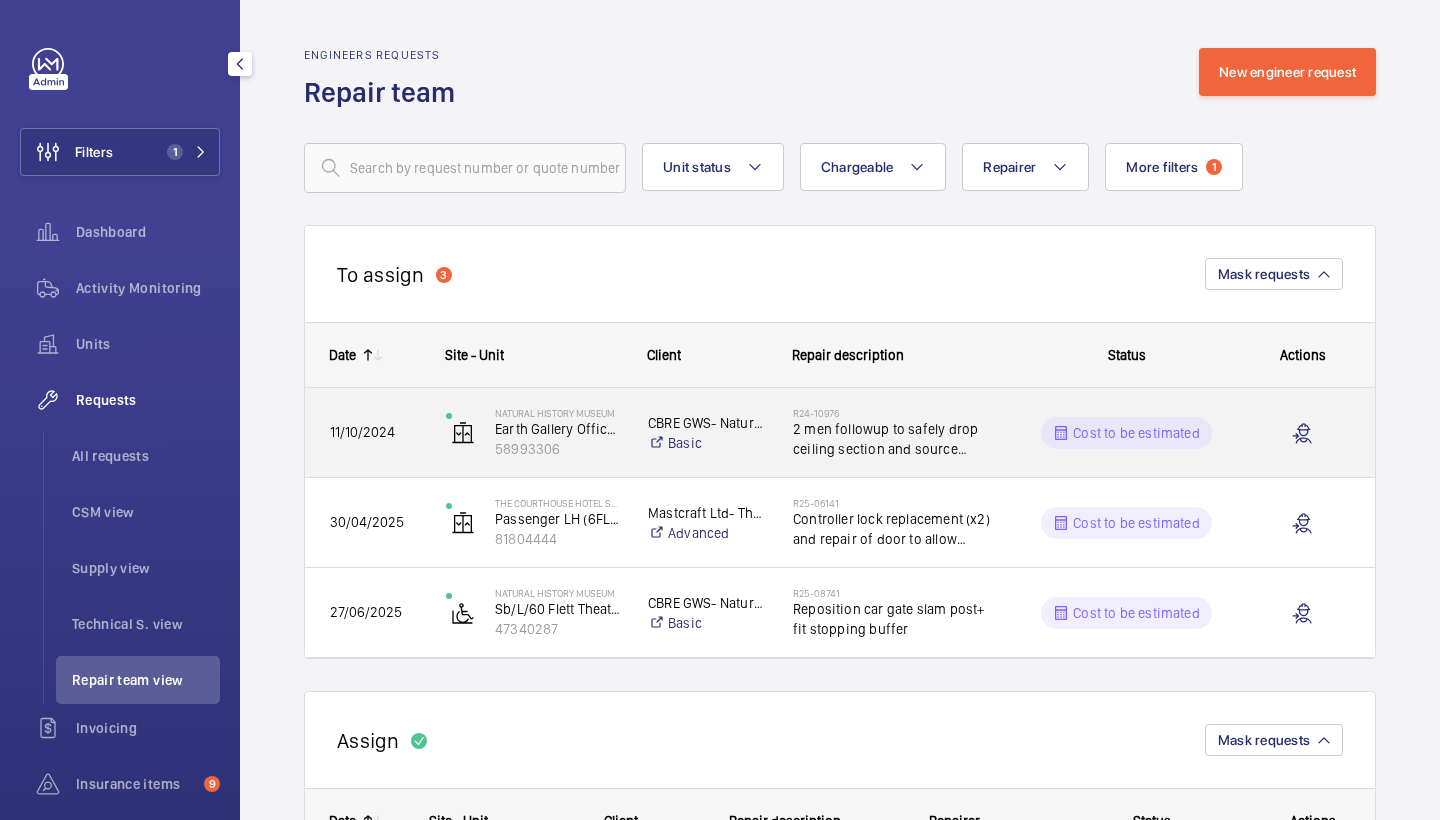 click on "2 men followup to safely drop ceiling section and source replacement" 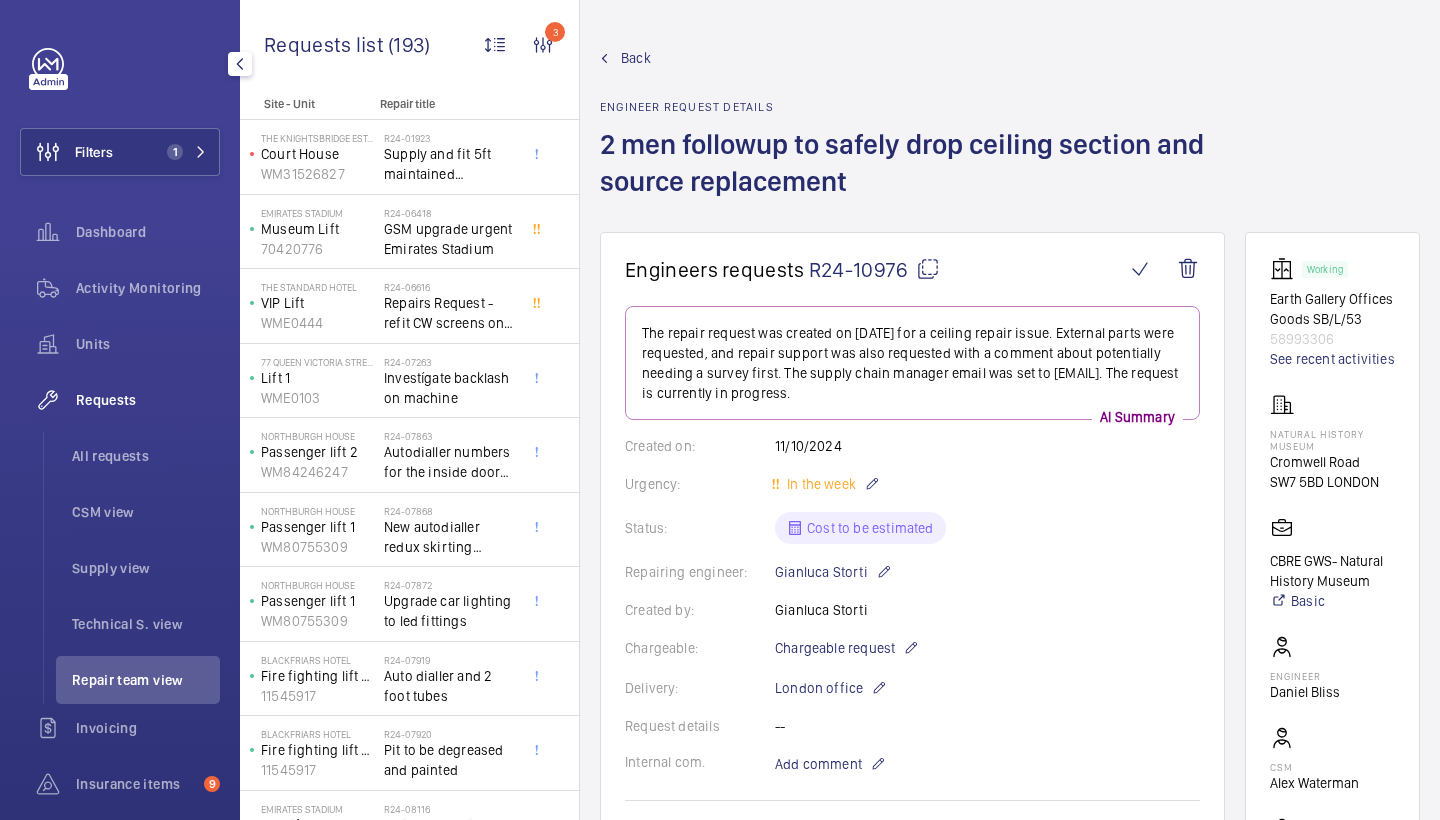 click 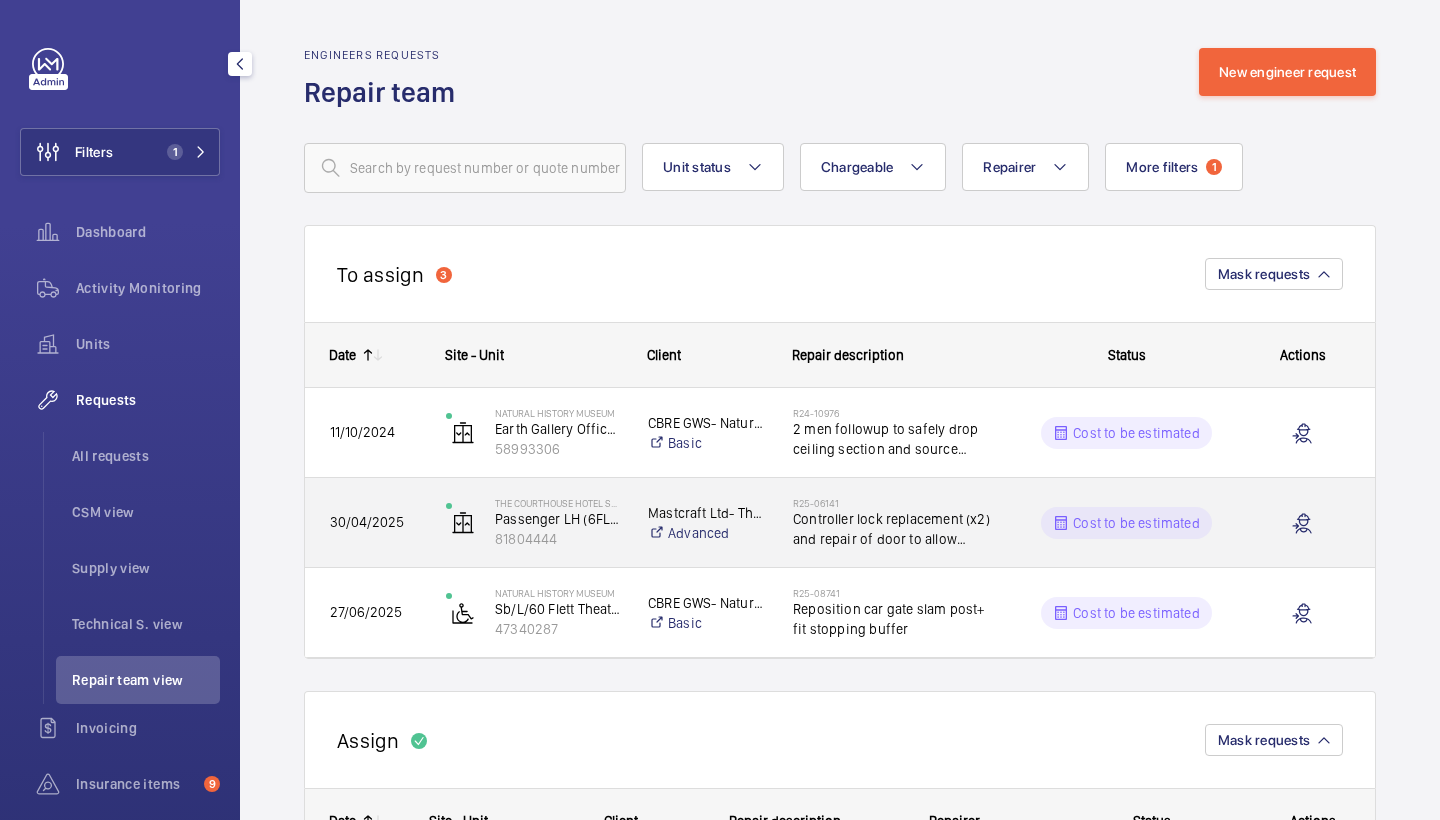 click on "Controller lock replacement (x2) and repair of door to allow locking" 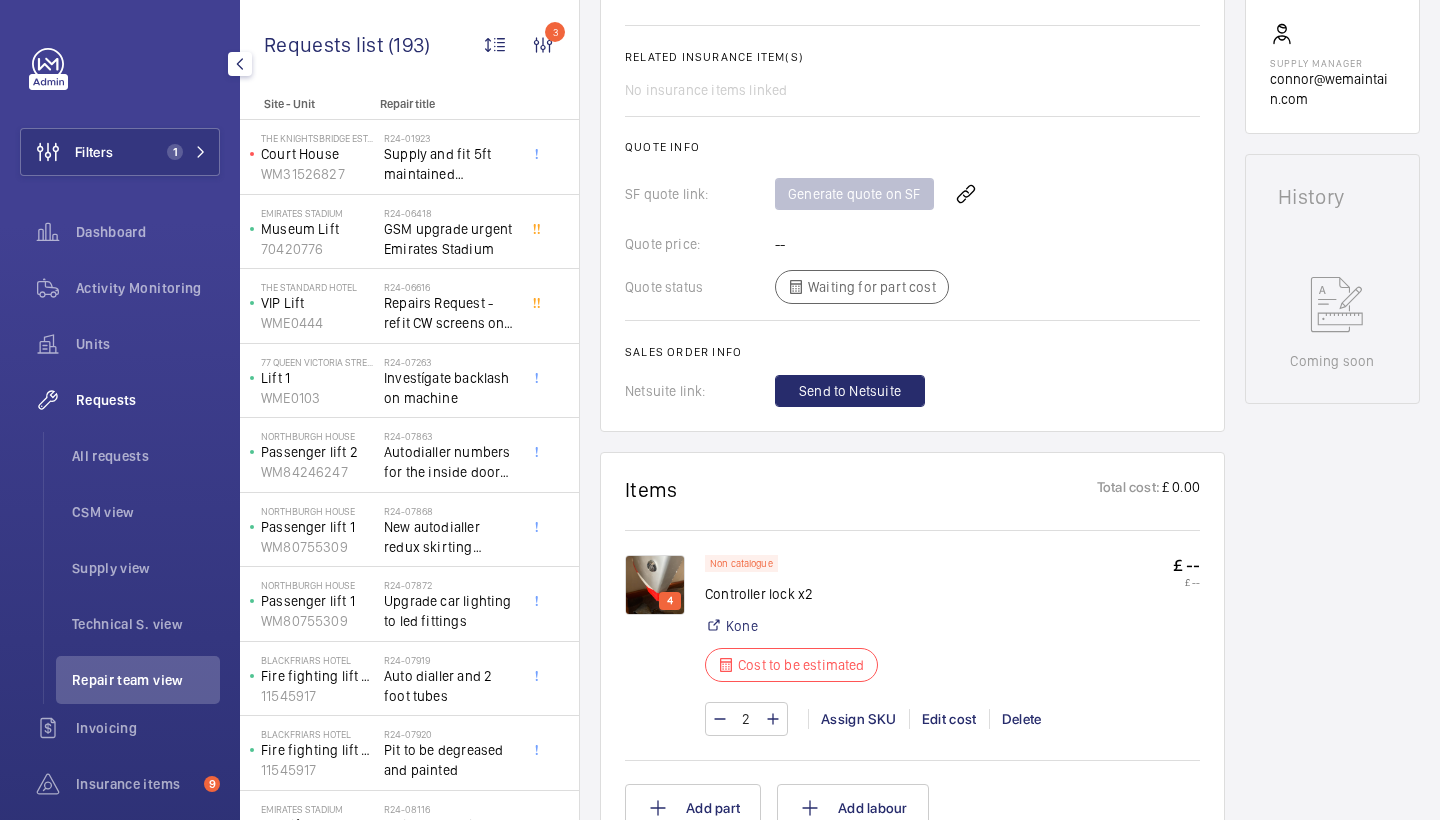 scroll, scrollTop: 1173, scrollLeft: 0, axis: vertical 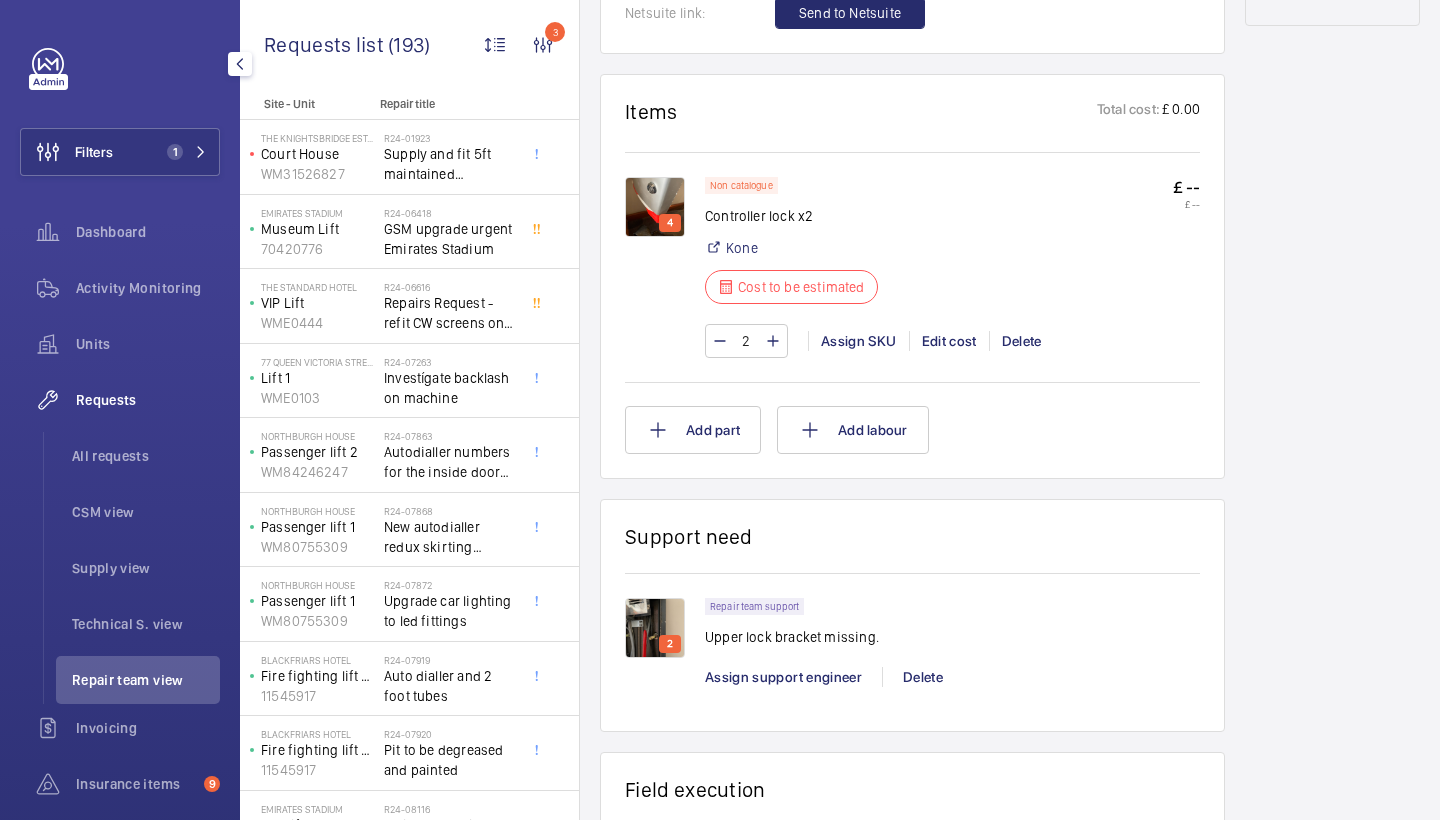 click 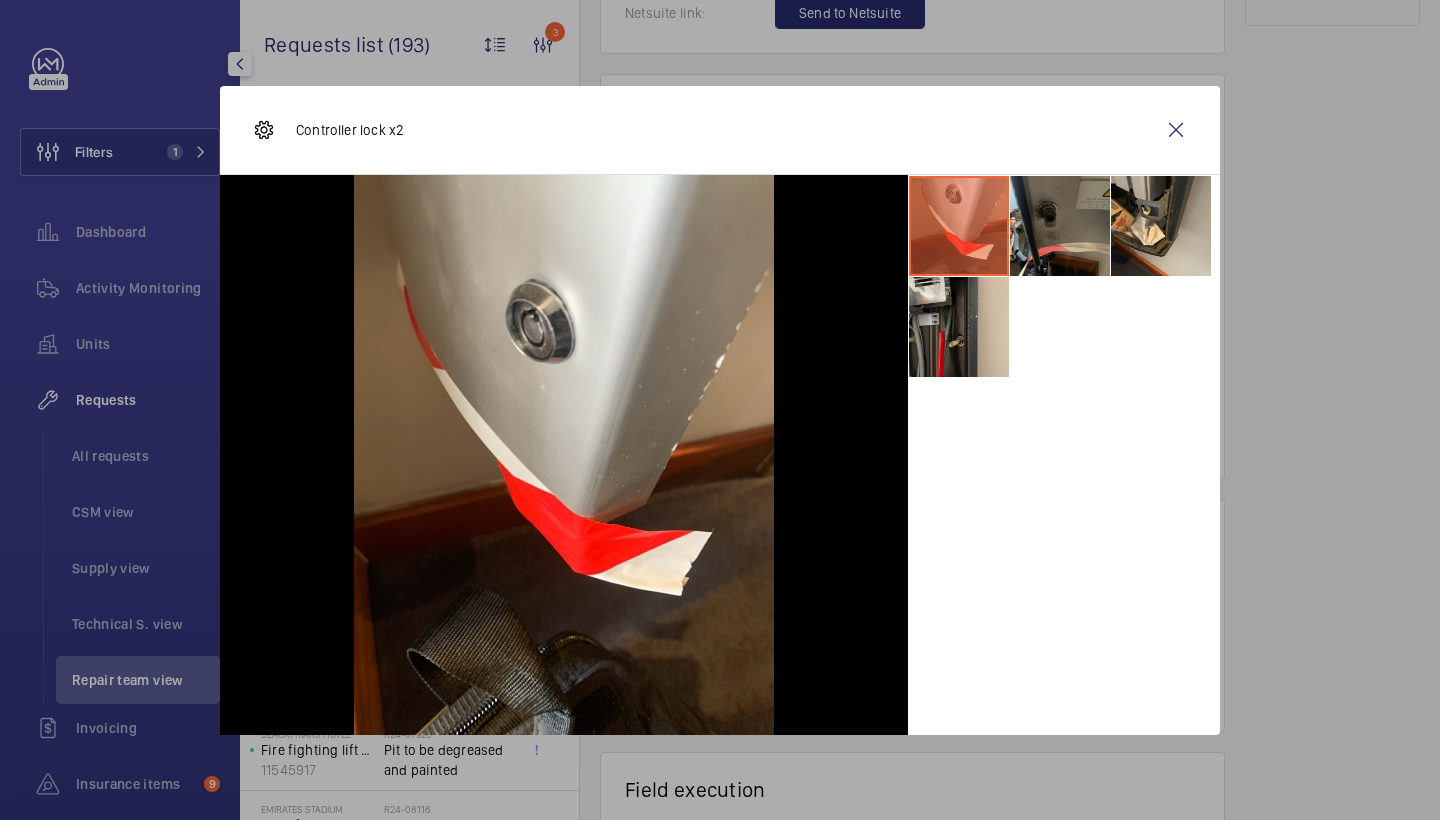 click at bounding box center (1060, 226) 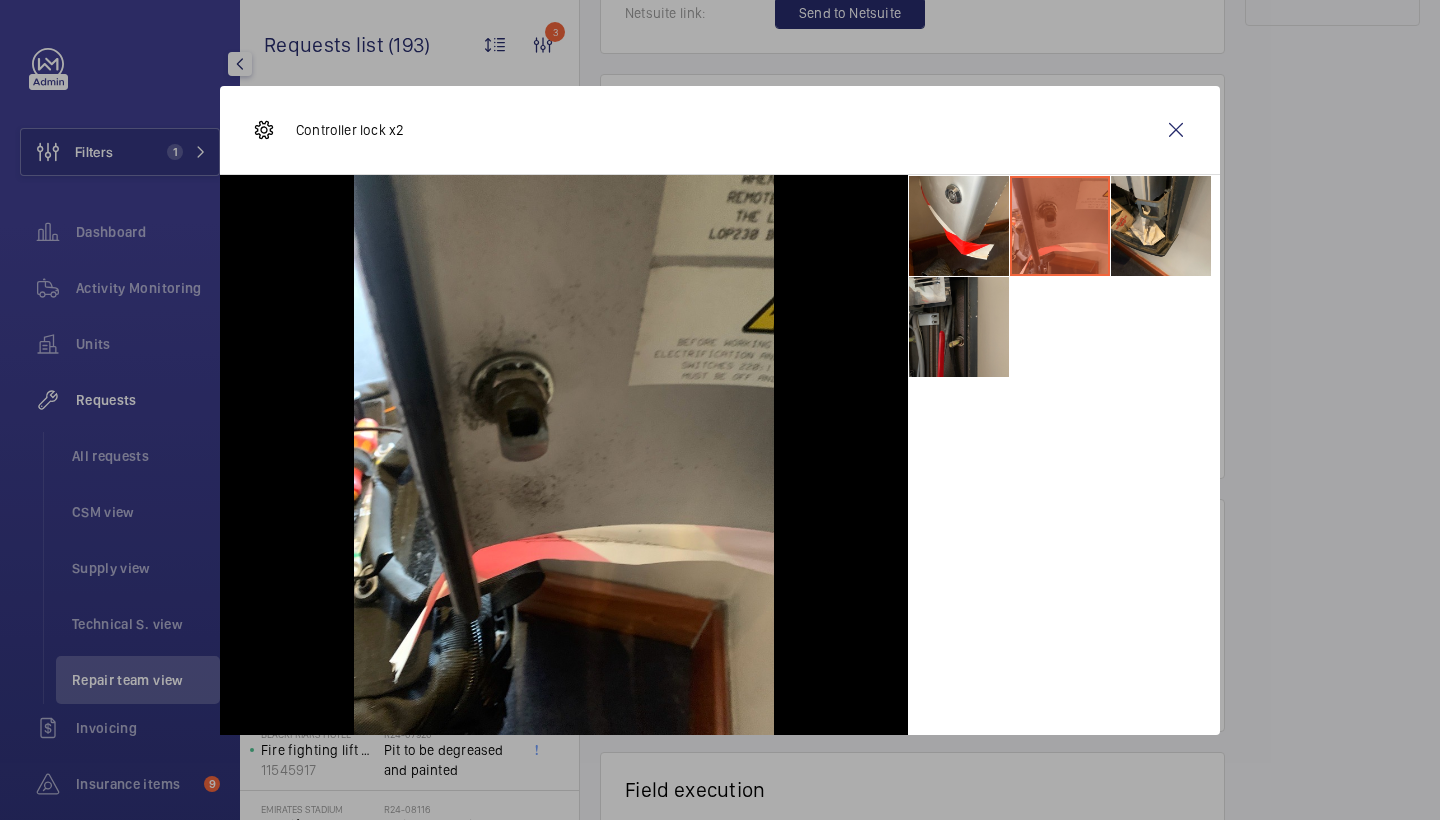 click at bounding box center [959, 327] 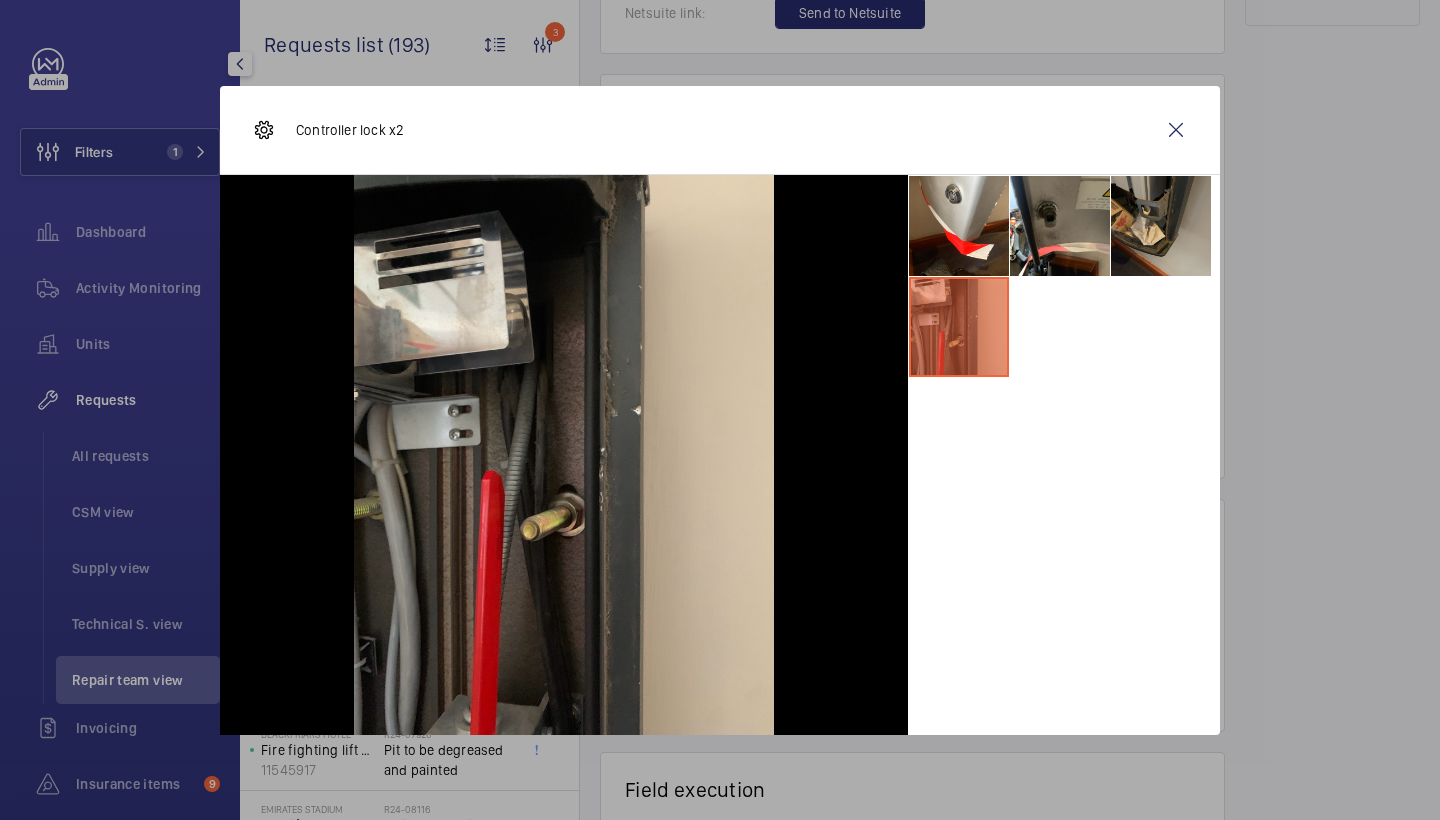 click at bounding box center (1161, 226) 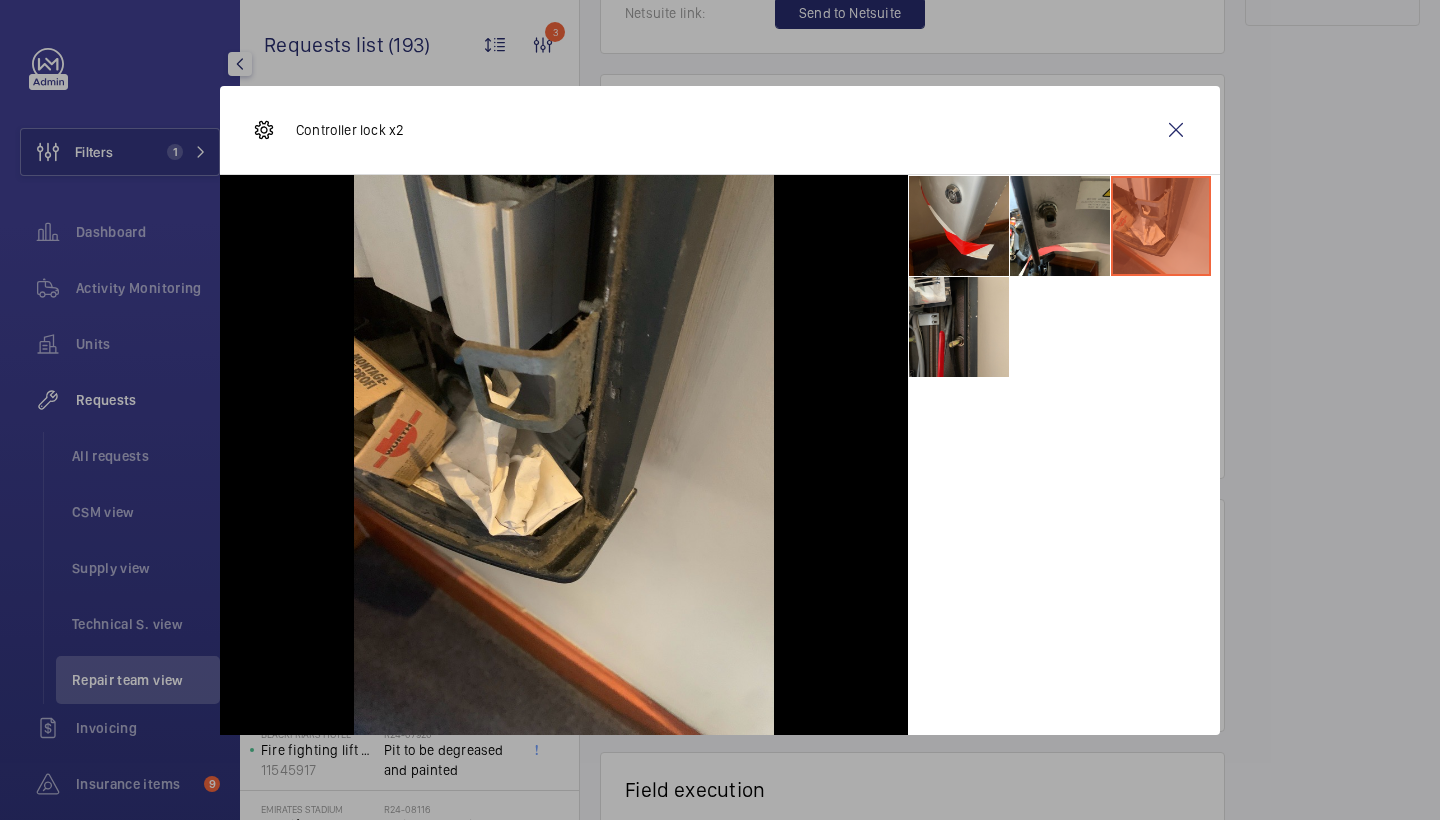 click at bounding box center [959, 226] 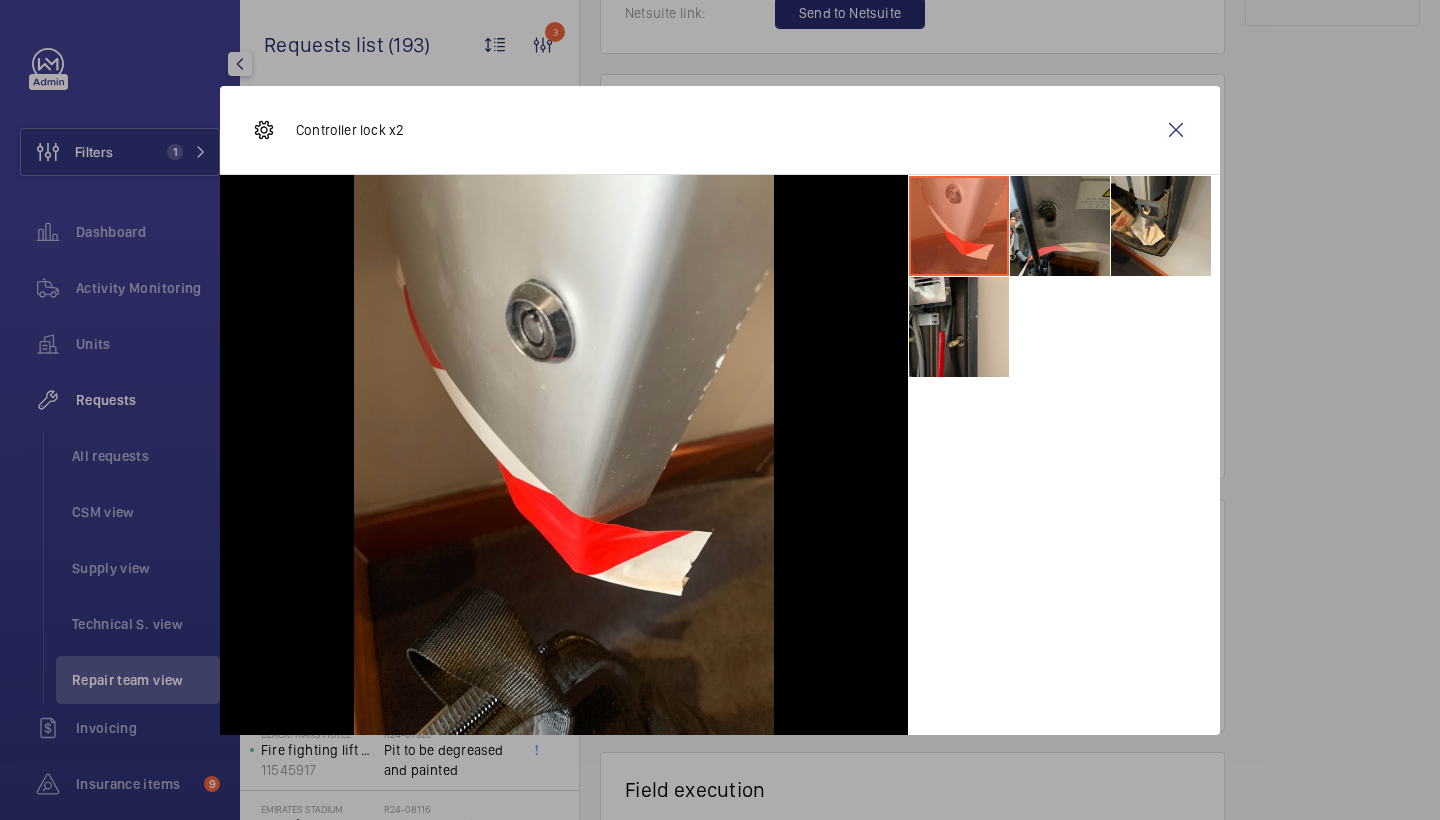 click at bounding box center (1060, 226) 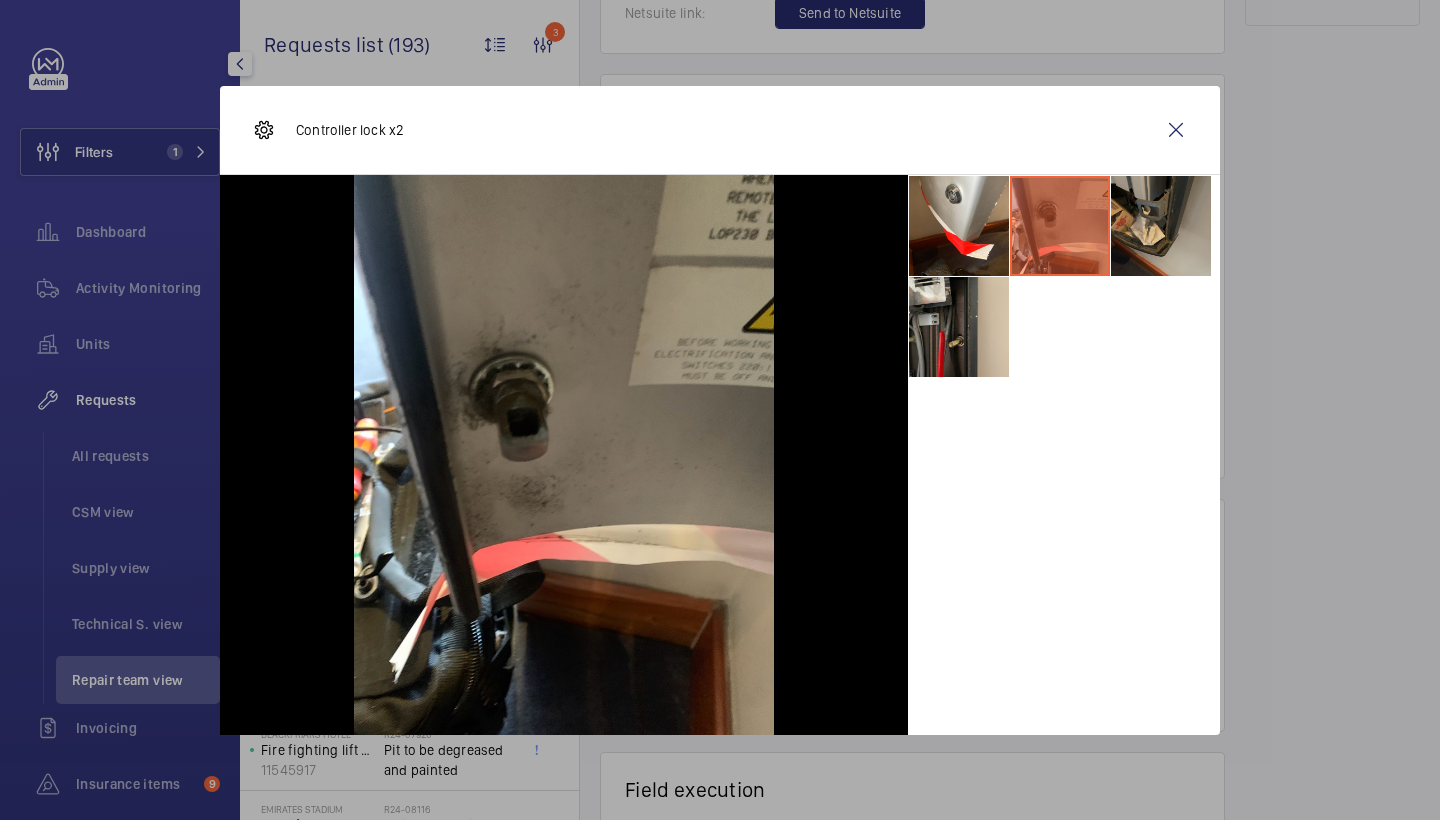 click at bounding box center (1161, 226) 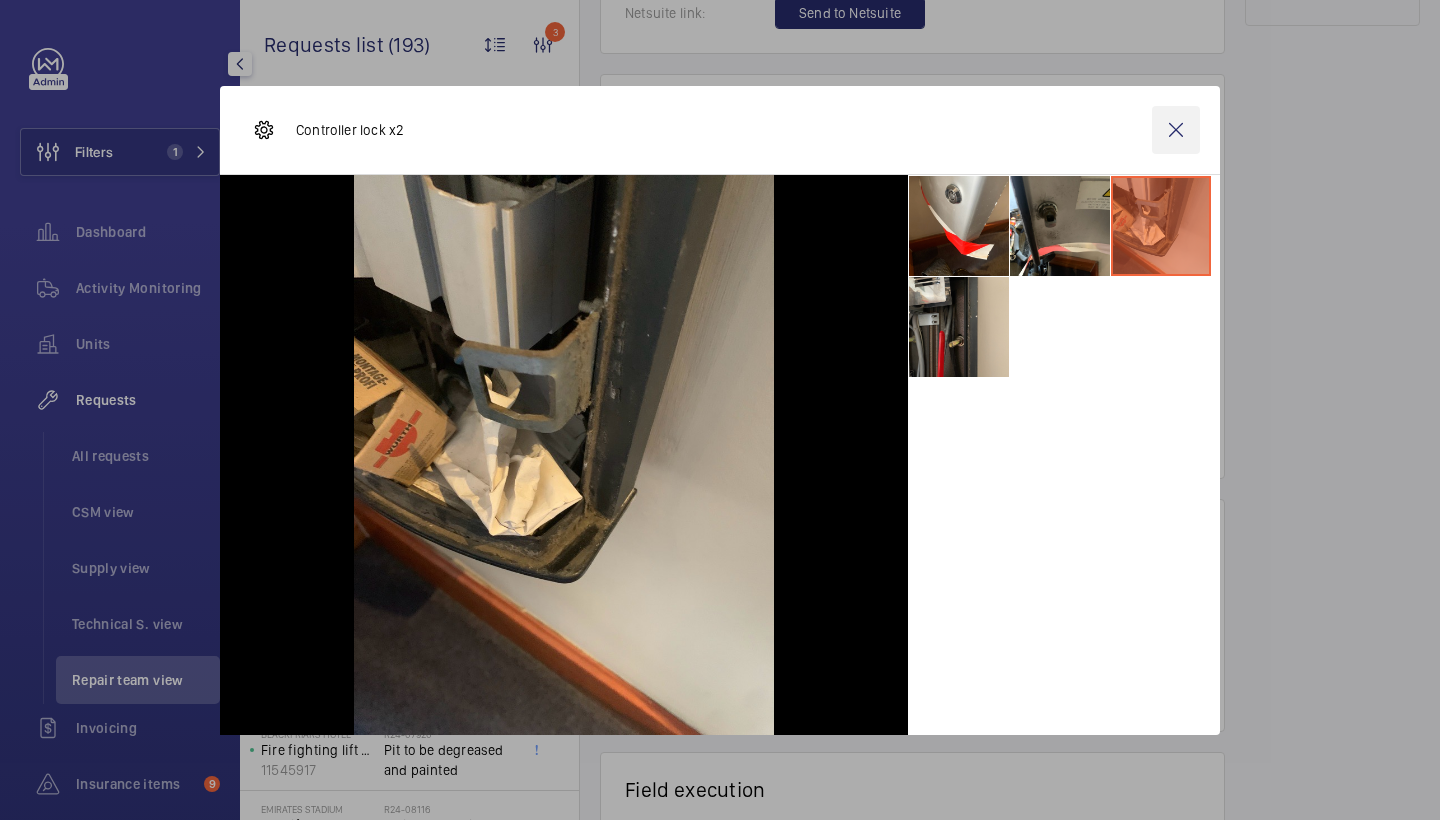 click at bounding box center (1176, 130) 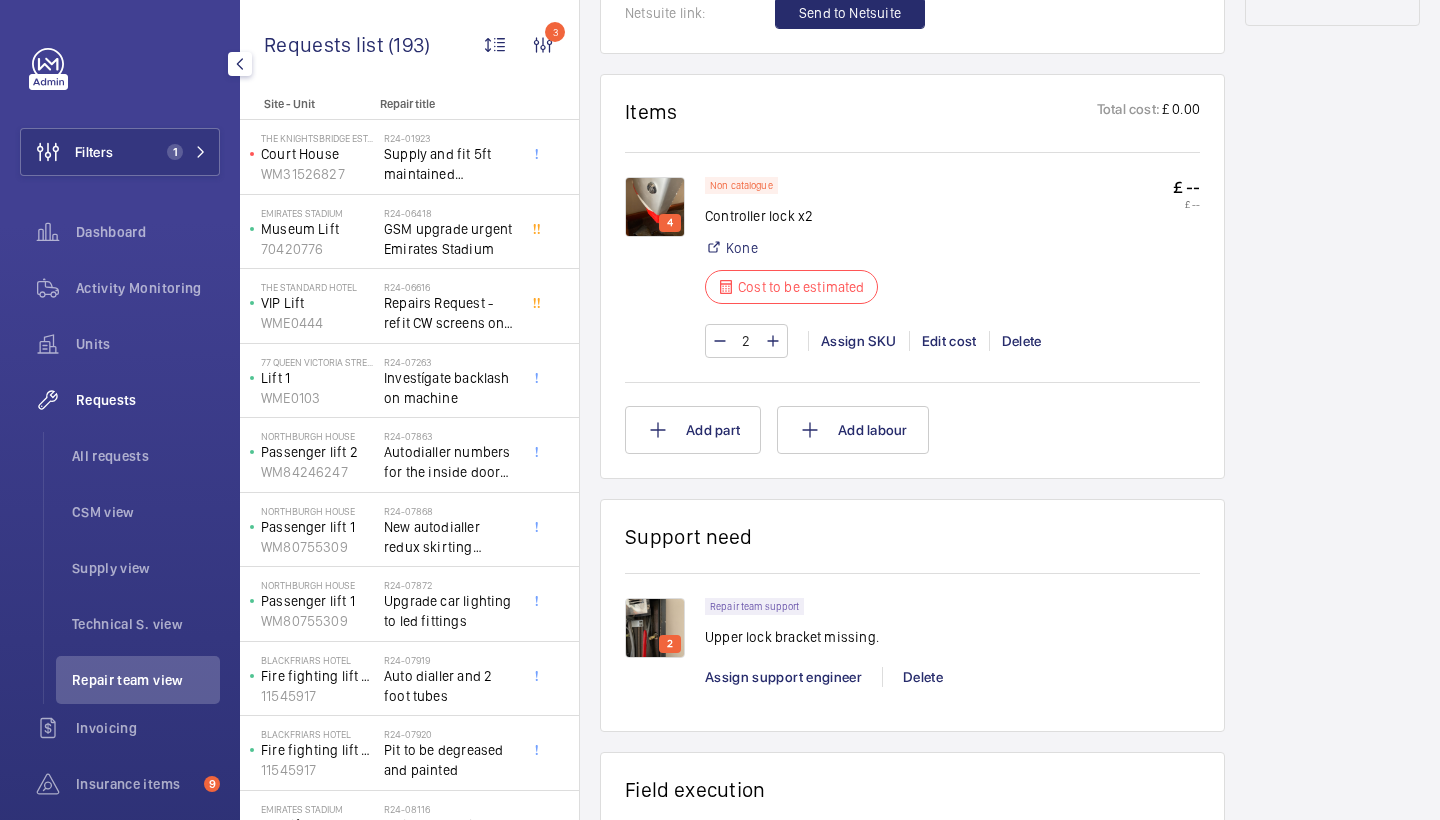 scroll, scrollTop: 1513, scrollLeft: 0, axis: vertical 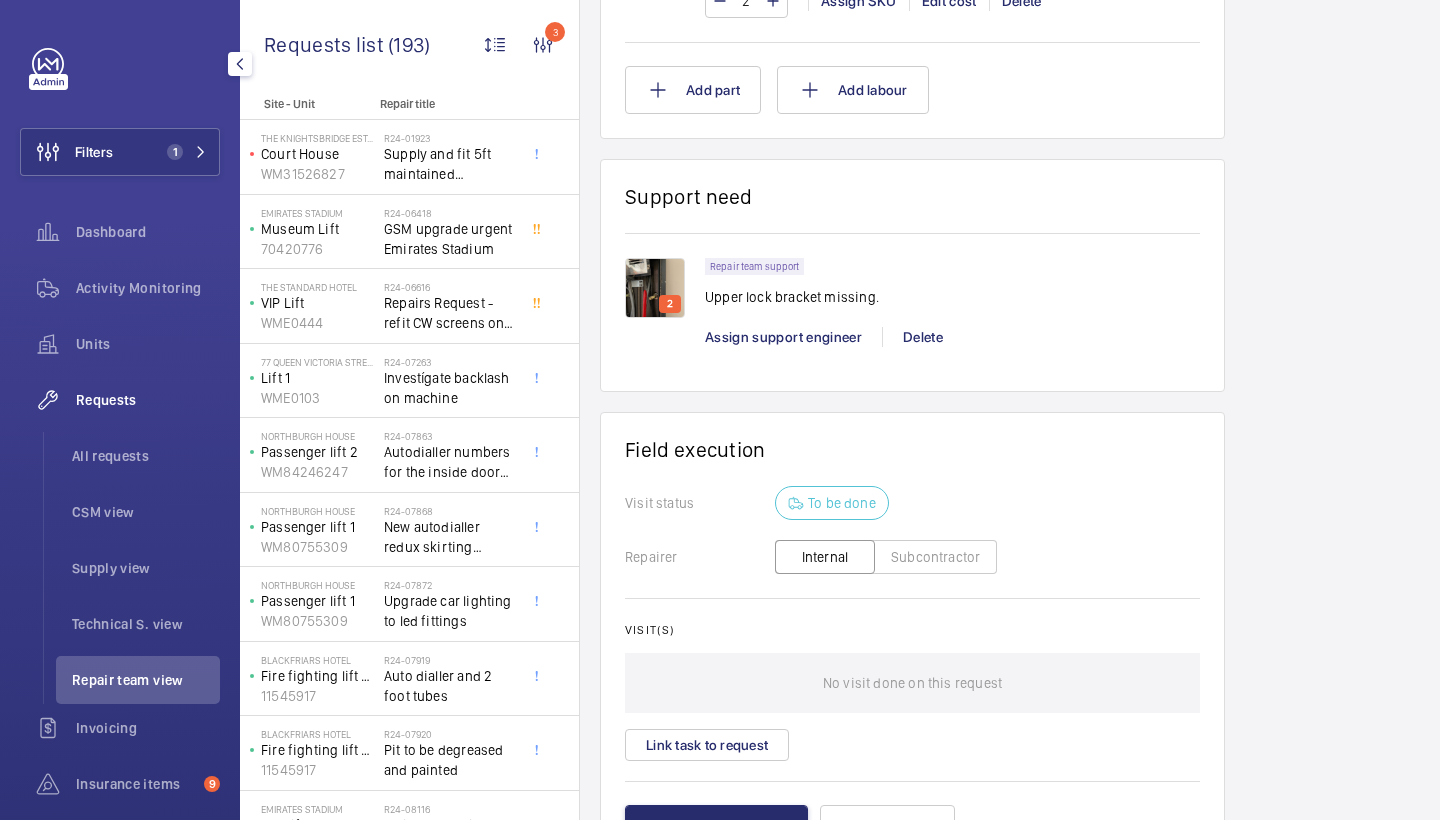 click 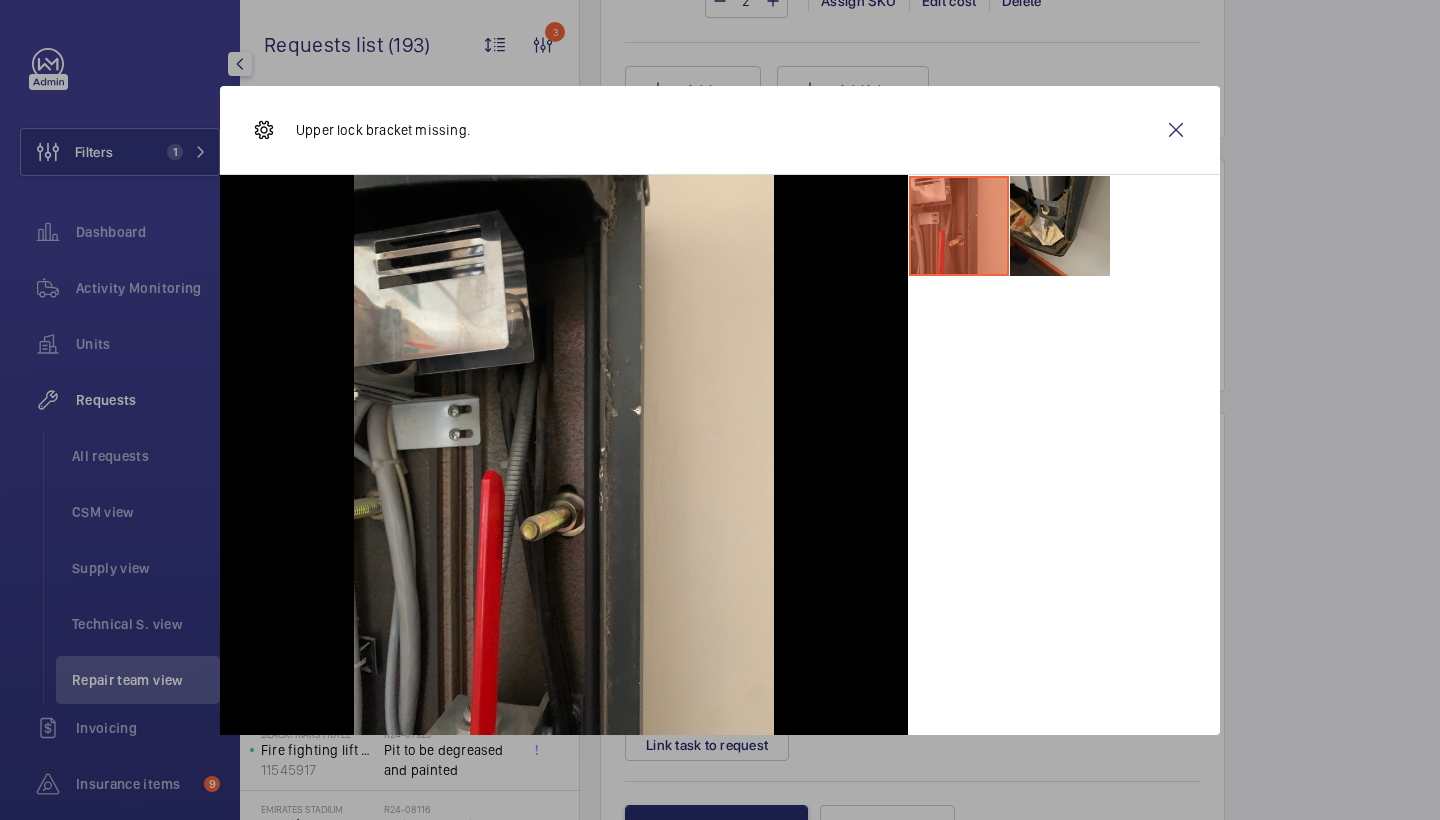 click at bounding box center (1060, 226) 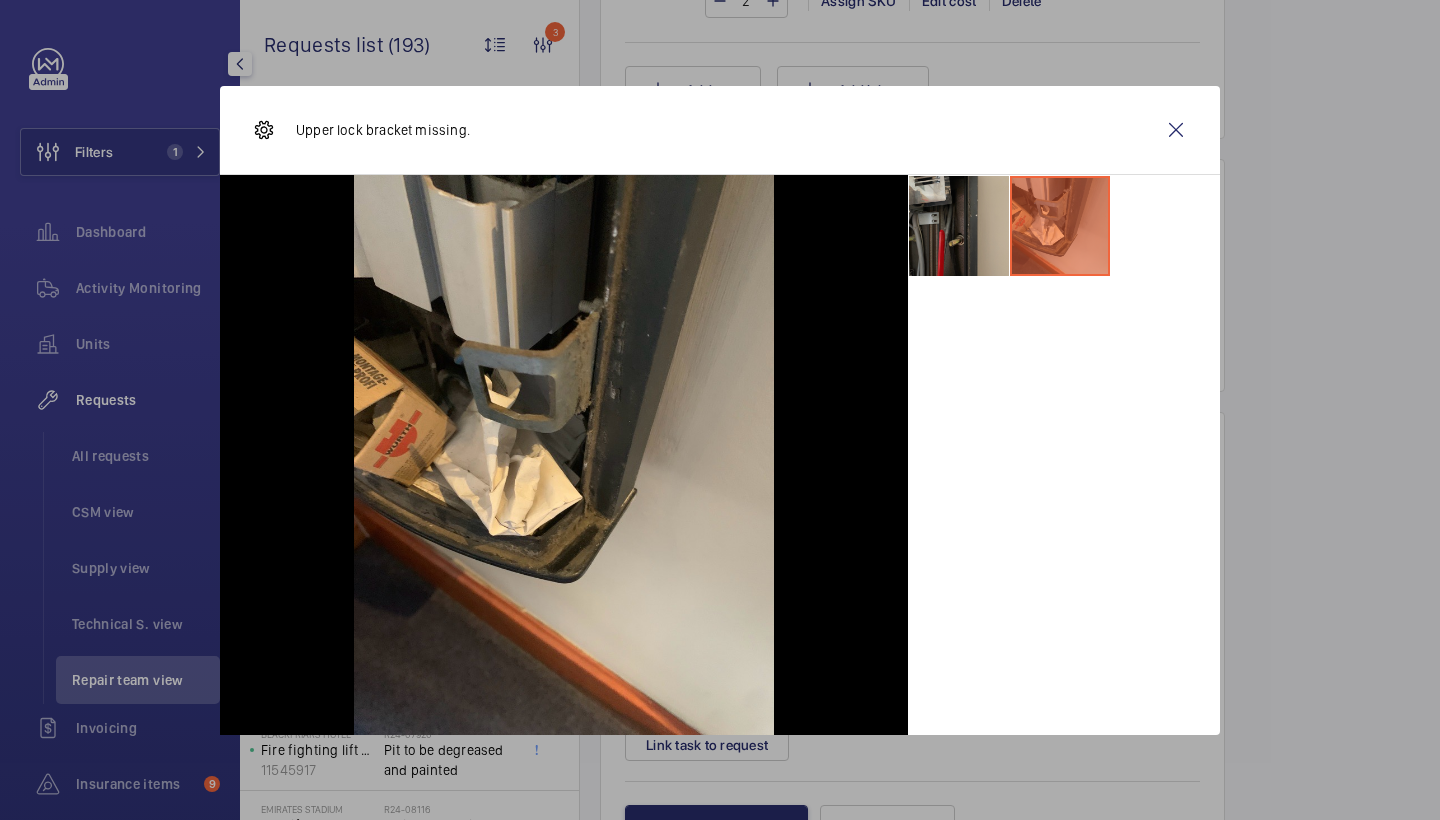 click at bounding box center (959, 226) 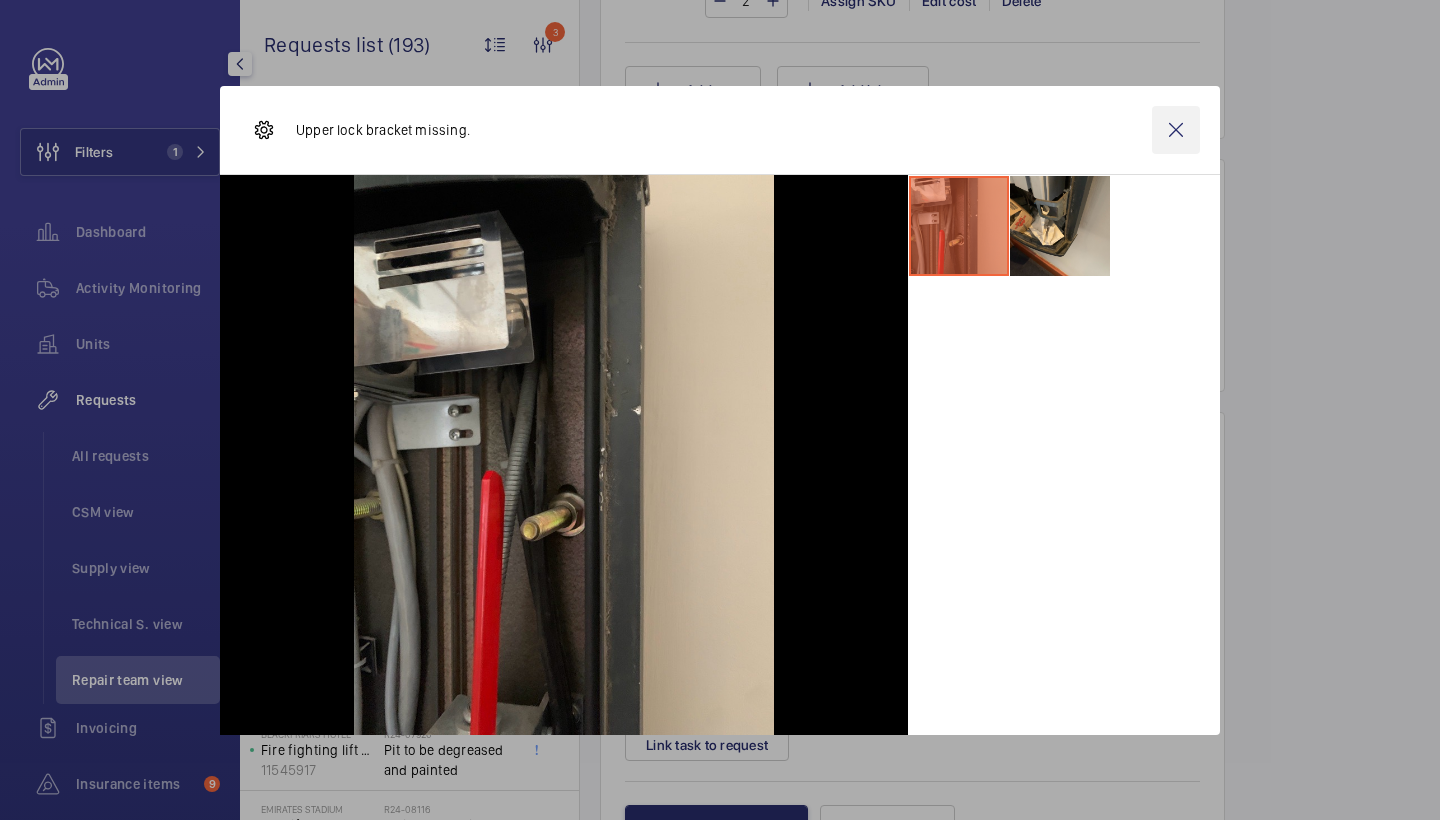 click at bounding box center [1176, 130] 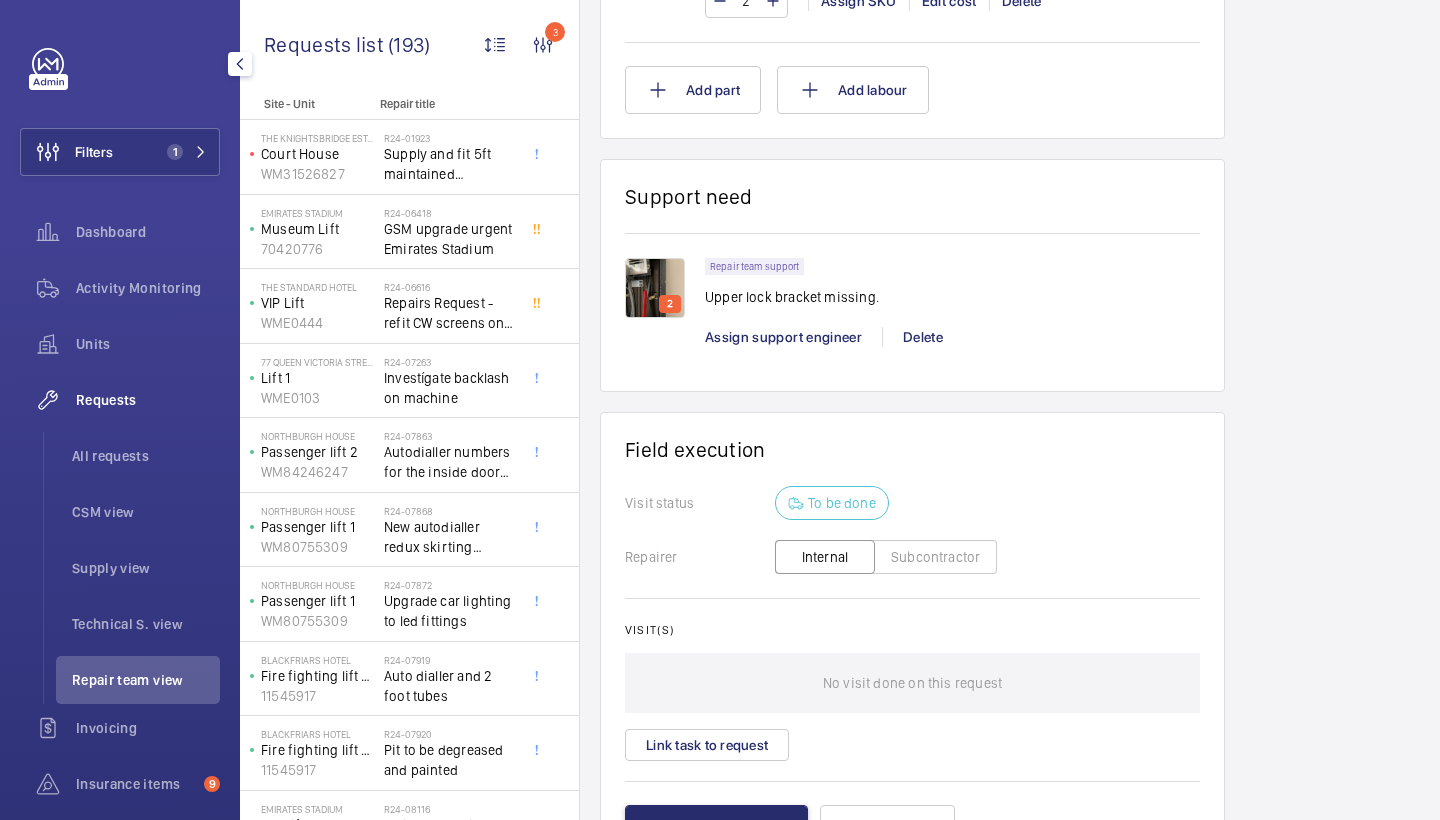 click 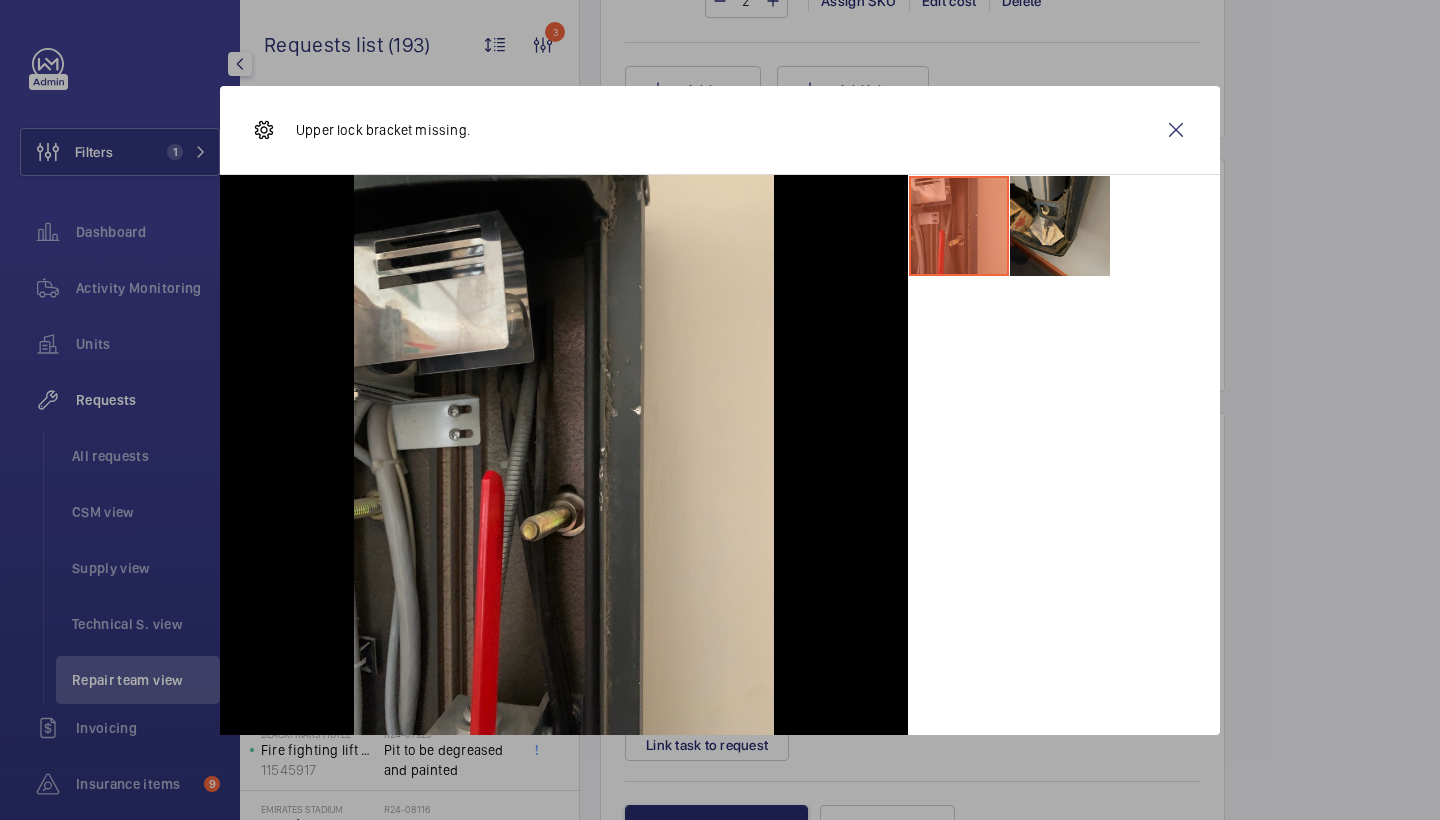 click at bounding box center (1060, 226) 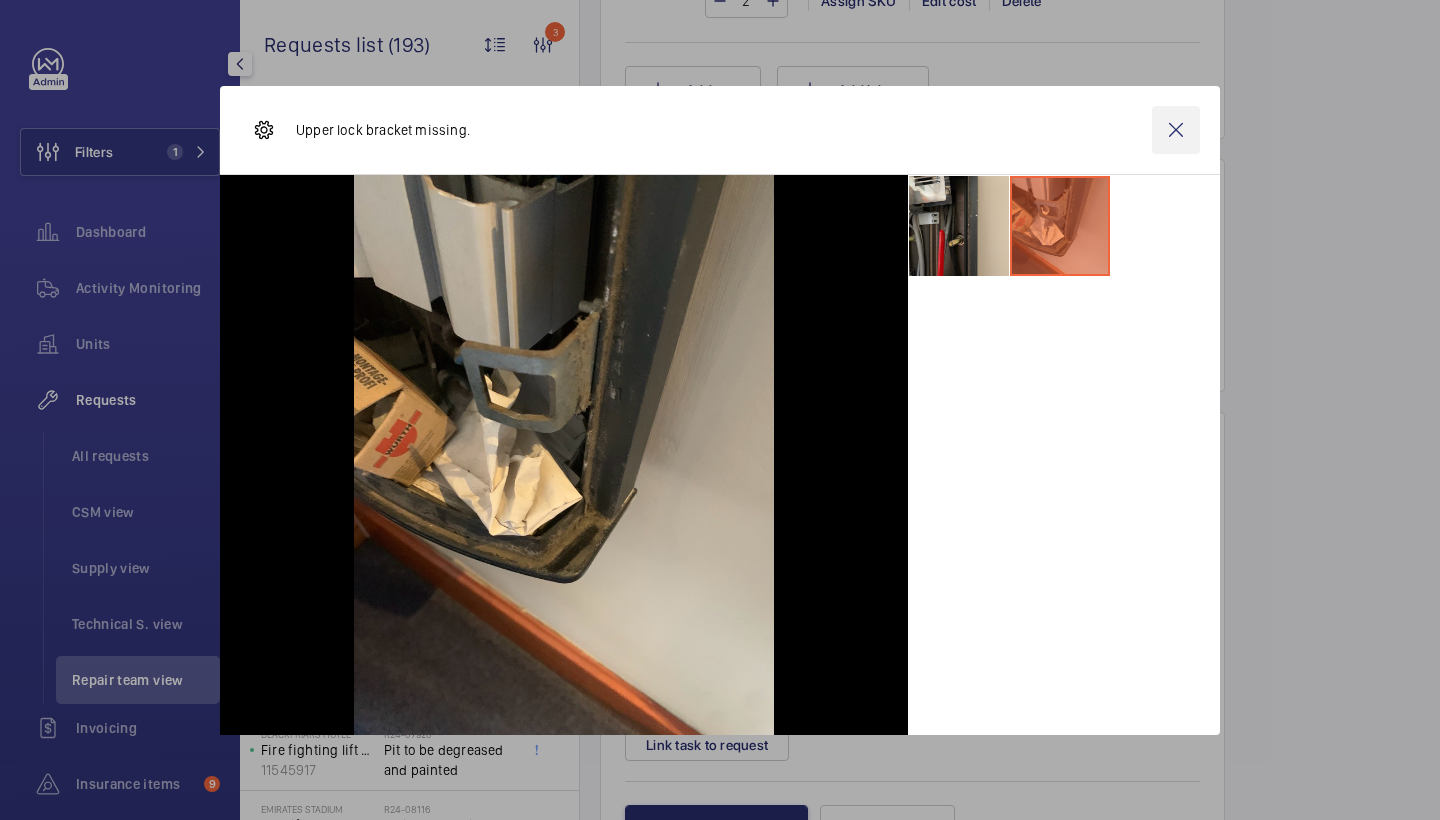 click at bounding box center [1176, 130] 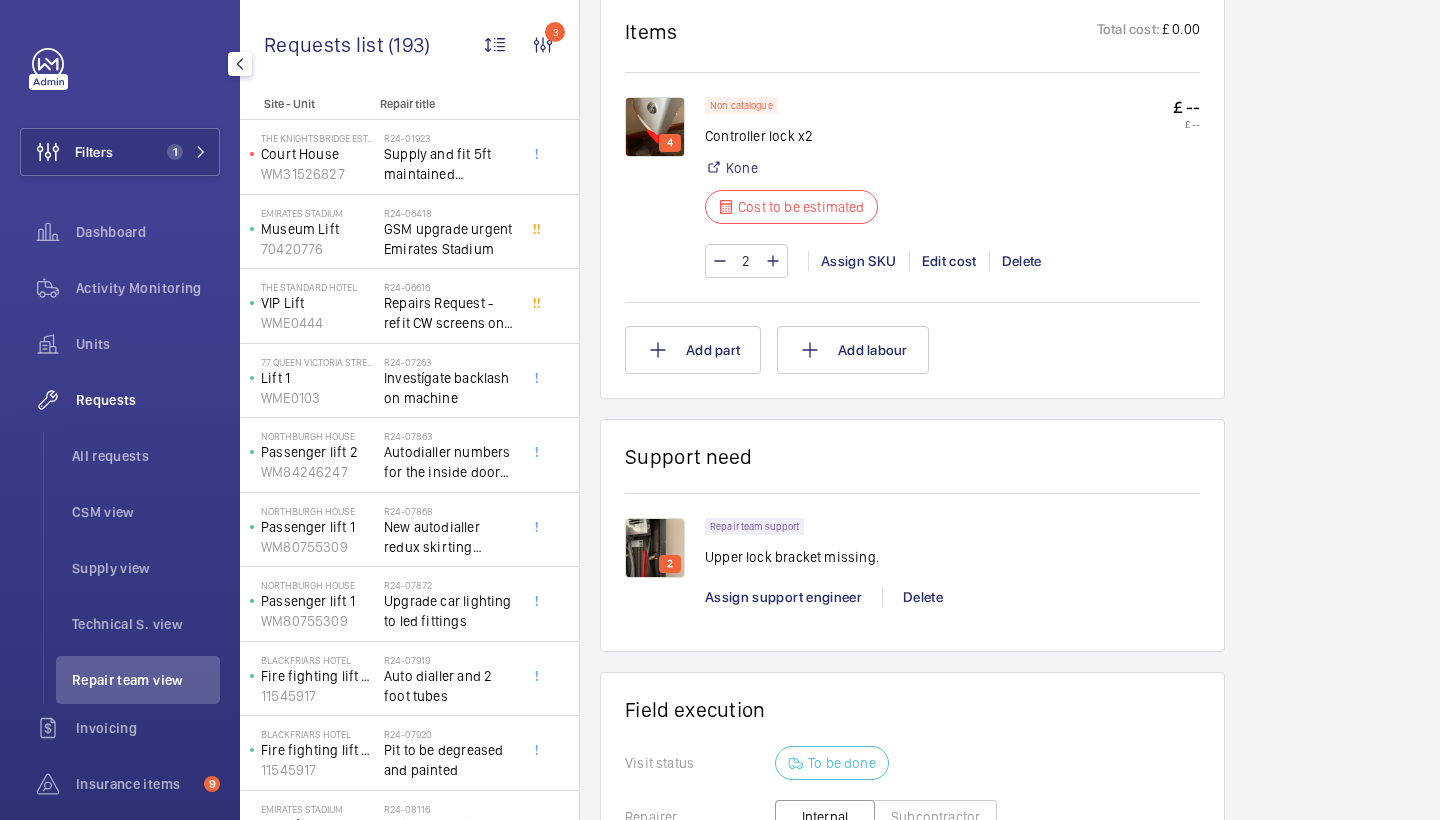 scroll, scrollTop: 1168, scrollLeft: 0, axis: vertical 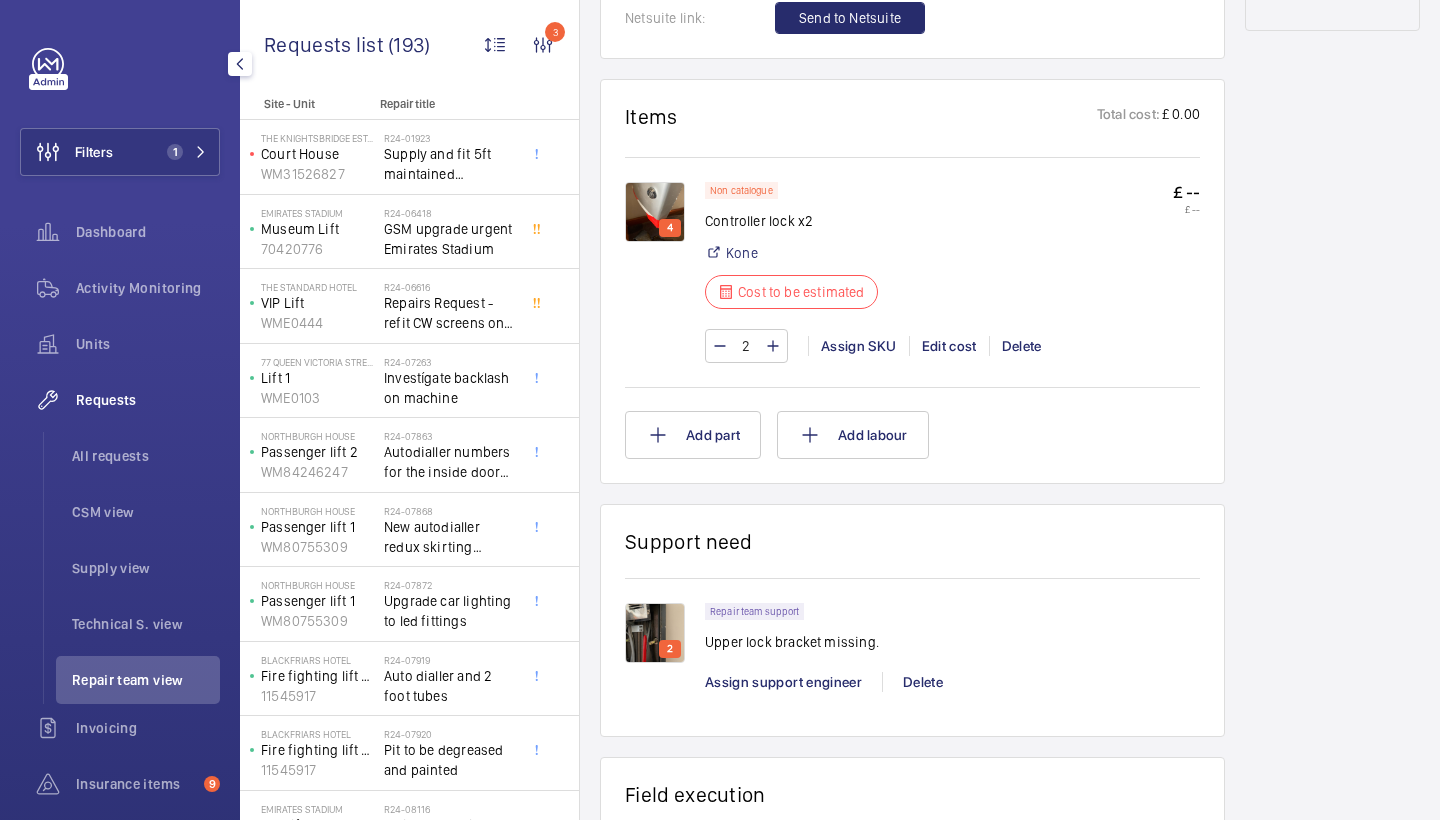 click 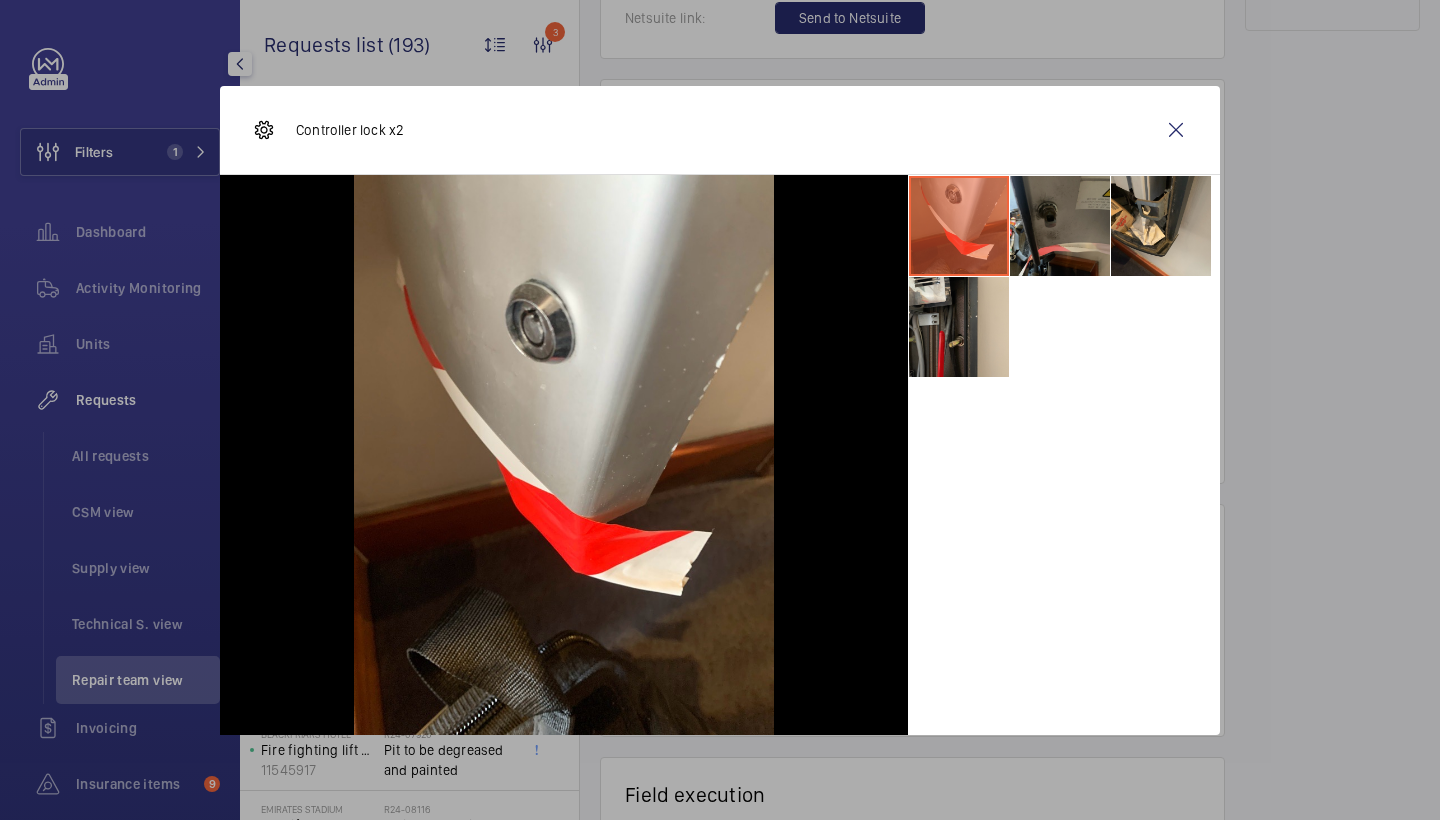 click at bounding box center [1060, 226] 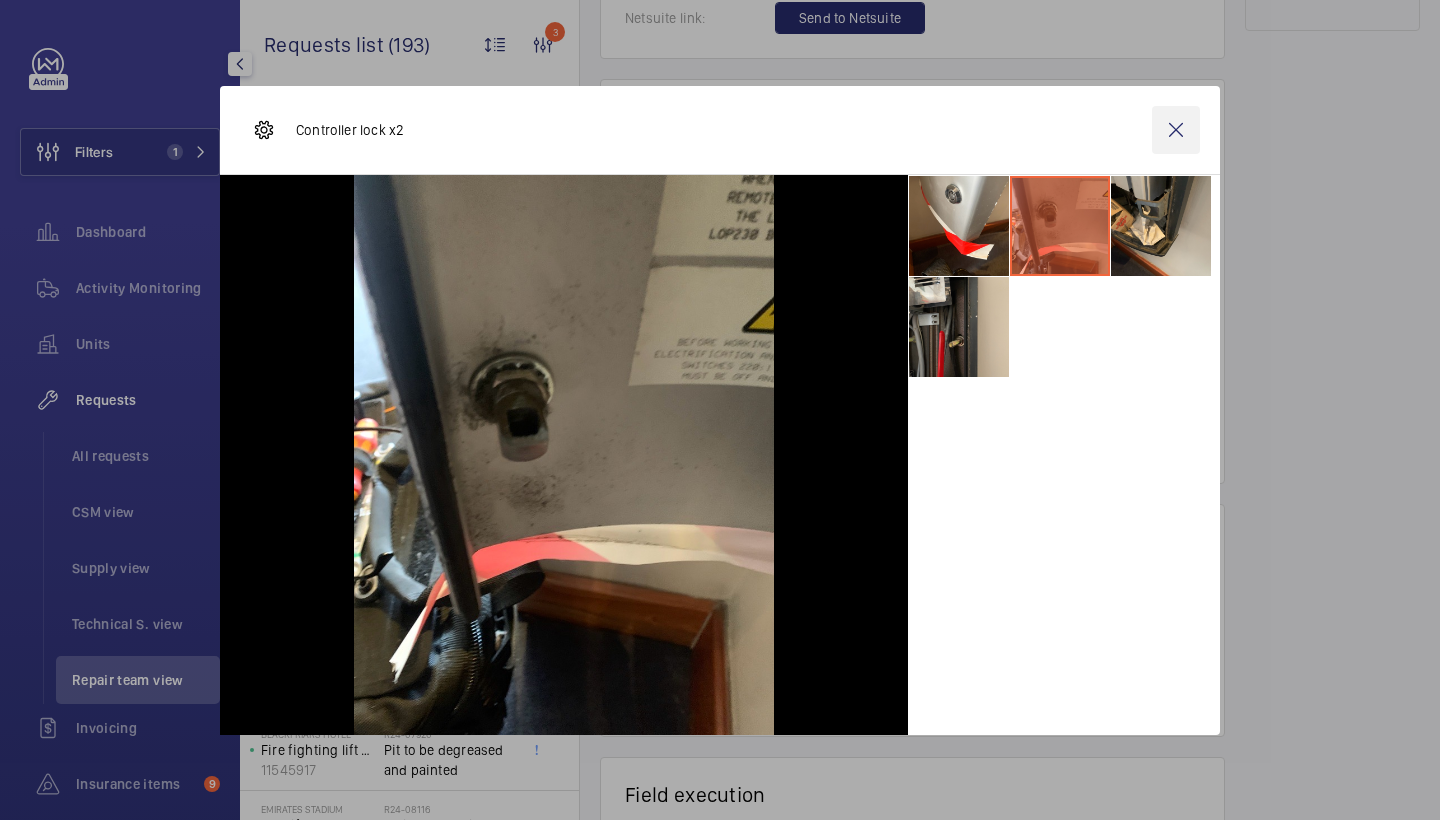 click at bounding box center (1176, 130) 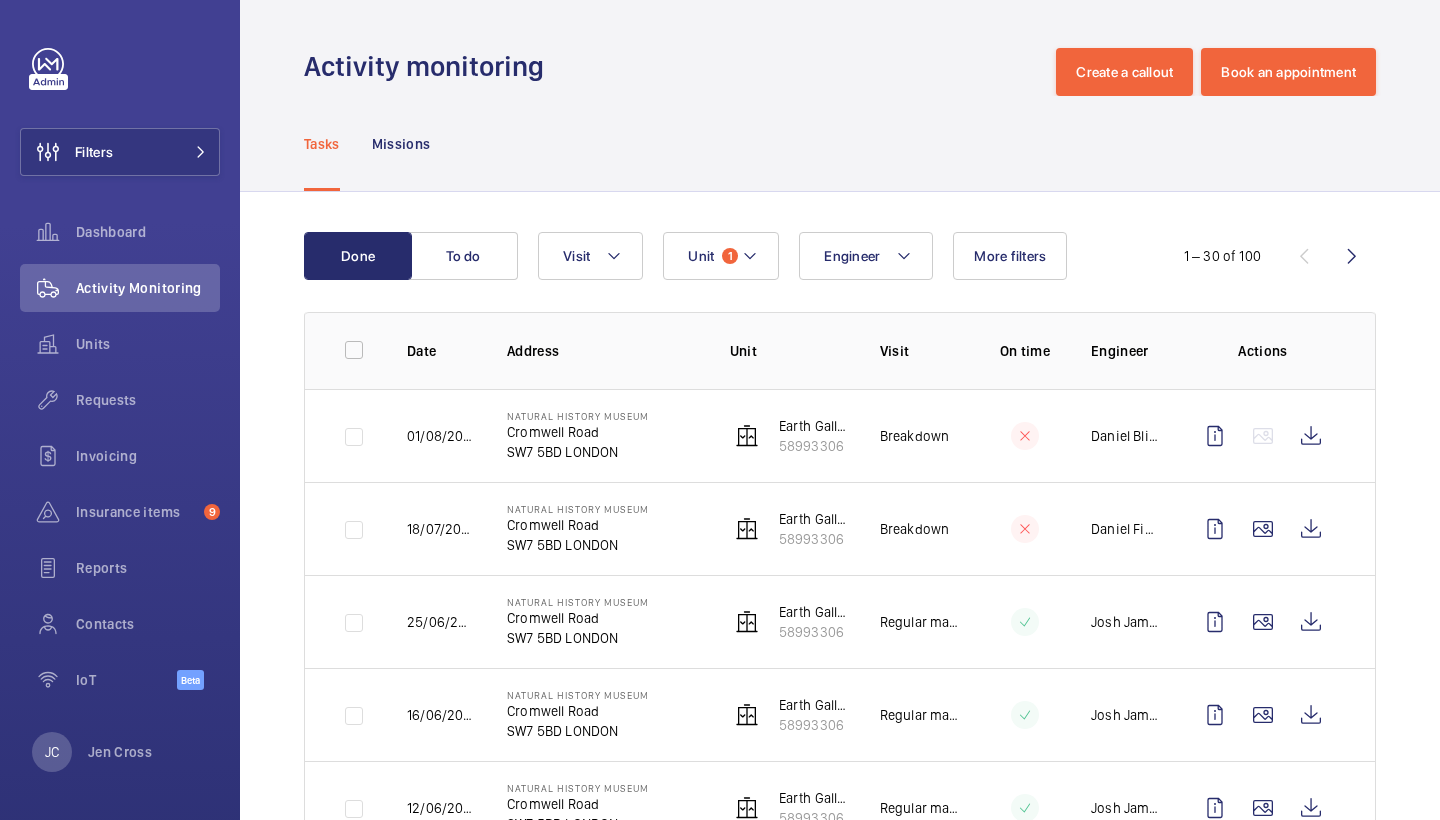 scroll, scrollTop: 0, scrollLeft: 0, axis: both 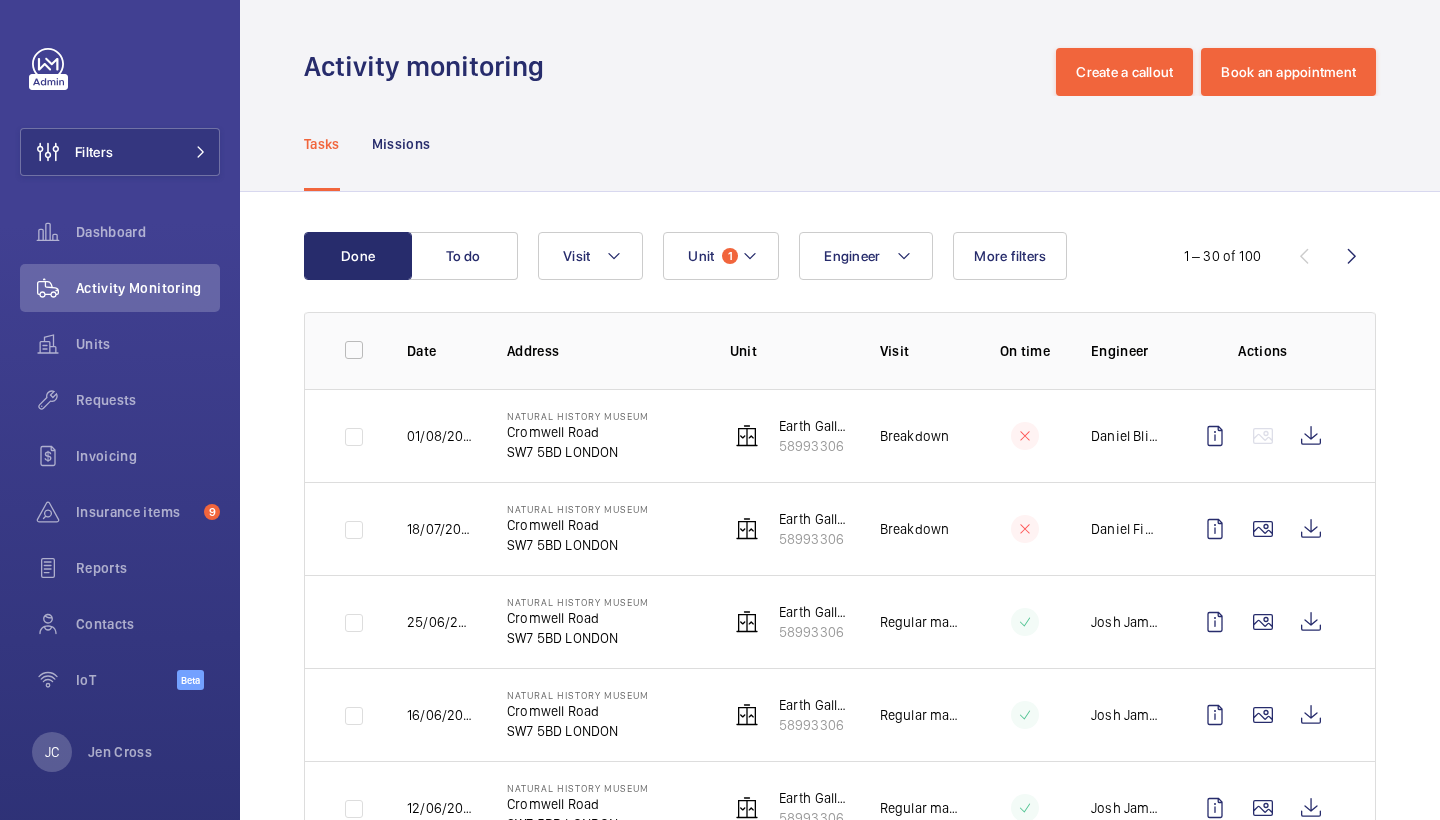 click on "Engineer Unit 1 Visit More filters" 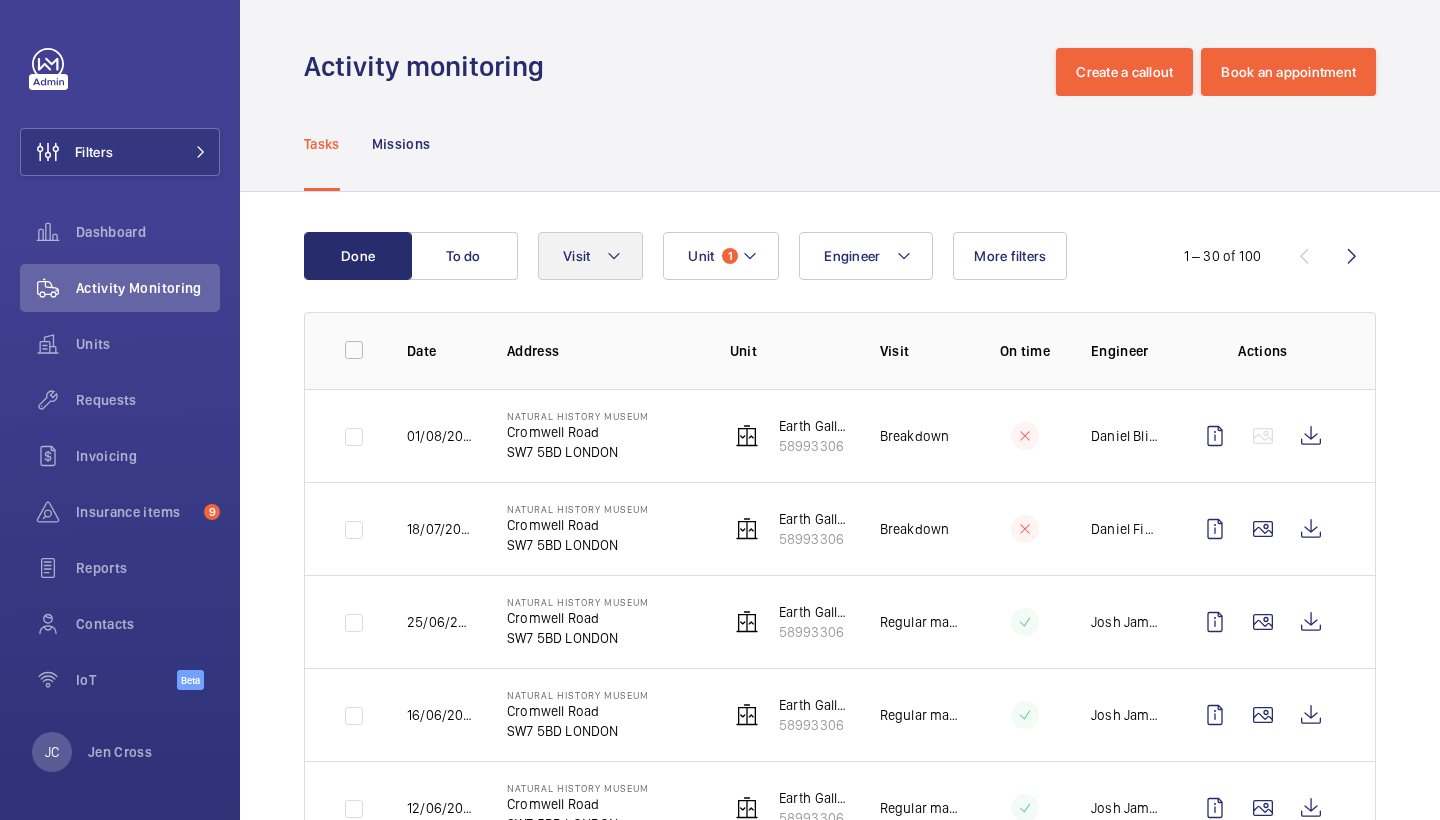 click on "Visit" 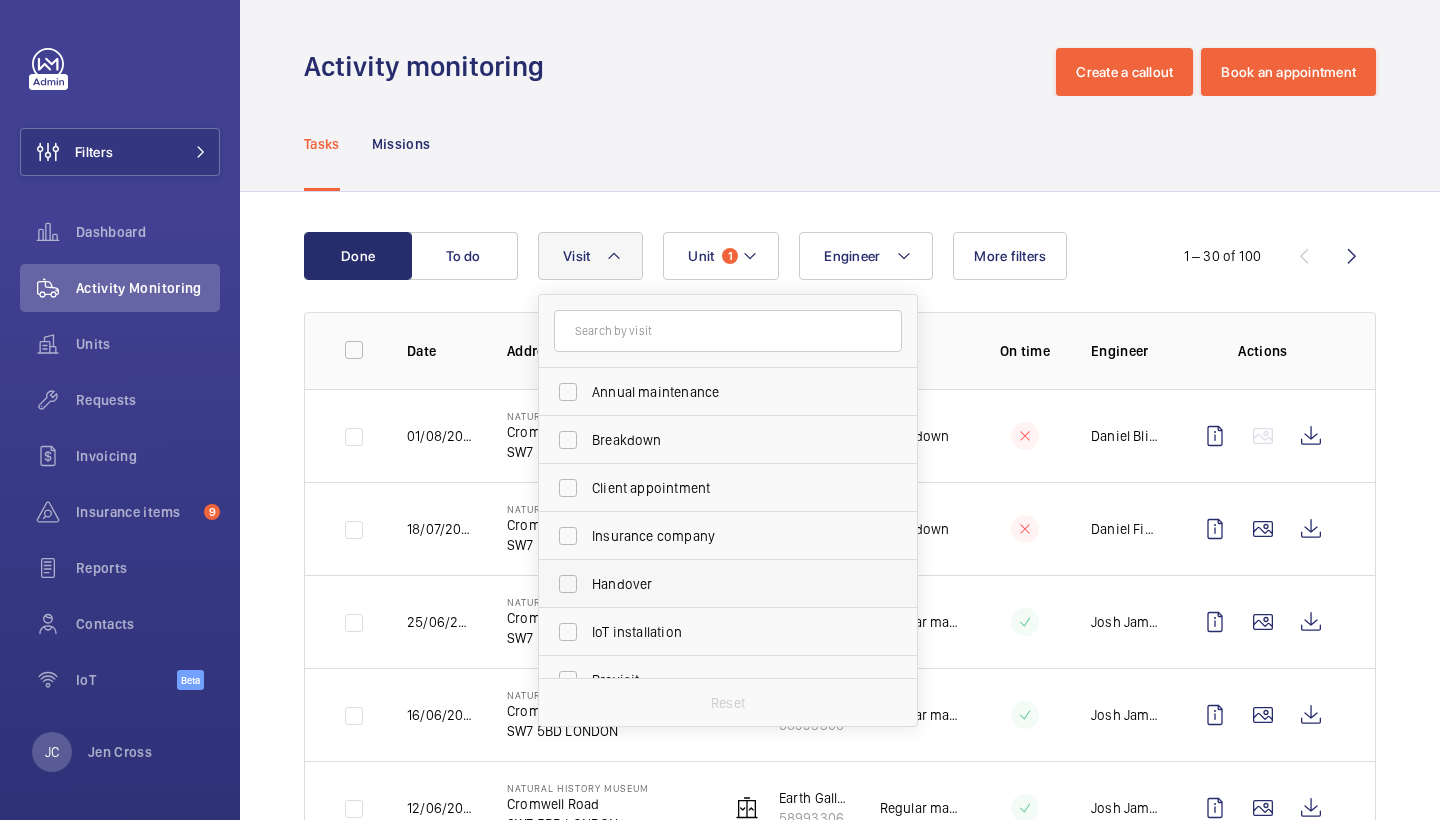 scroll, scrollTop: 314, scrollLeft: 0, axis: vertical 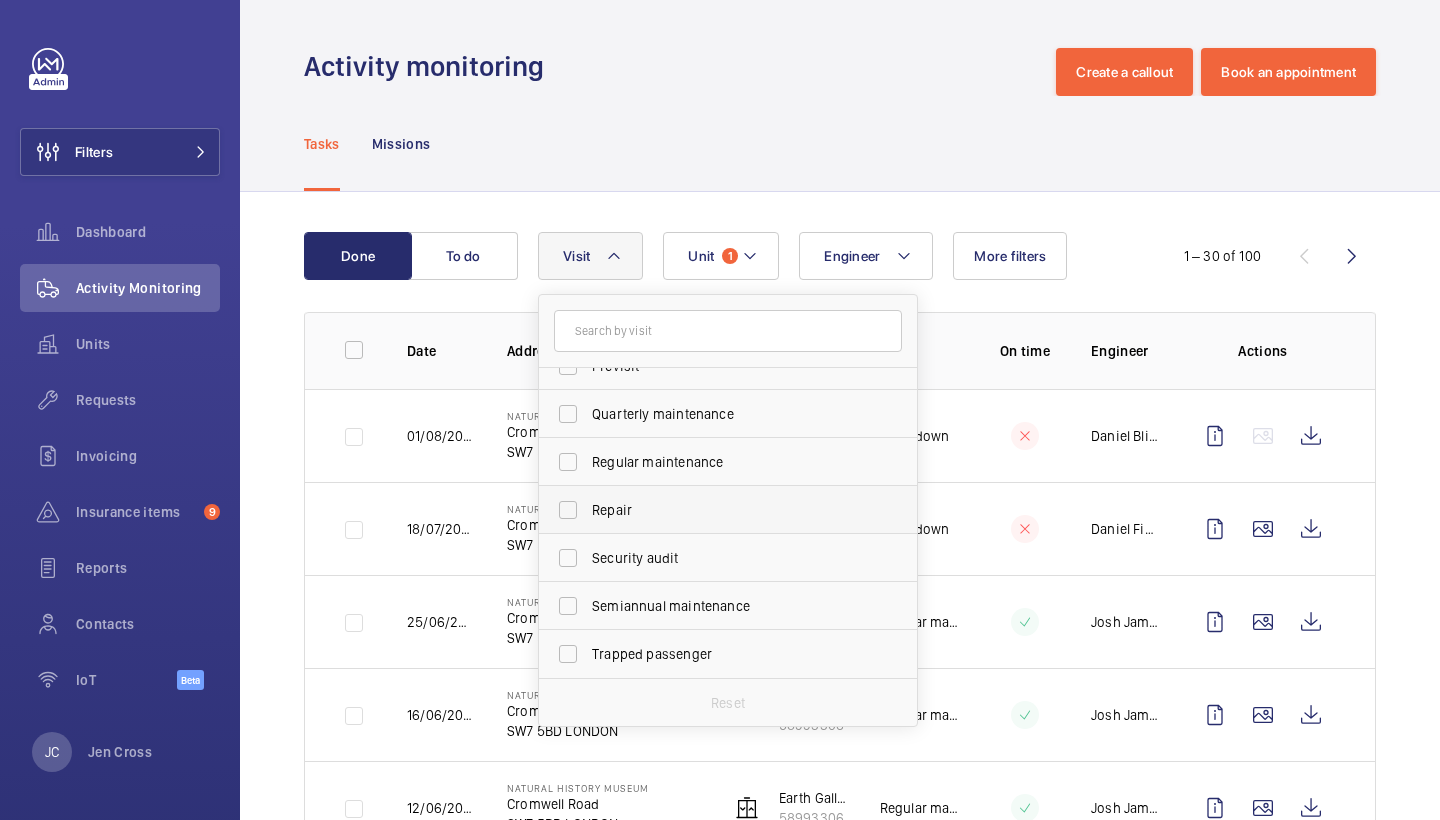 click on "Repair" at bounding box center (729, 510) 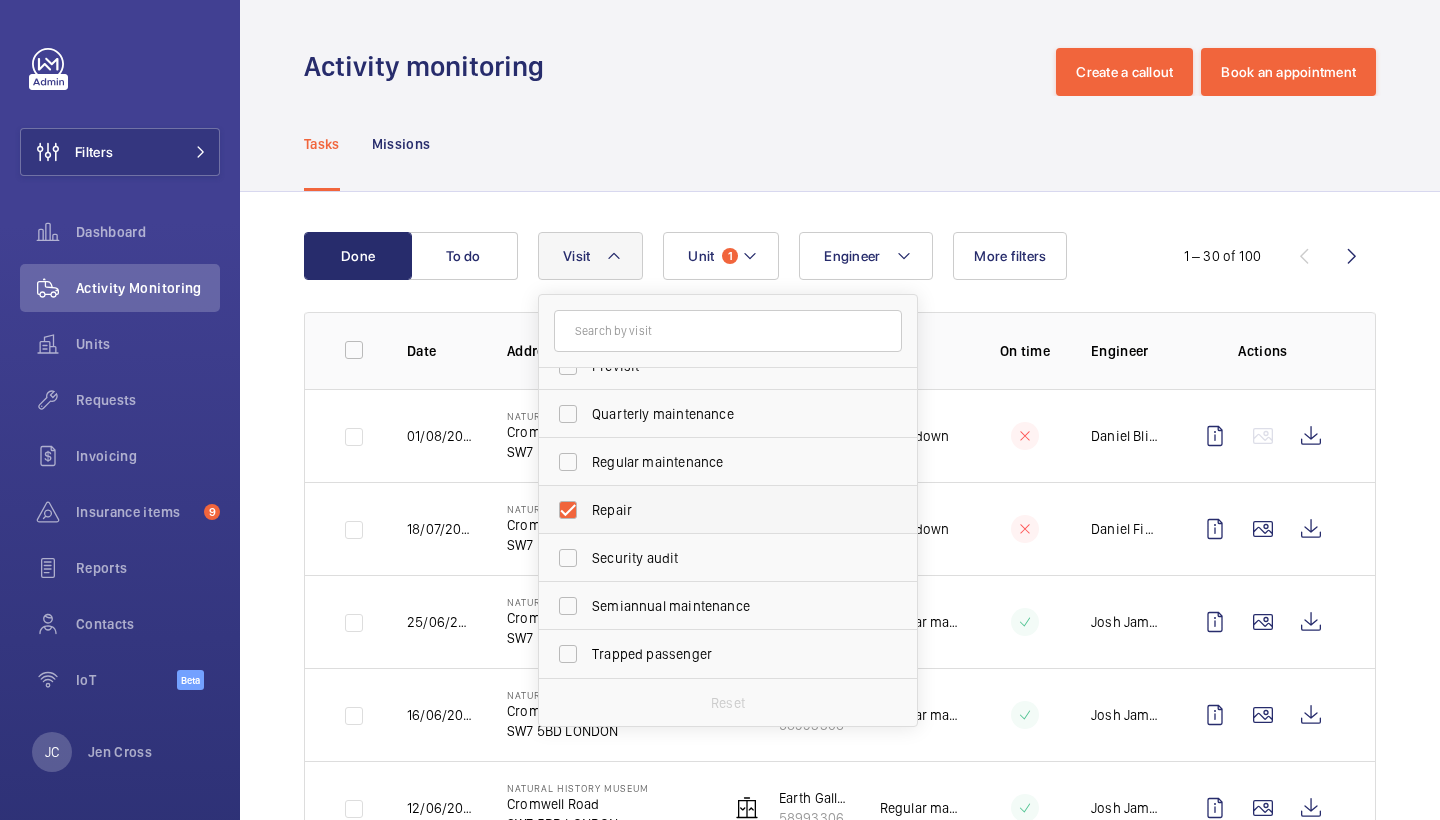 checkbox on "true" 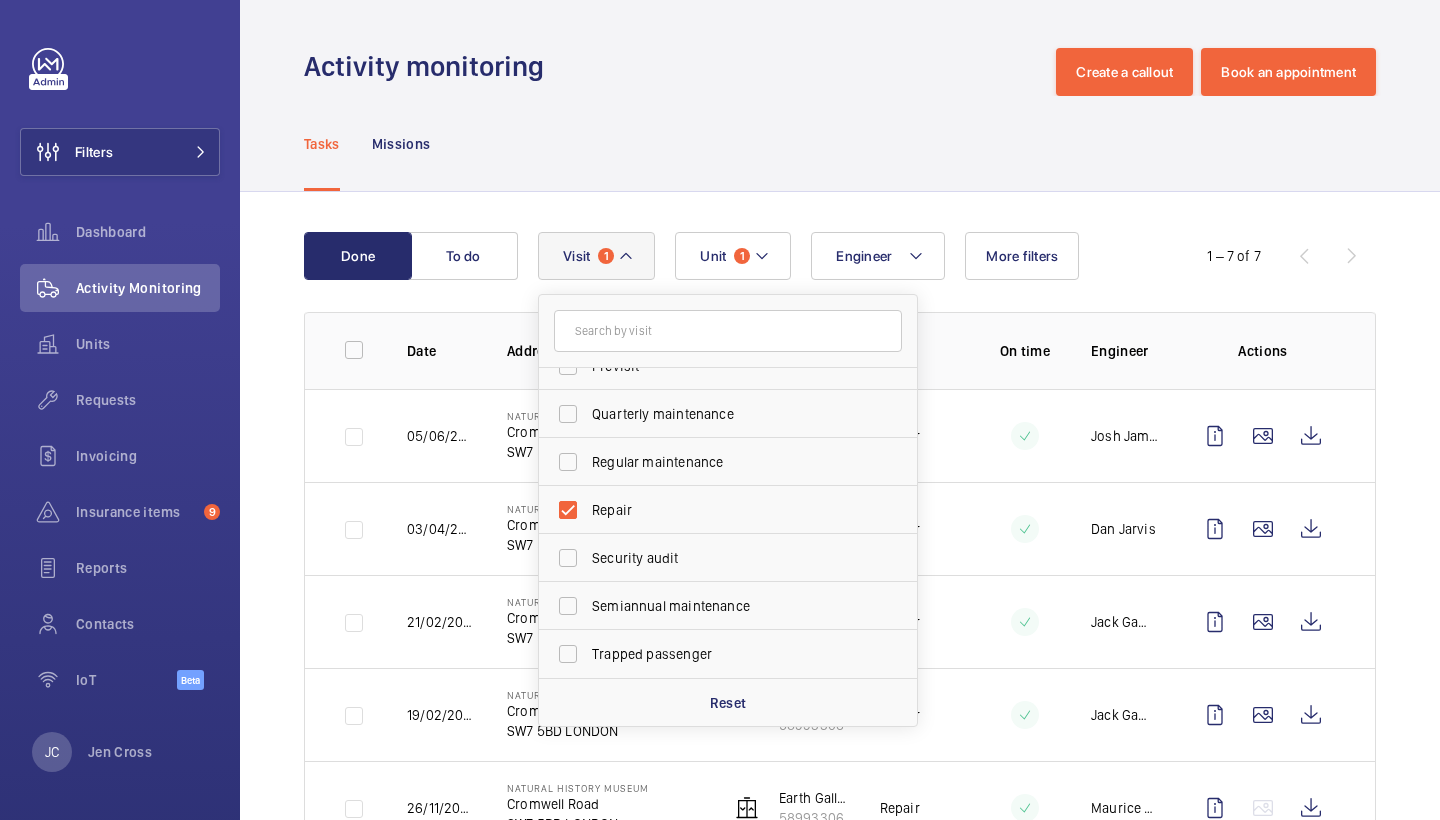 click on "Tasks Missions" 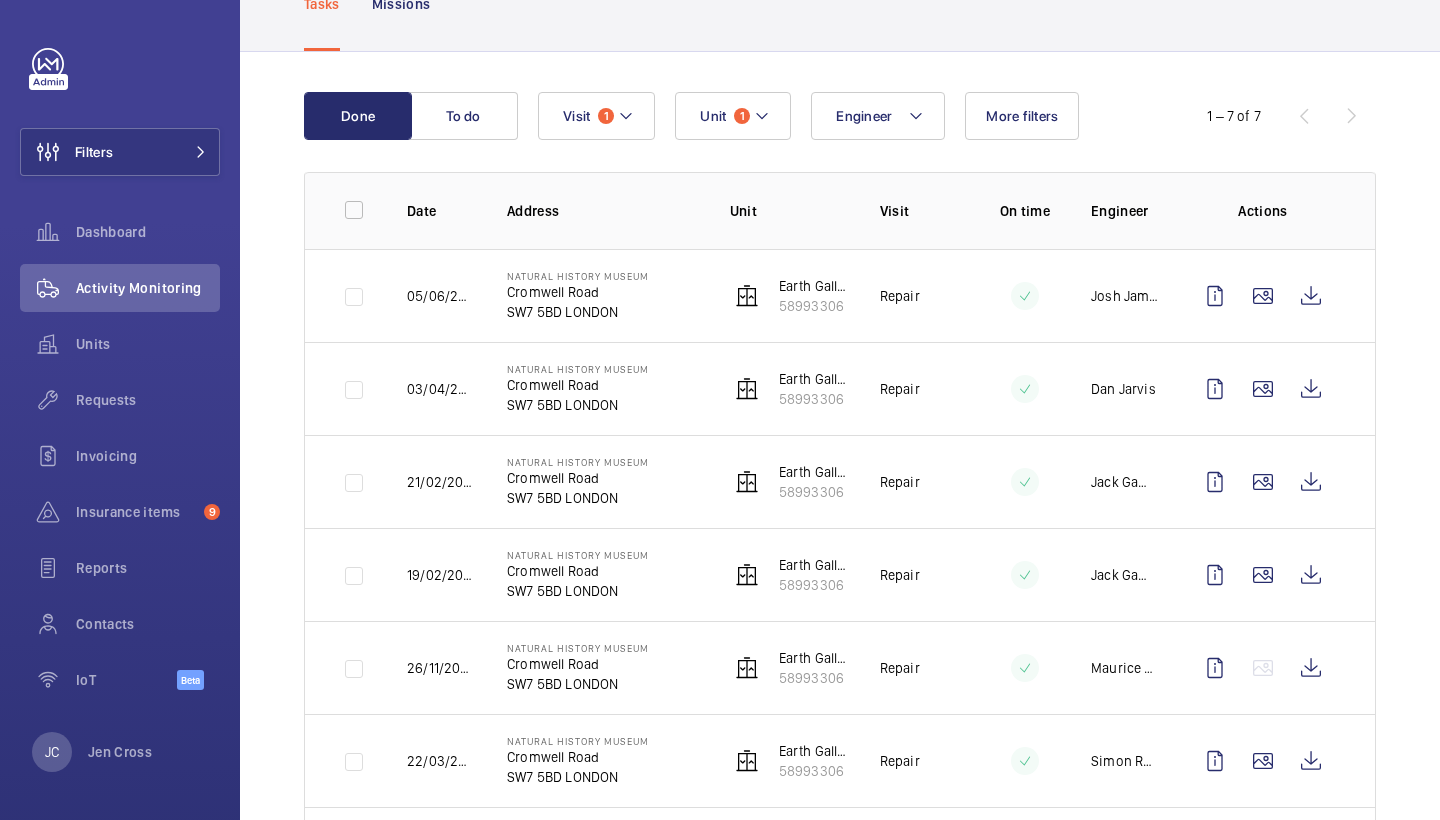 scroll, scrollTop: 164, scrollLeft: 0, axis: vertical 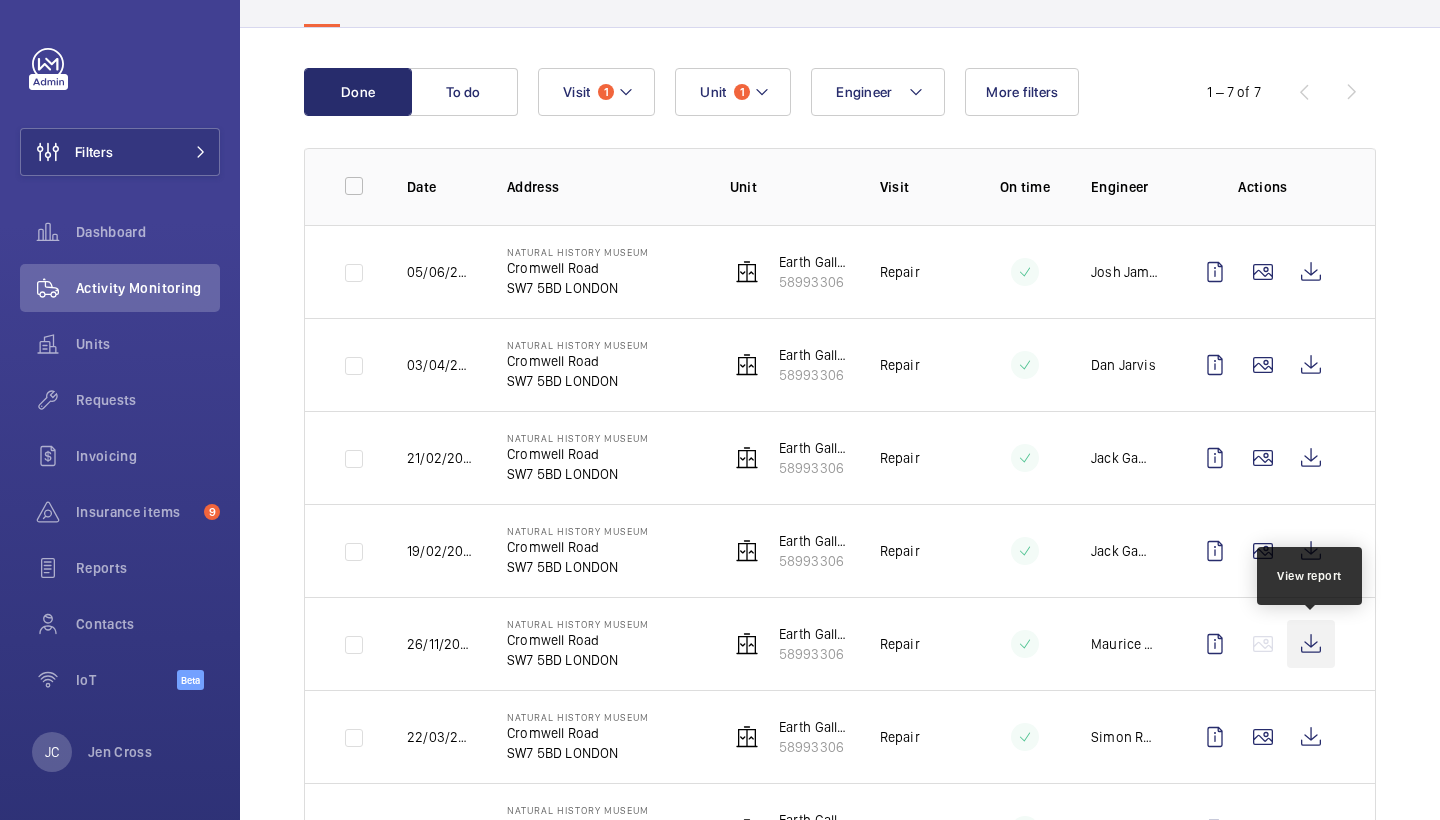 click 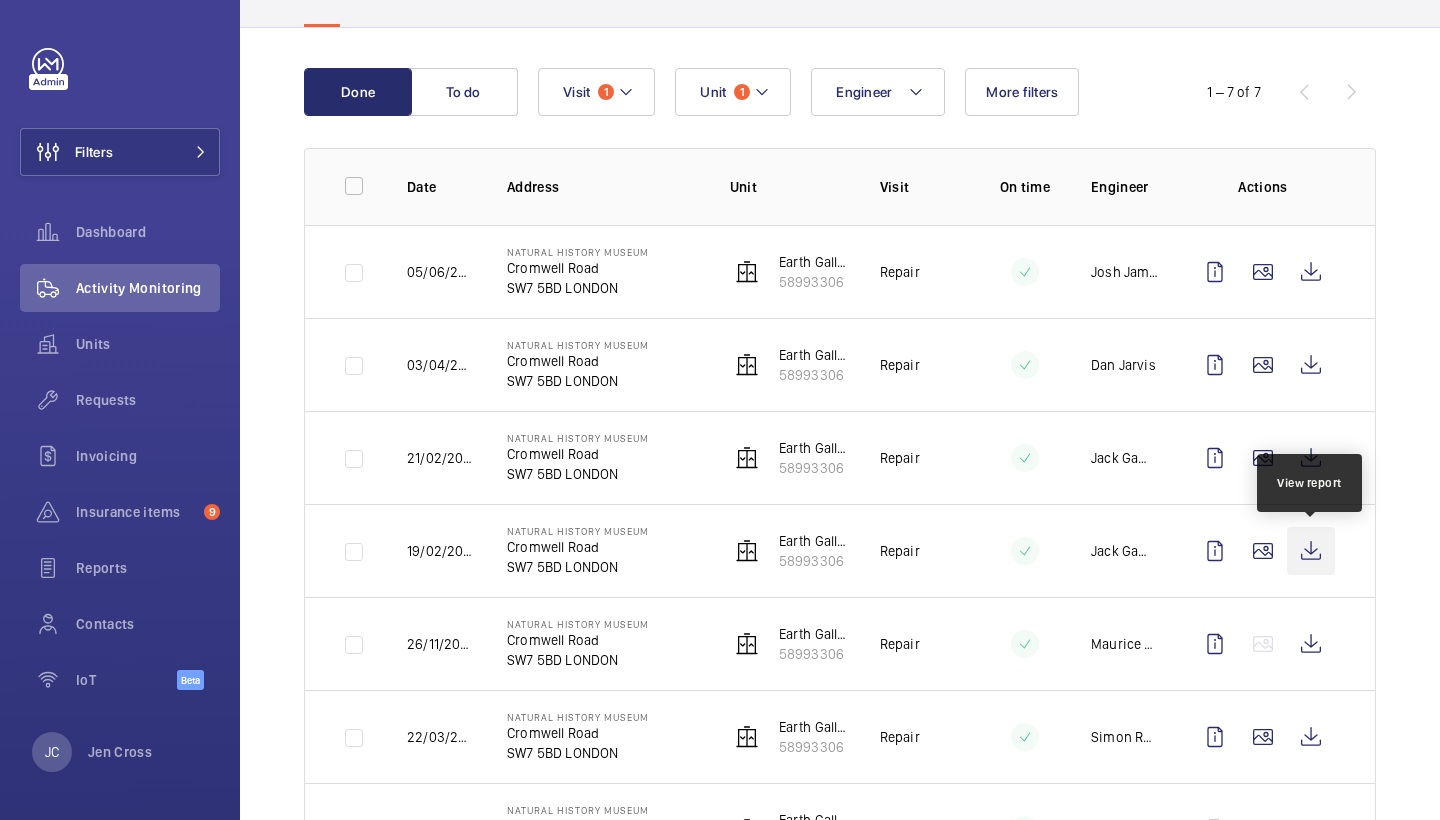 click 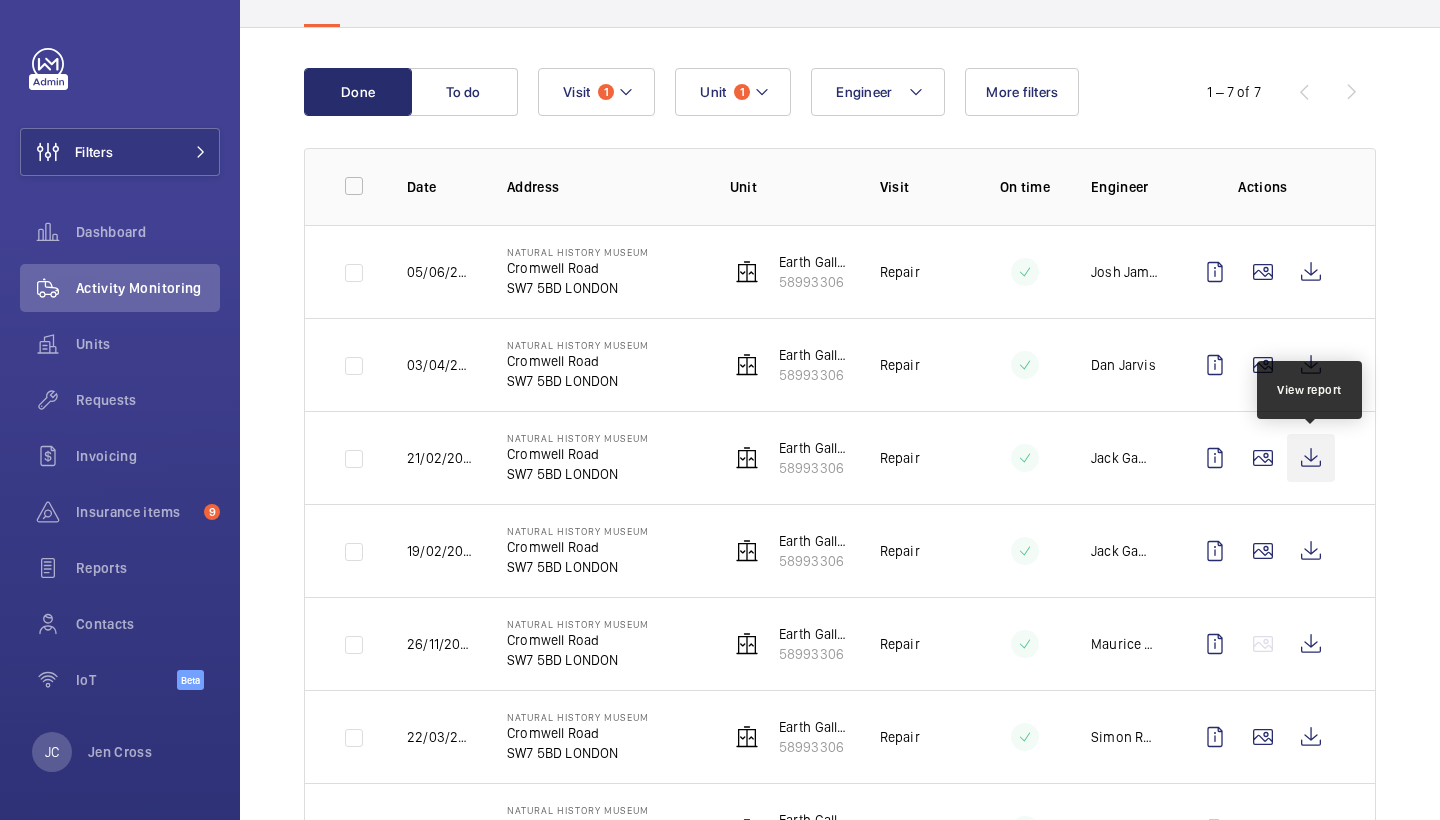 click 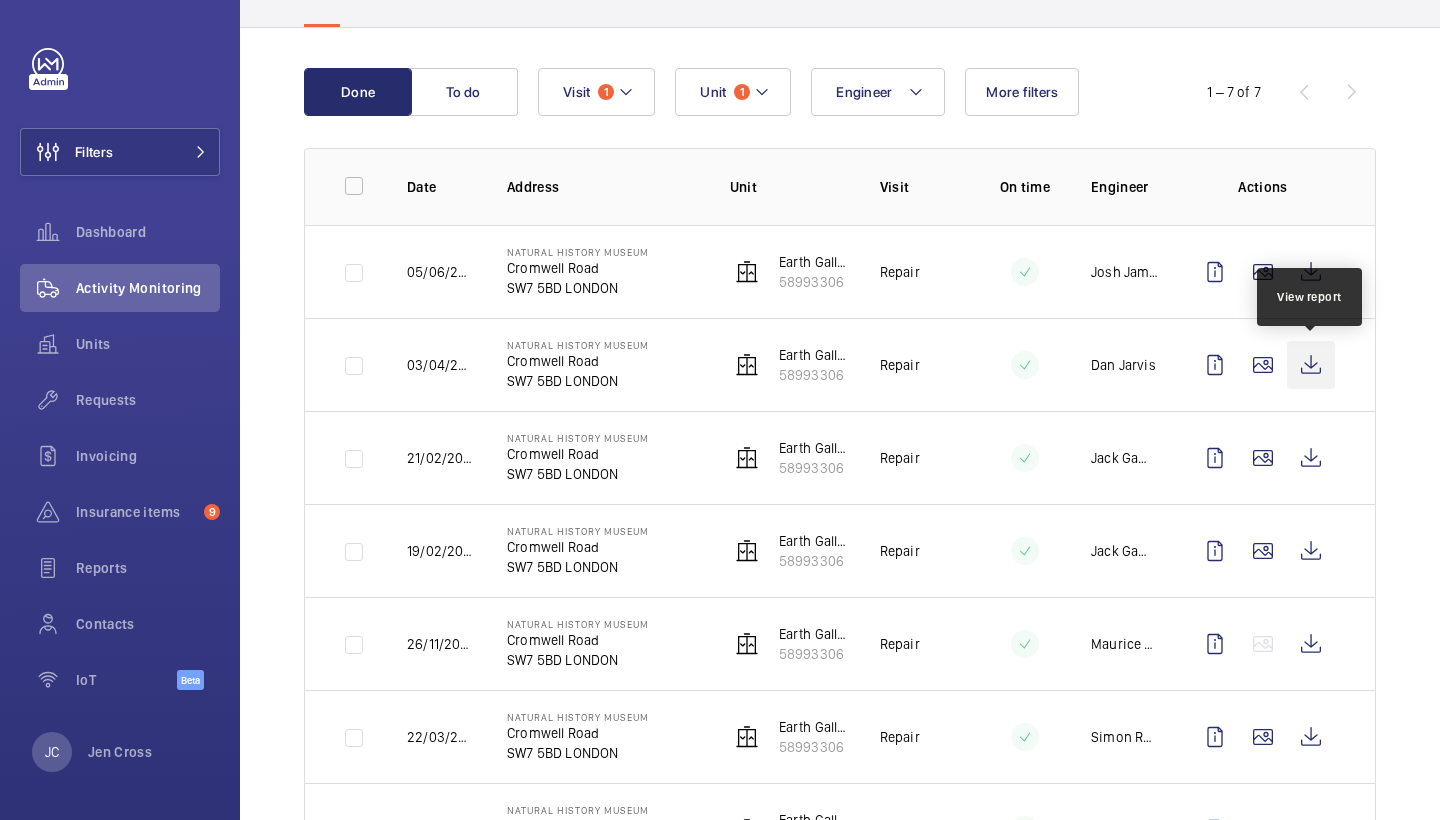 click 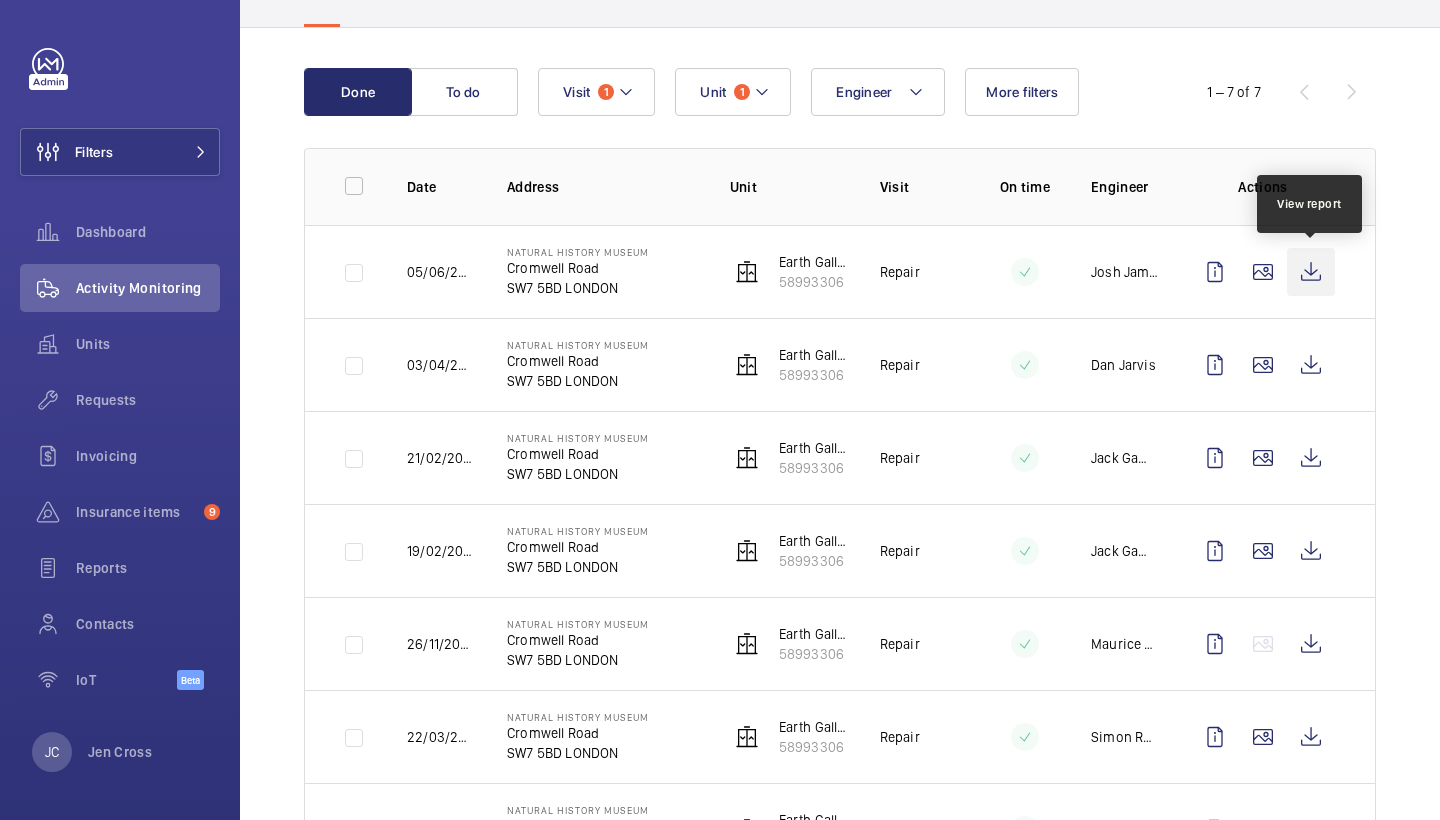click 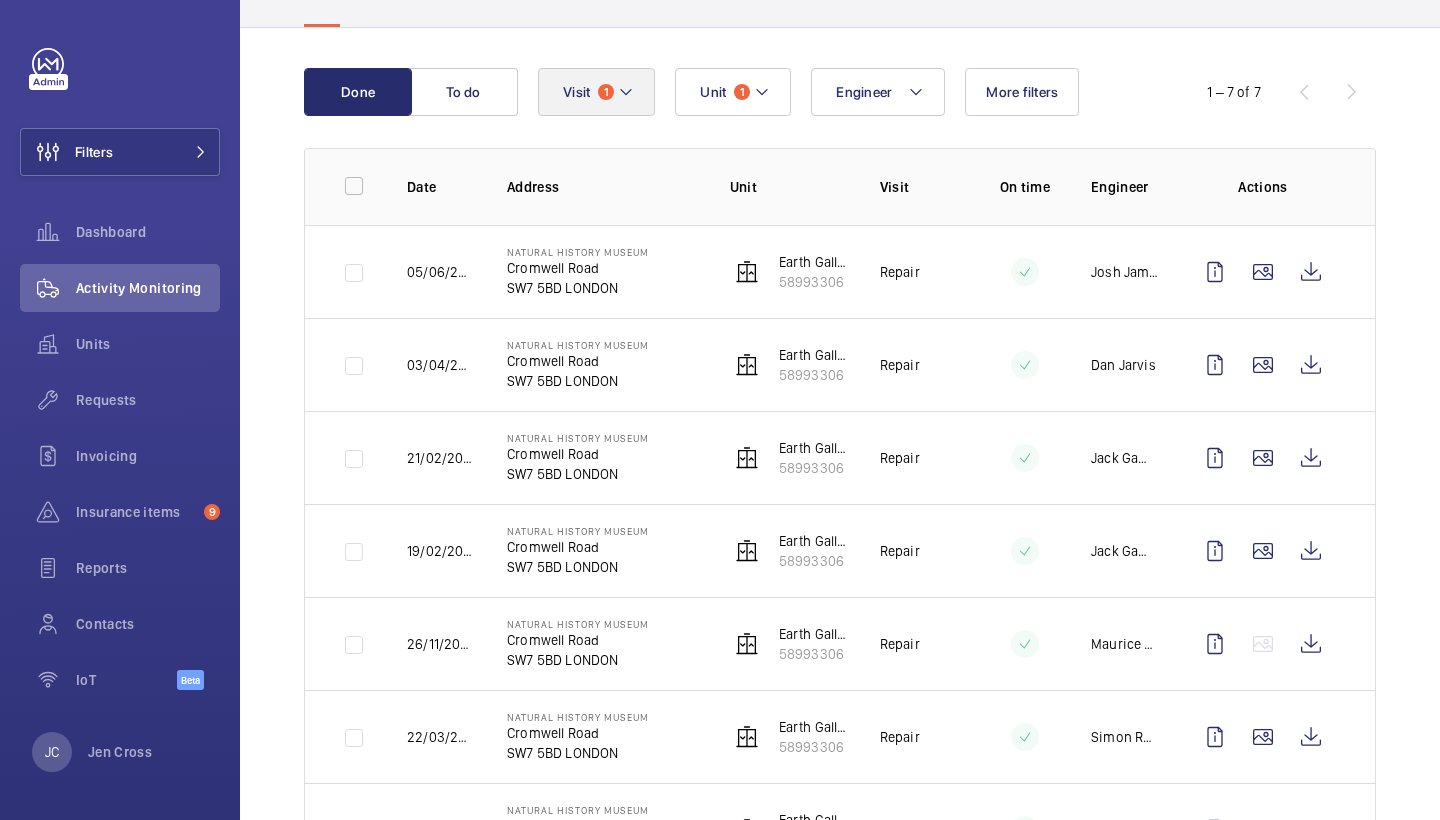 click on "Visit 1" 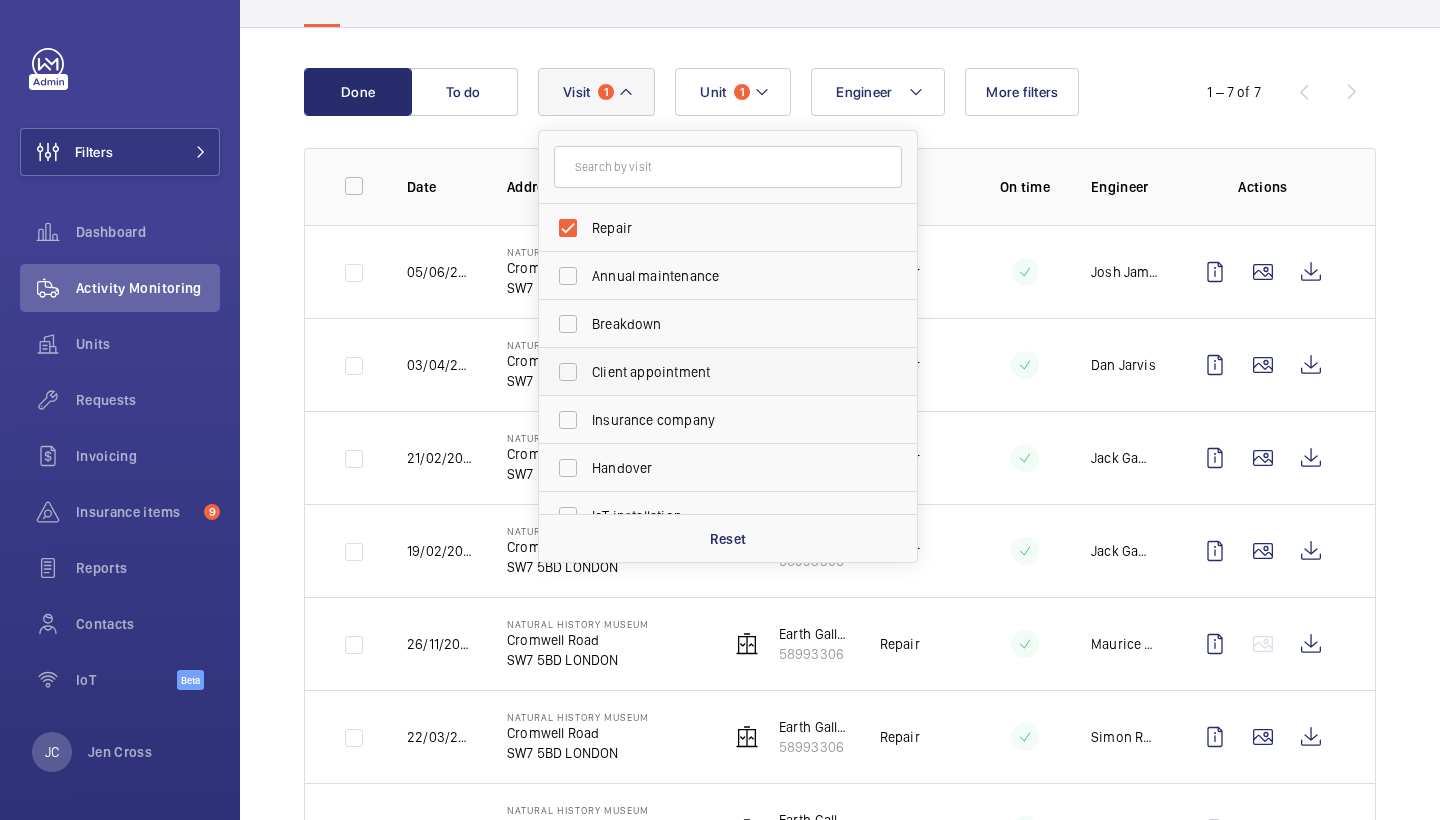 click on "Reset" 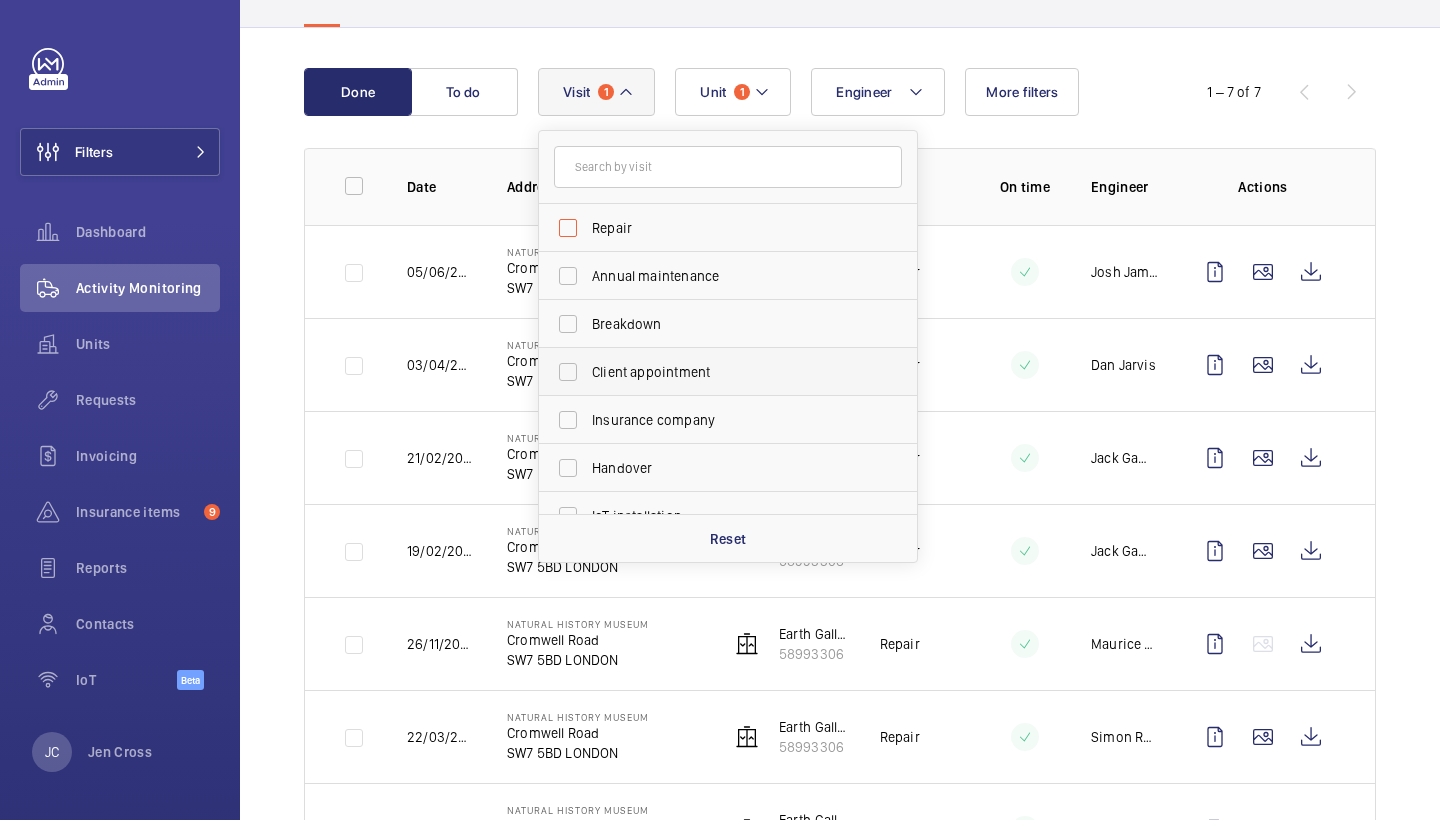 checkbox on "false" 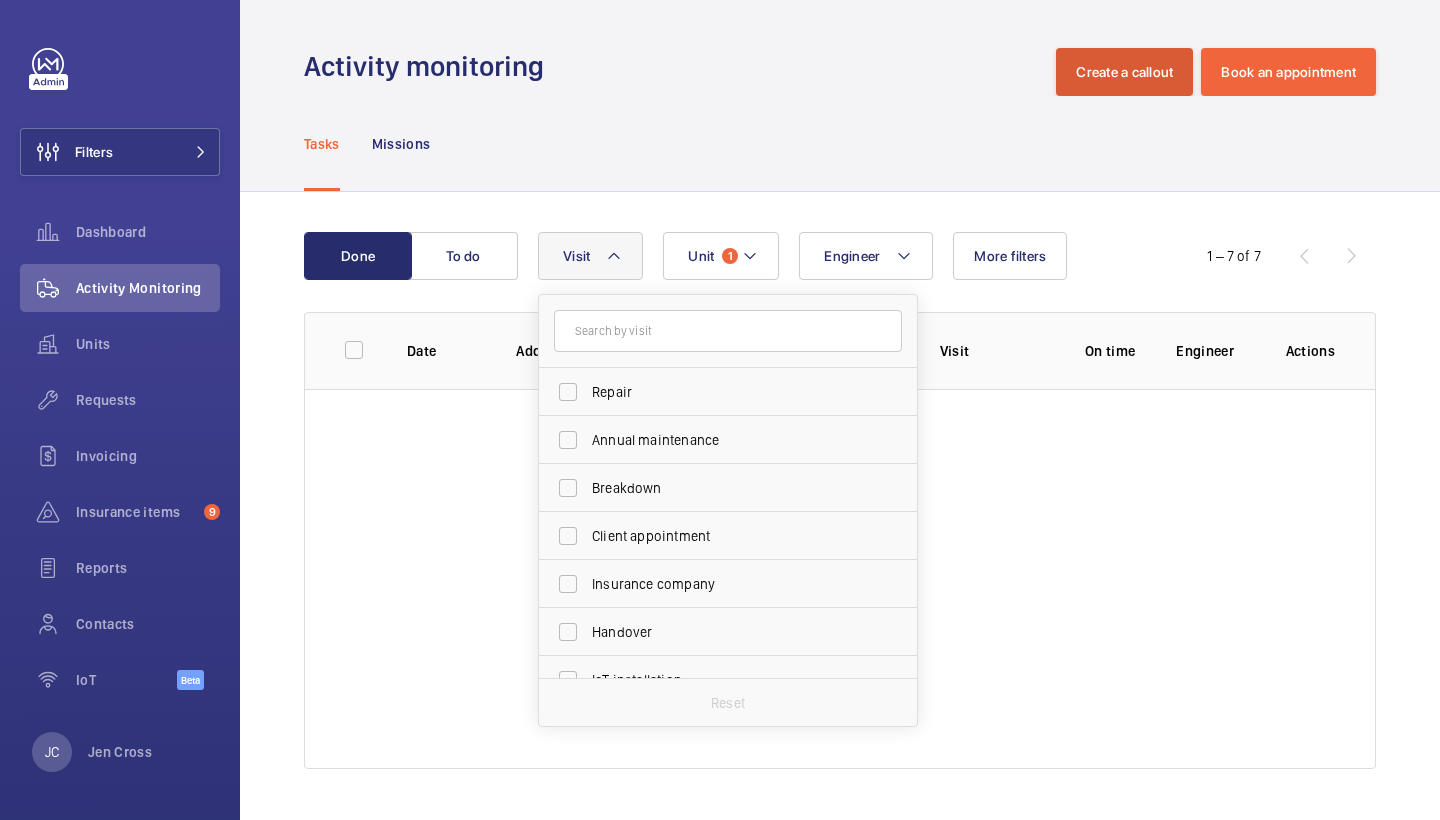 scroll, scrollTop: 0, scrollLeft: 0, axis: both 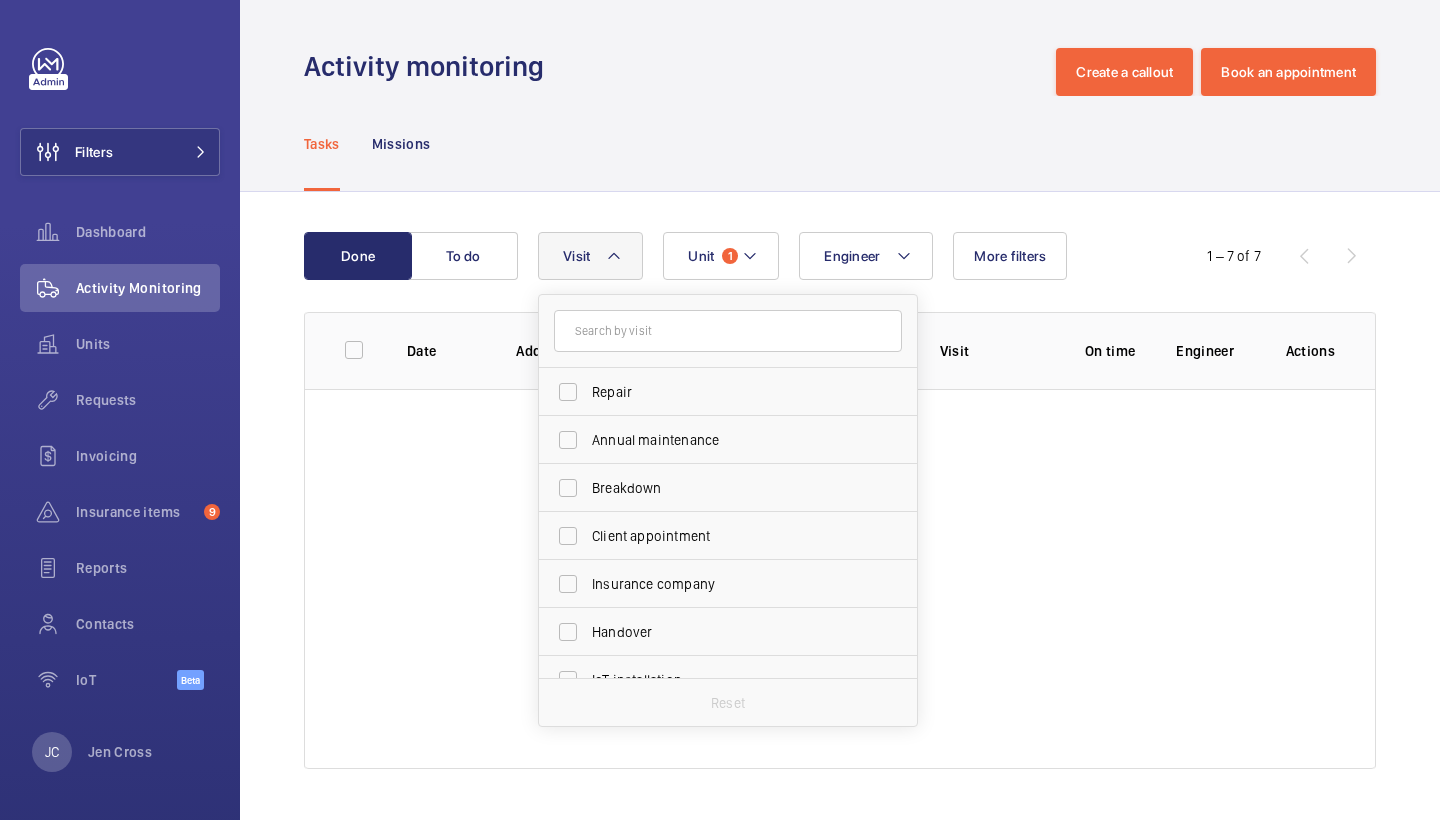 click on "Tasks Missions" 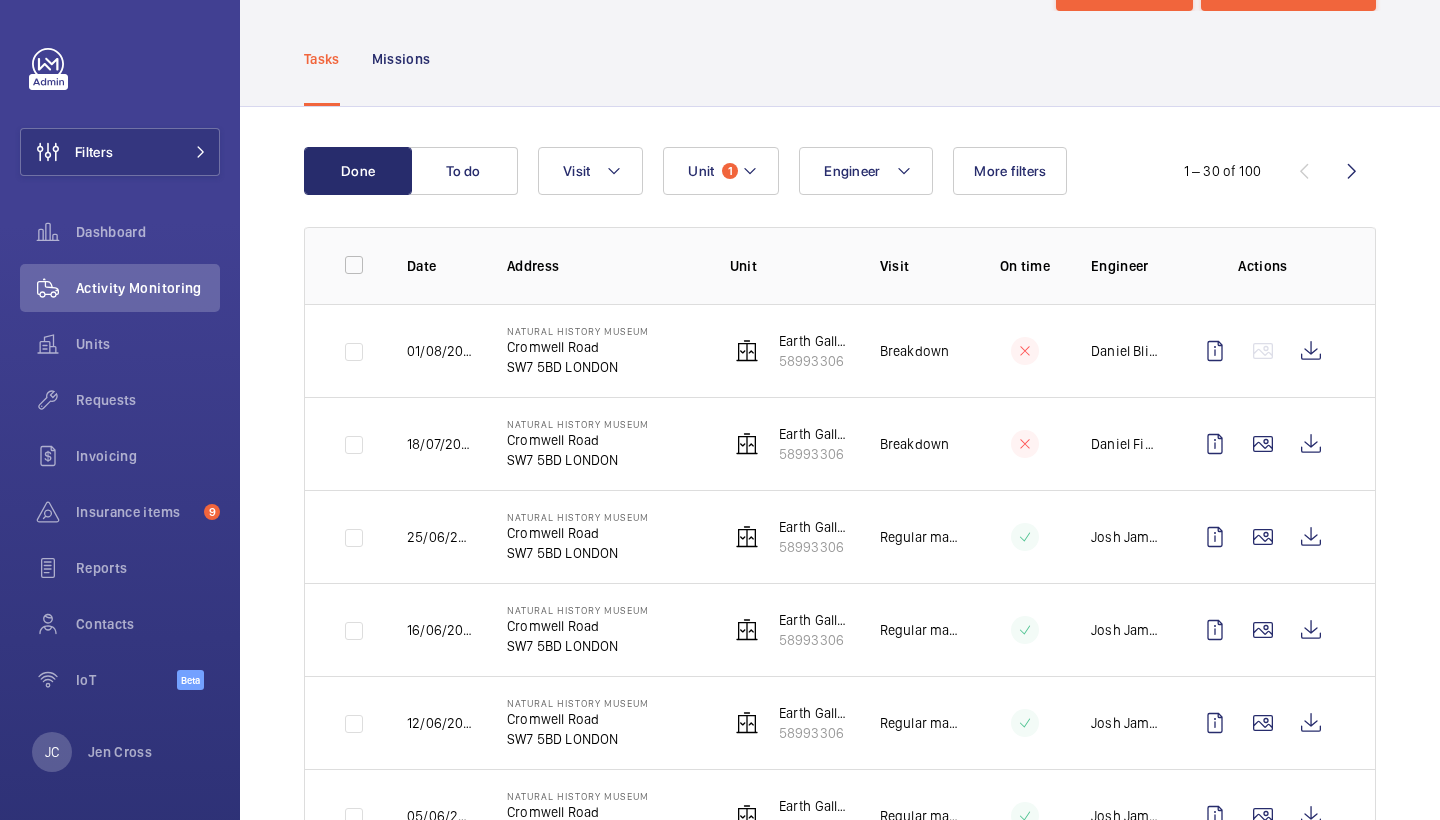 scroll, scrollTop: 87, scrollLeft: 0, axis: vertical 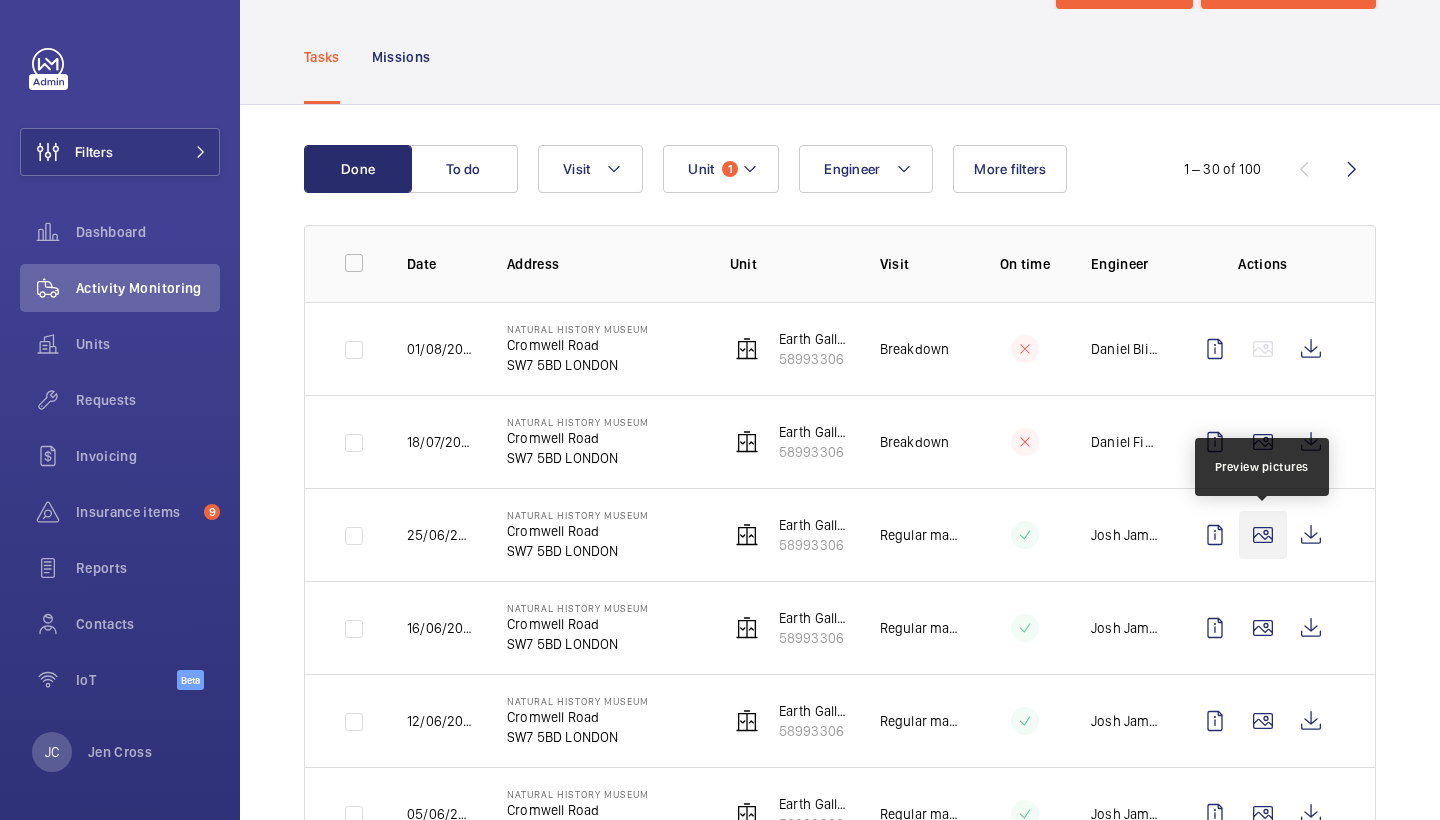click 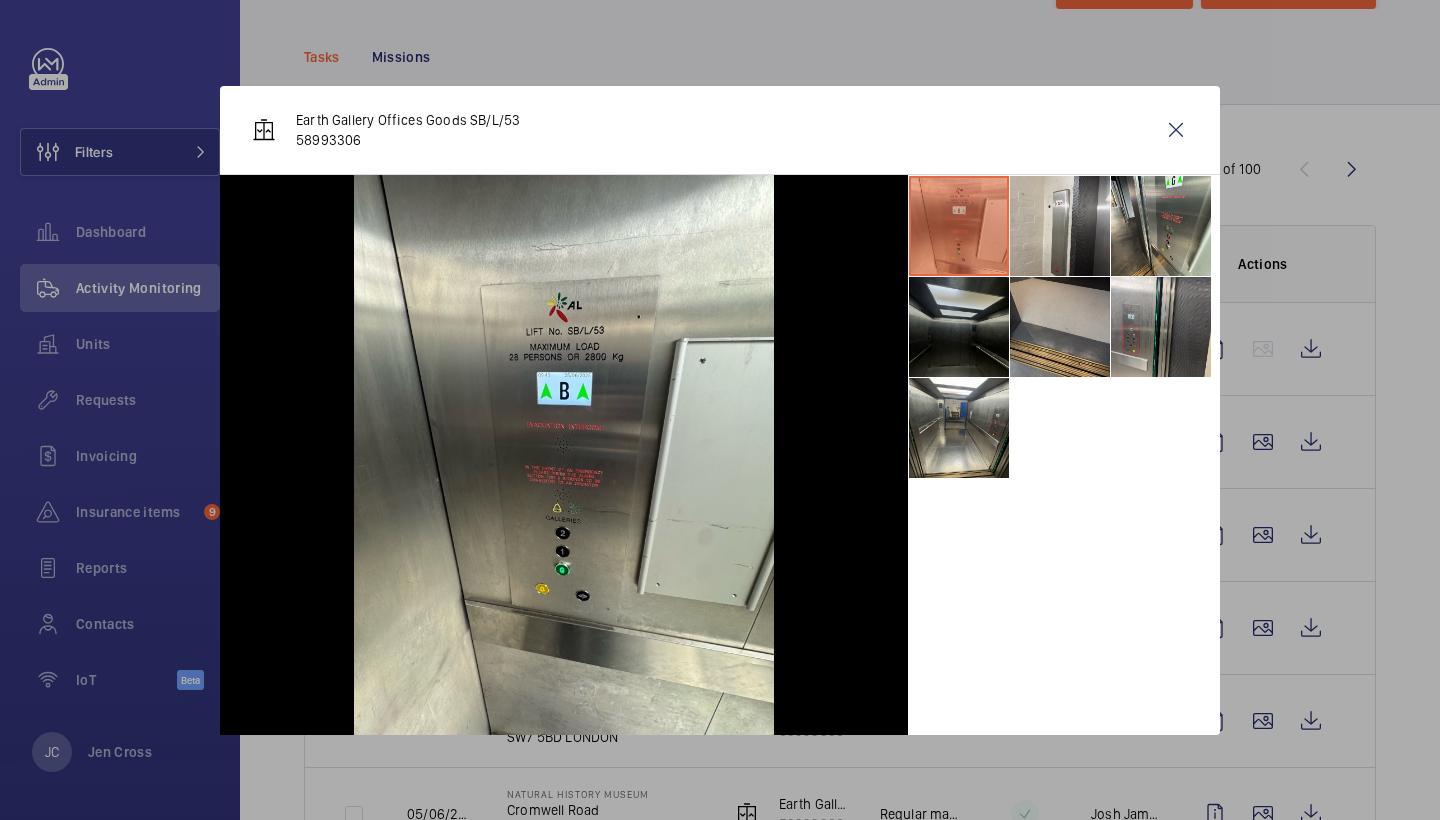 click at bounding box center [959, 327] 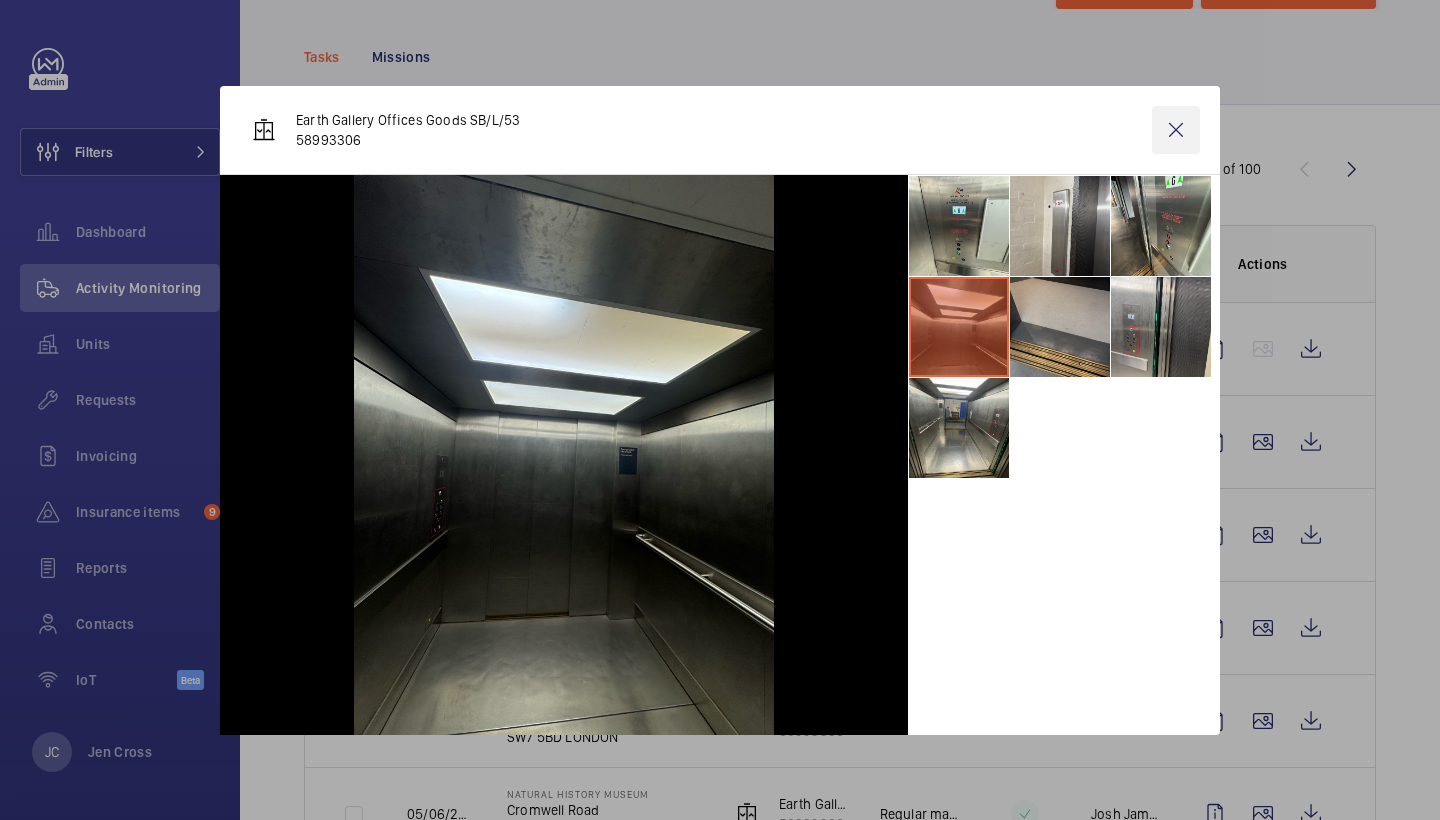 click at bounding box center [1176, 130] 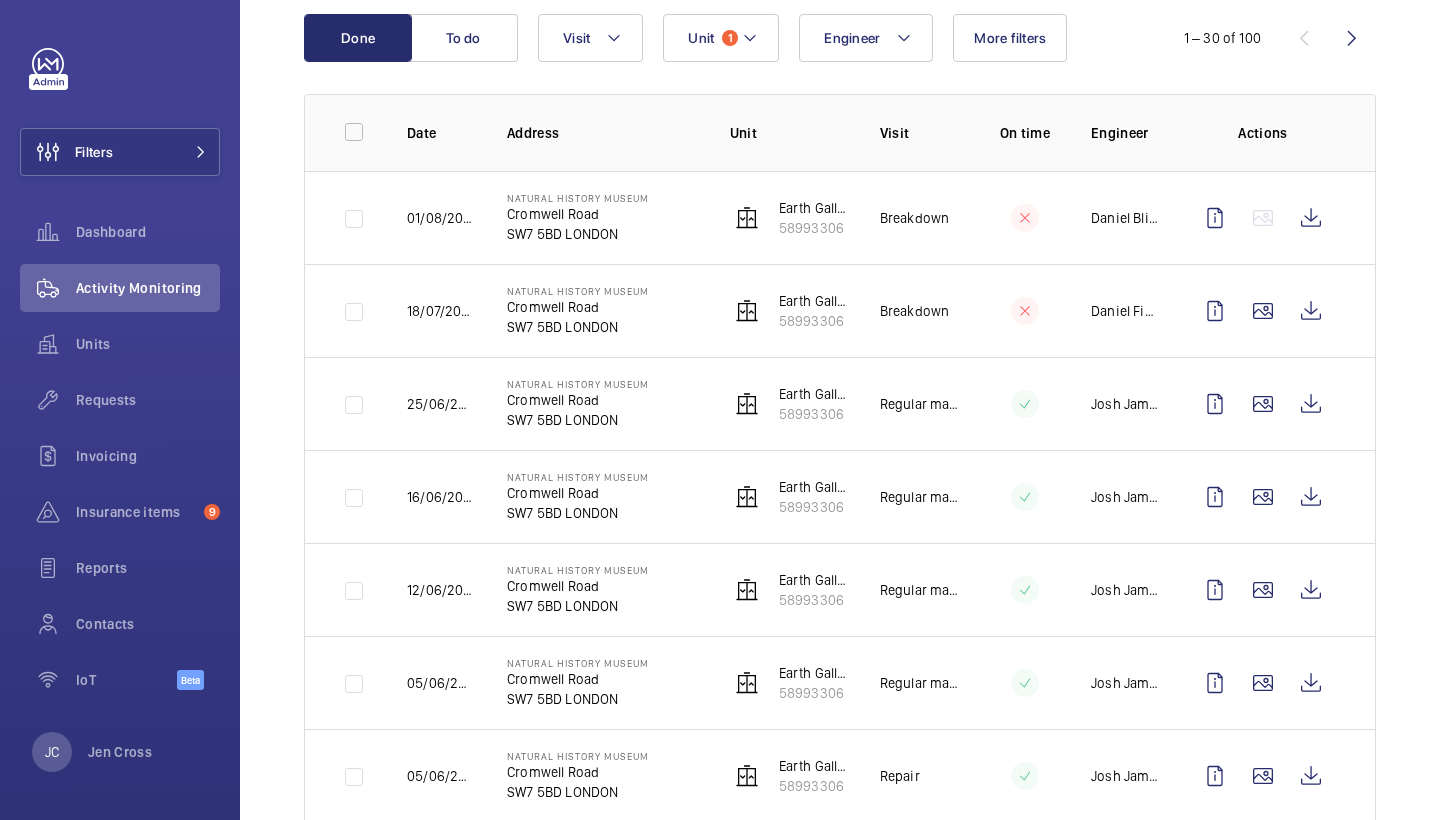 scroll, scrollTop: 222, scrollLeft: 0, axis: vertical 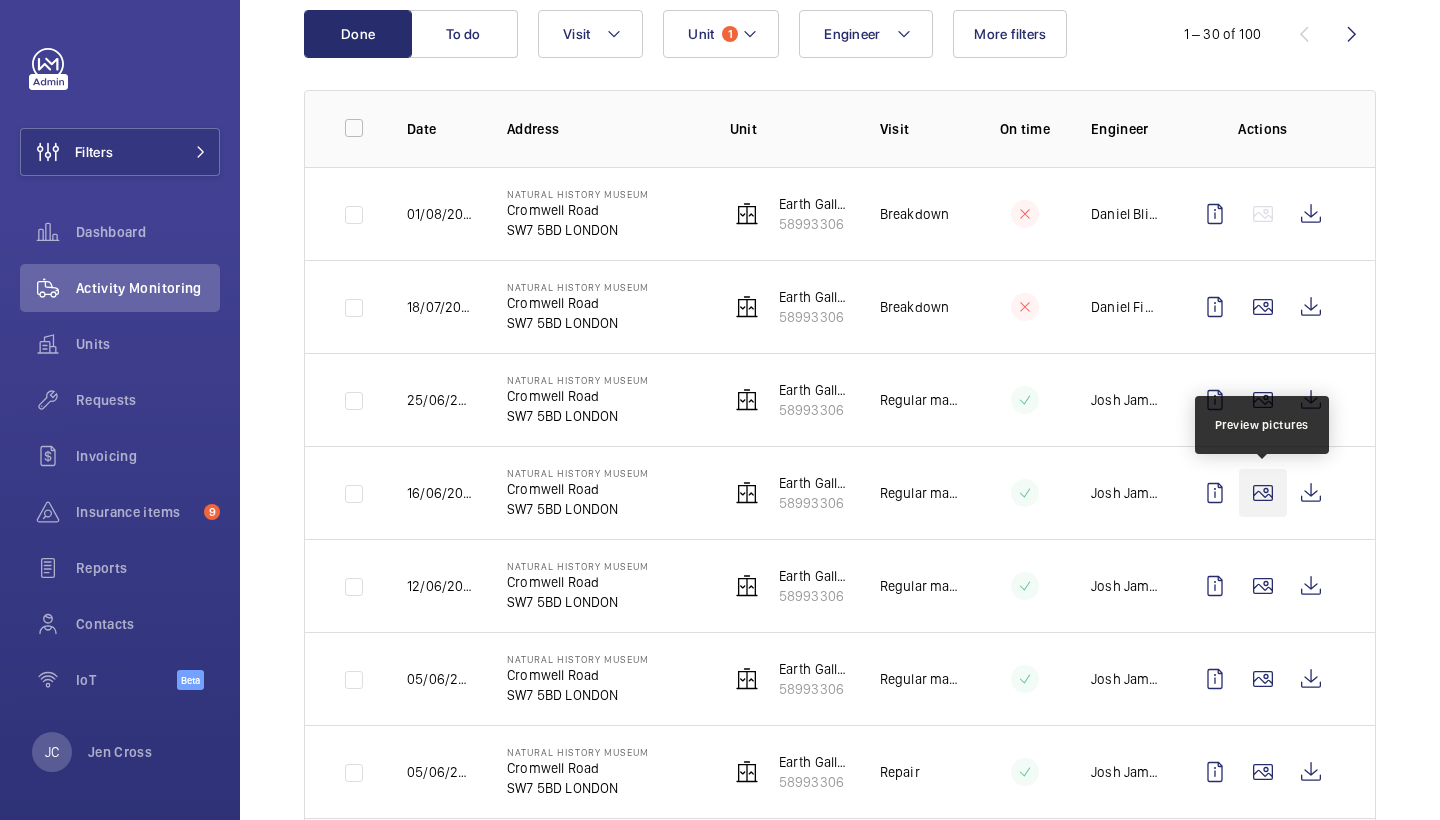 click 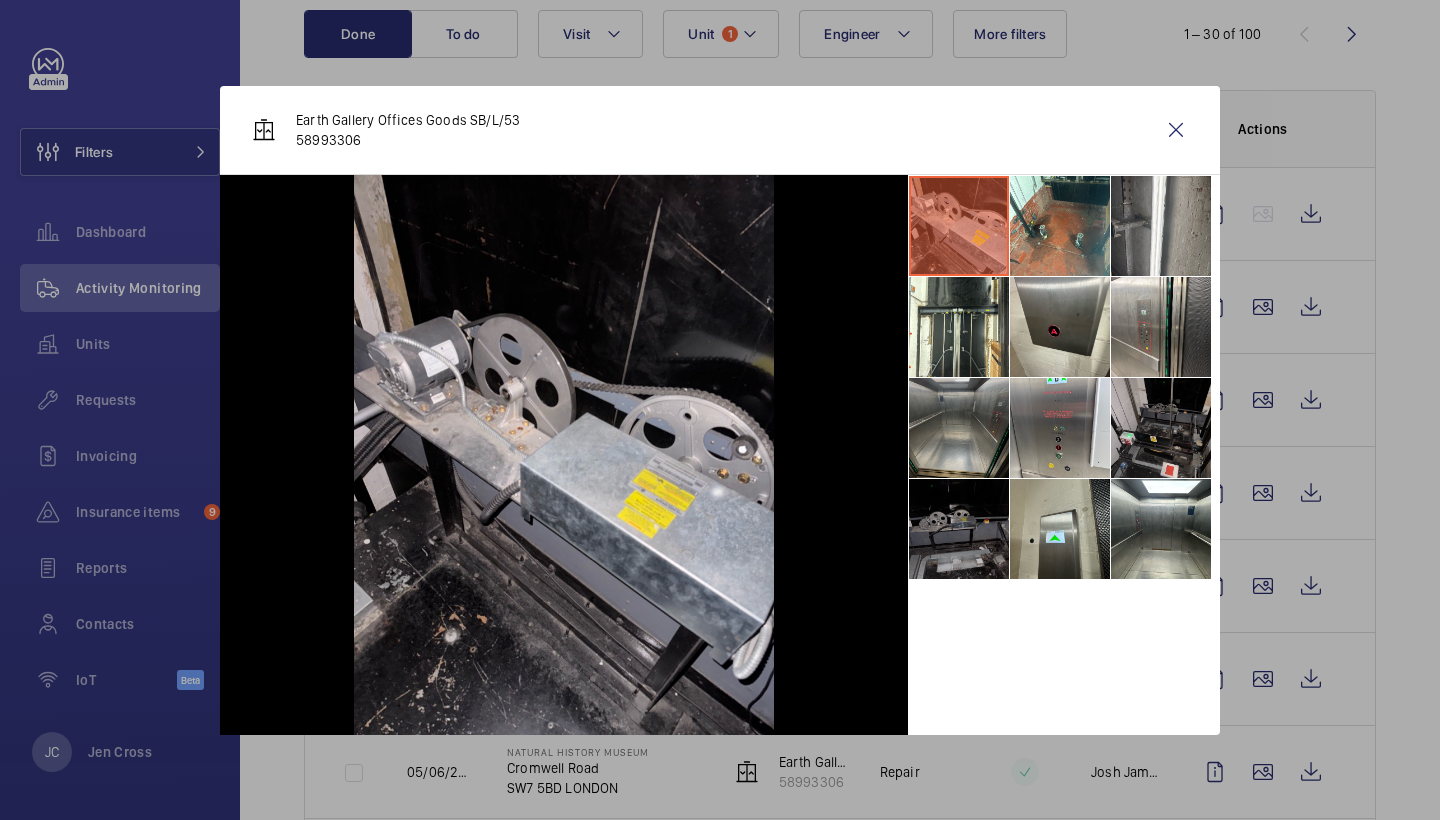 click at bounding box center [959, 428] 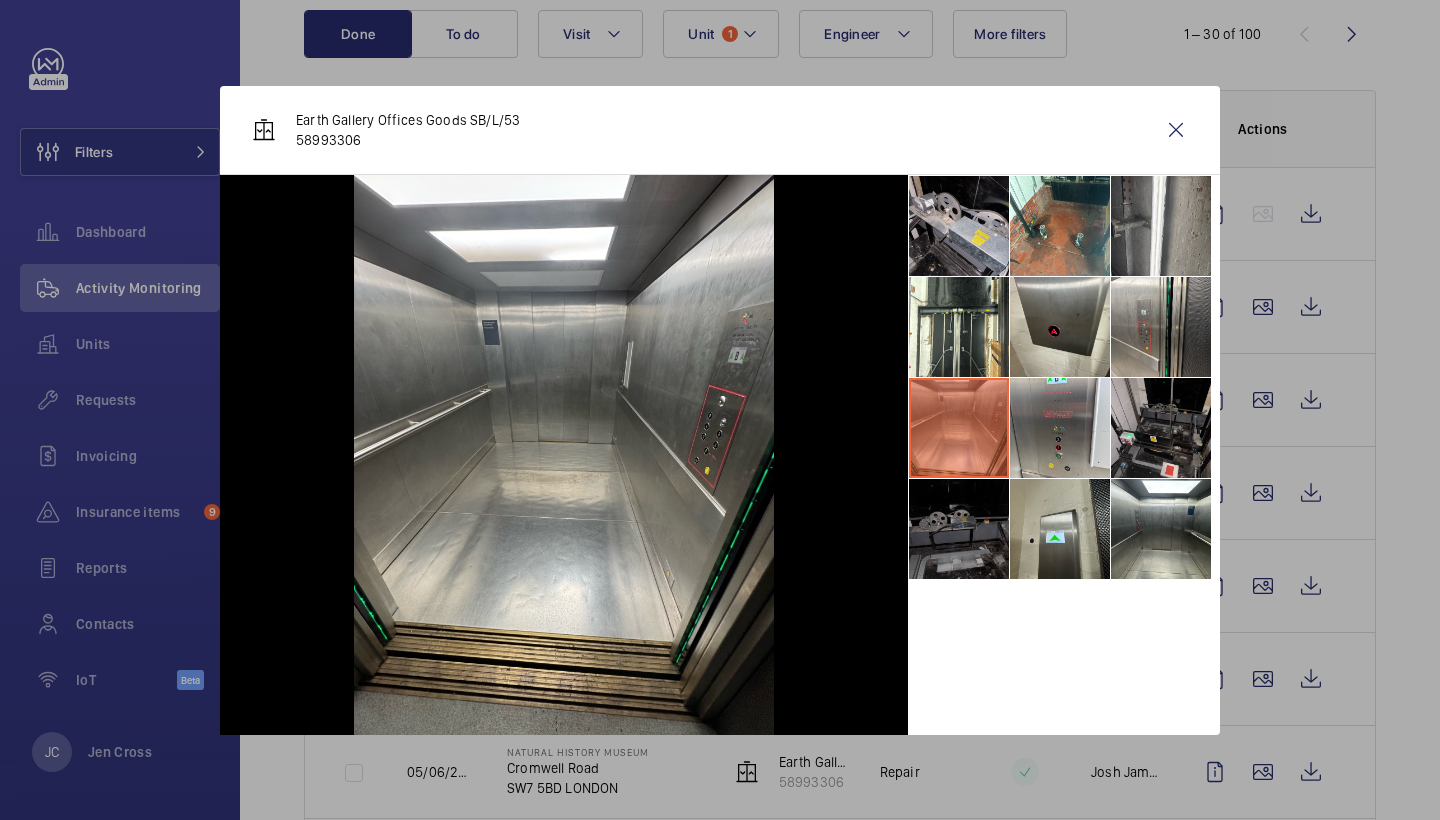click at bounding box center (959, 529) 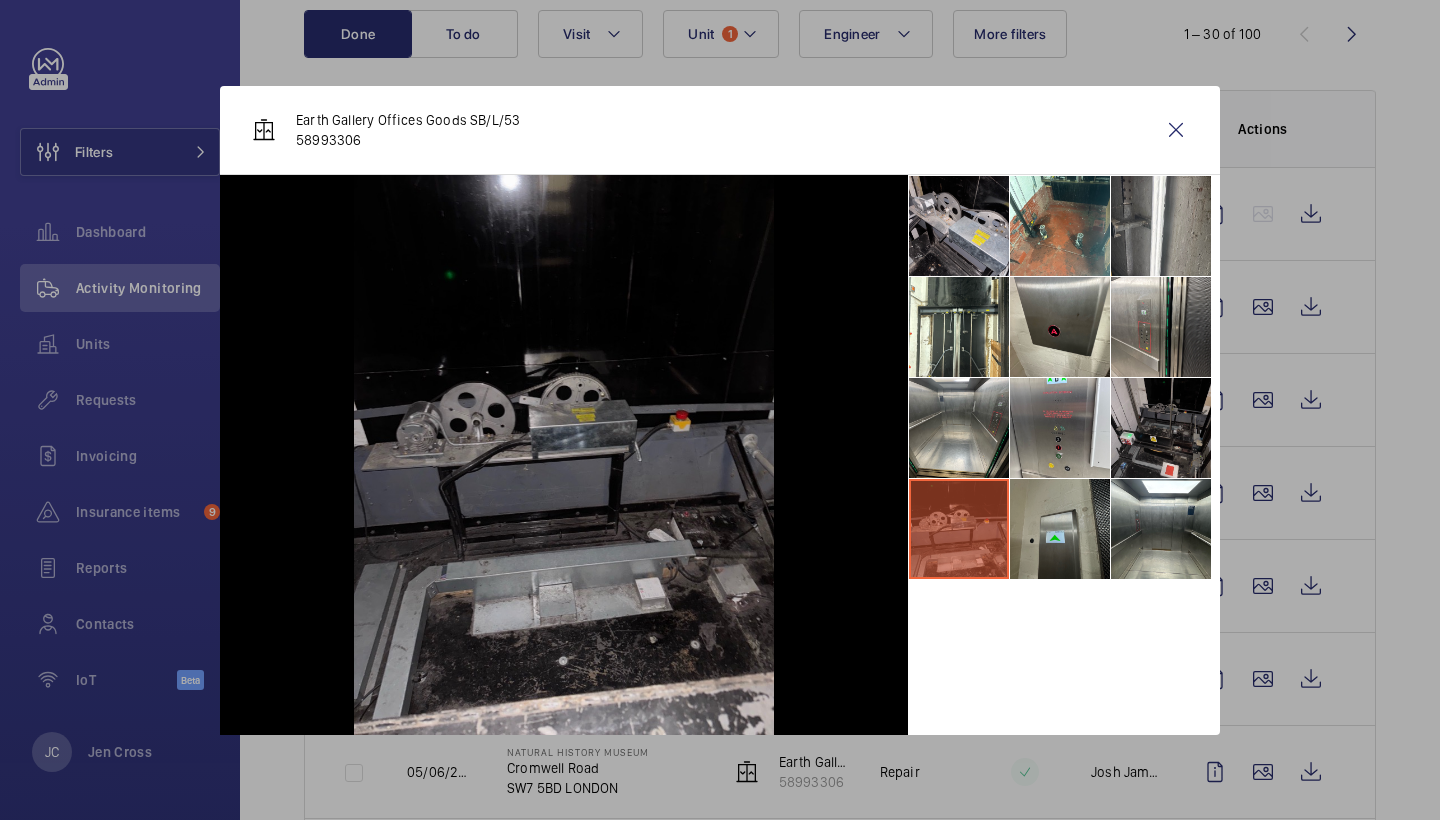 click at bounding box center [1060, 529] 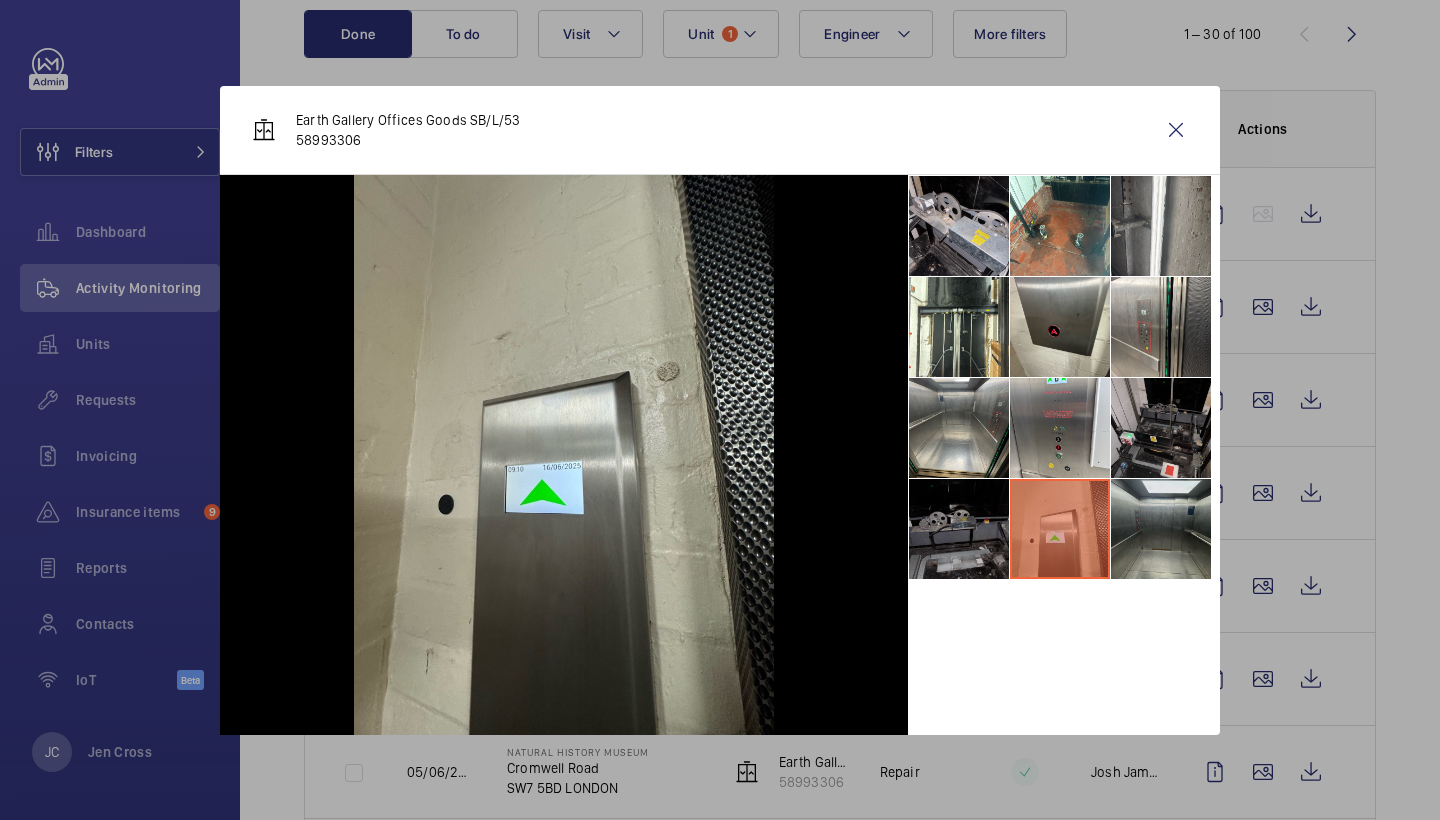 click at bounding box center [1161, 529] 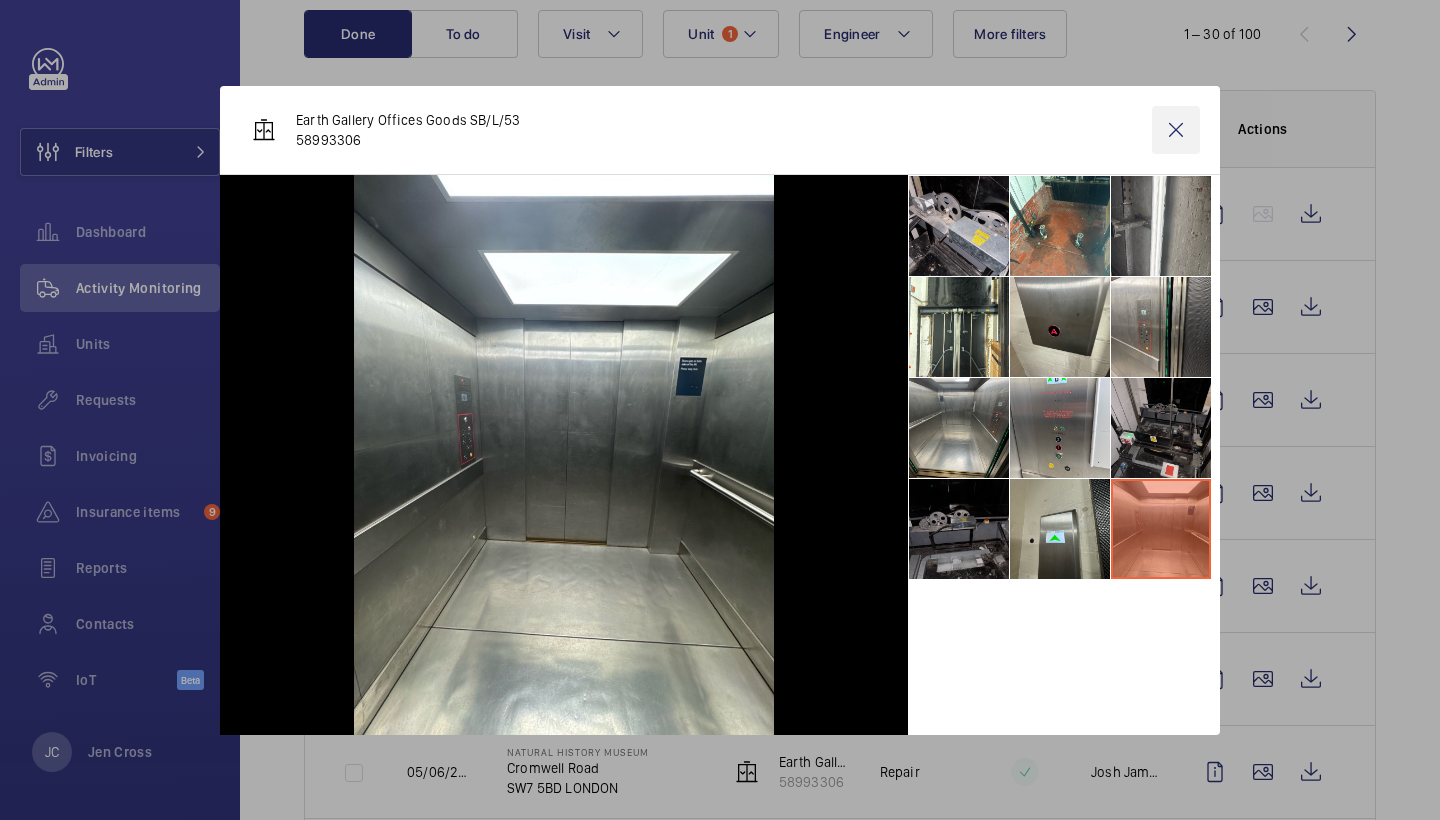 click at bounding box center (1176, 130) 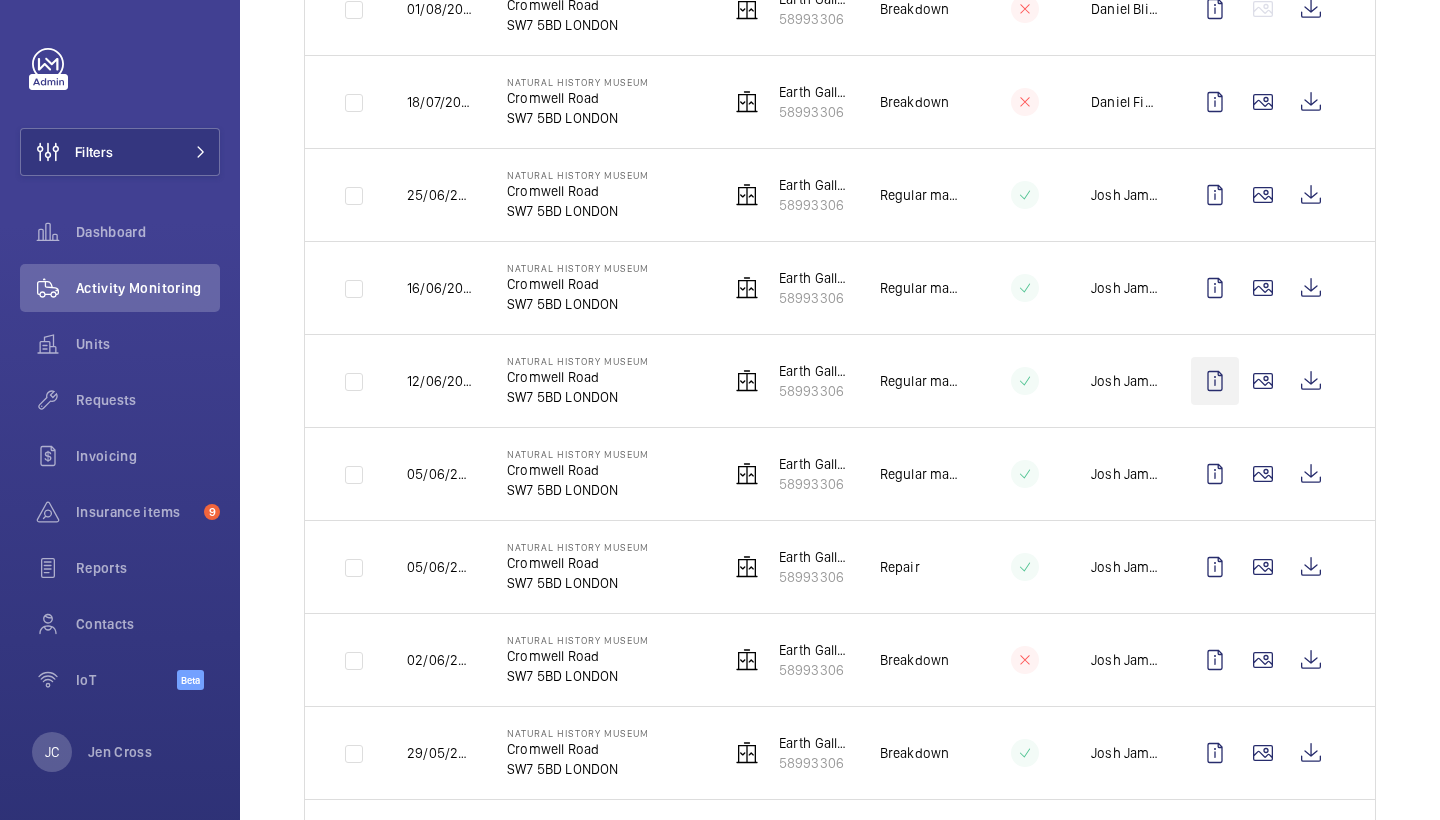 scroll, scrollTop: 427, scrollLeft: 0, axis: vertical 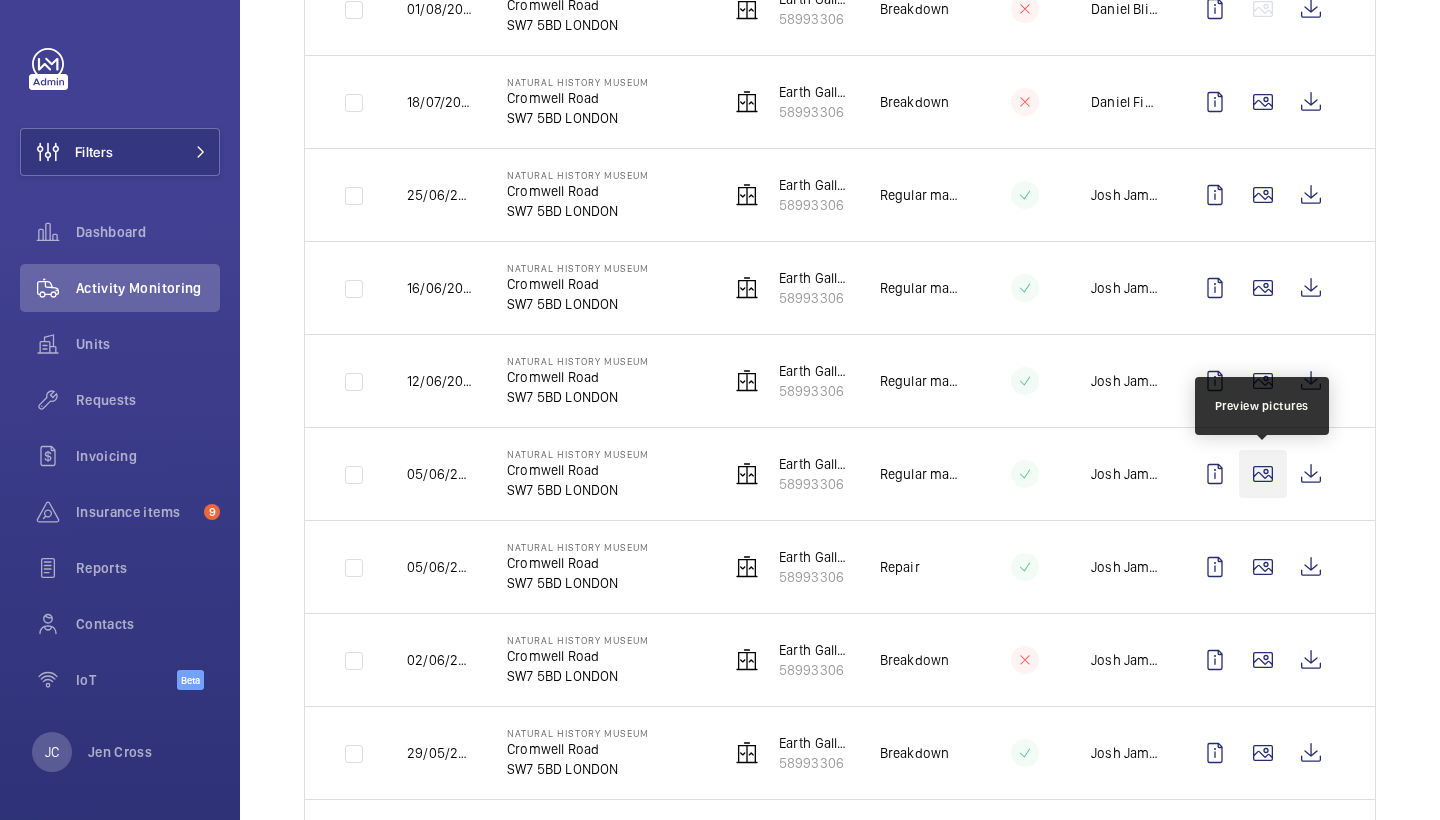click 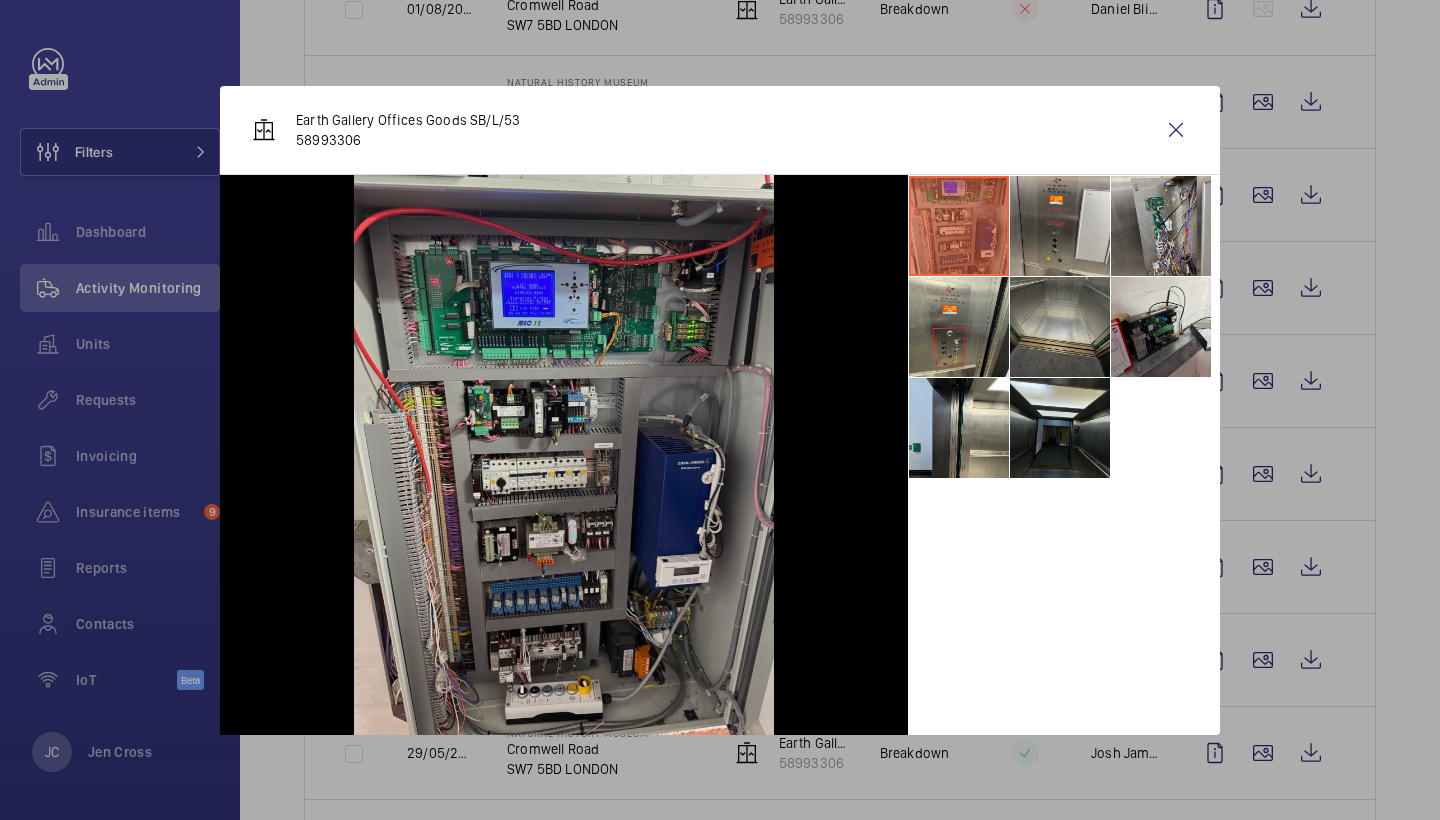 click at bounding box center [1060, 327] 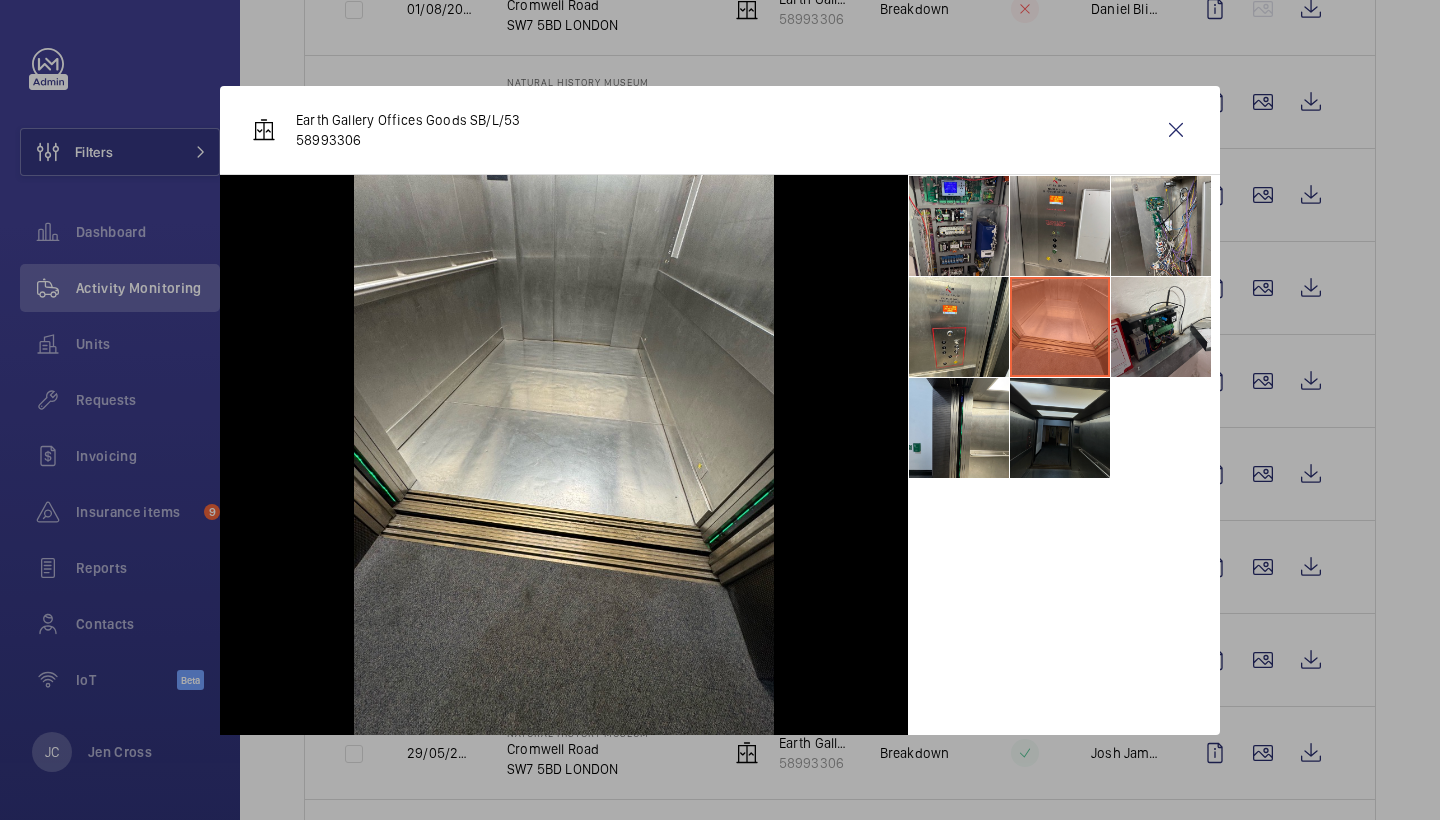 click at bounding box center [1060, 428] 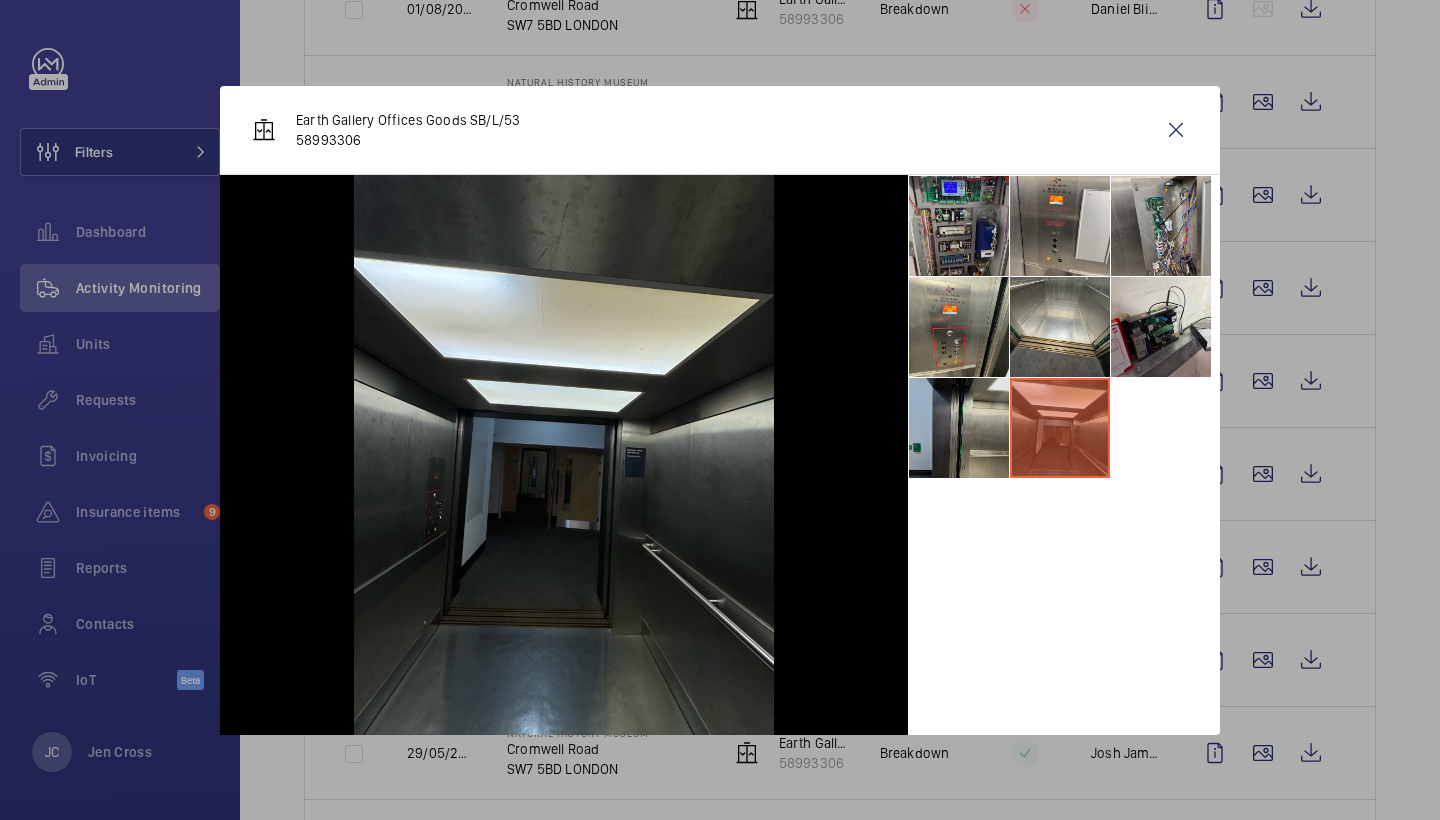 click at bounding box center (959, 428) 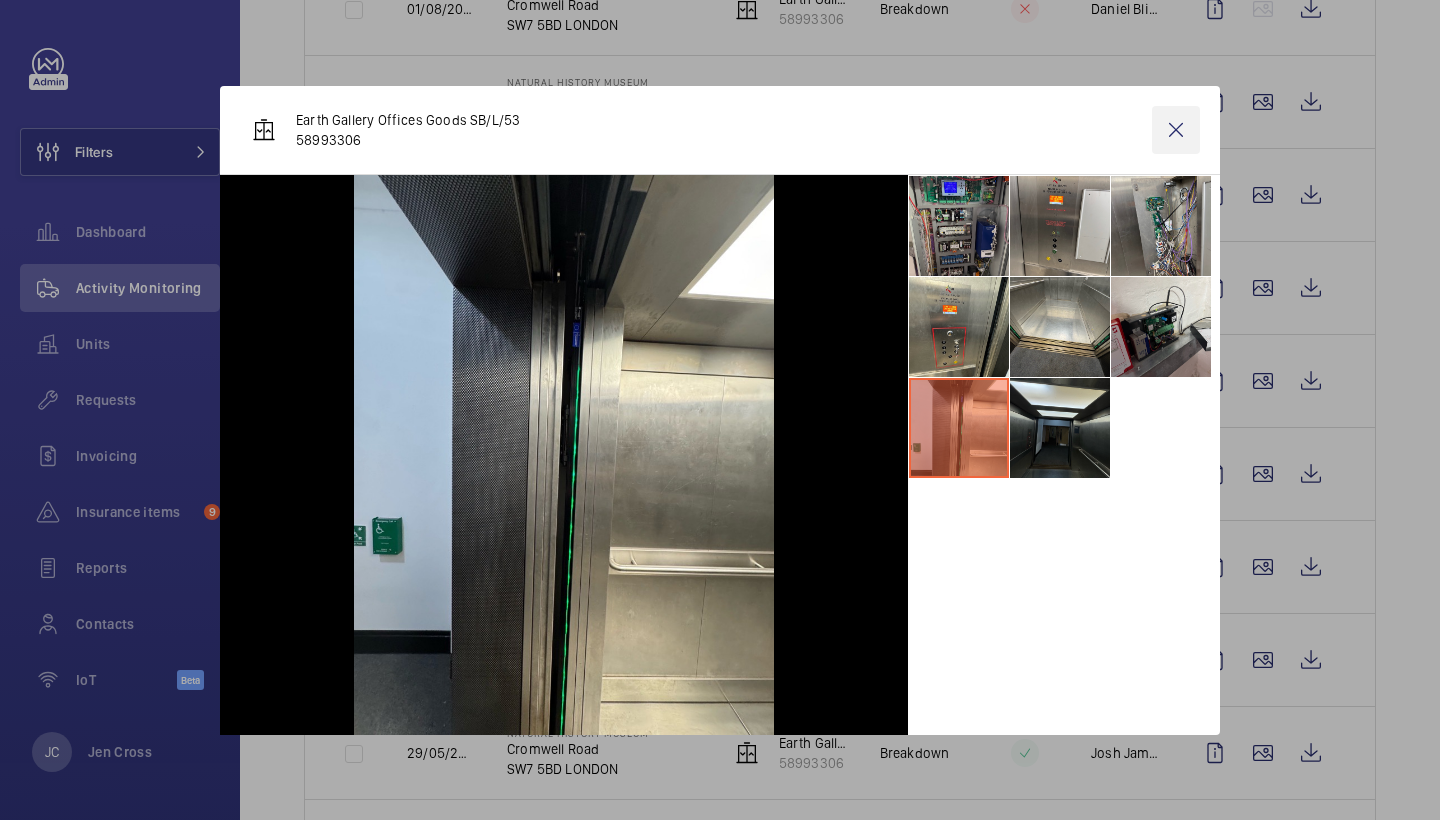 click at bounding box center (1176, 130) 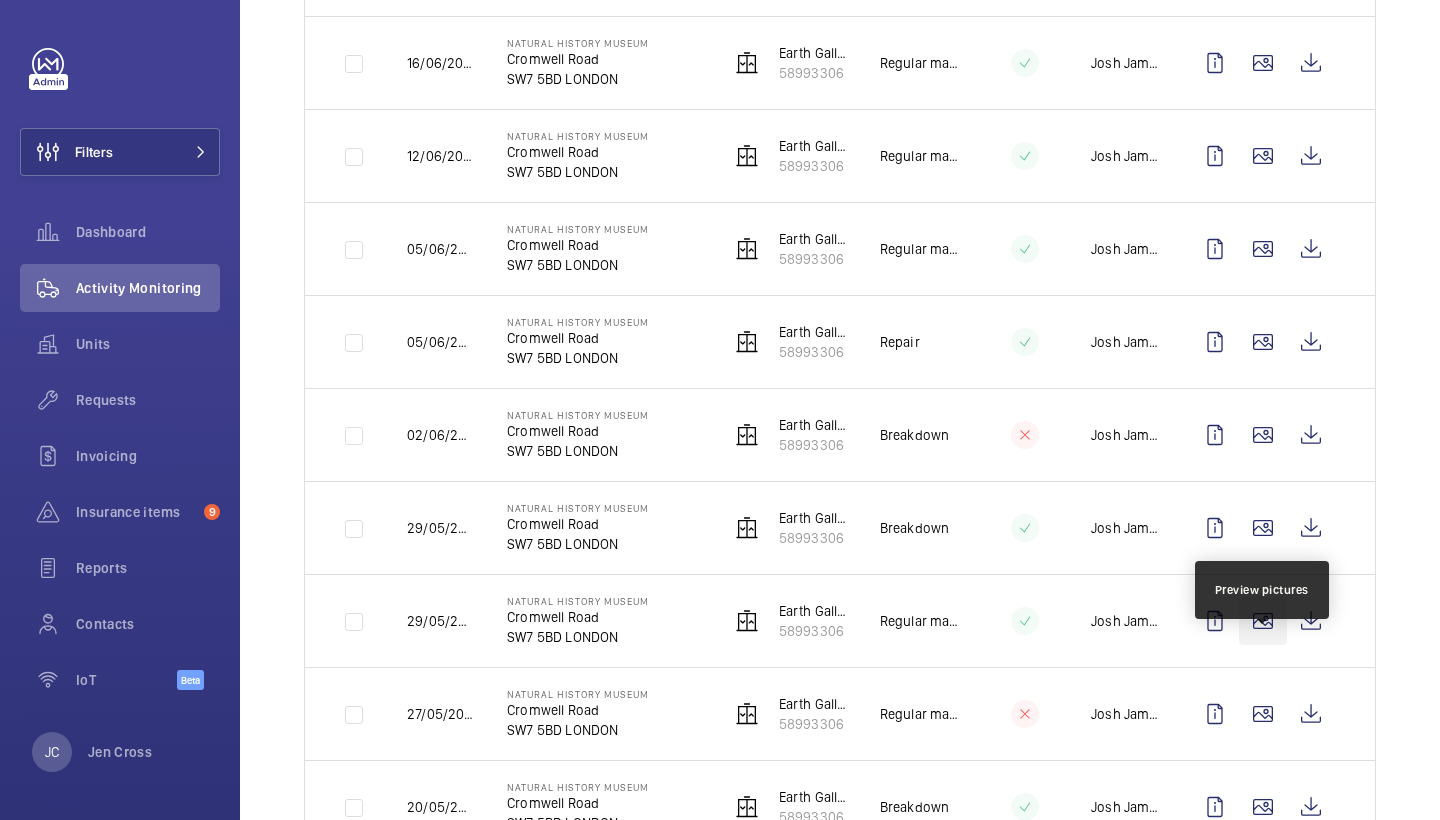 scroll, scrollTop: 653, scrollLeft: 0, axis: vertical 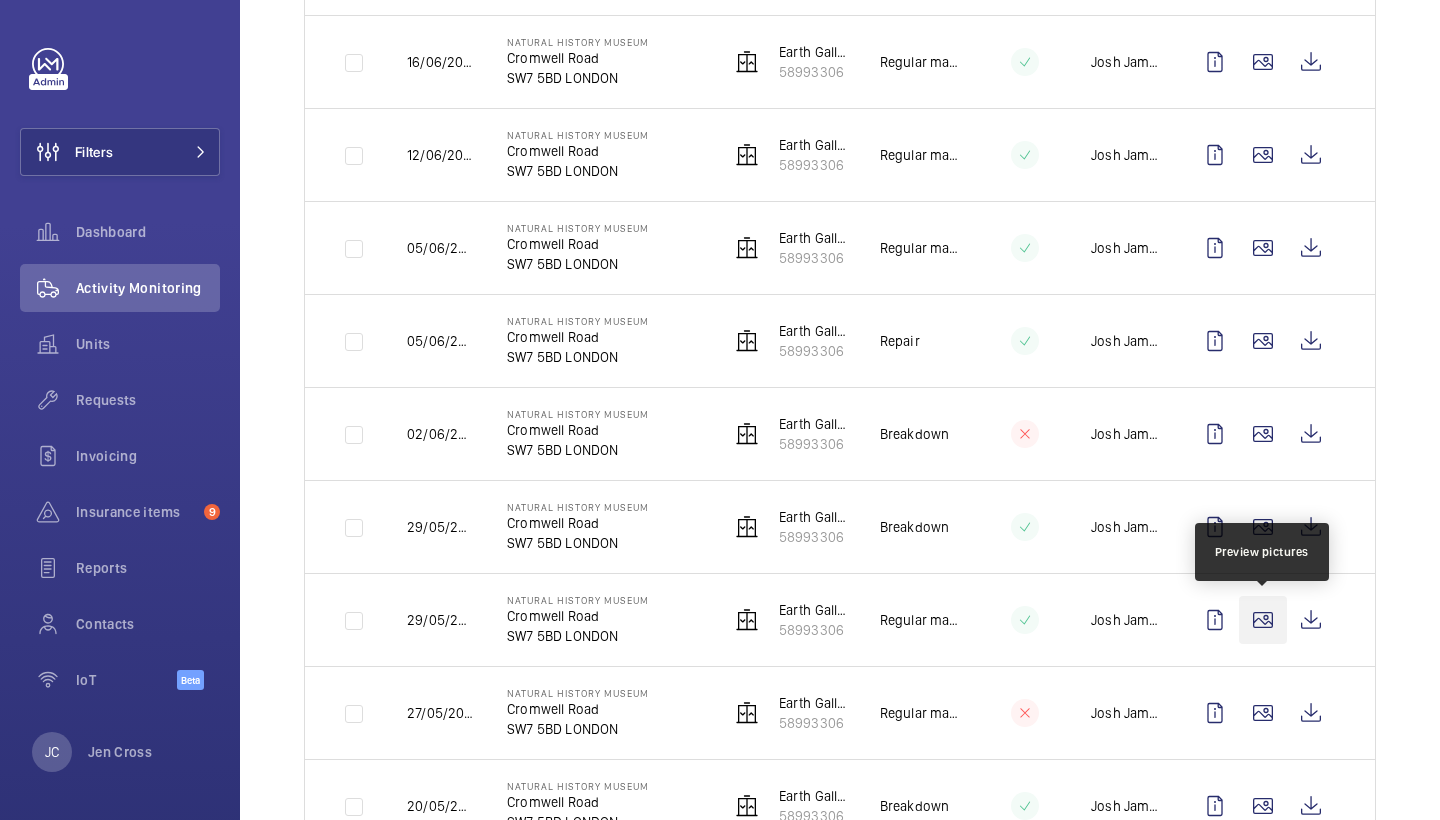 click 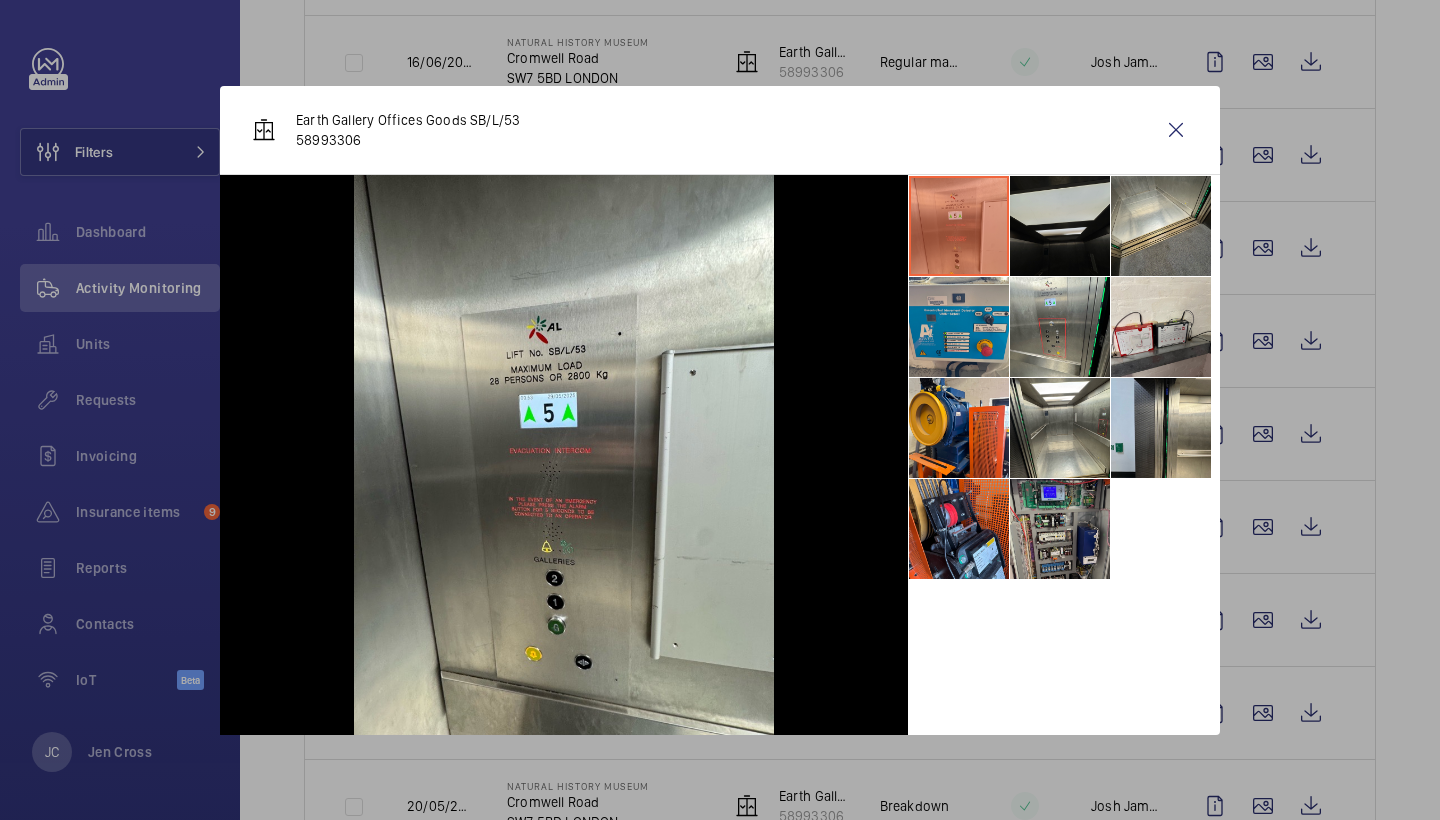 click at bounding box center (1060, 226) 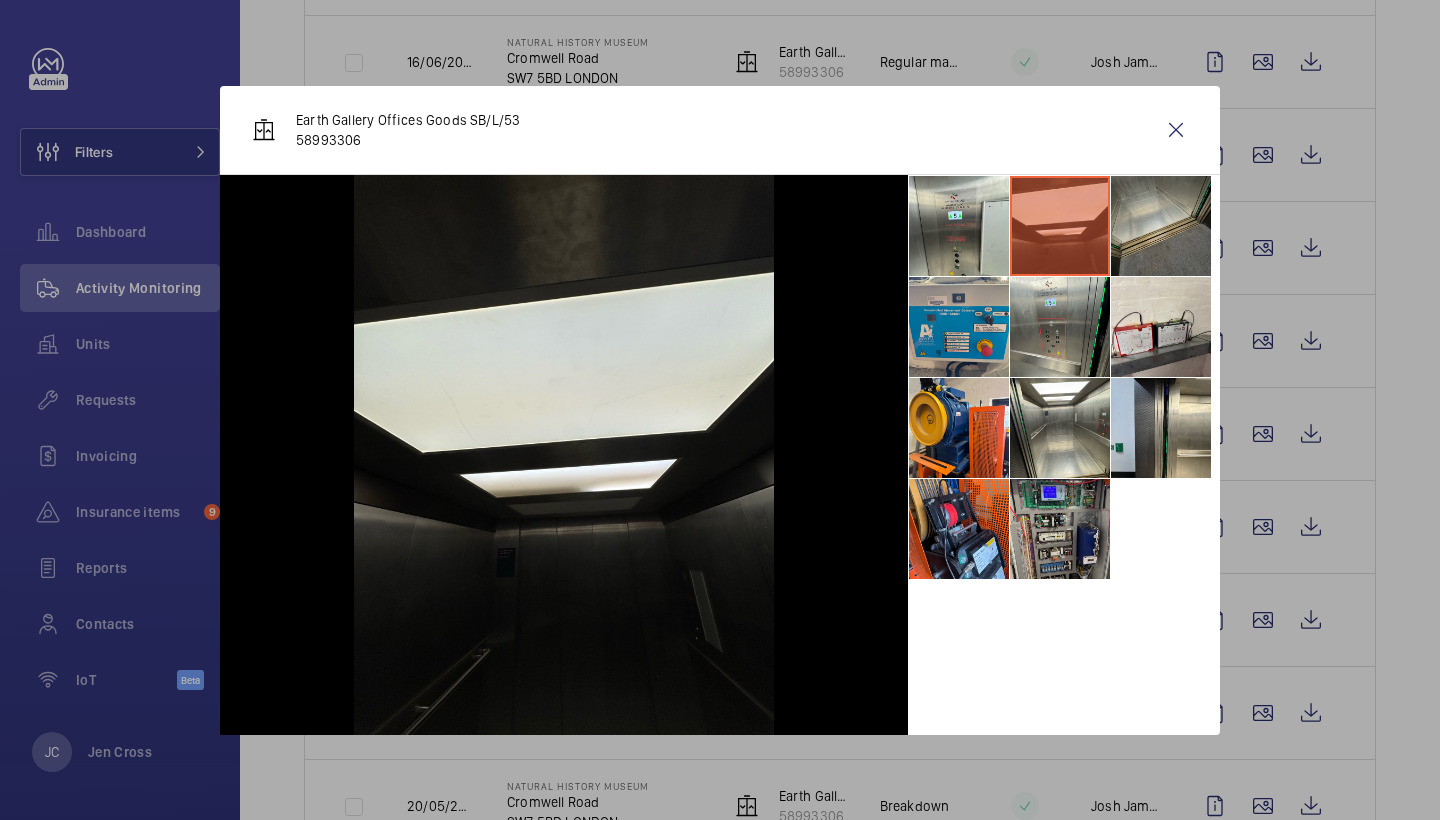 click at bounding box center (1161, 226) 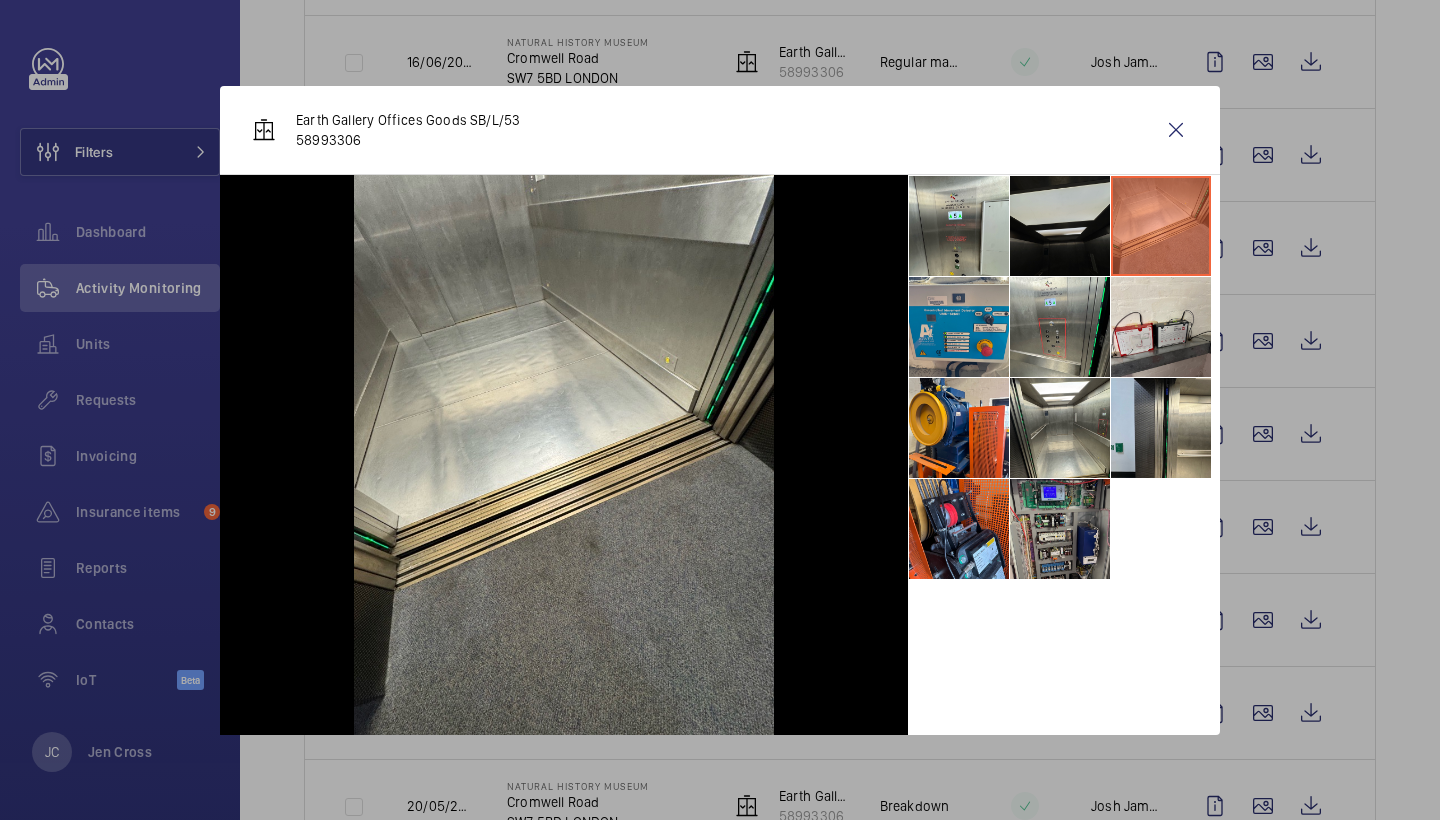 click at bounding box center (1060, 226) 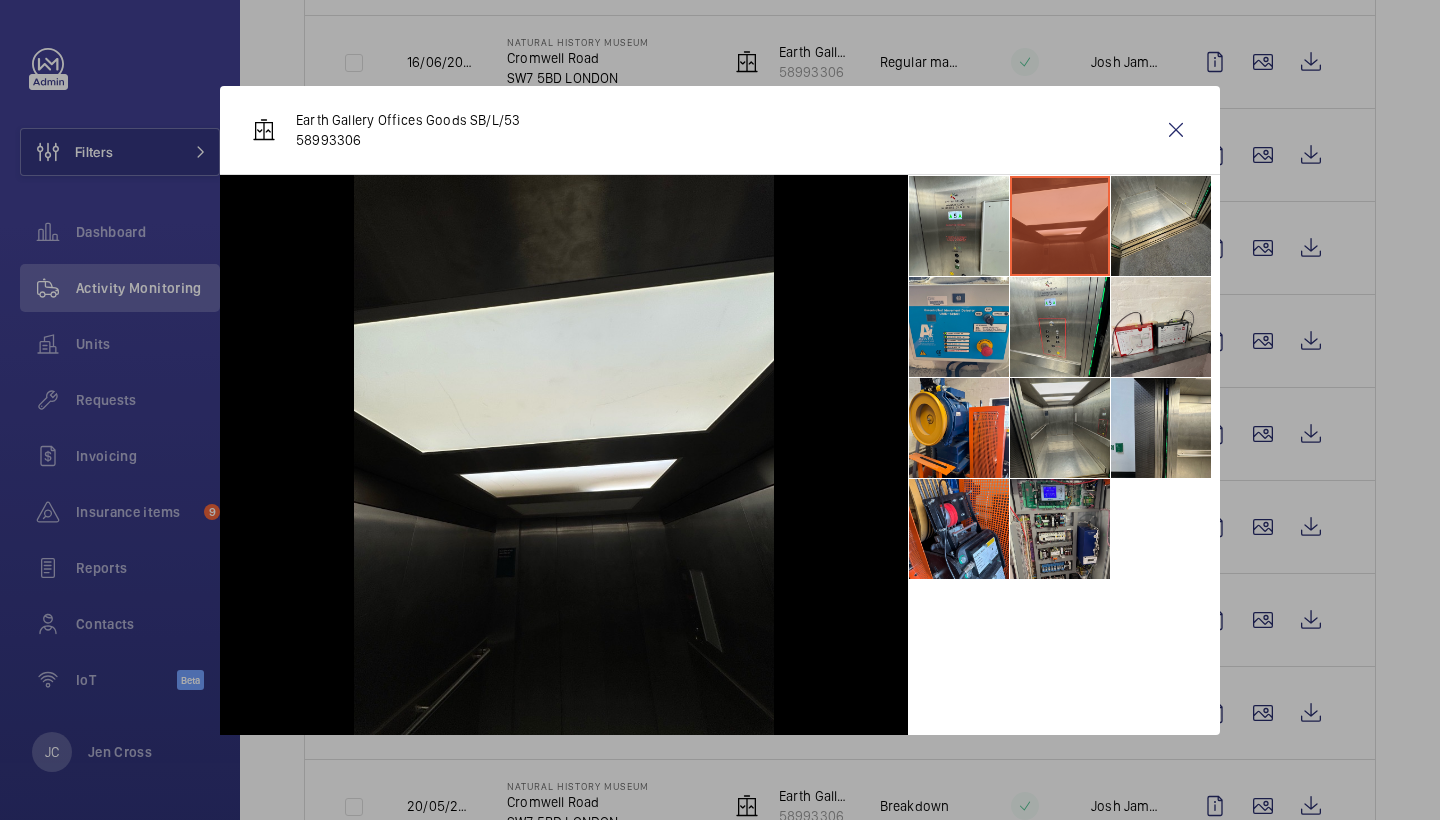 click at bounding box center (1060, 428) 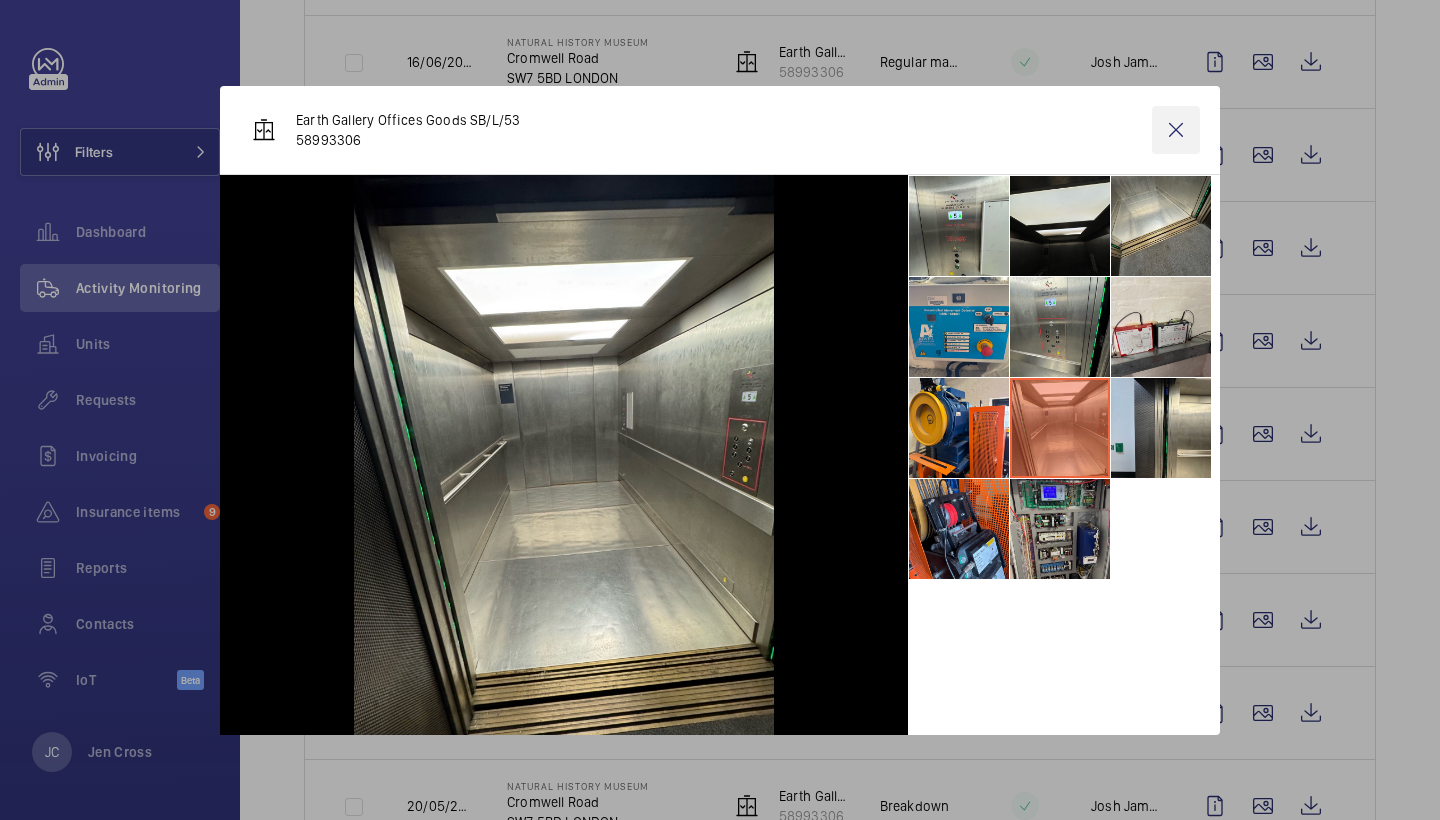 click at bounding box center [1176, 130] 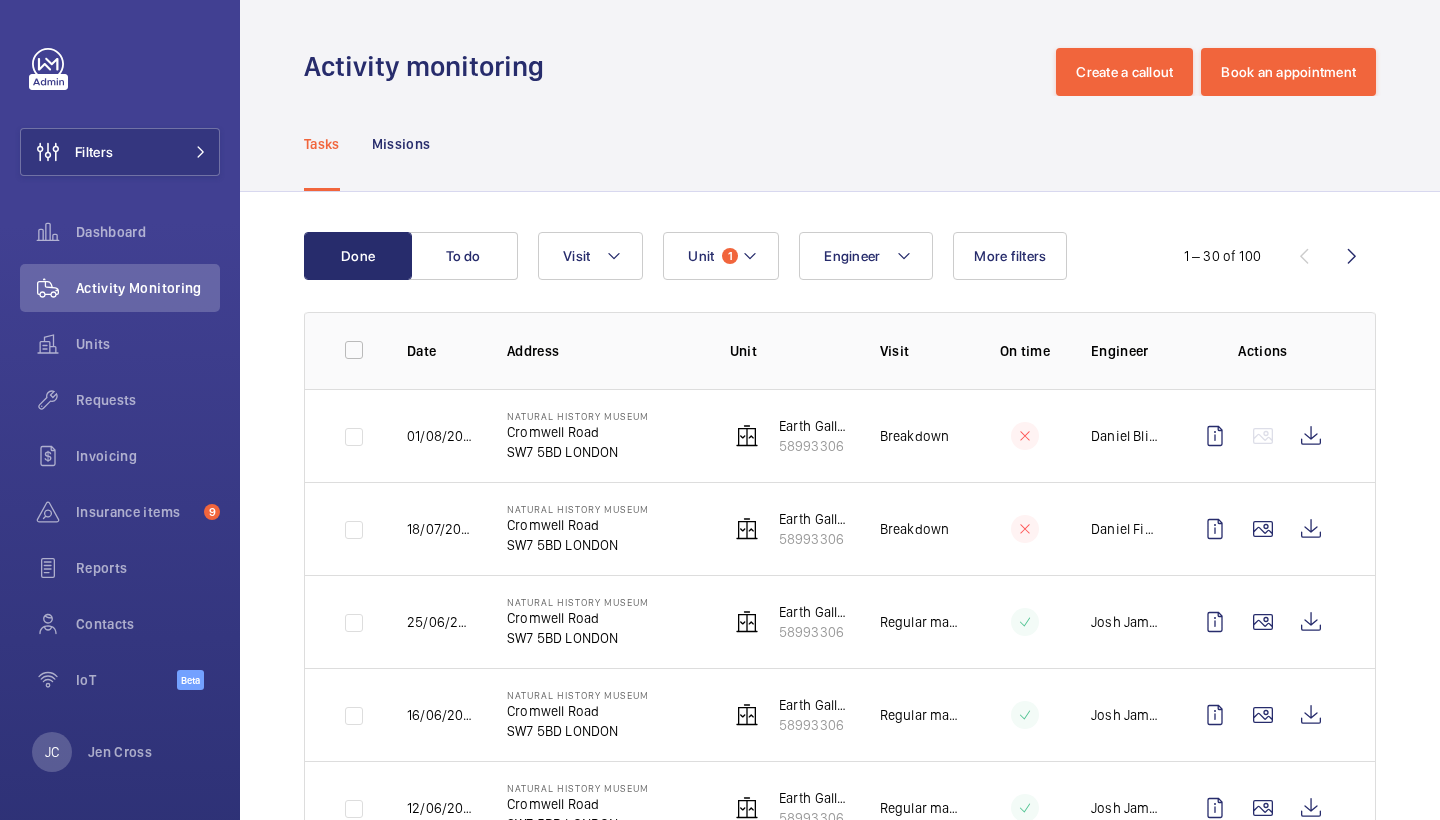 scroll, scrollTop: 0, scrollLeft: 0, axis: both 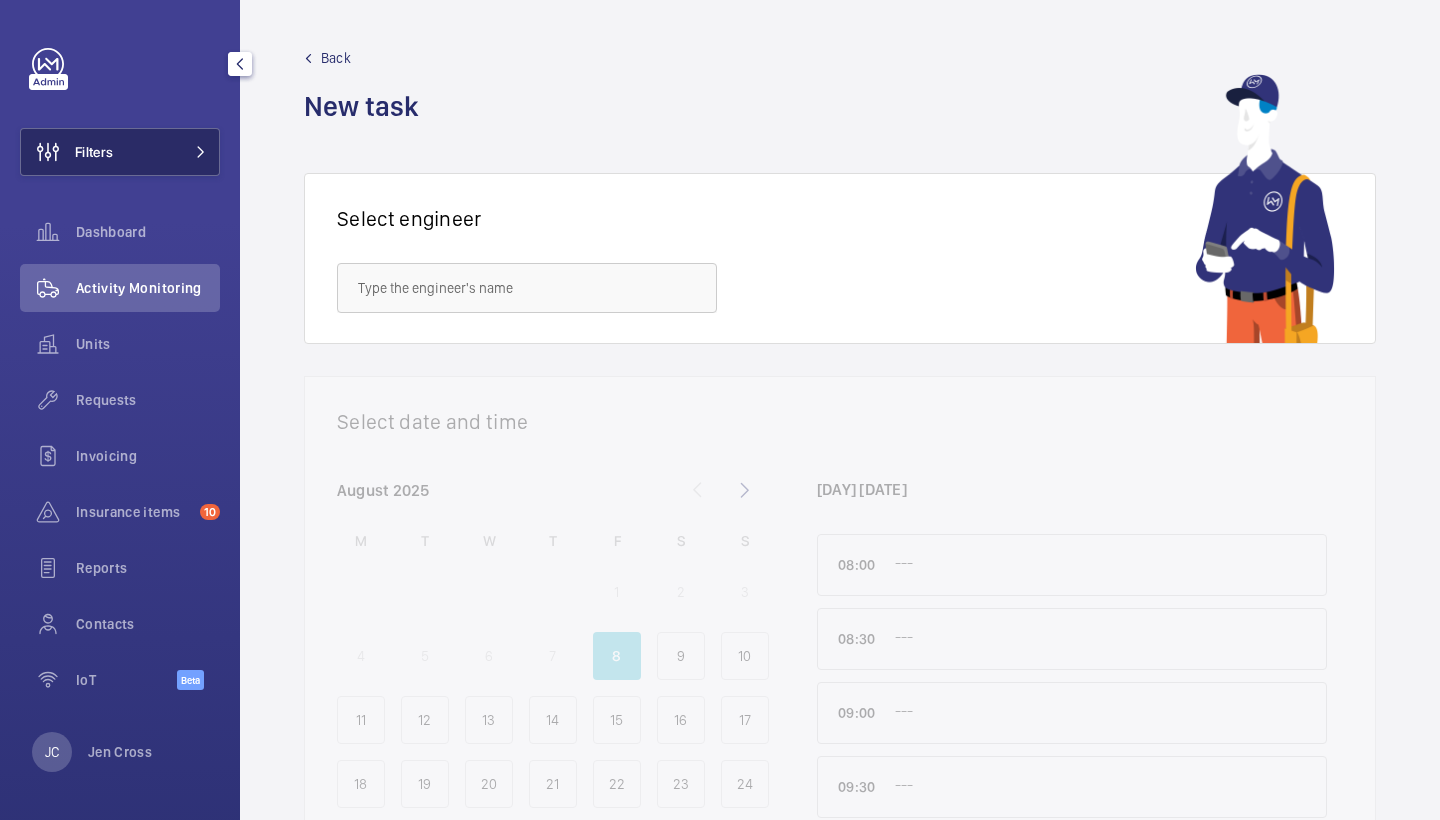click on "Filters" 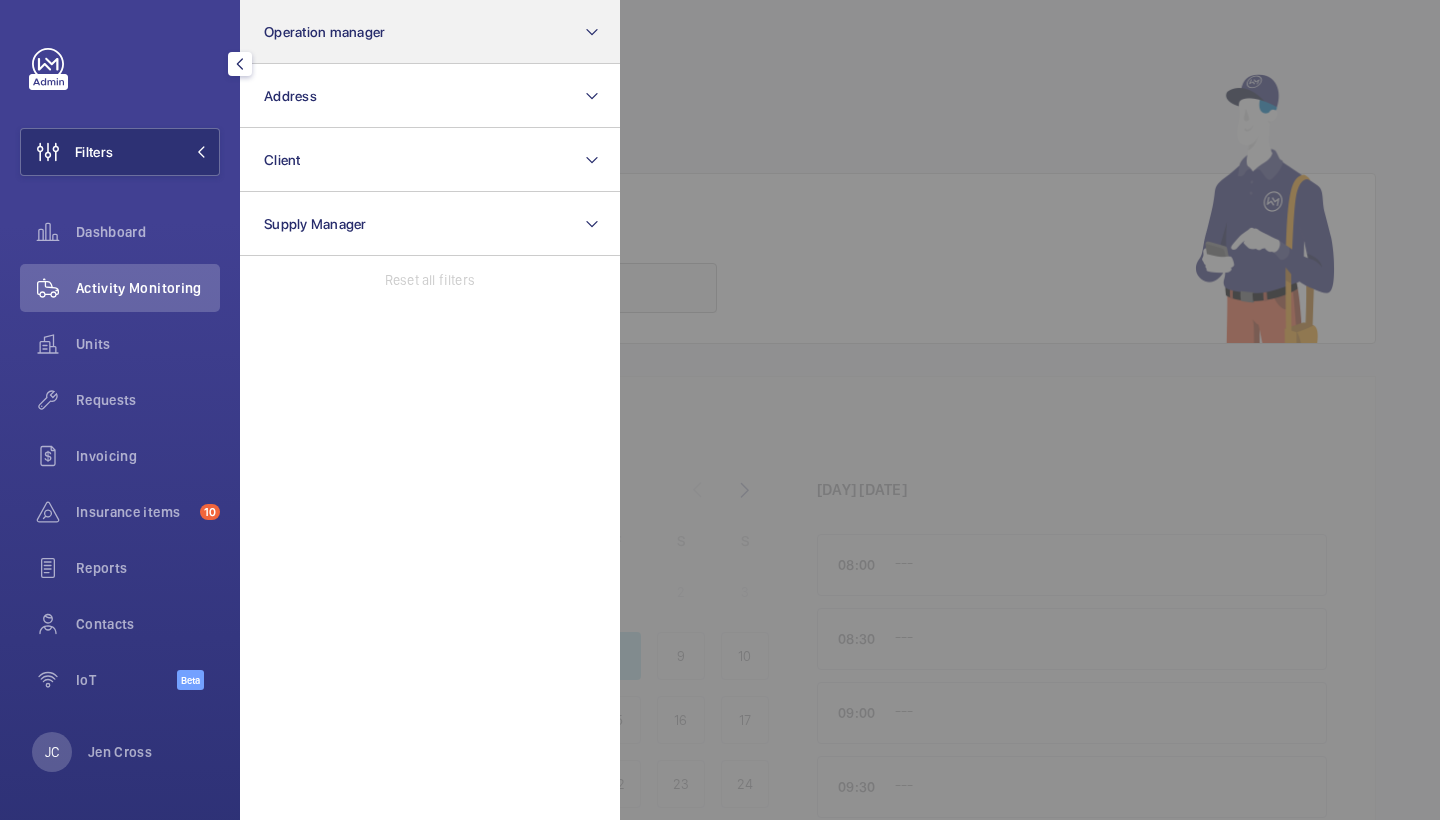click on "Operation manager" 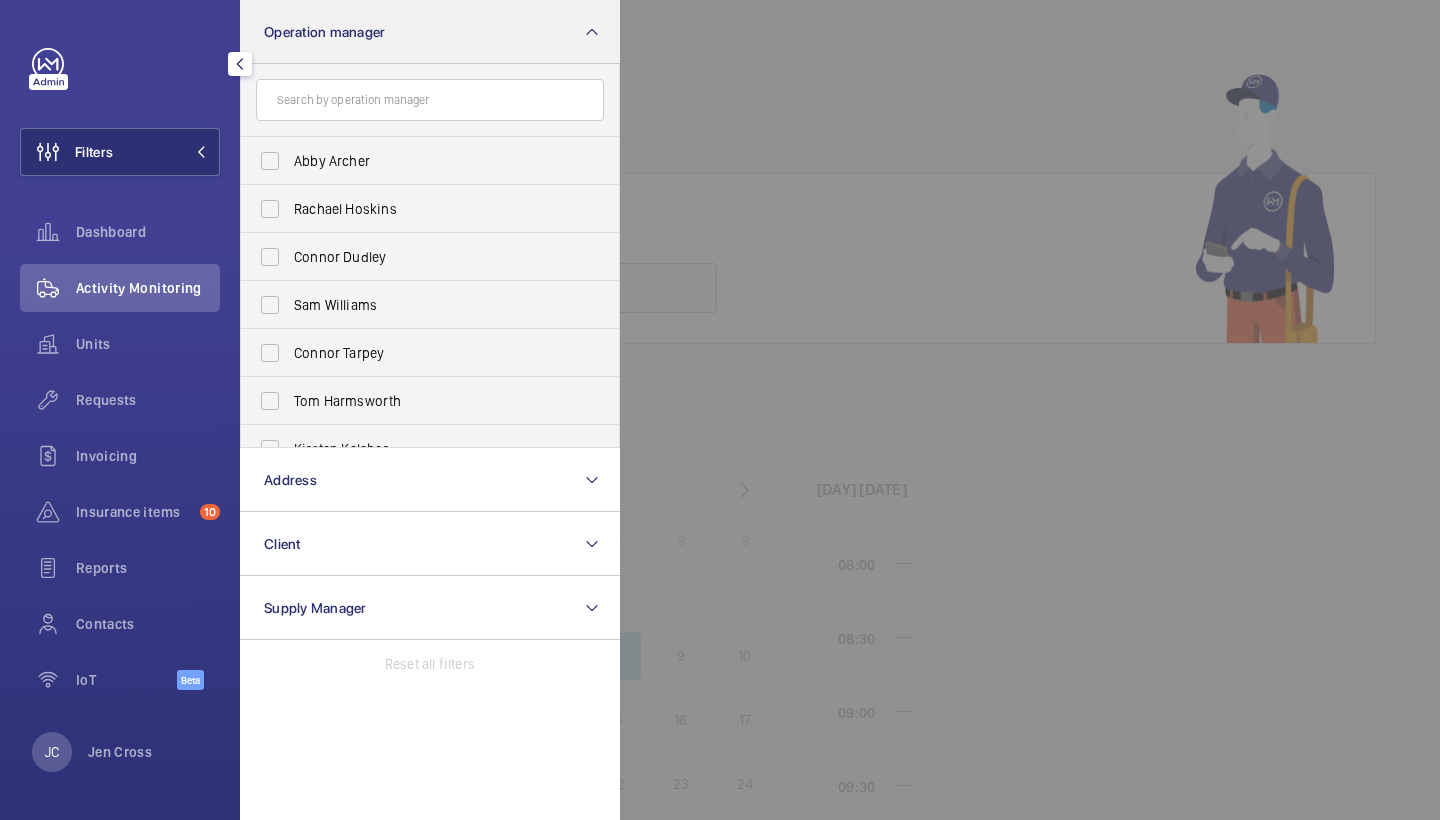 click on "Operation manager" 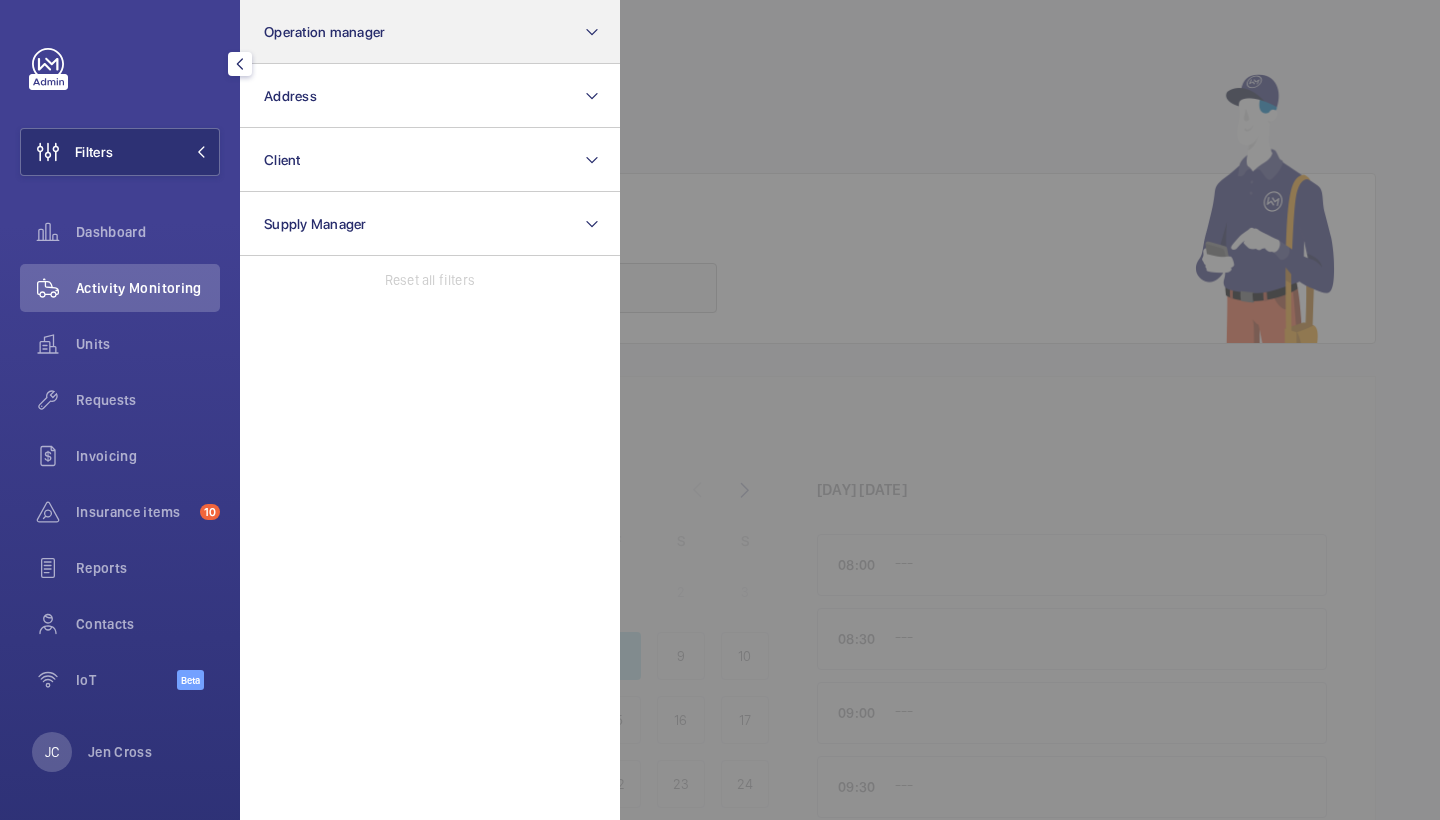 click on "Operation manager" 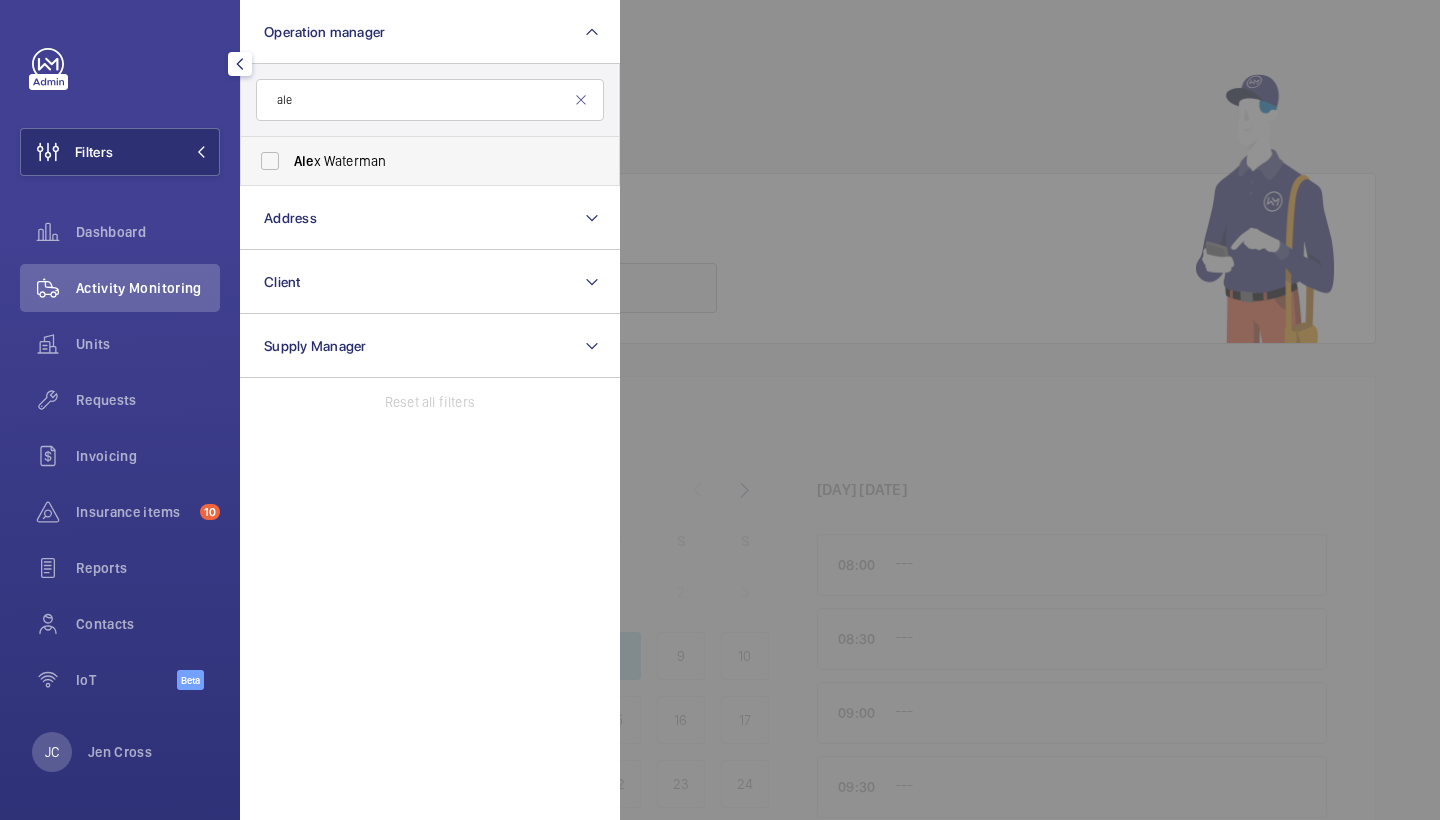 type on "ale" 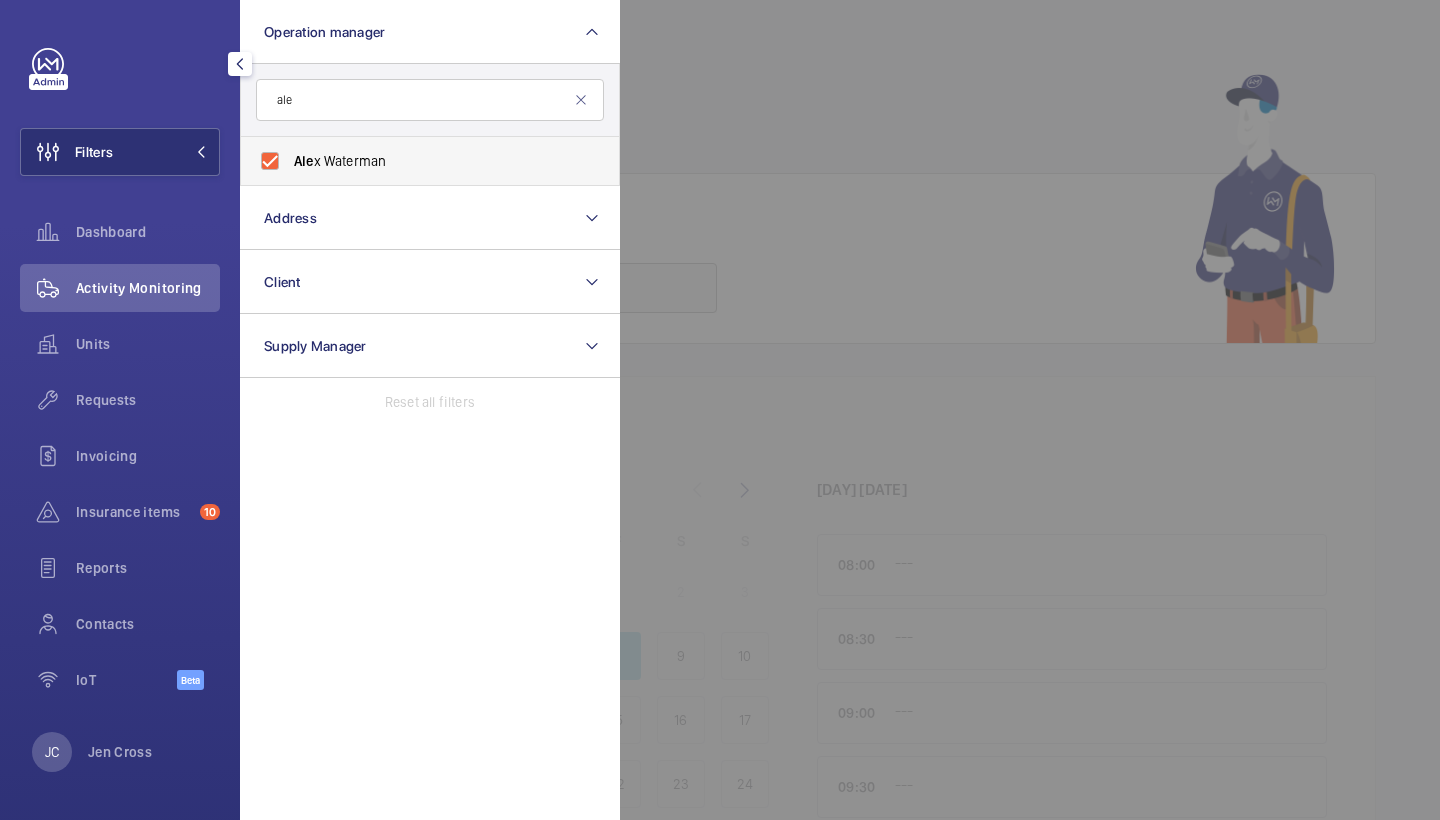 checkbox on "true" 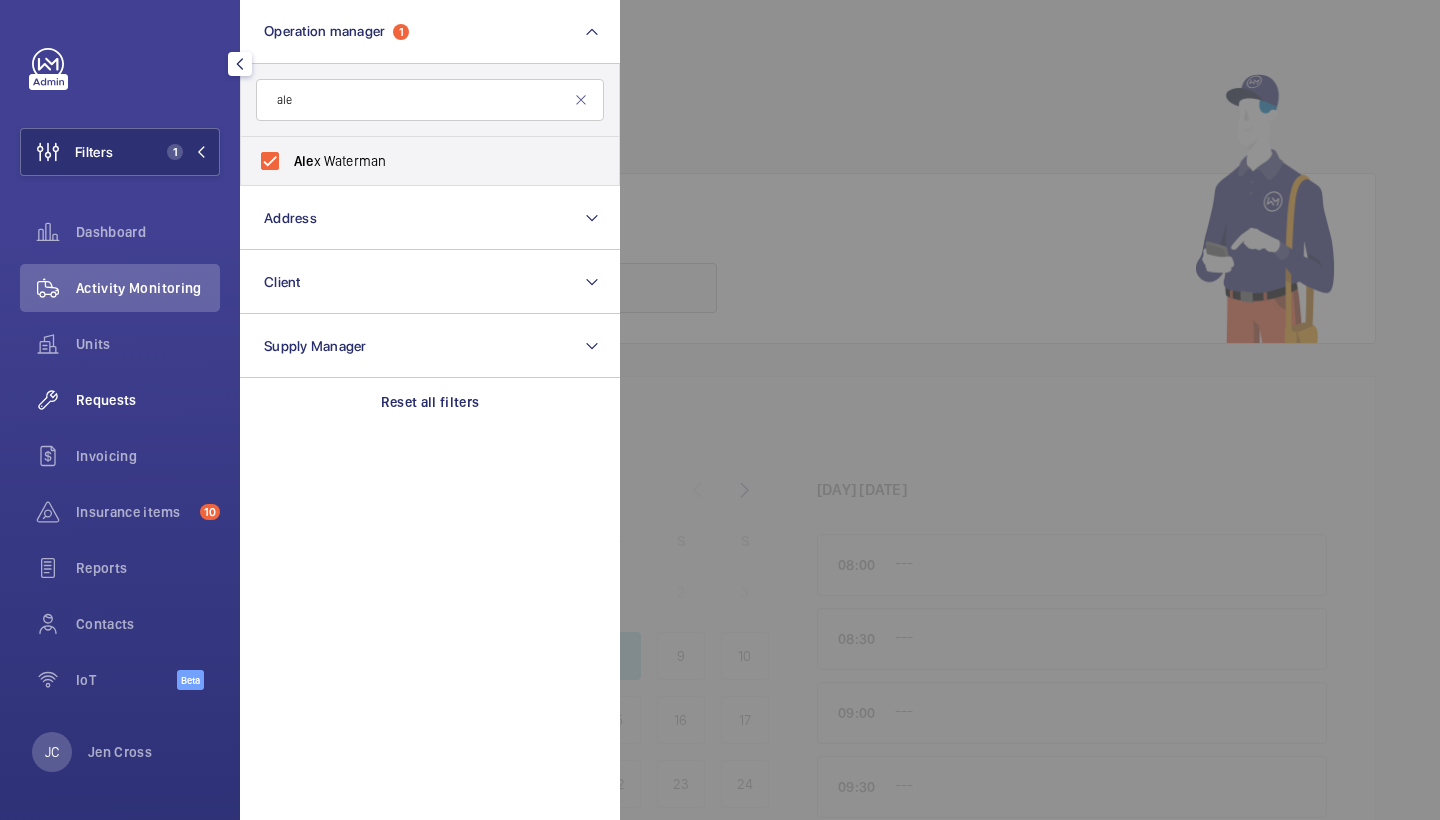click on "Requests" 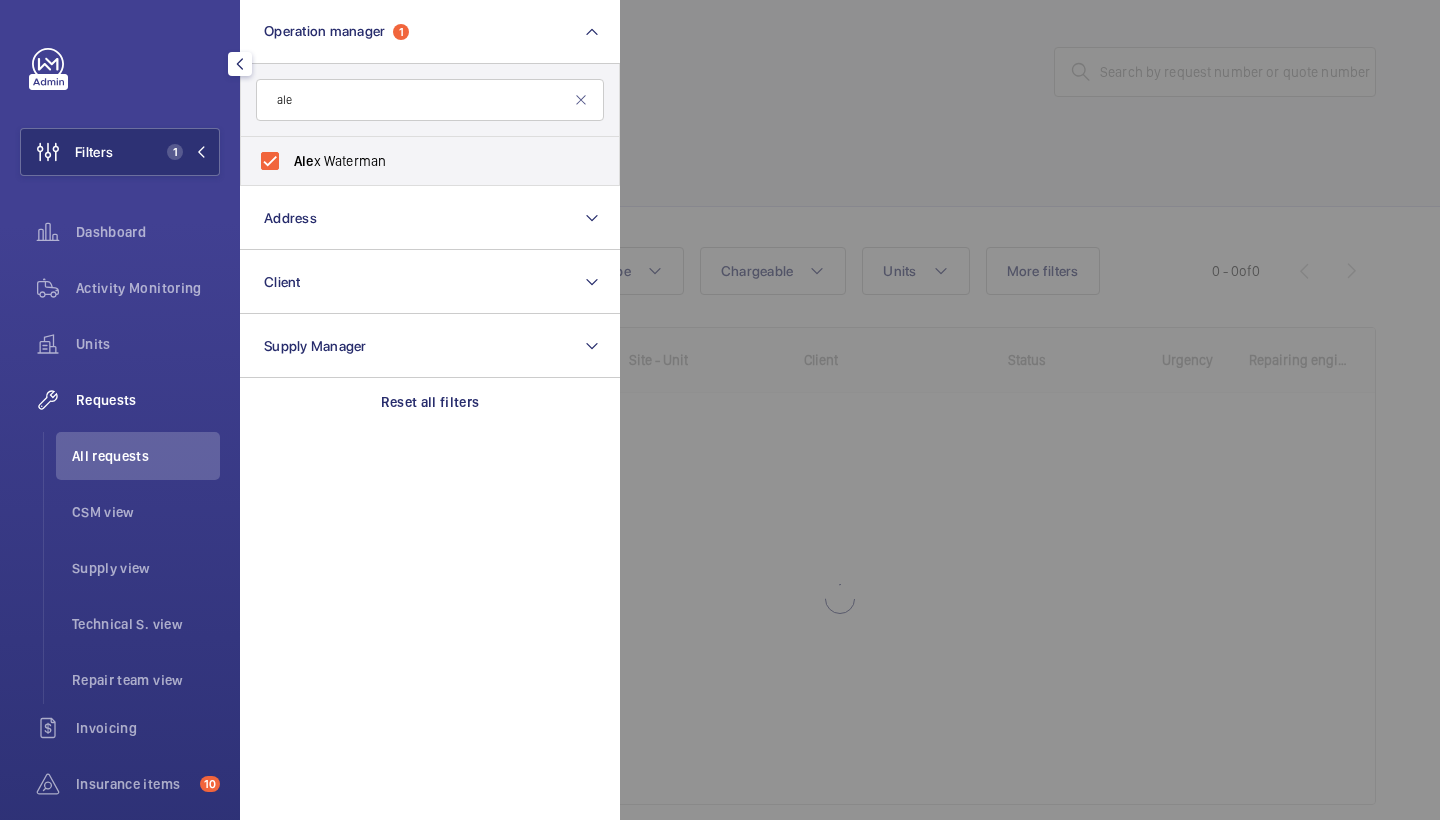 click 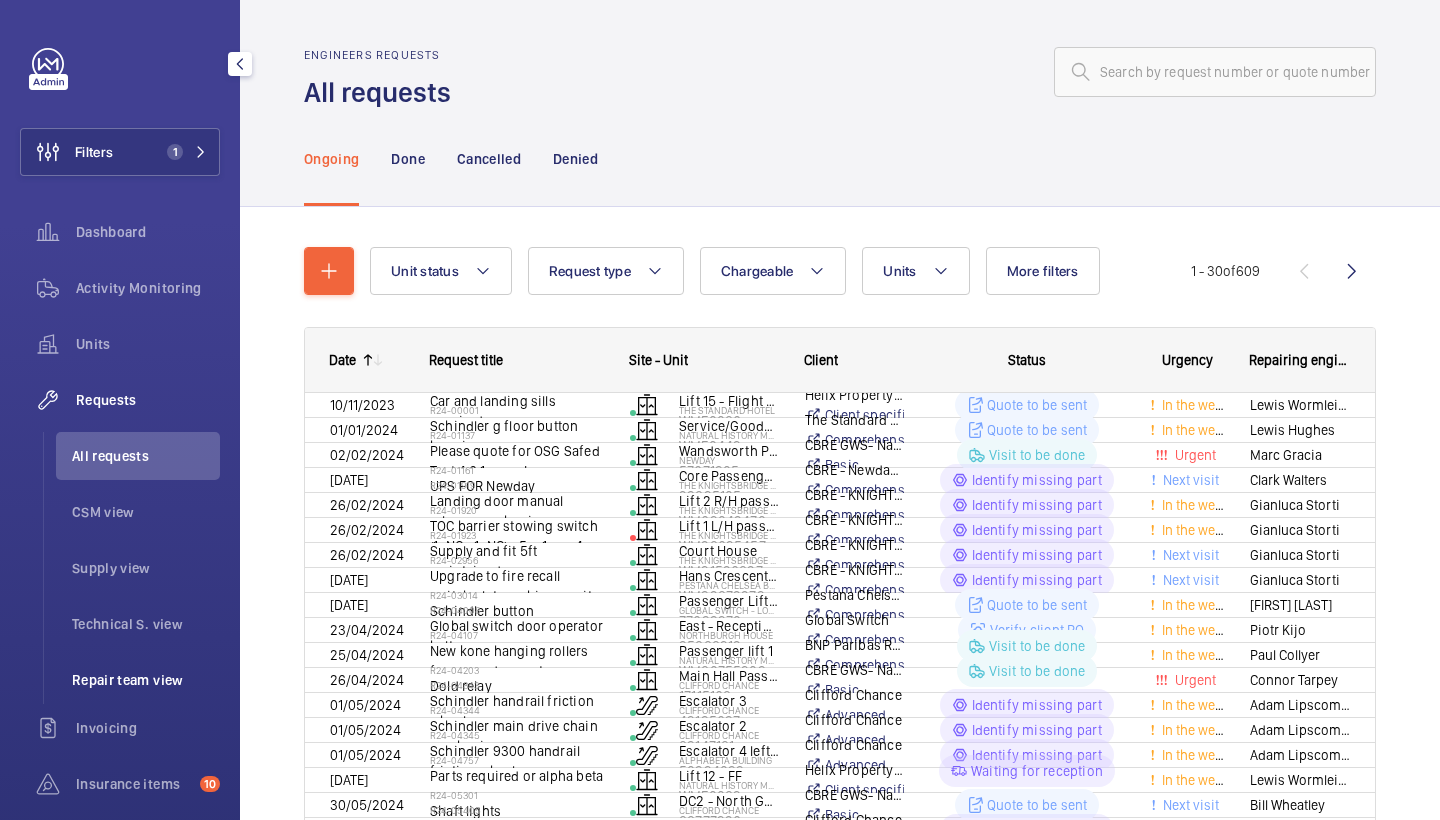 click on "Repair team view" 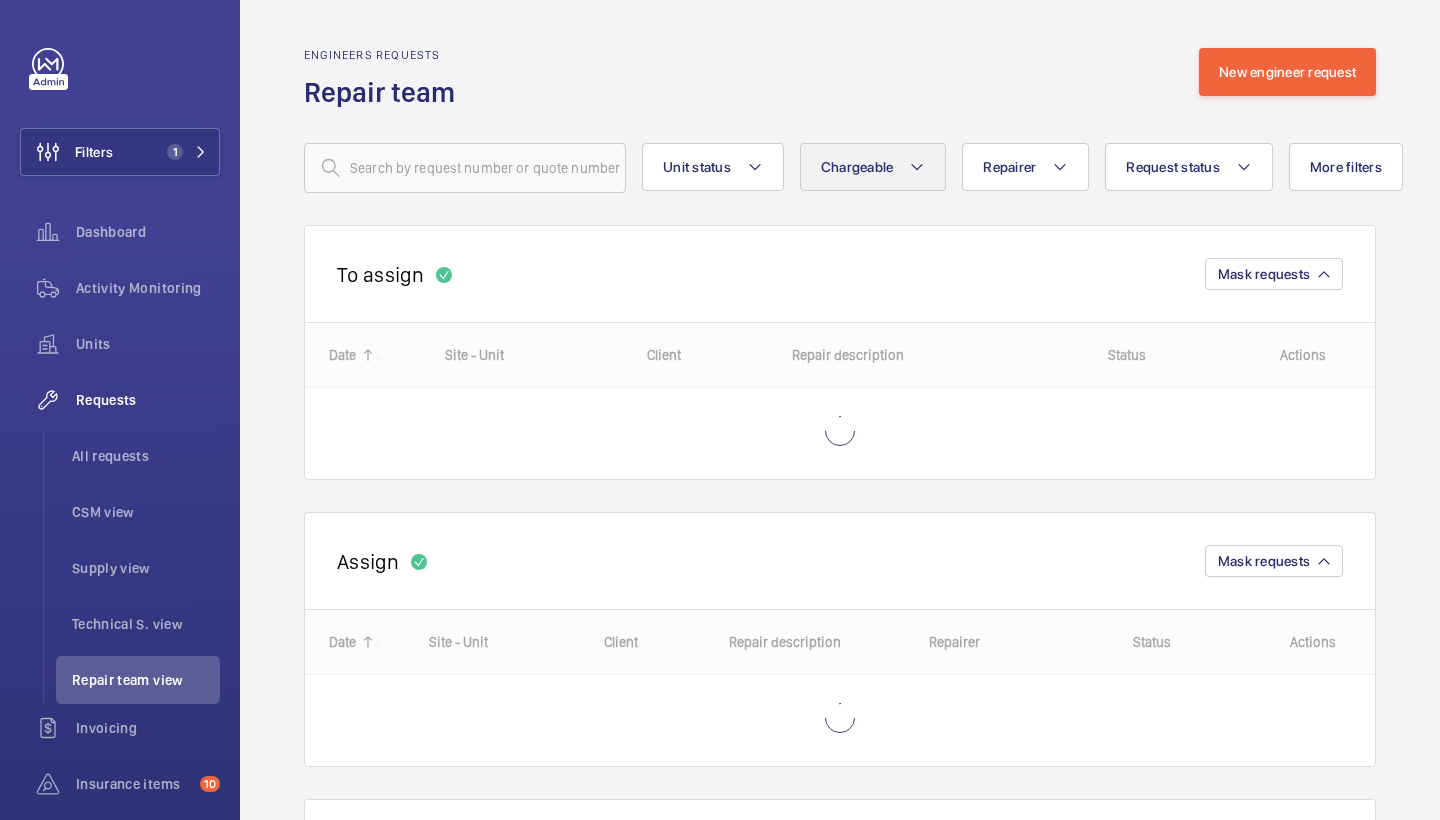click on "Chargeable" 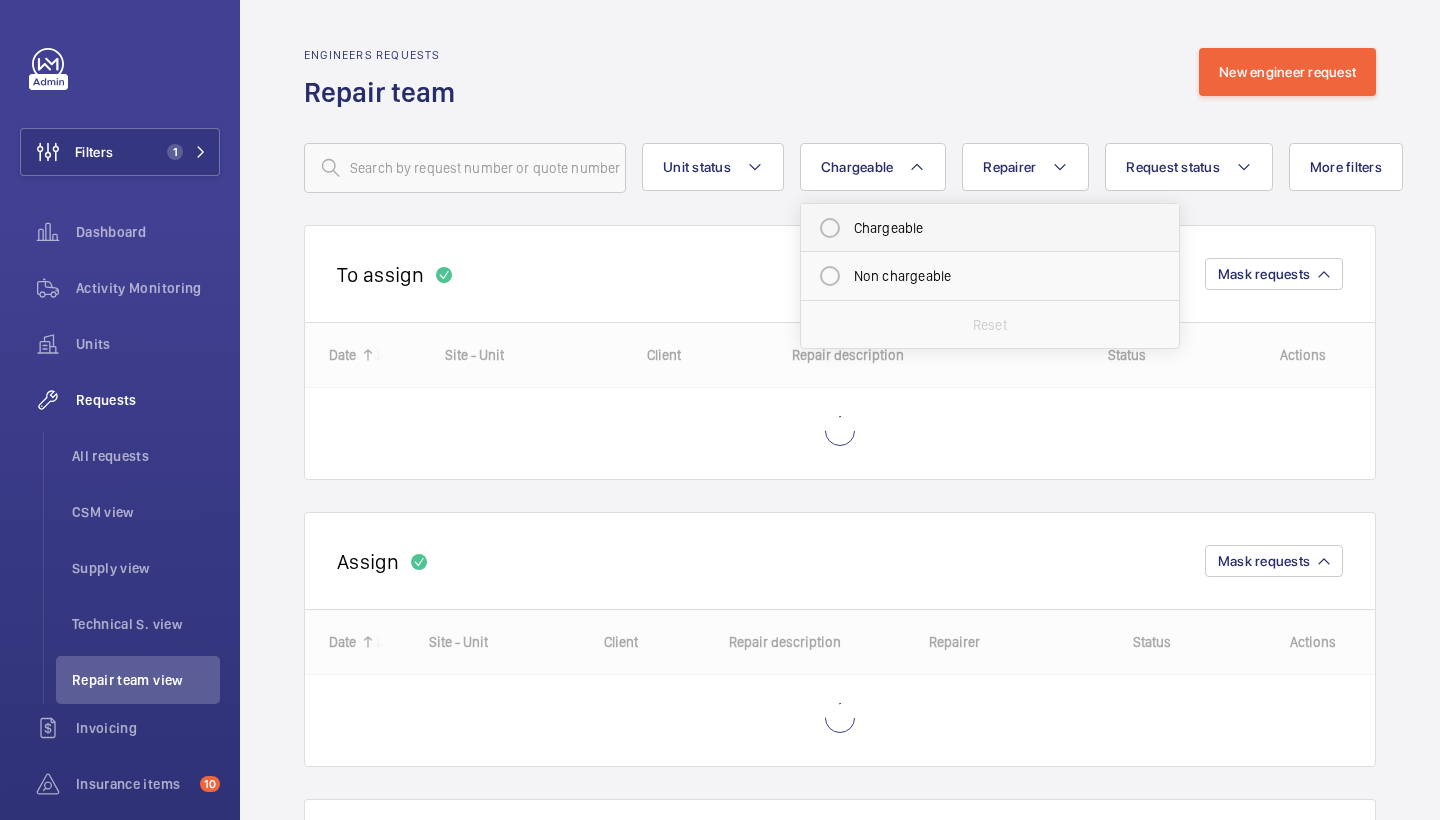 click on "Chargeable" at bounding box center [990, 228] 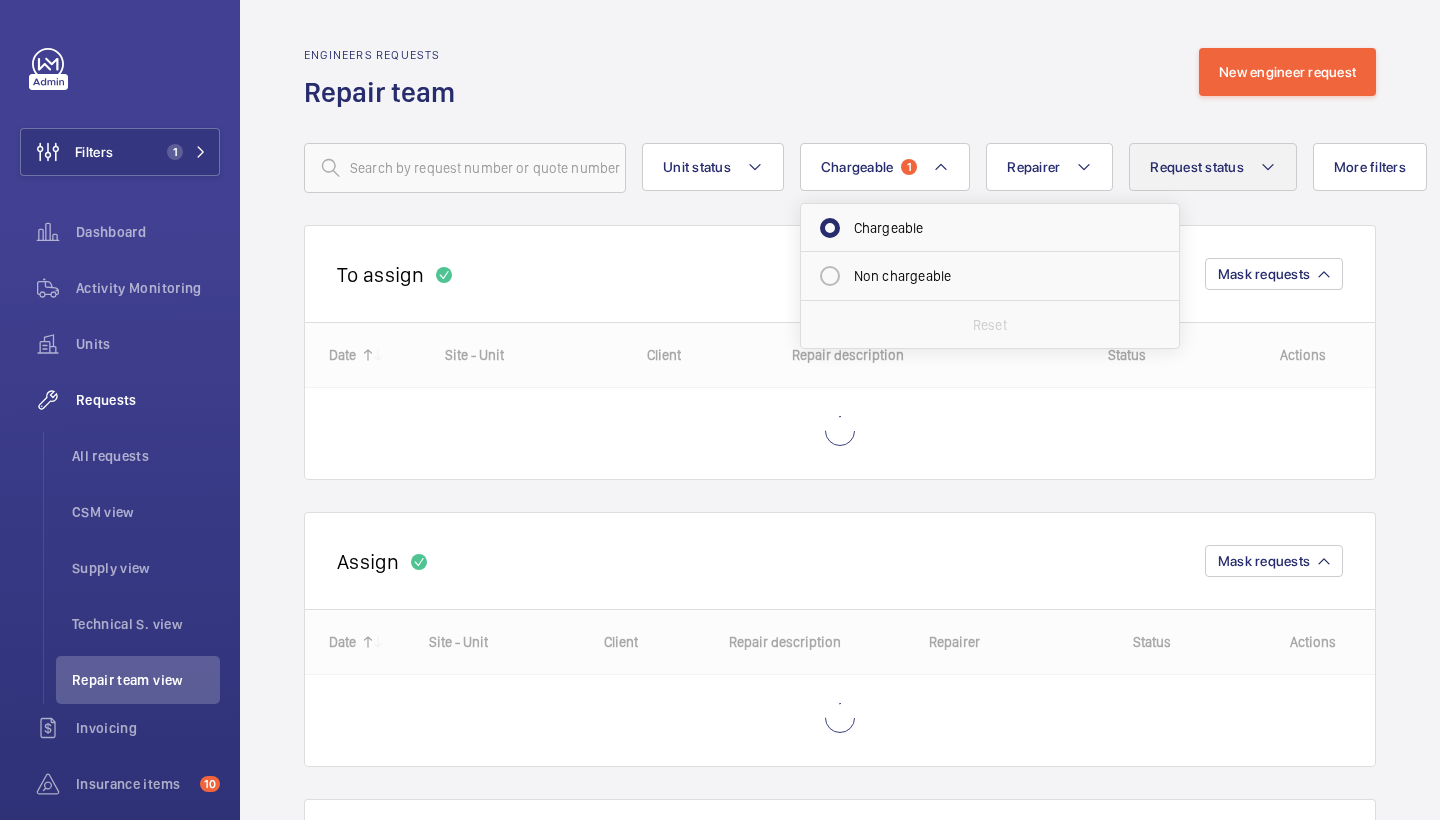 click on "Request status" 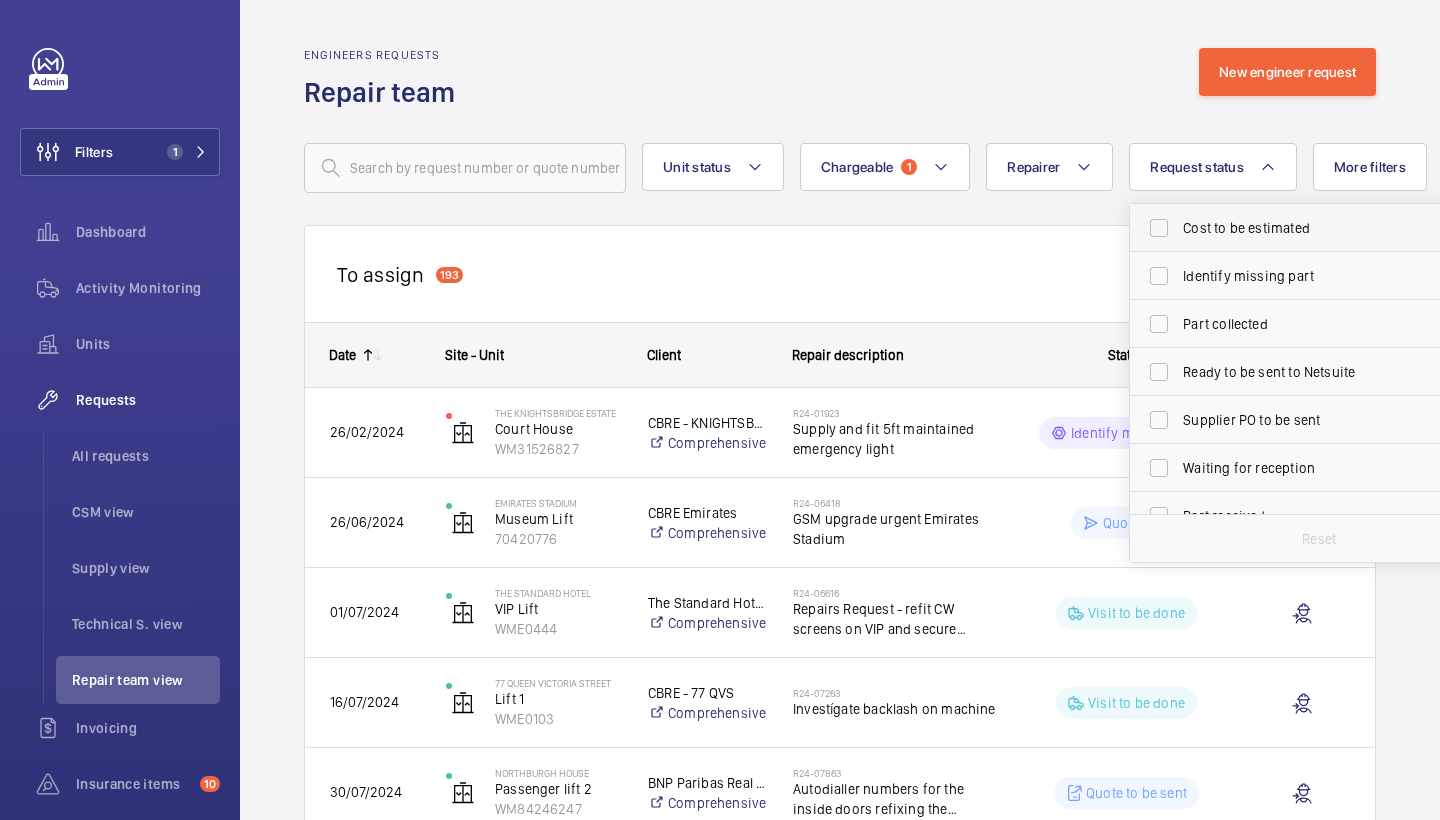 click on "Cost to be estimated" at bounding box center (1320, 228) 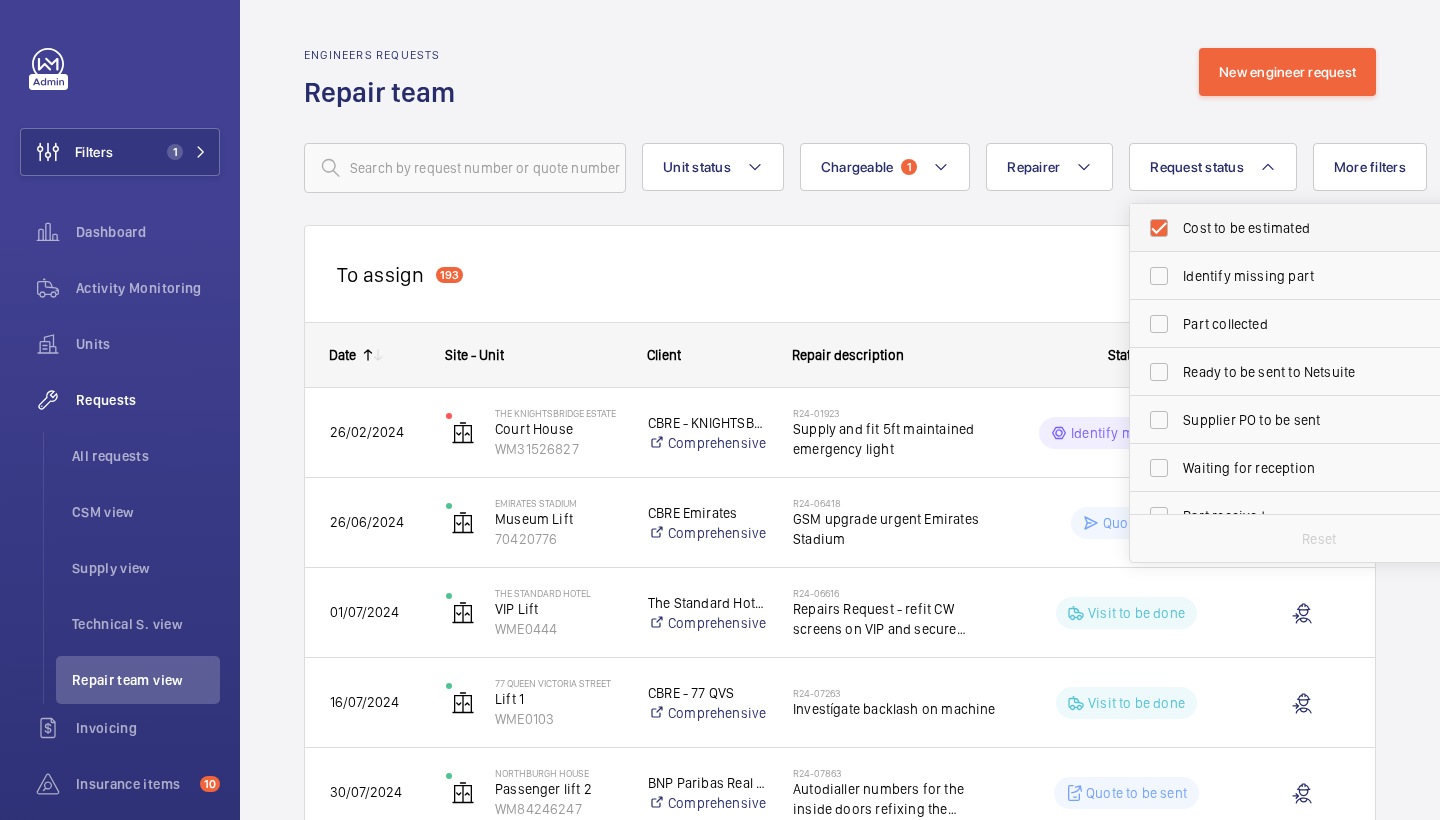 checkbox on "true" 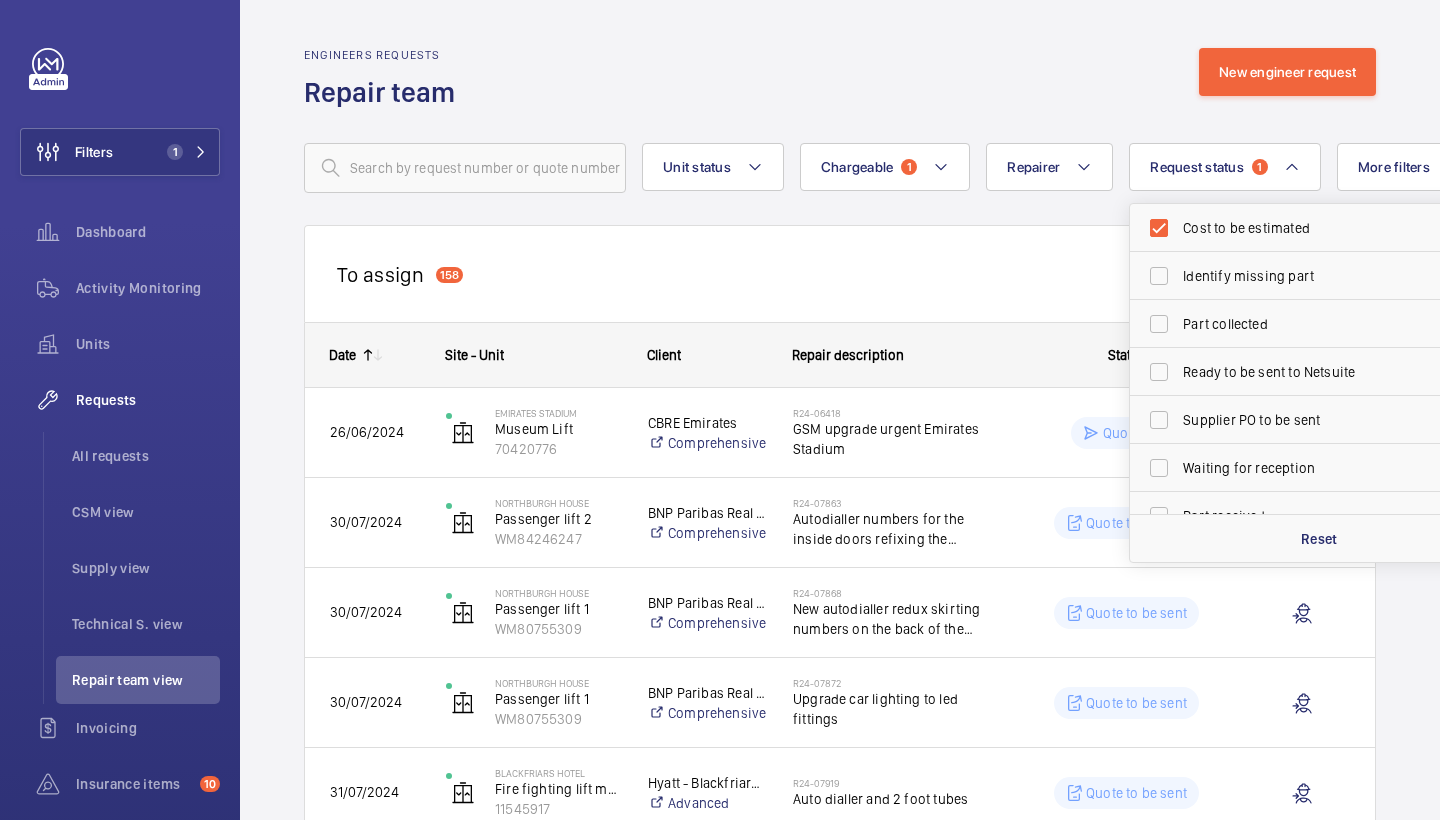 click on "Unit status Chargeable 1 Repairer Request status  1 Cost to be estimated Identify missing part Part collected Ready to be sent to Netsuite Supplier PO to be sent Waiting for reception Part received Quote to be sent Quote sent Verify client PO Visit to be done Visit to be verified Reset More filters Device type Reset all filters" 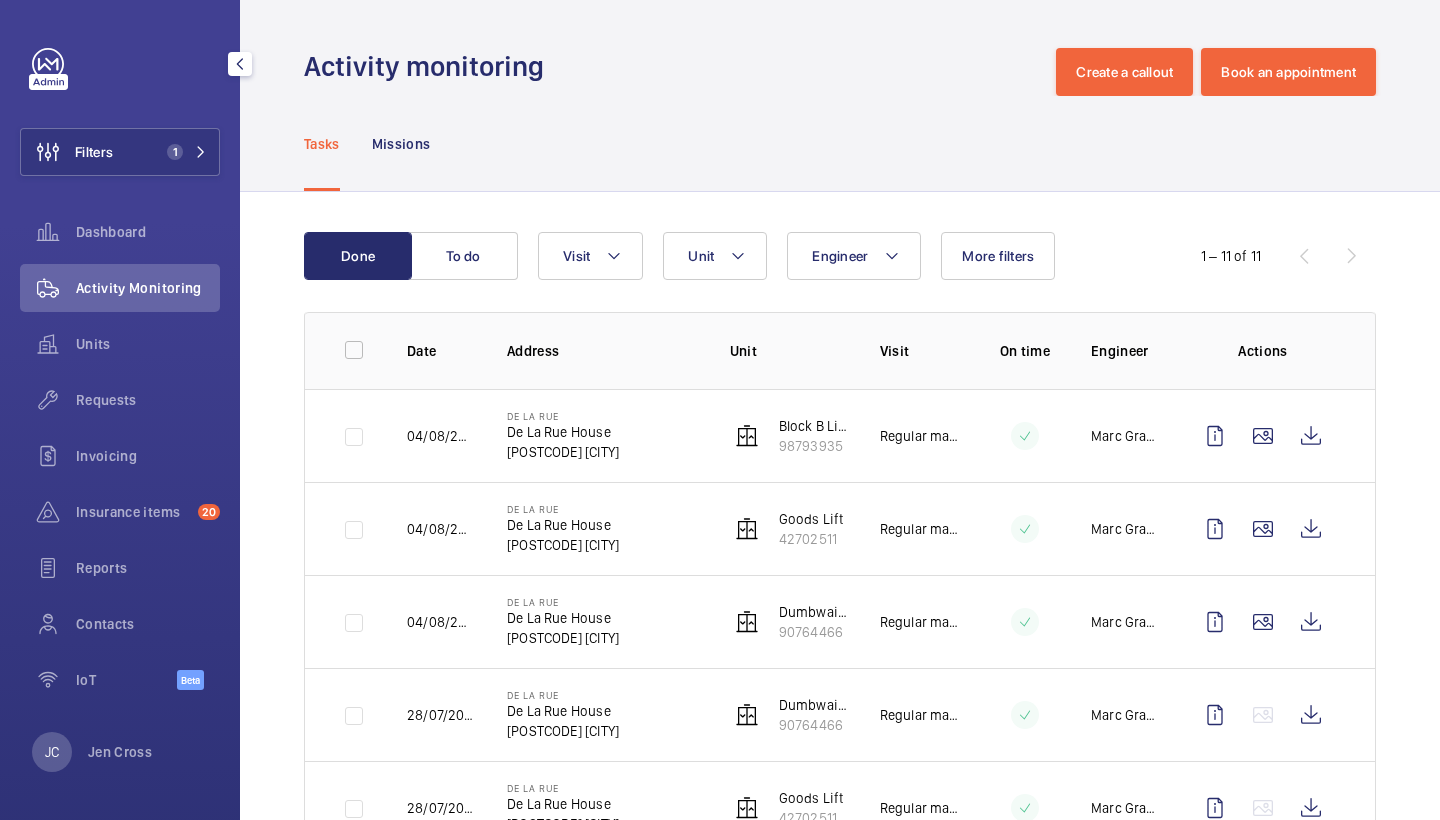 scroll, scrollTop: 0, scrollLeft: 0, axis: both 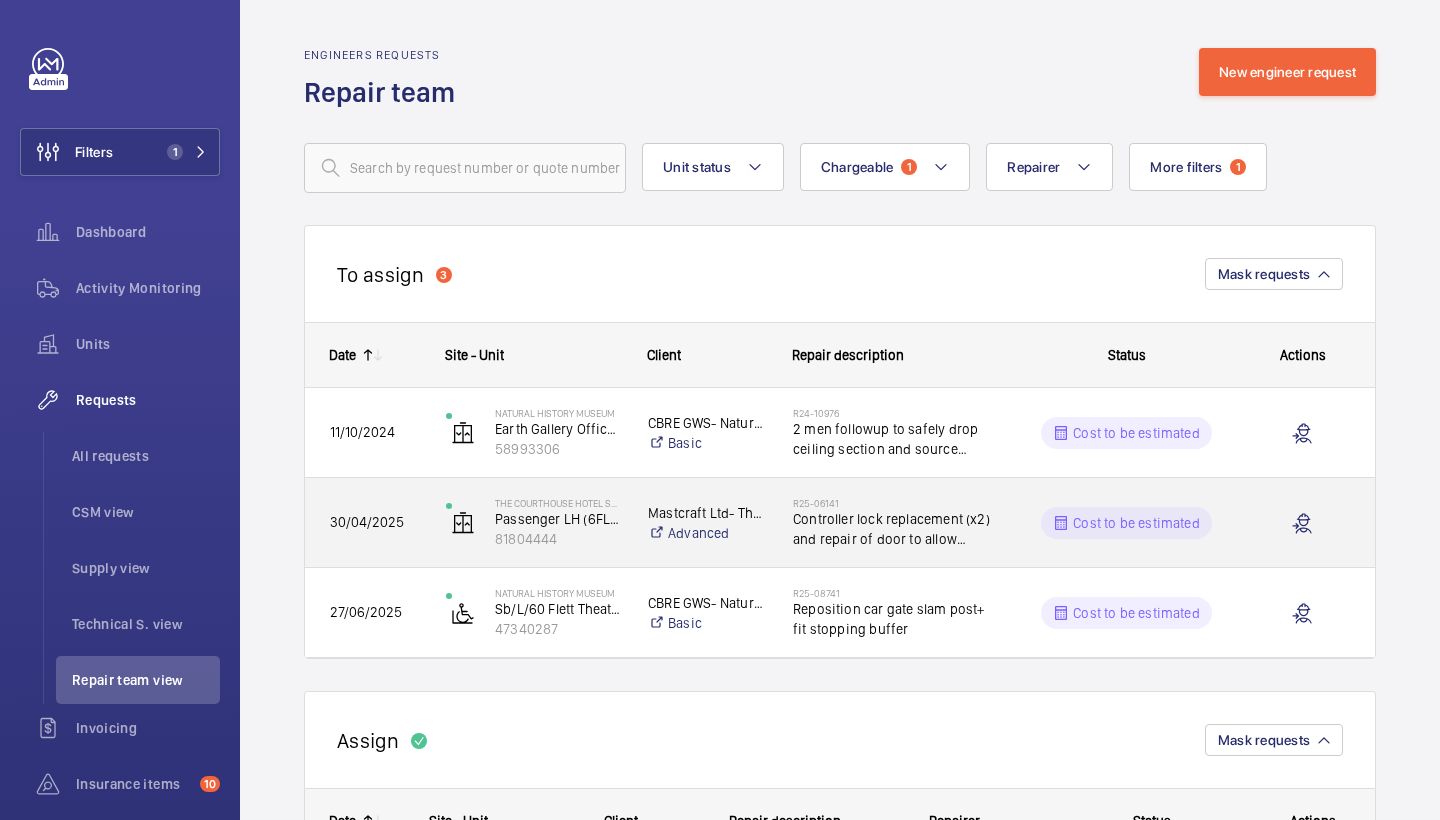 click on "Controller lock replacement (x2) and repair of door to allow locking" 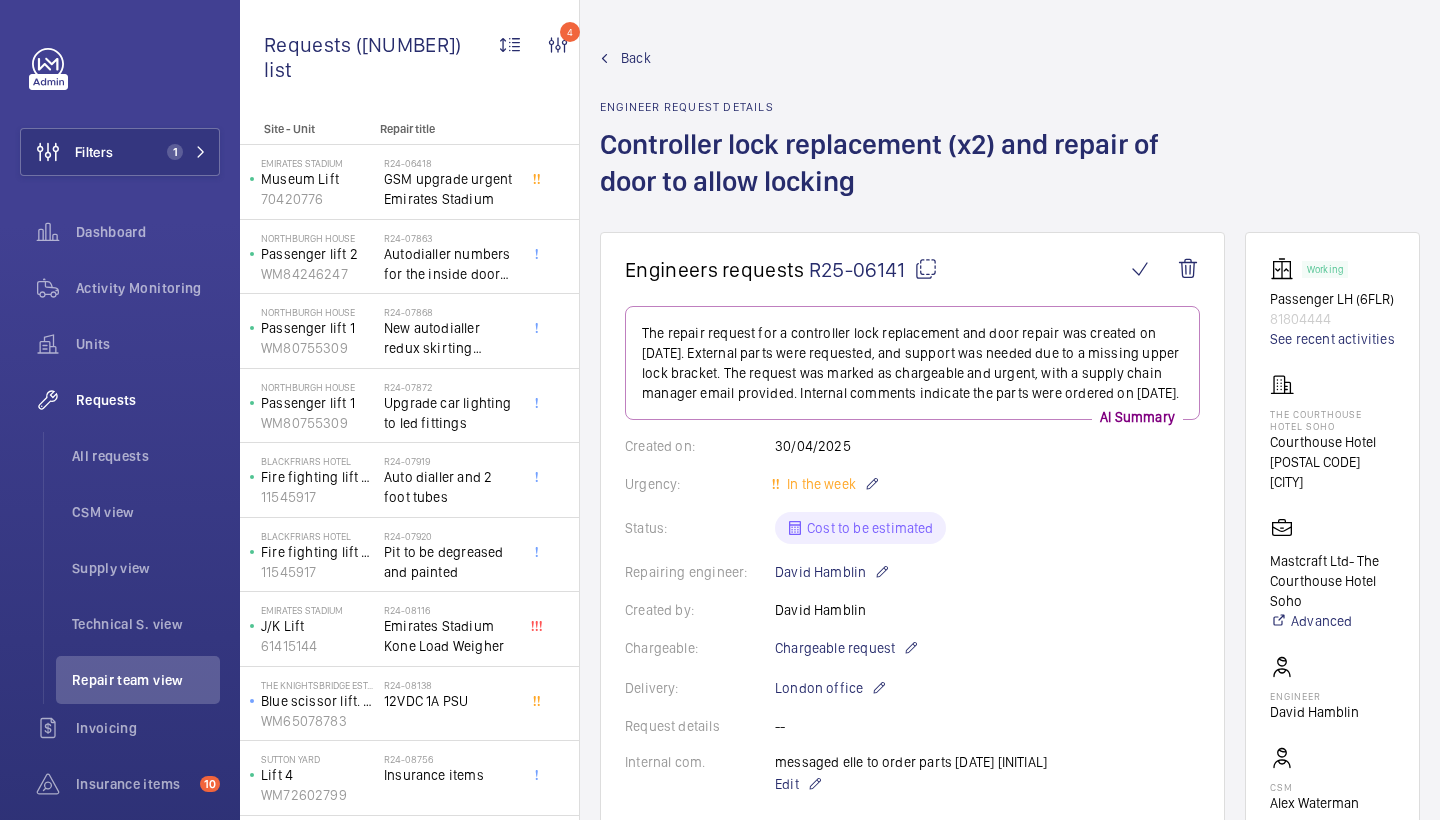 click on "Back" 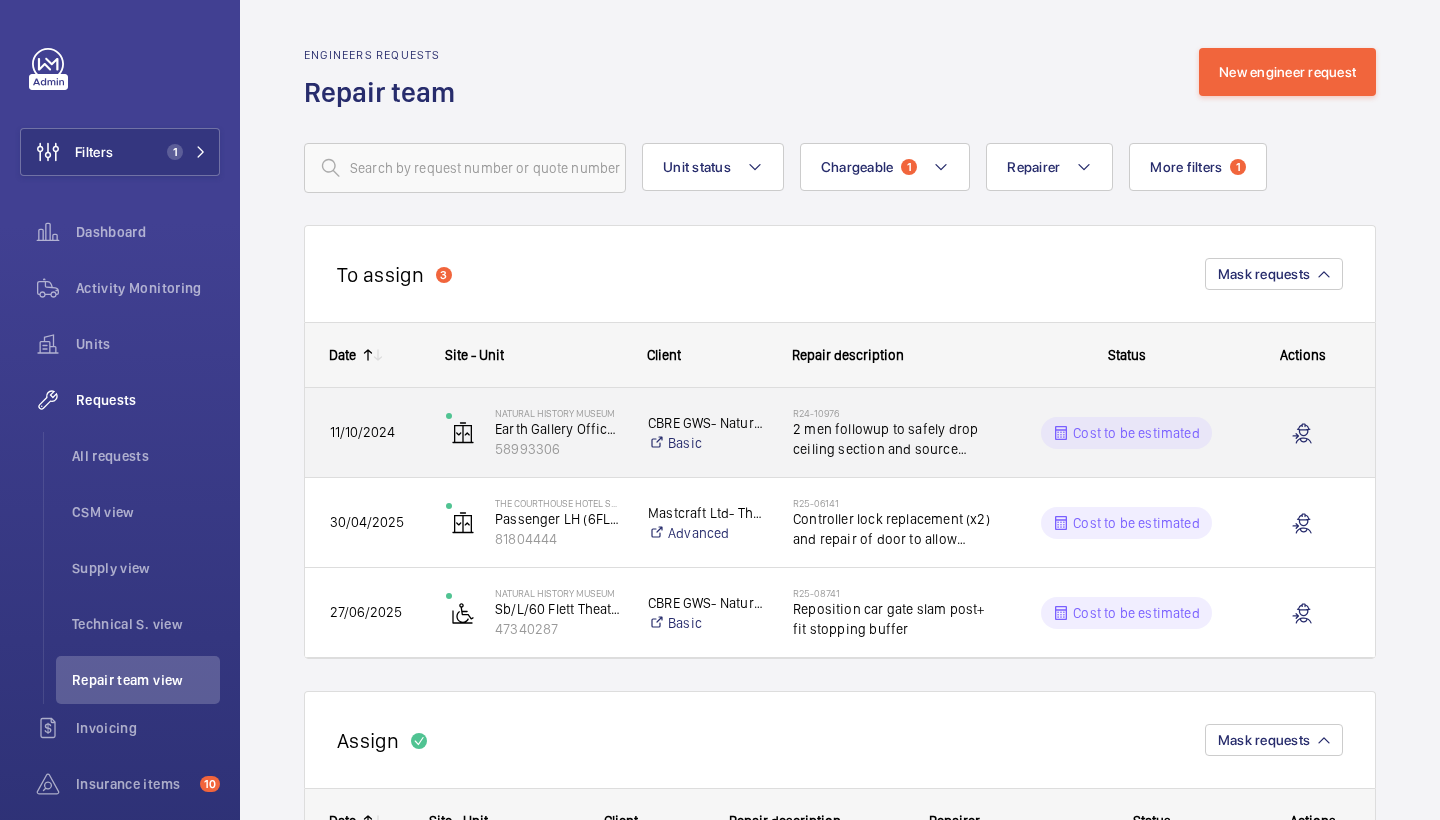 click on "2 men followup to safely drop ceiling section and source replacement" 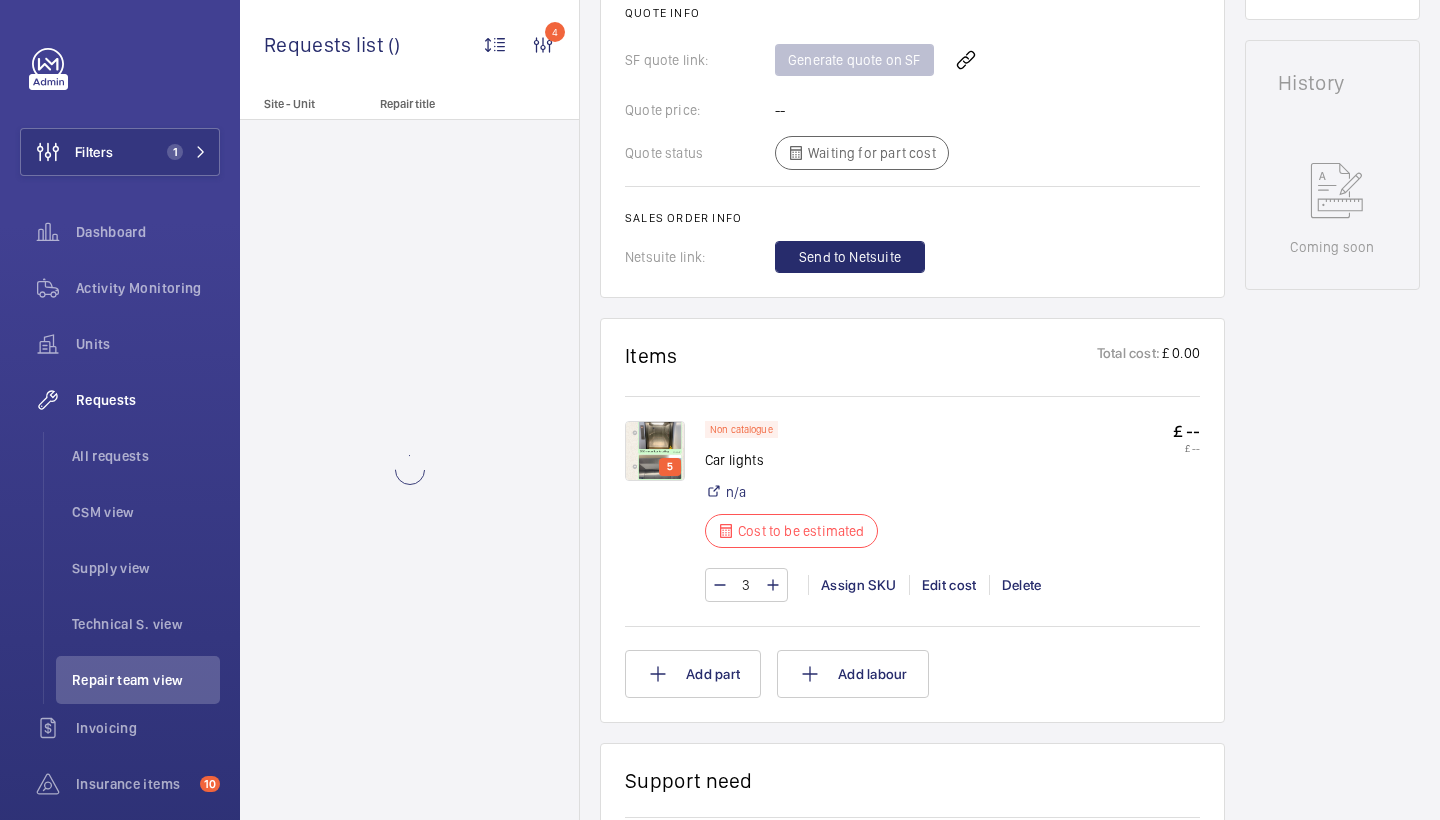 scroll, scrollTop: 1056, scrollLeft: 0, axis: vertical 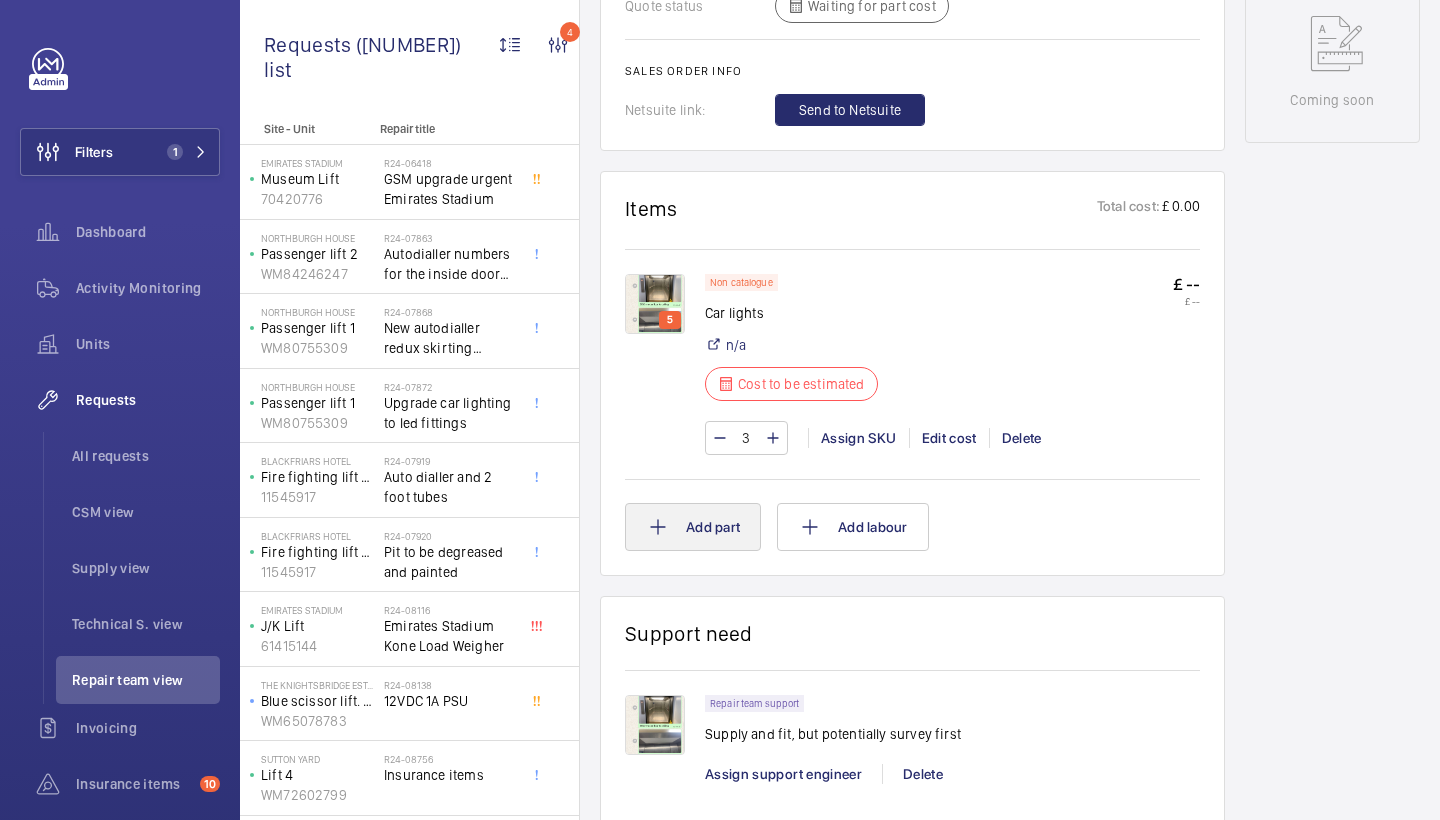 click on "Add part" 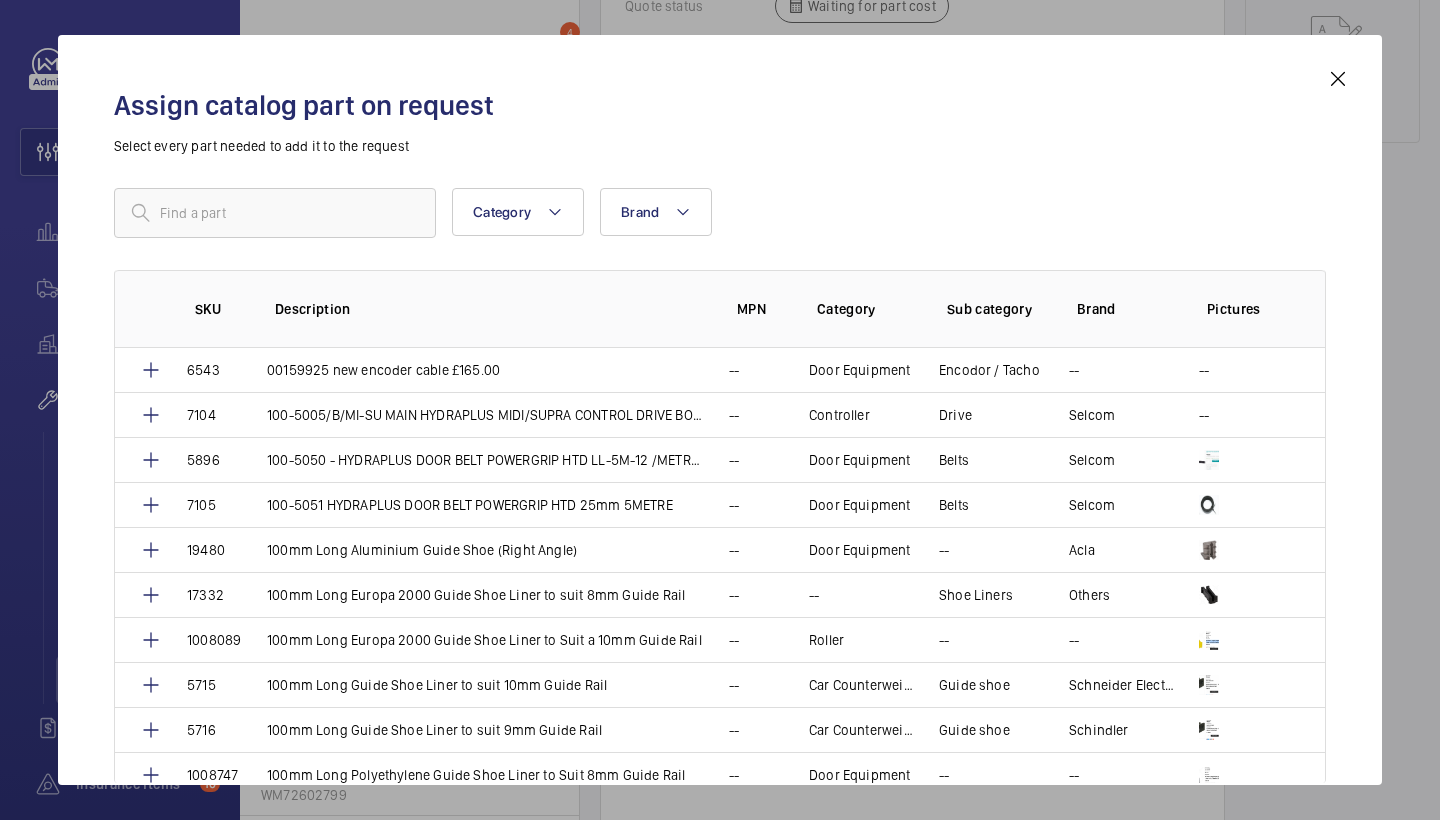 click on "Assign catalog part on request Select every part needed to add it to the request  Category Brand More filters Reset all filters SKU Description  MPN   Category Sub category Brand Pictures  6543   00159925 new encoder cable £165.00  --  Door Equipment   Encodor / Tacho  -- --  7104   100-5005/B/MI-SU MAIN HYDRAPLUS MIDI/SUPRA CONTROL DRIVE BOARD  -£585.00 in stock  --  Controller   Drive   Selcom  --  5896   100-5050 - HYDRAPLUS DOOR BELT POWERGRIP HTD LL-5M-12 /METRE -  --  Door Equipment   Belts   Selcom   7105   100-5051 HYDRAPLUS DOOR BELT POWERGRIP HTD 25mm  5METRE  --  Door Equipment   Belts   Selcom   19480   100mm Long Aluminium Guide Shoe (Right Angle)  --  Door Equipment  --  Acla   17332   100mm Long Europa 2000 Guide Shoe Liner to suit 8mm Guide Rail  -- --  Shoe Liners   Others   1008089   100mm Long Europa 2000 Guide Shoe Liner to Suit a 10mm Guide Rail  --  Roller  -- --  5715   100mm Long Guide Shoe Liner to suit 10mm Guide Rail  --  Car Counterweight   Guide shoe   Schneider Electric   5716" at bounding box center (720, 426) 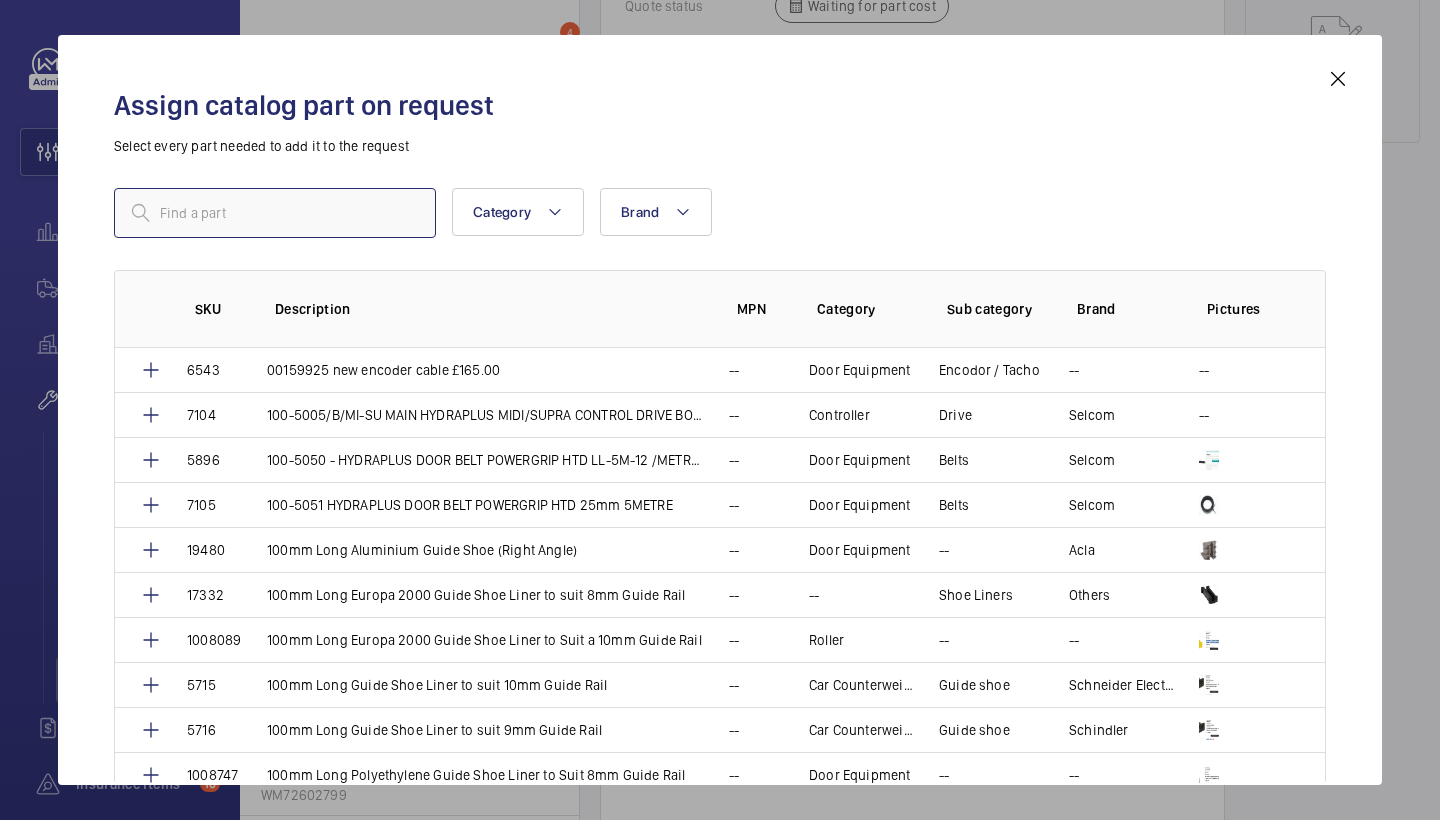 click at bounding box center [275, 213] 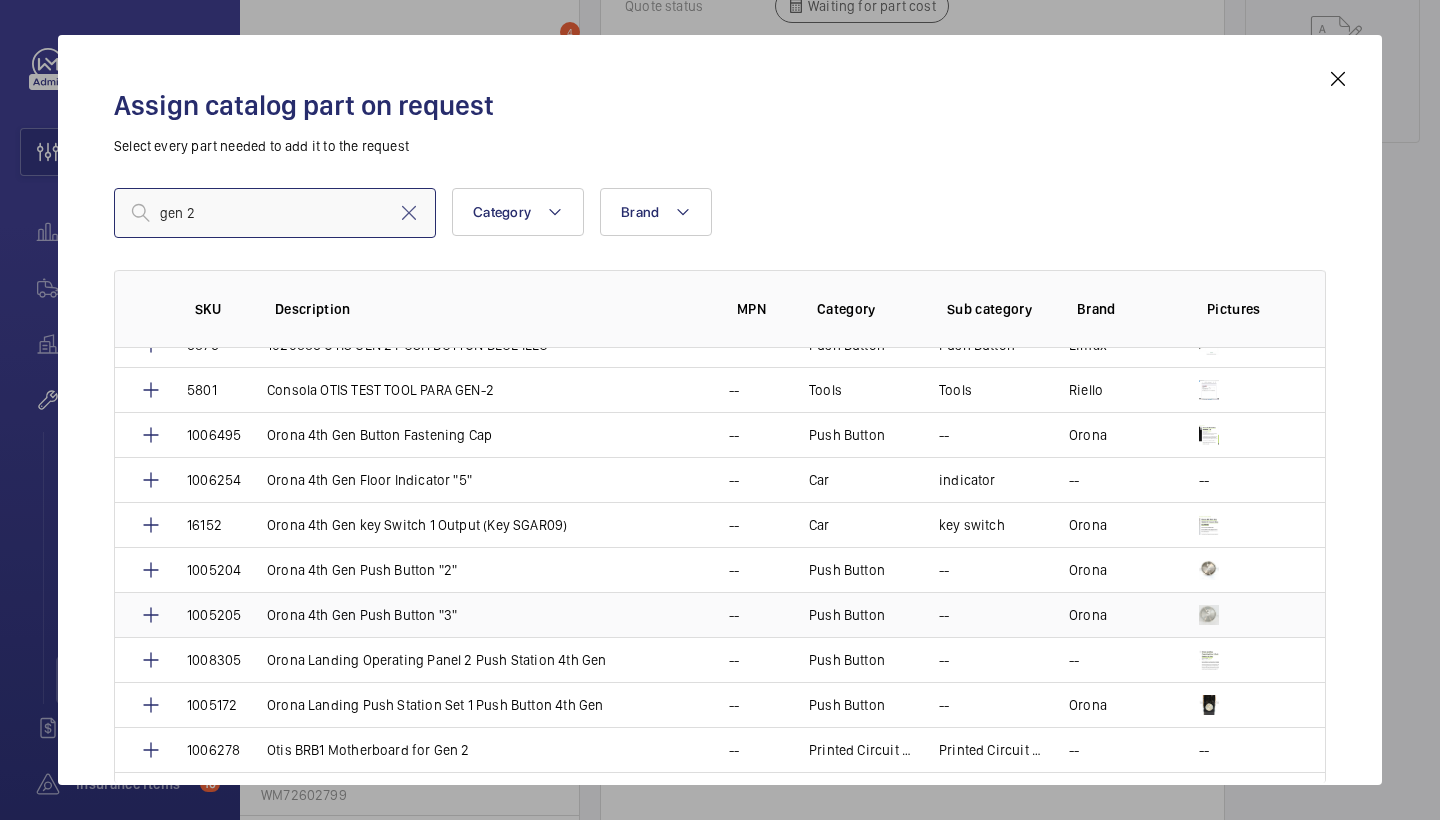 scroll, scrollTop: 0, scrollLeft: 0, axis: both 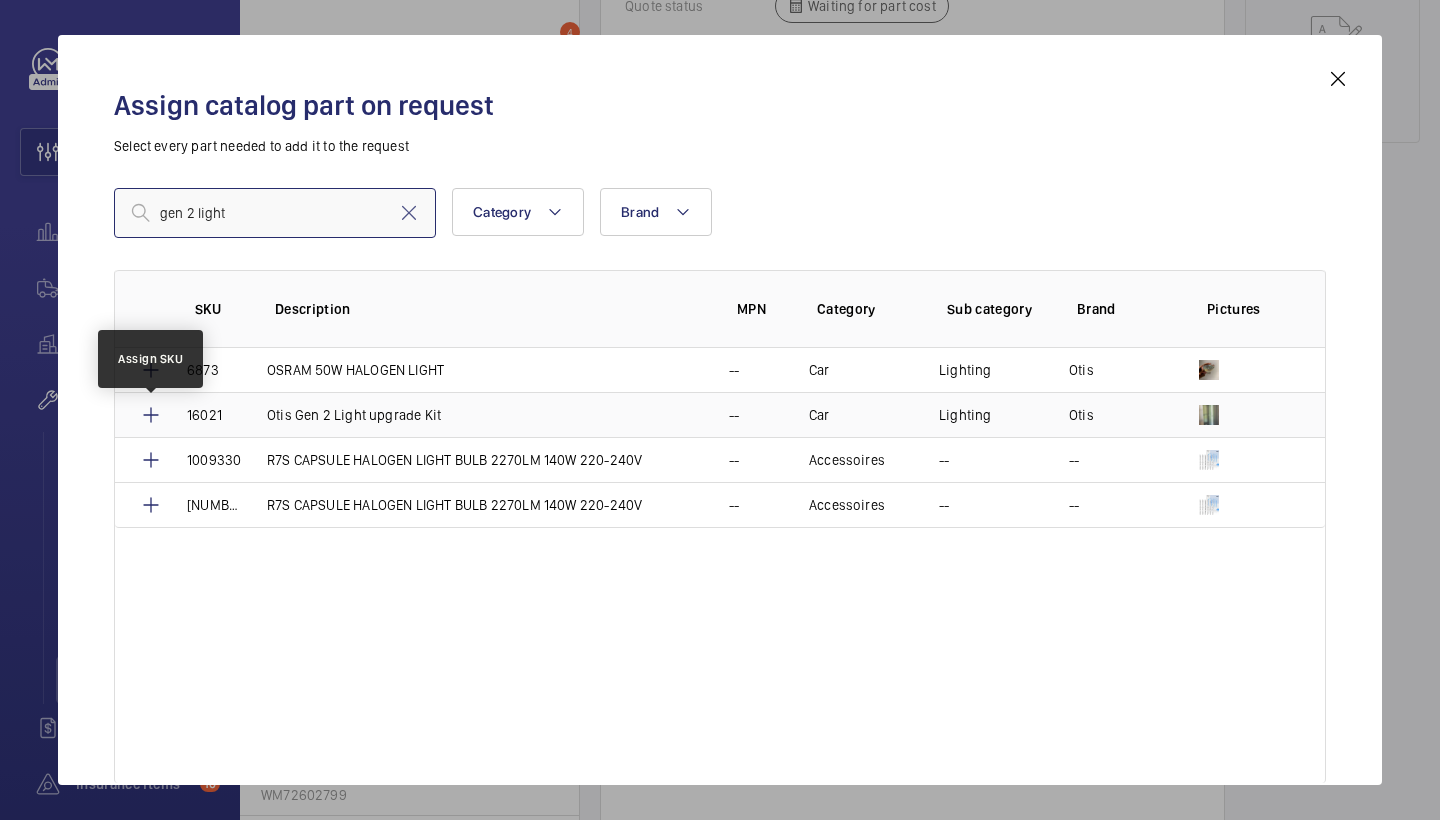 type on "gen 2 light" 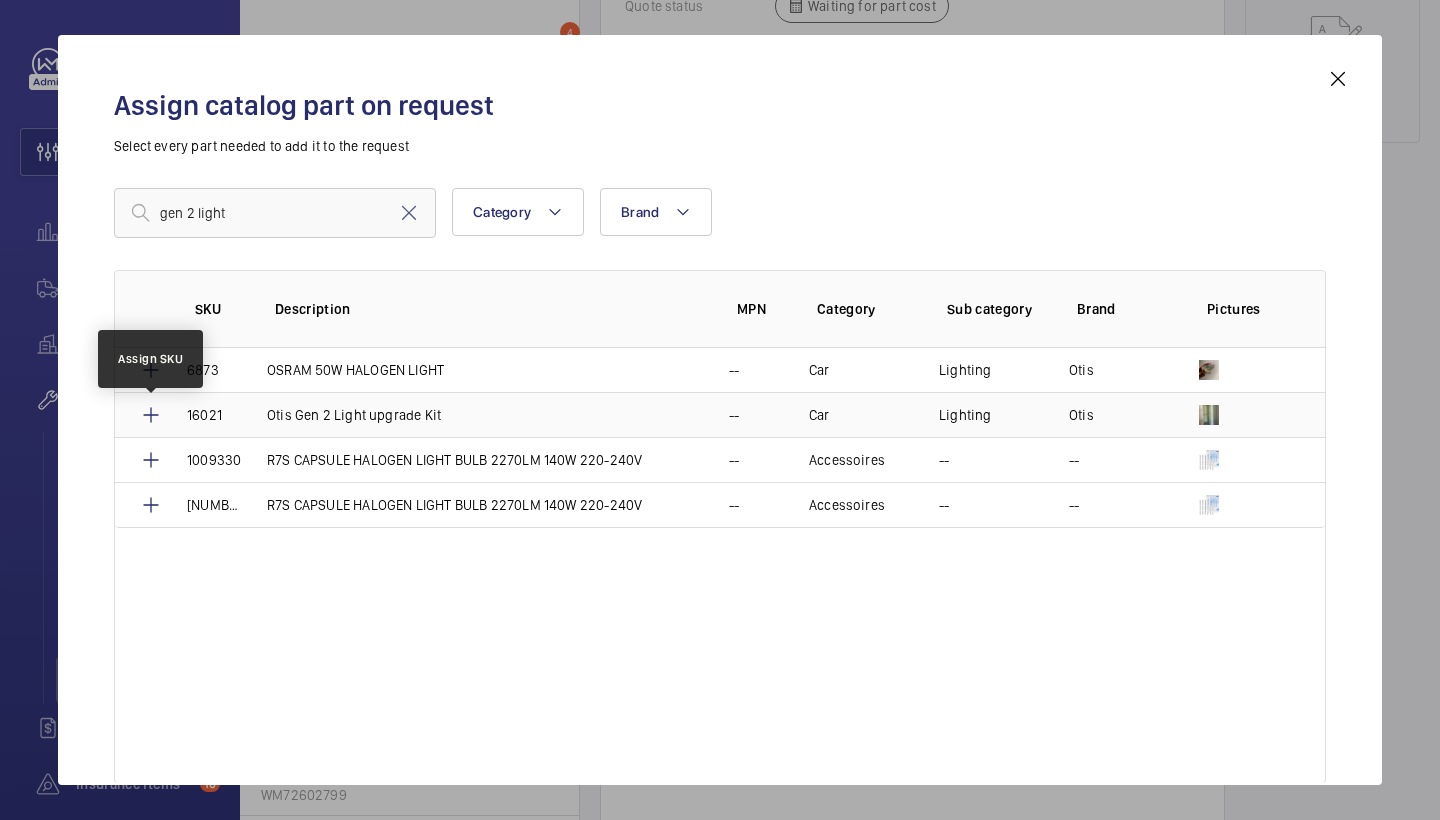 click at bounding box center (151, 415) 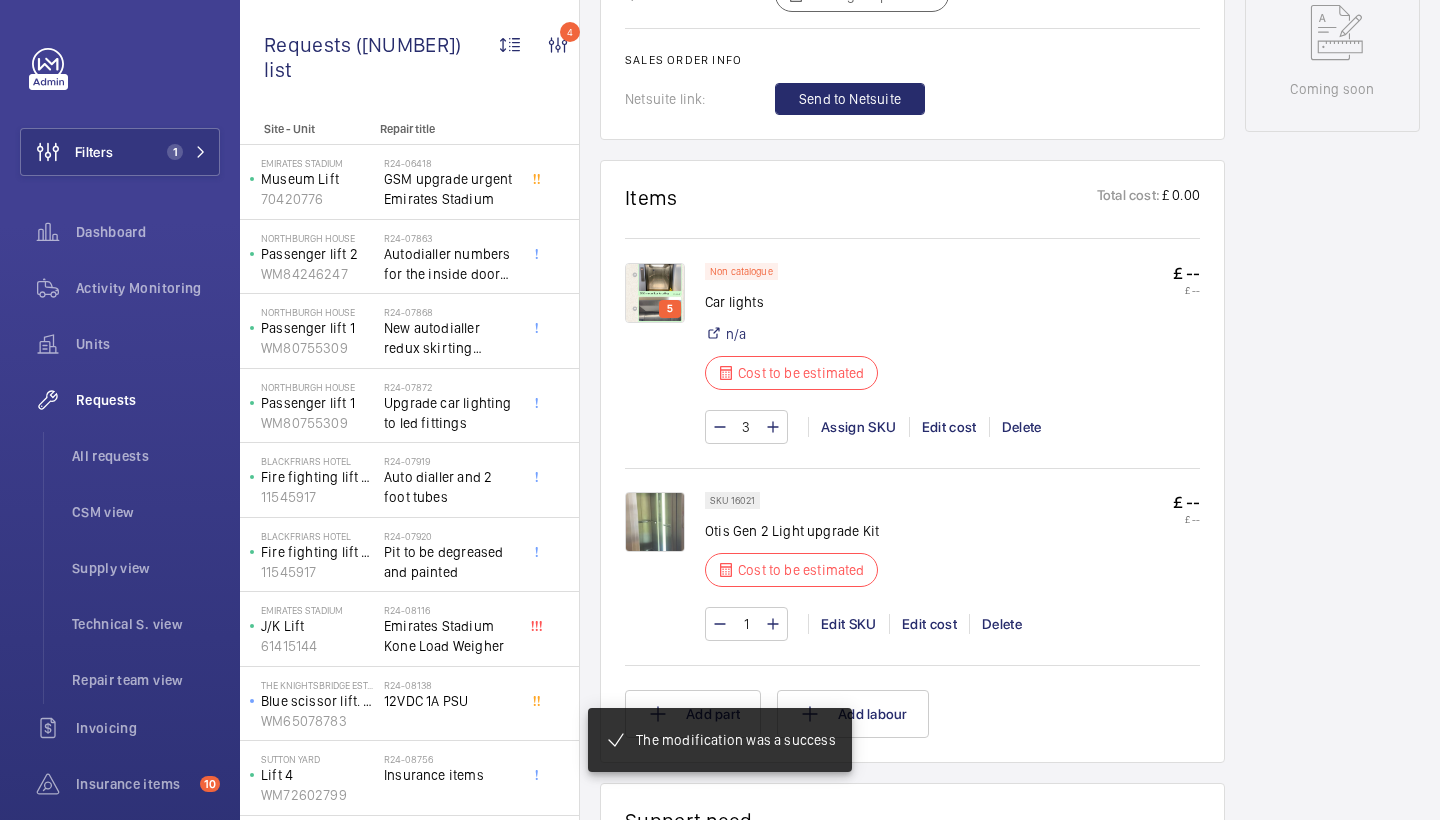 scroll, scrollTop: 1110, scrollLeft: 0, axis: vertical 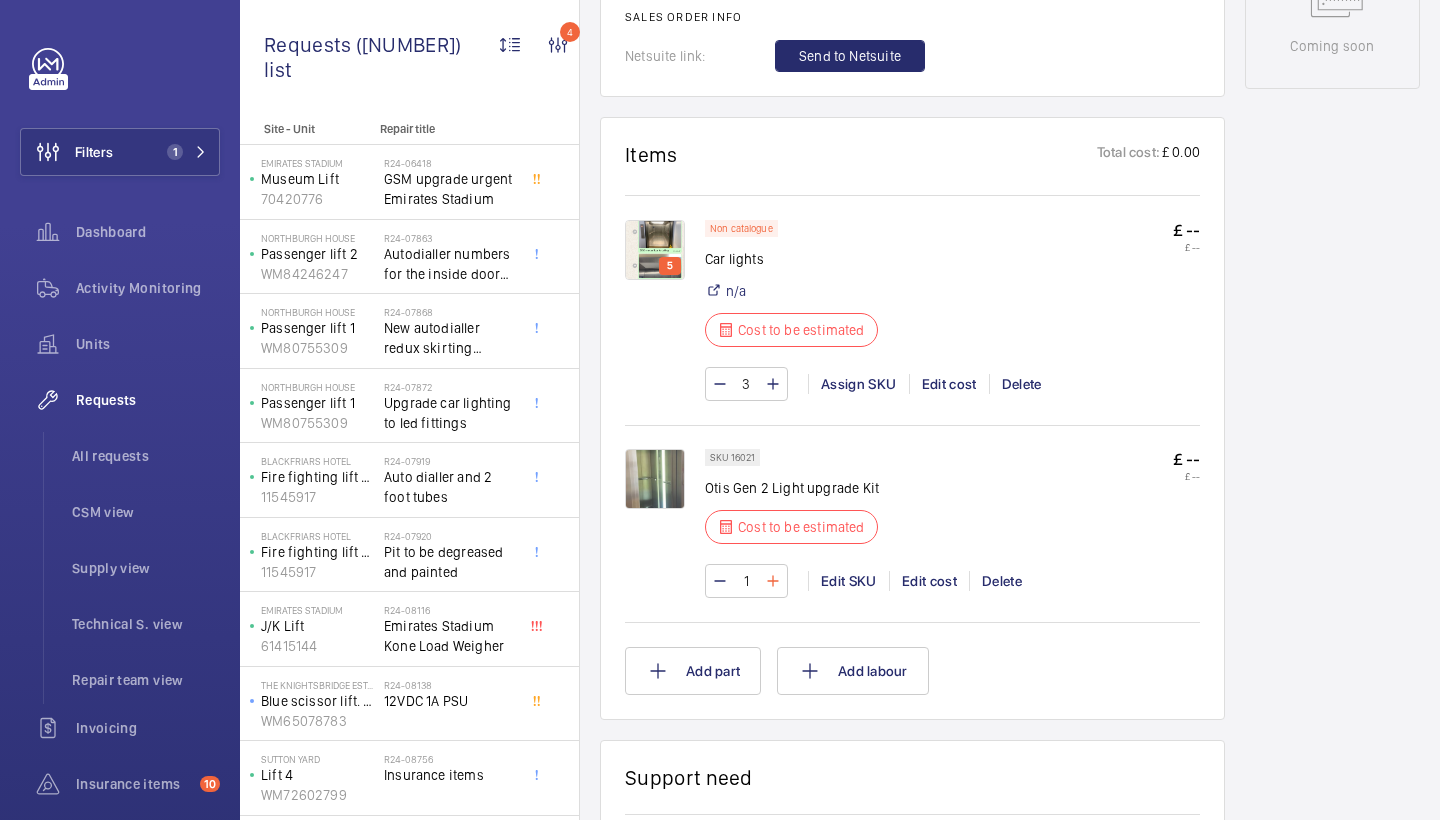click 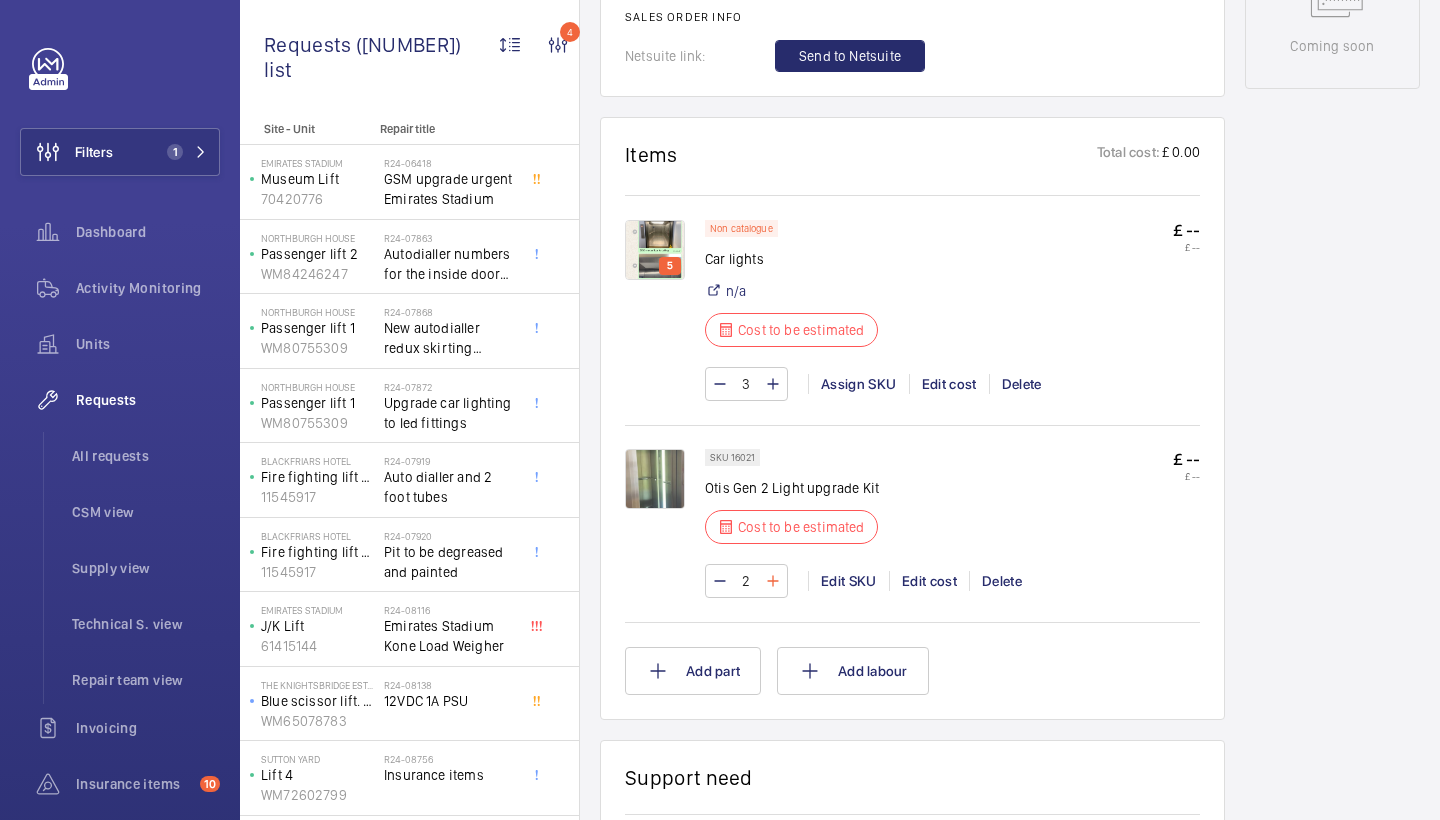click 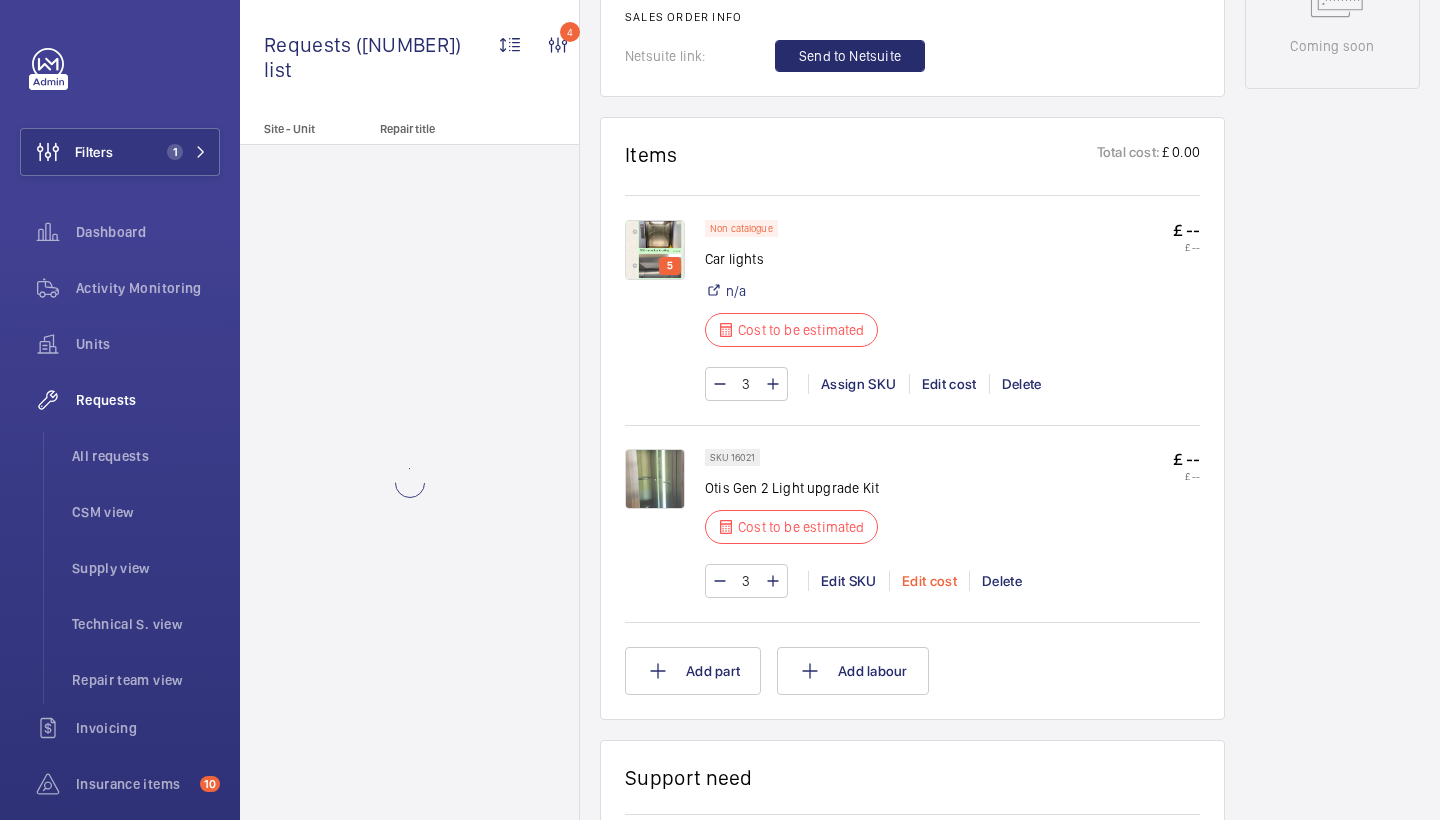 click on "Edit cost" 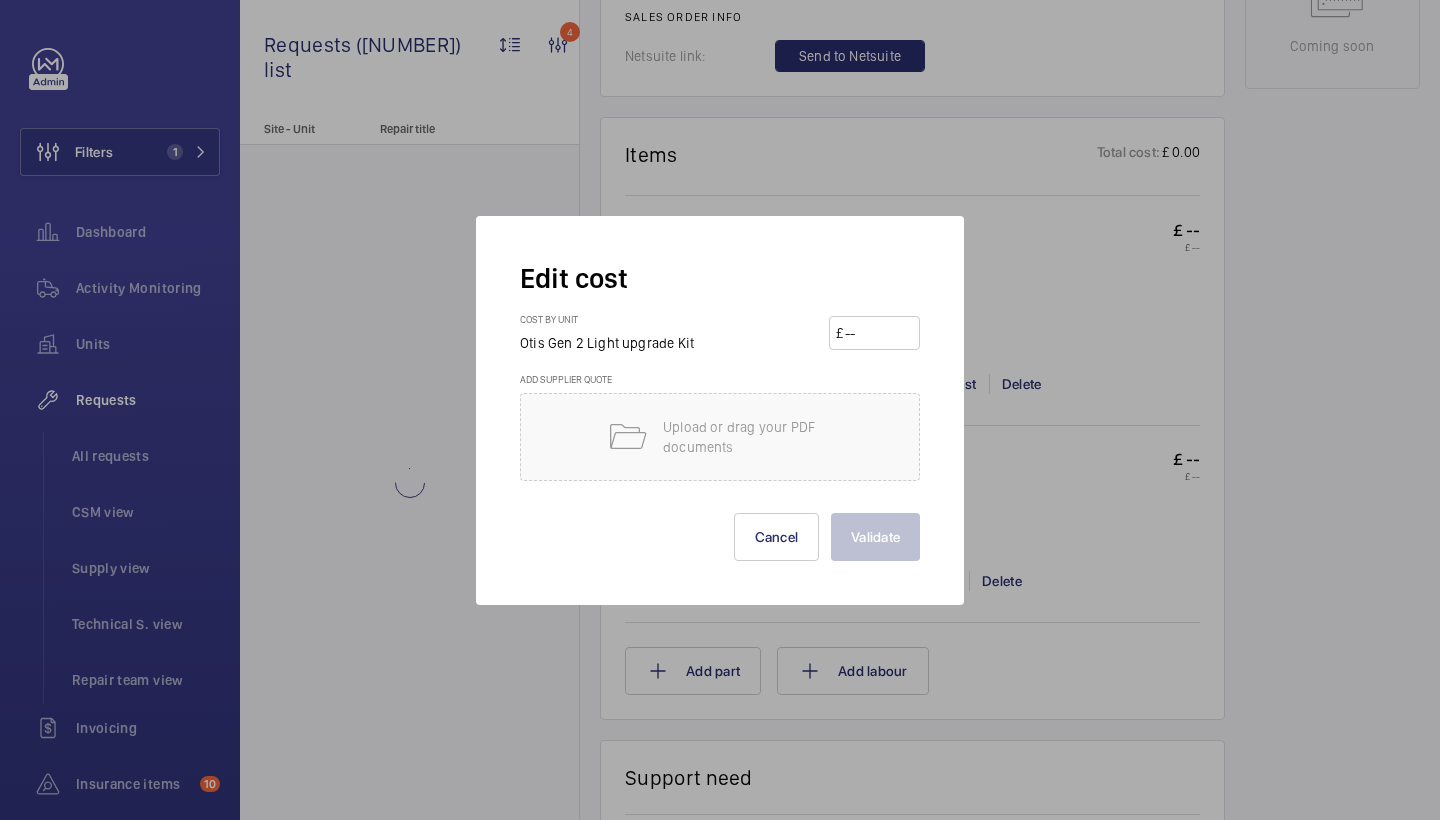 click on "£" at bounding box center [874, 333] 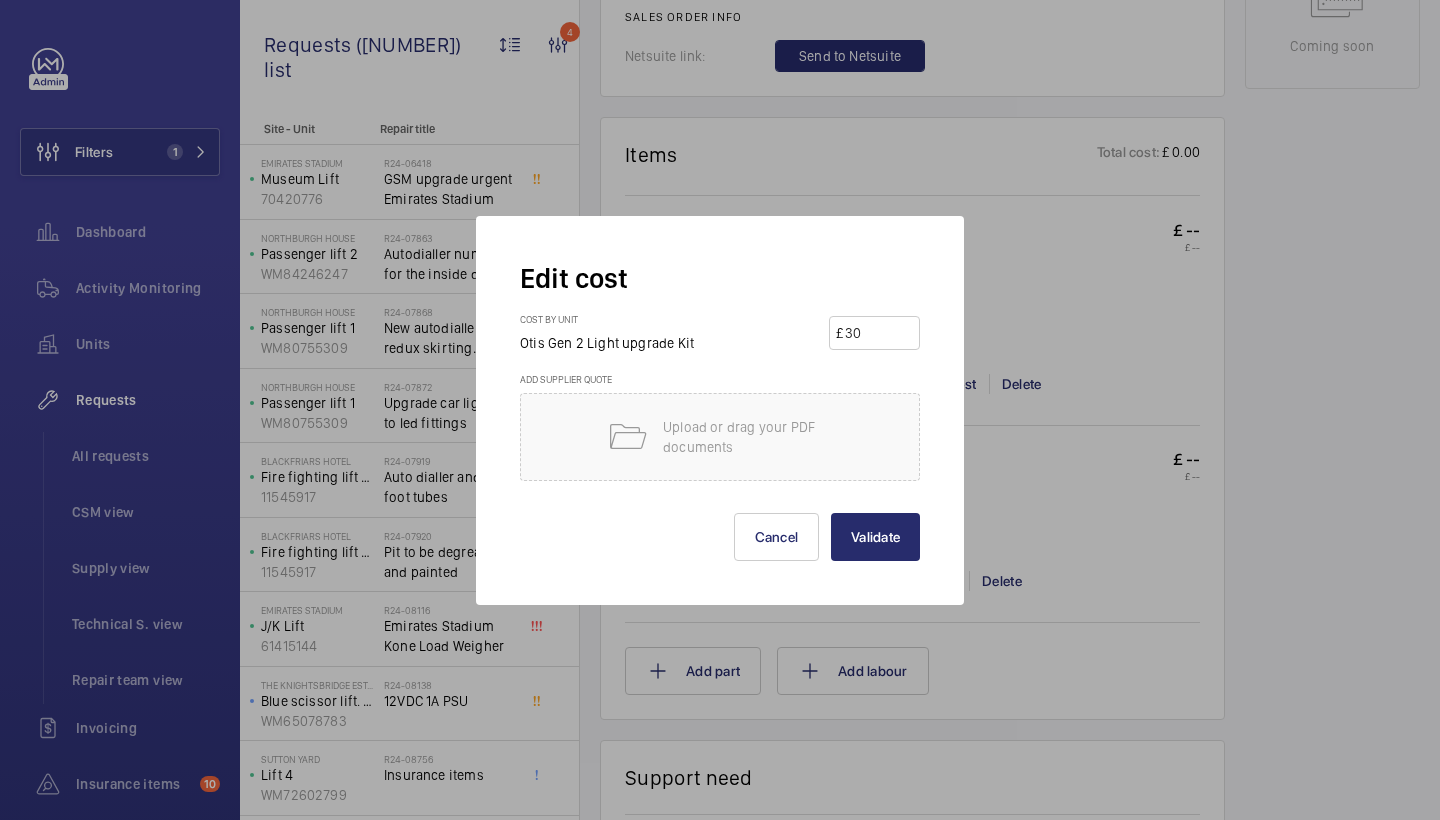 type on "300" 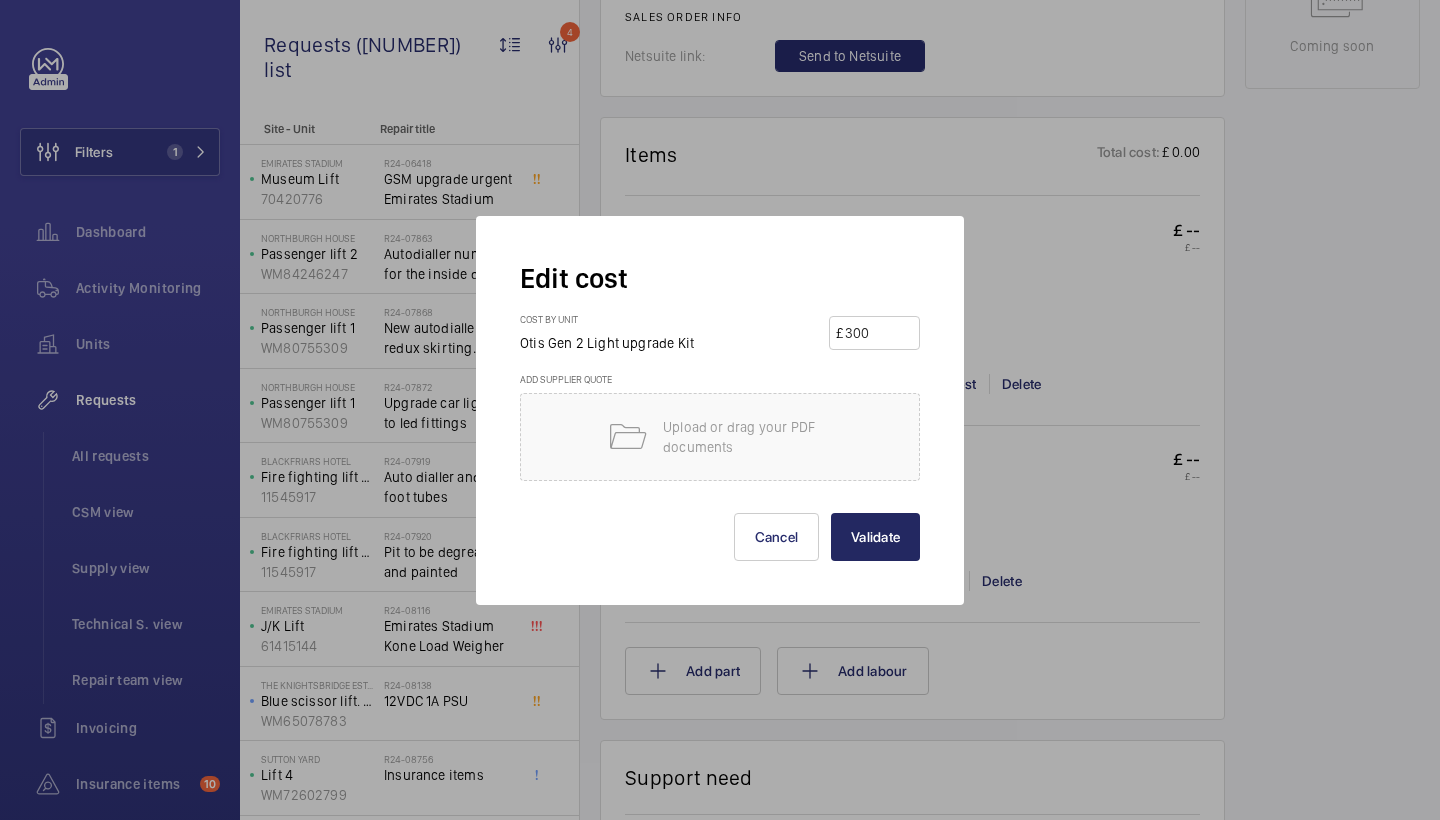 click on "Validate" at bounding box center (875, 537) 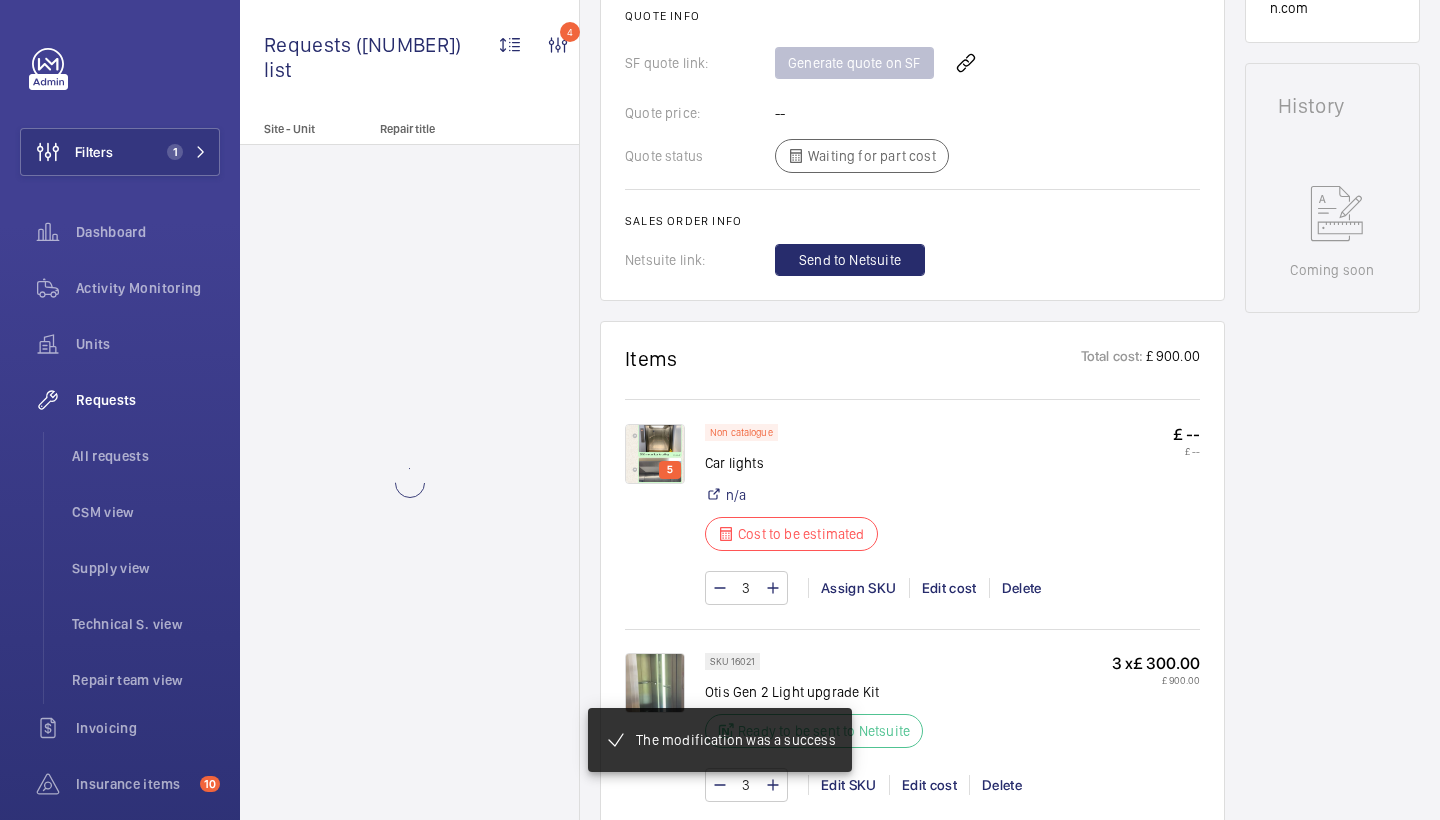 scroll, scrollTop: 886, scrollLeft: 0, axis: vertical 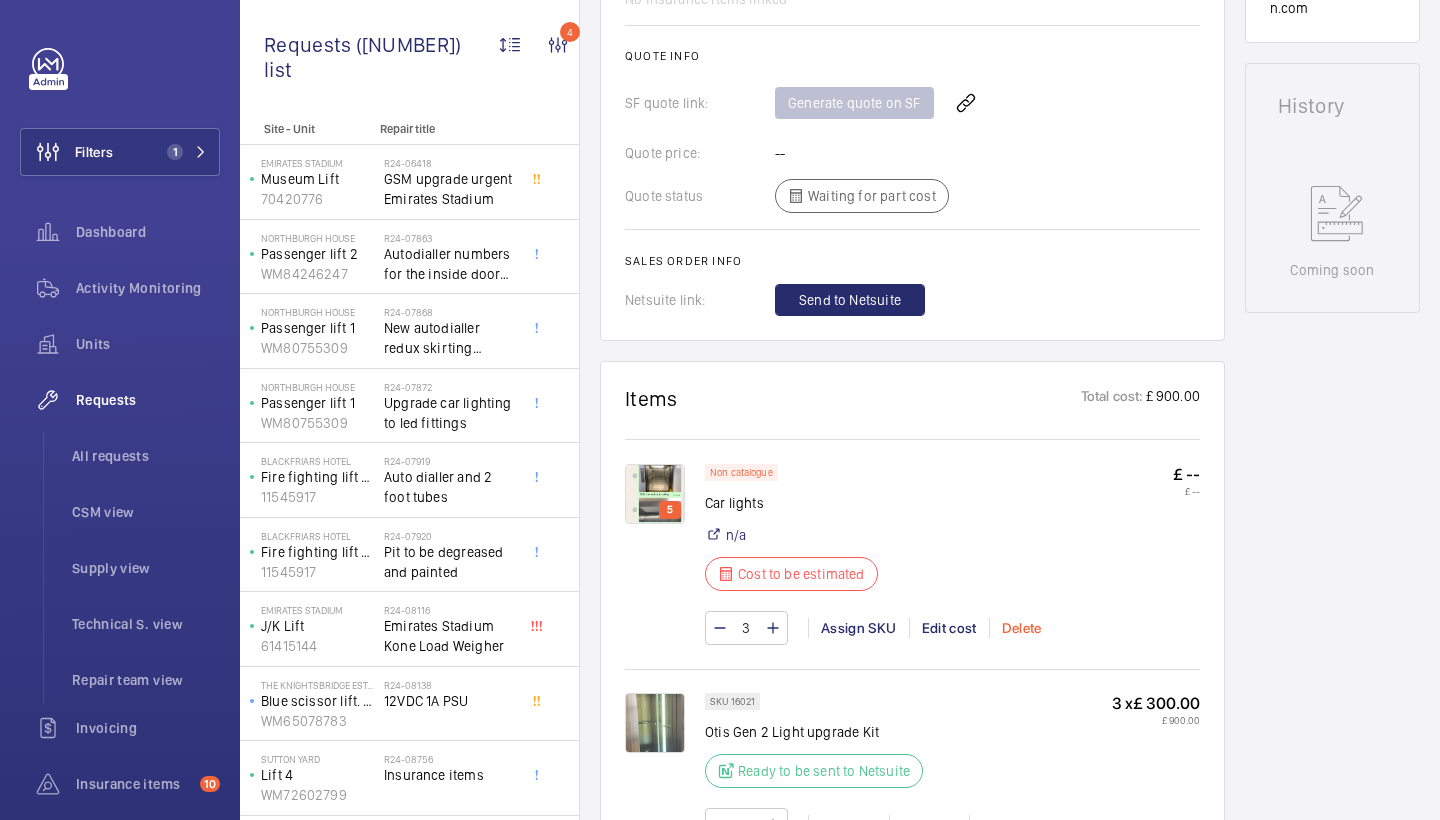 click on "Delete" 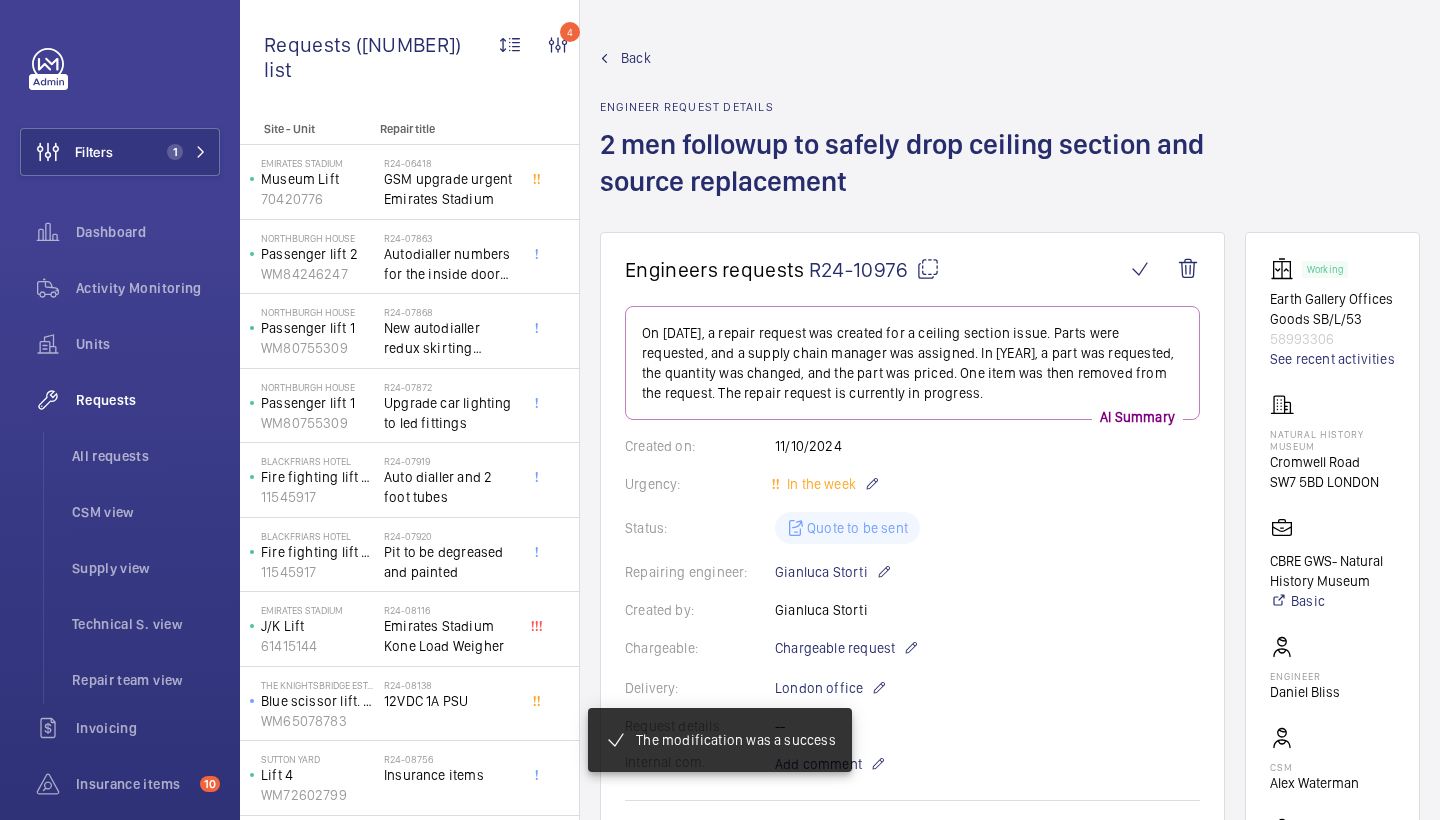click on "Back" 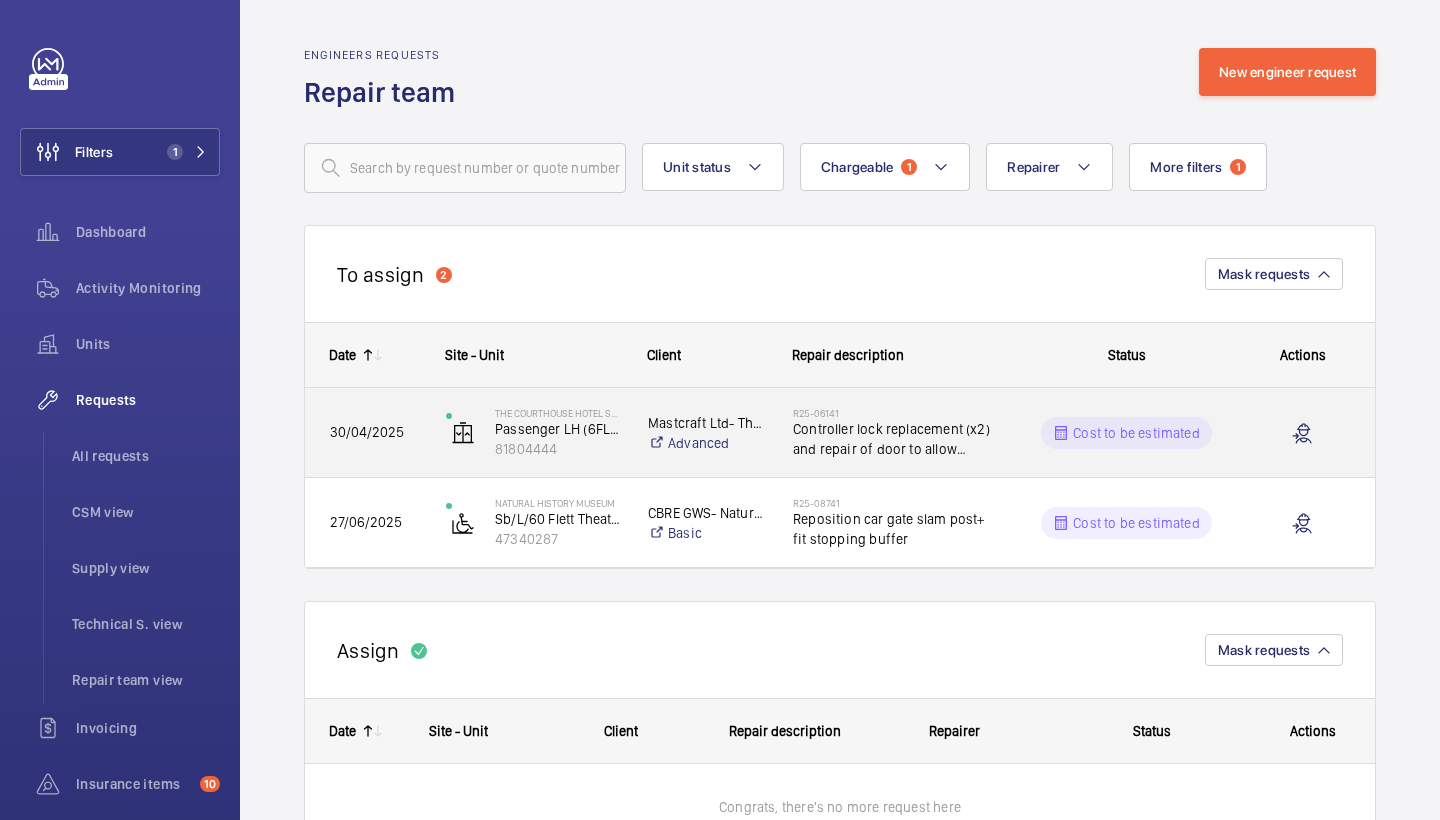 click on "Controller lock replacement (x2) and repair of door to allow locking" 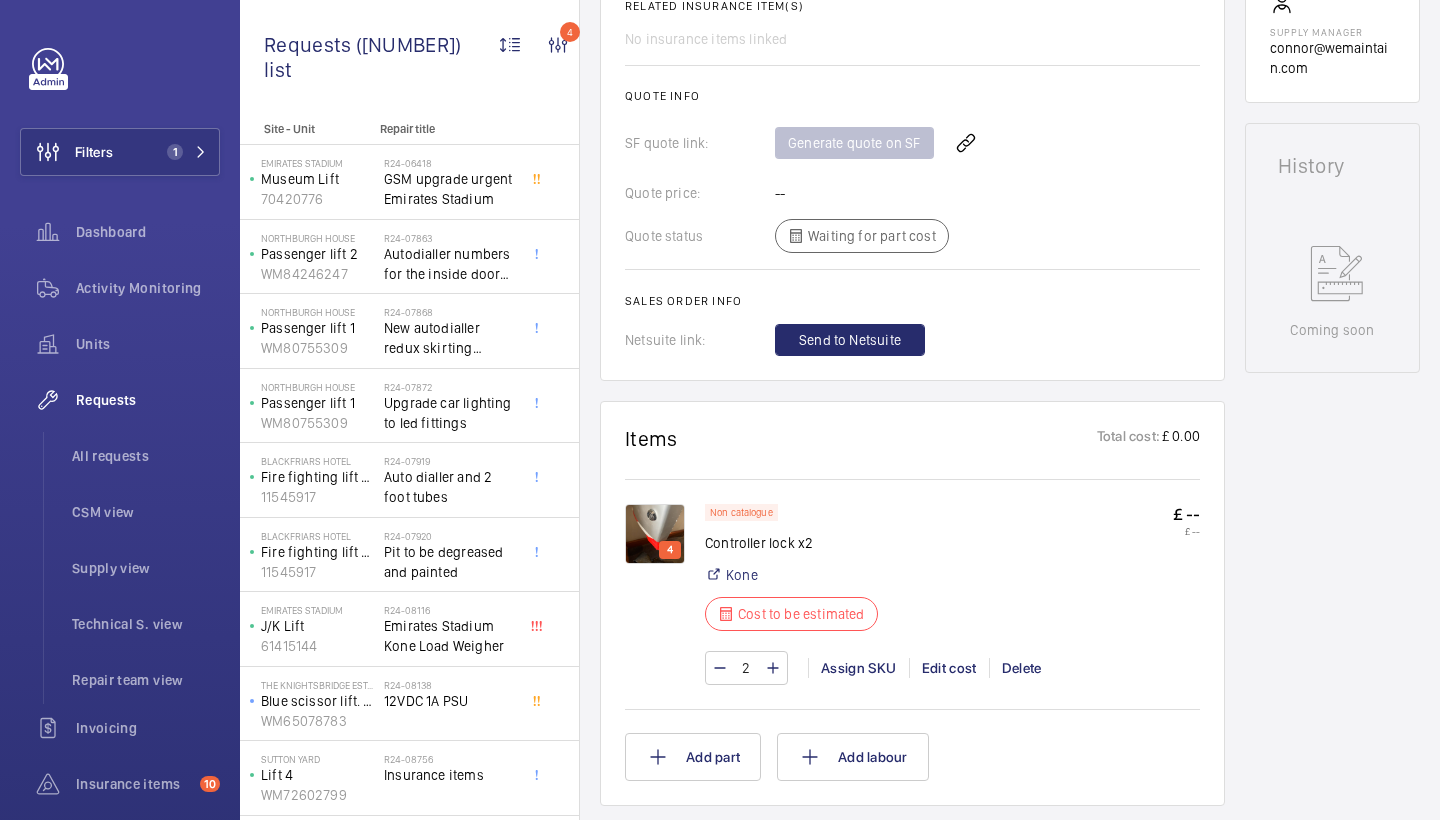 scroll, scrollTop: 1021, scrollLeft: 0, axis: vertical 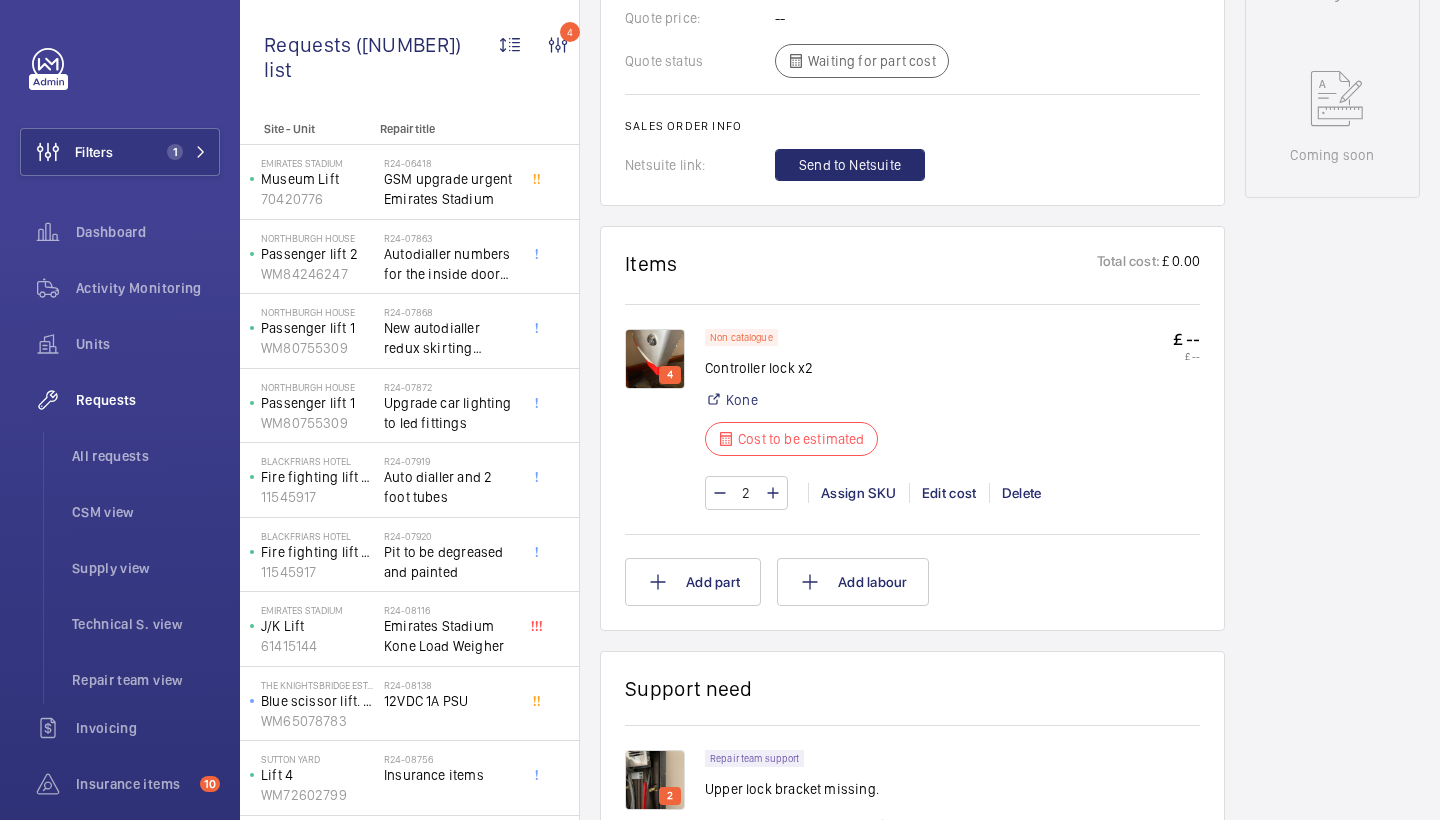 click 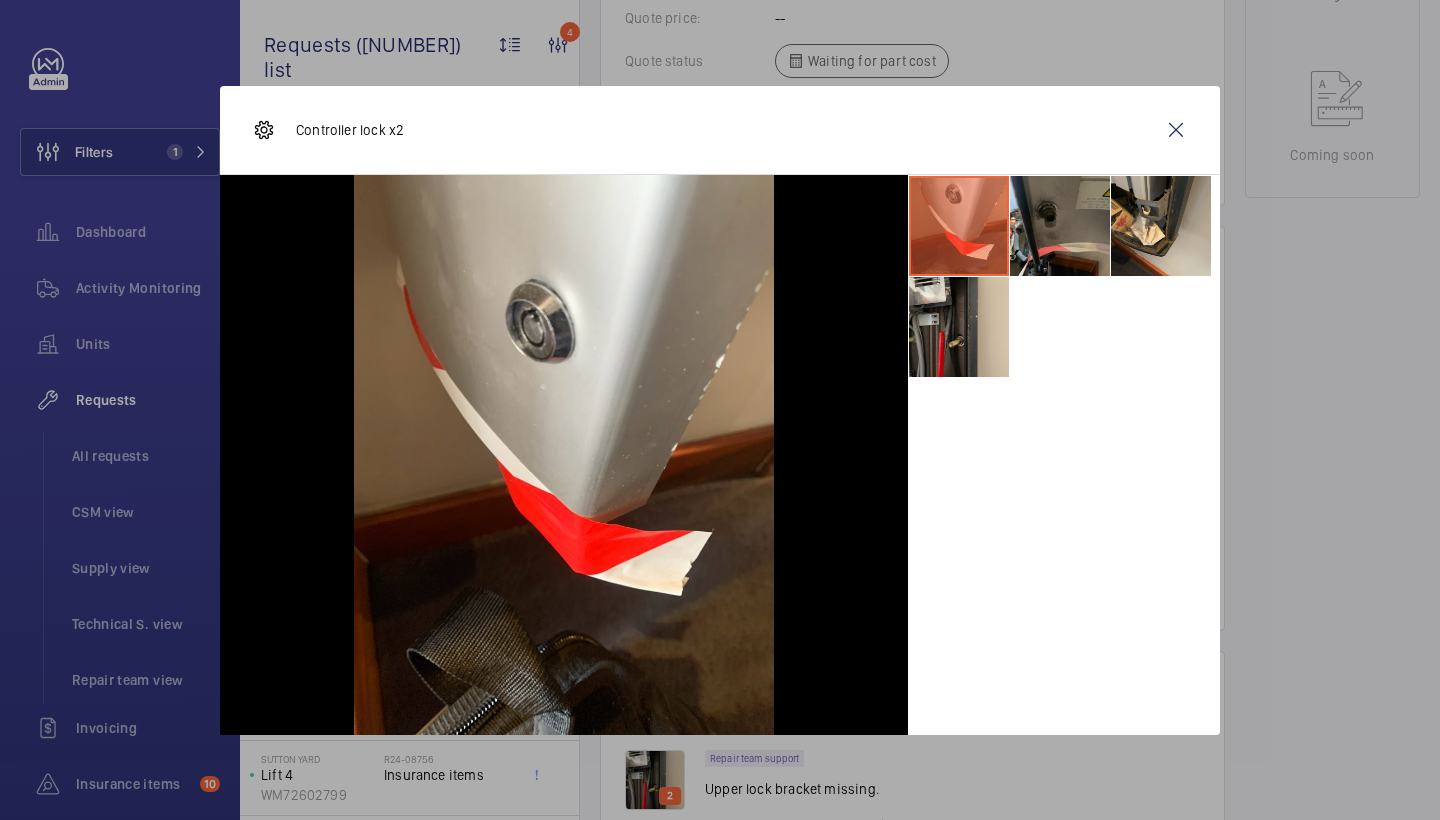 click at bounding box center [1060, 226] 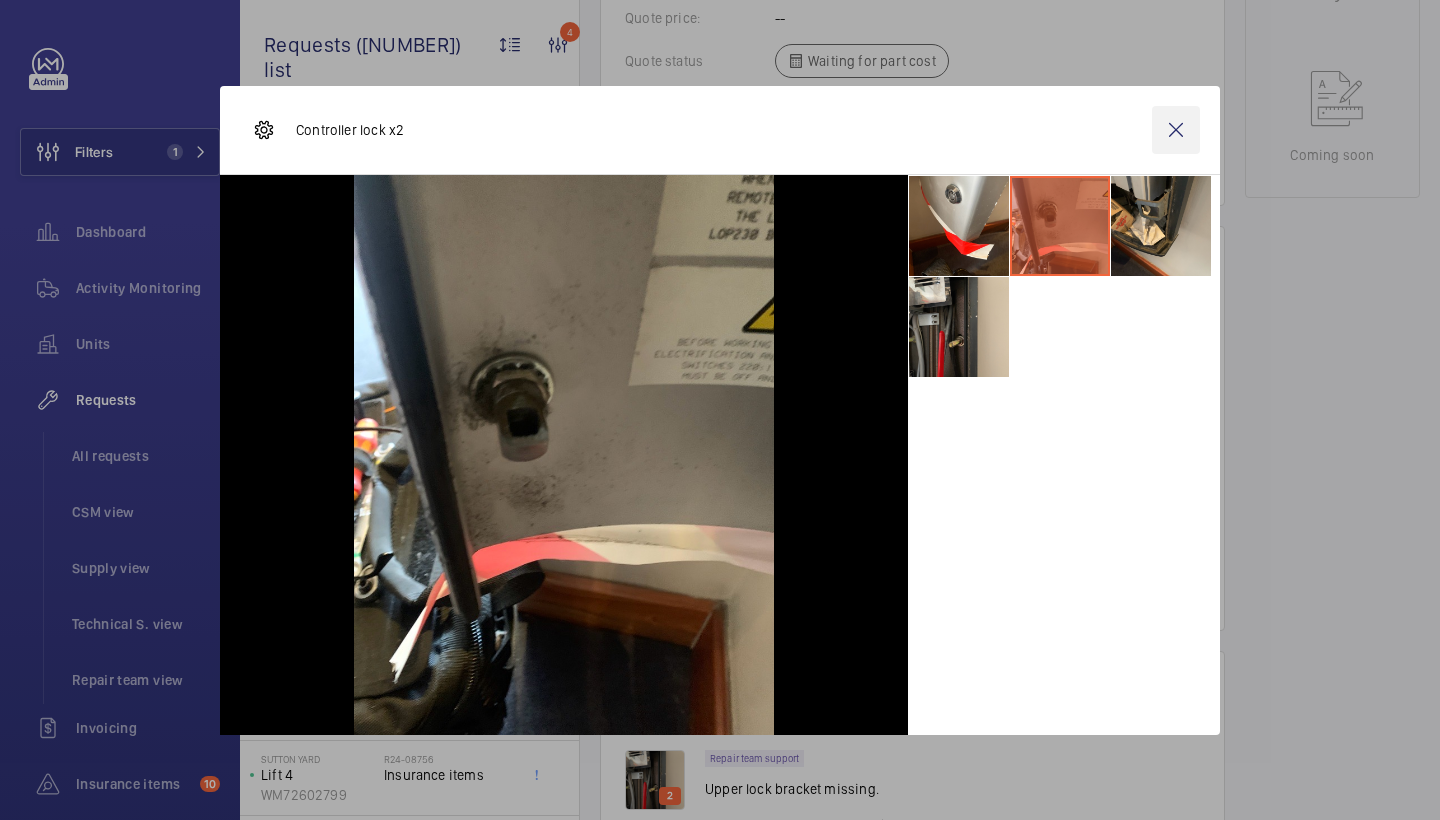 click at bounding box center (1176, 130) 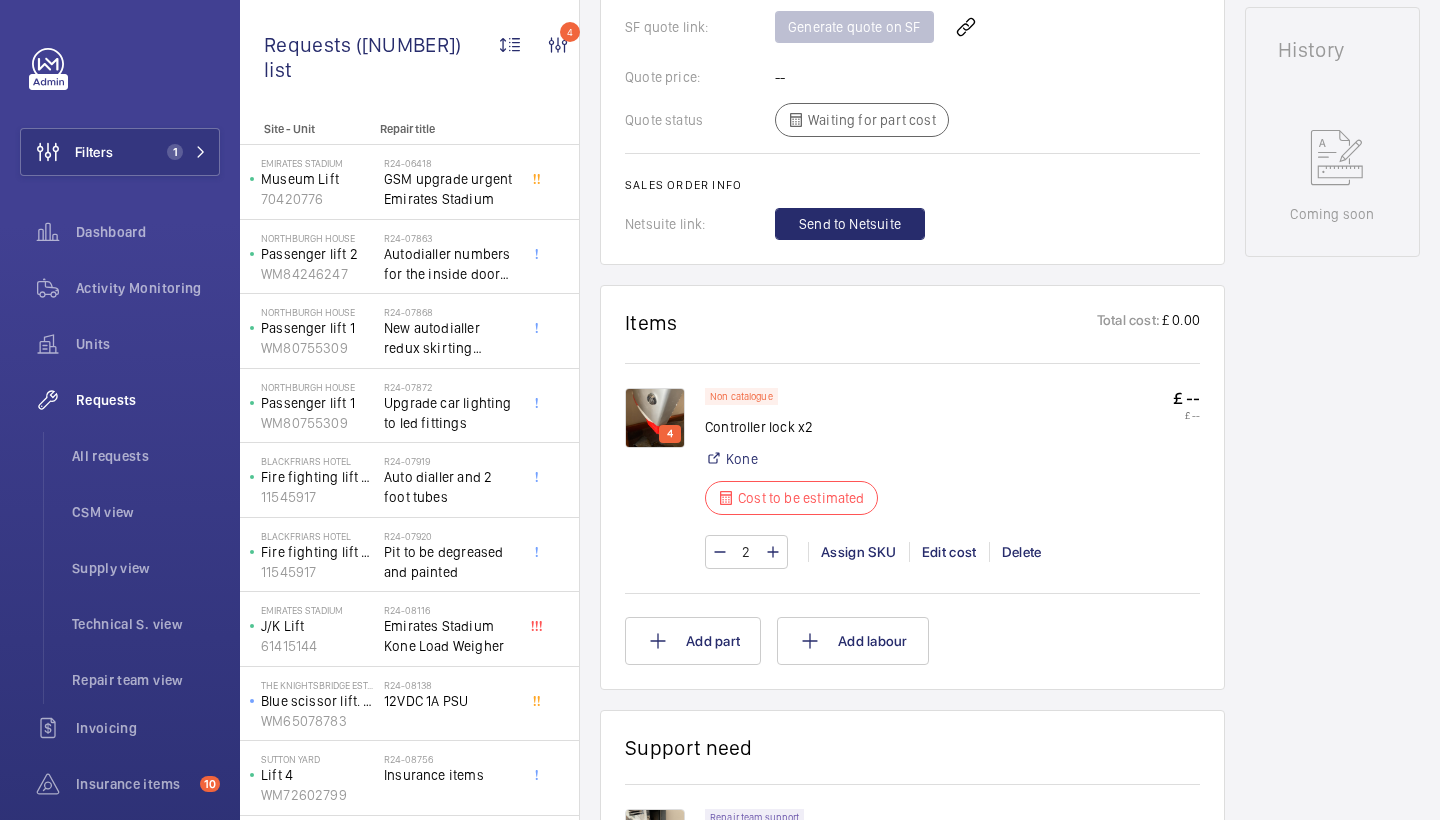 scroll, scrollTop: 1332, scrollLeft: 0, axis: vertical 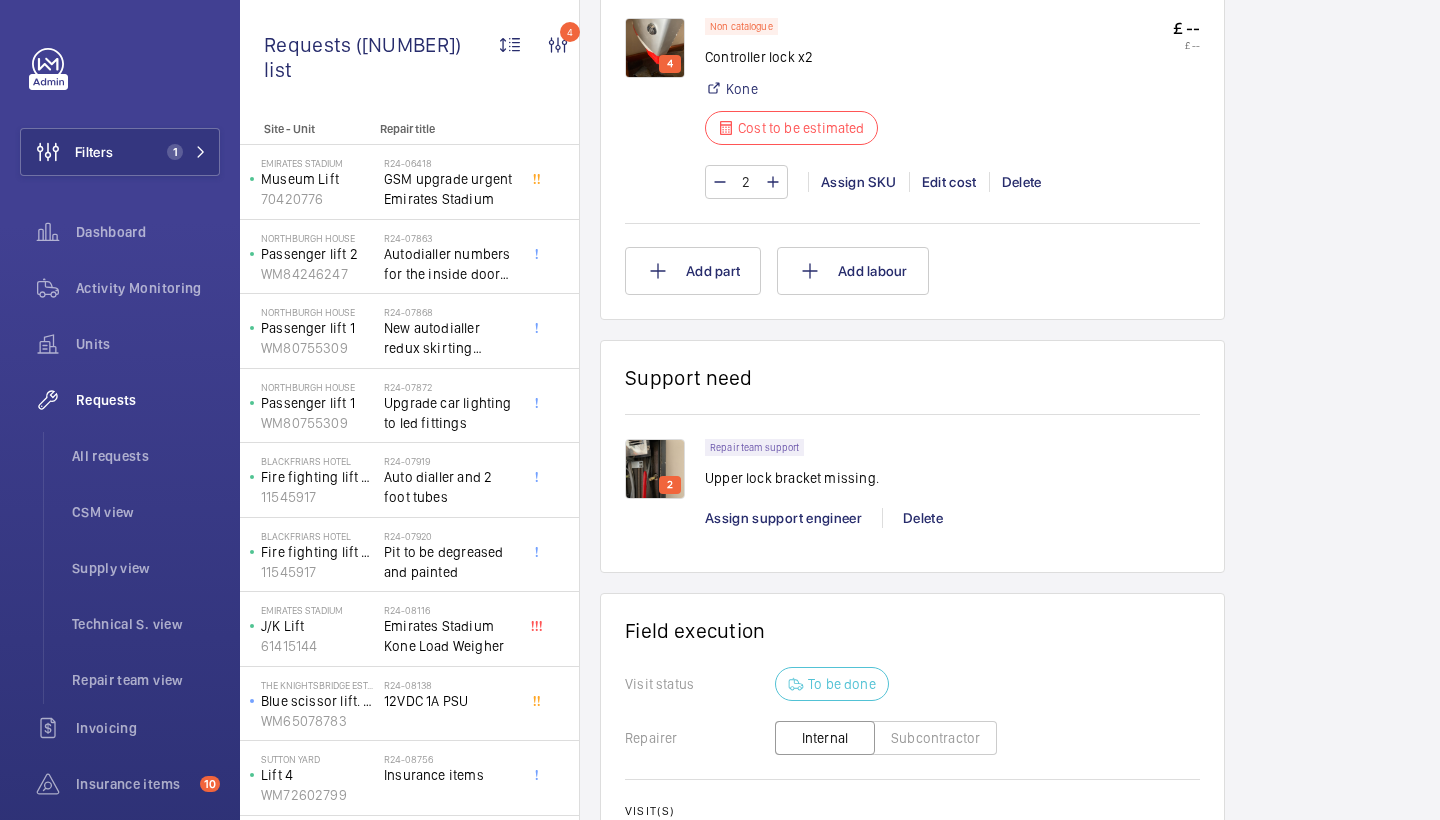 click 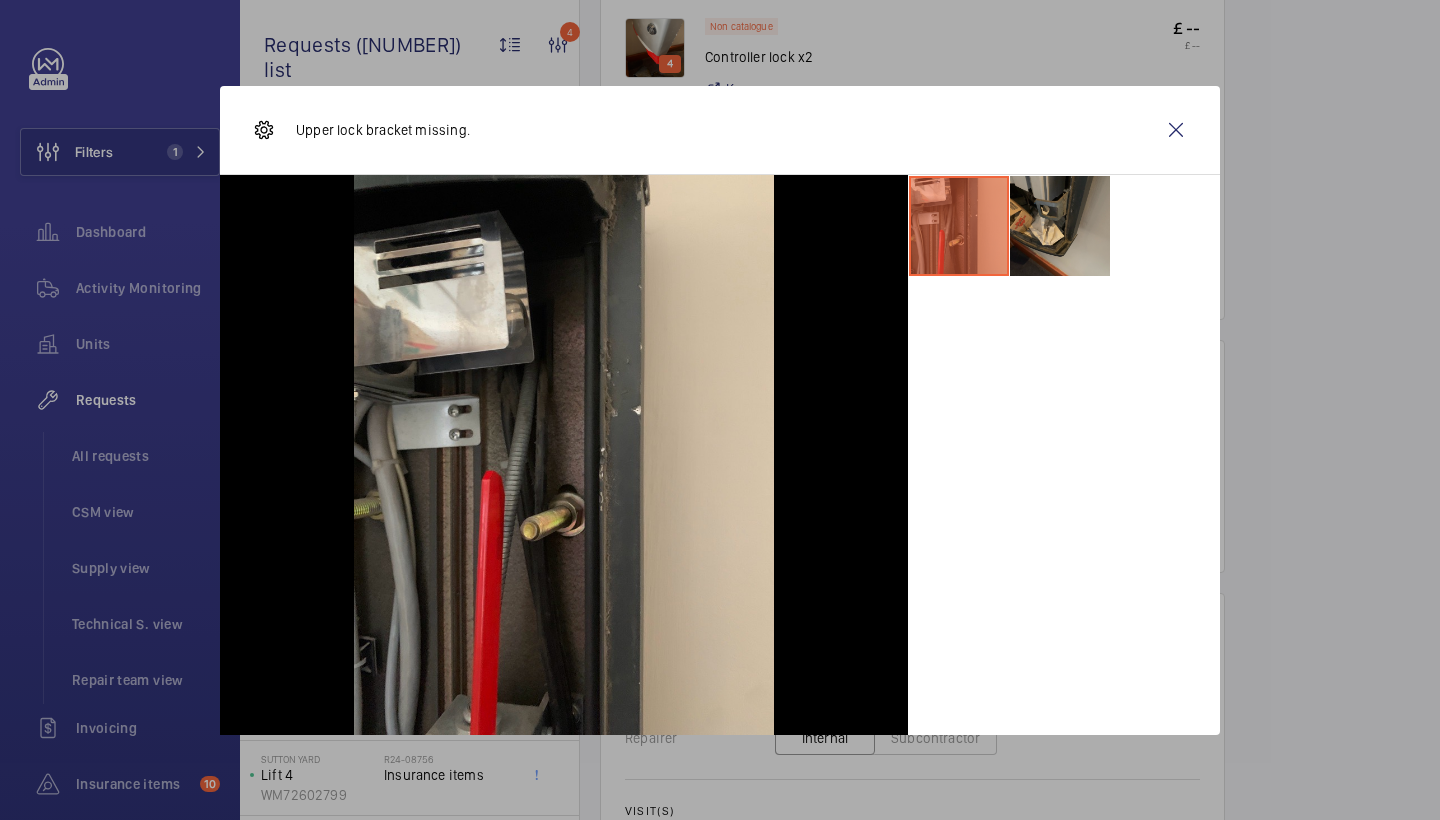 click at bounding box center [1060, 226] 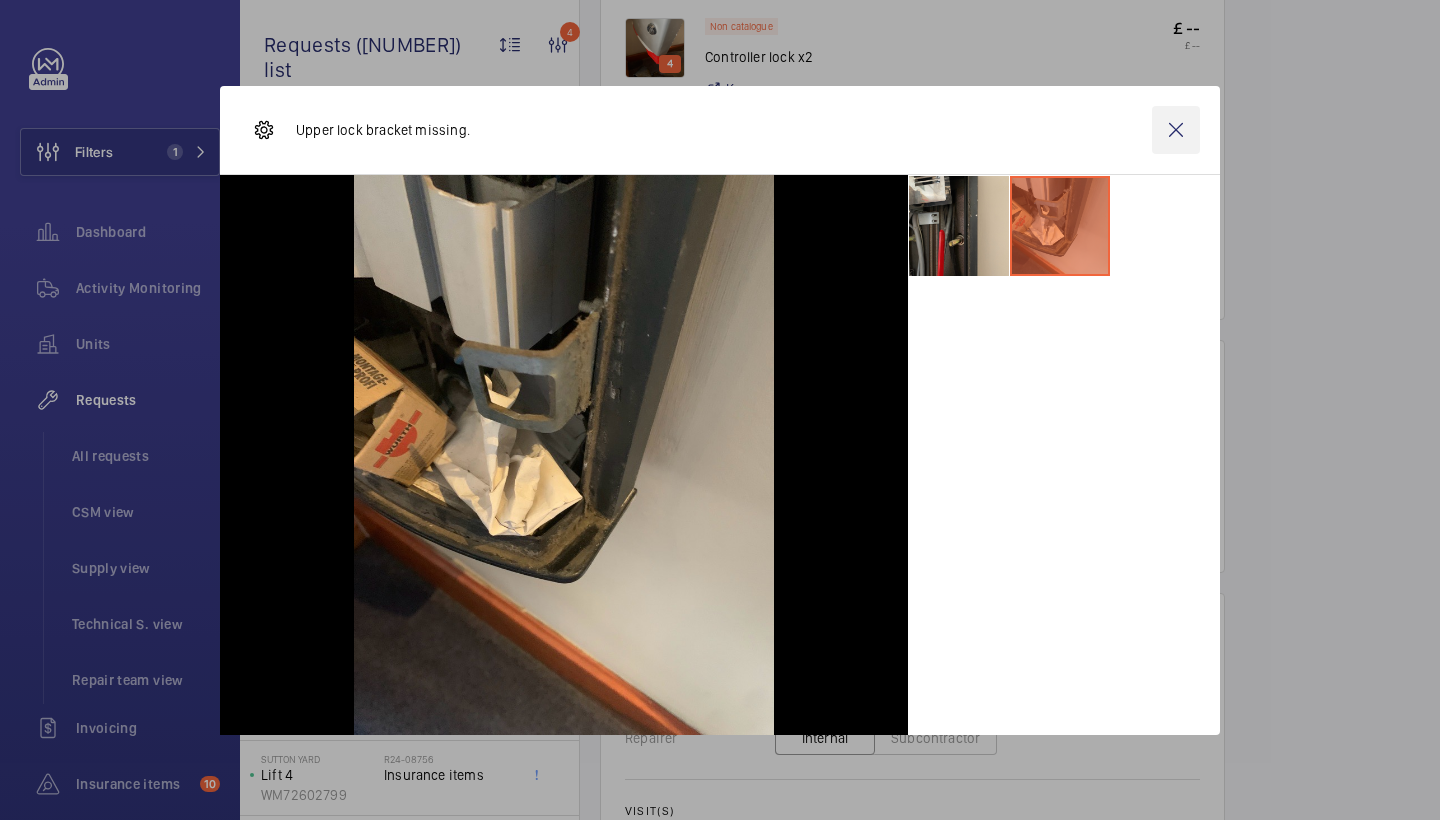 click at bounding box center [1176, 130] 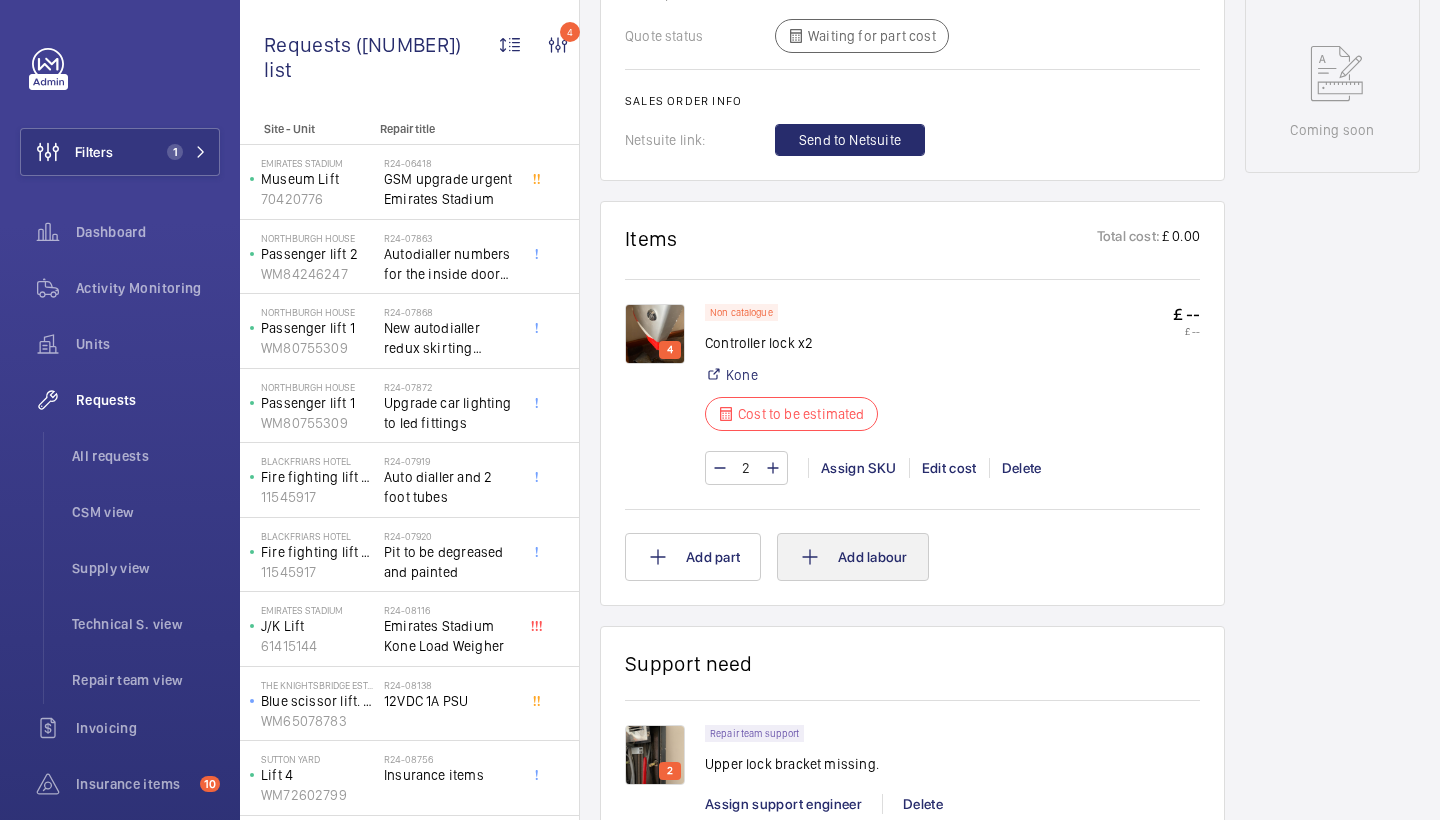scroll, scrollTop: 1007, scrollLeft: 0, axis: vertical 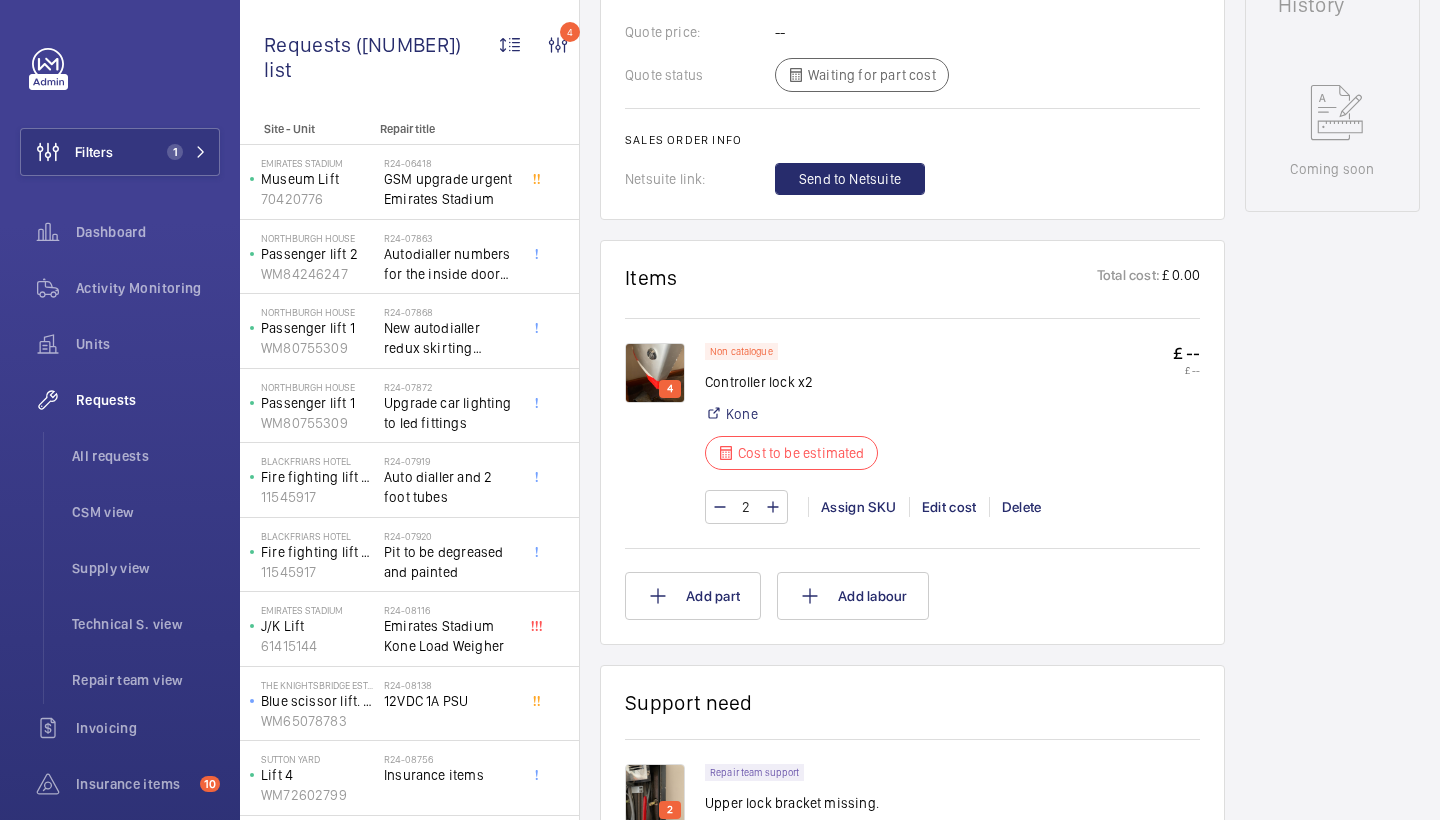 click 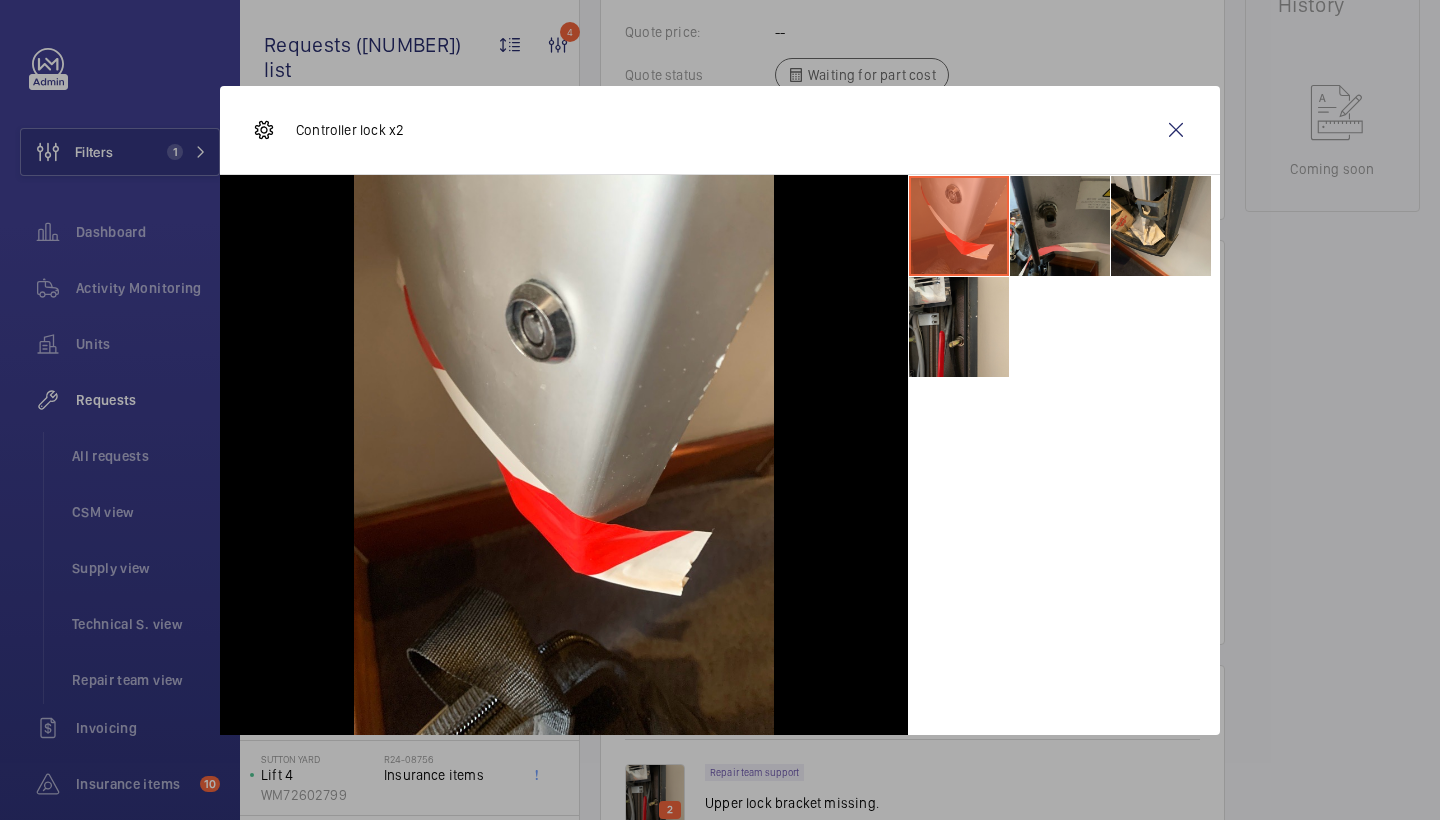 click at bounding box center [1060, 226] 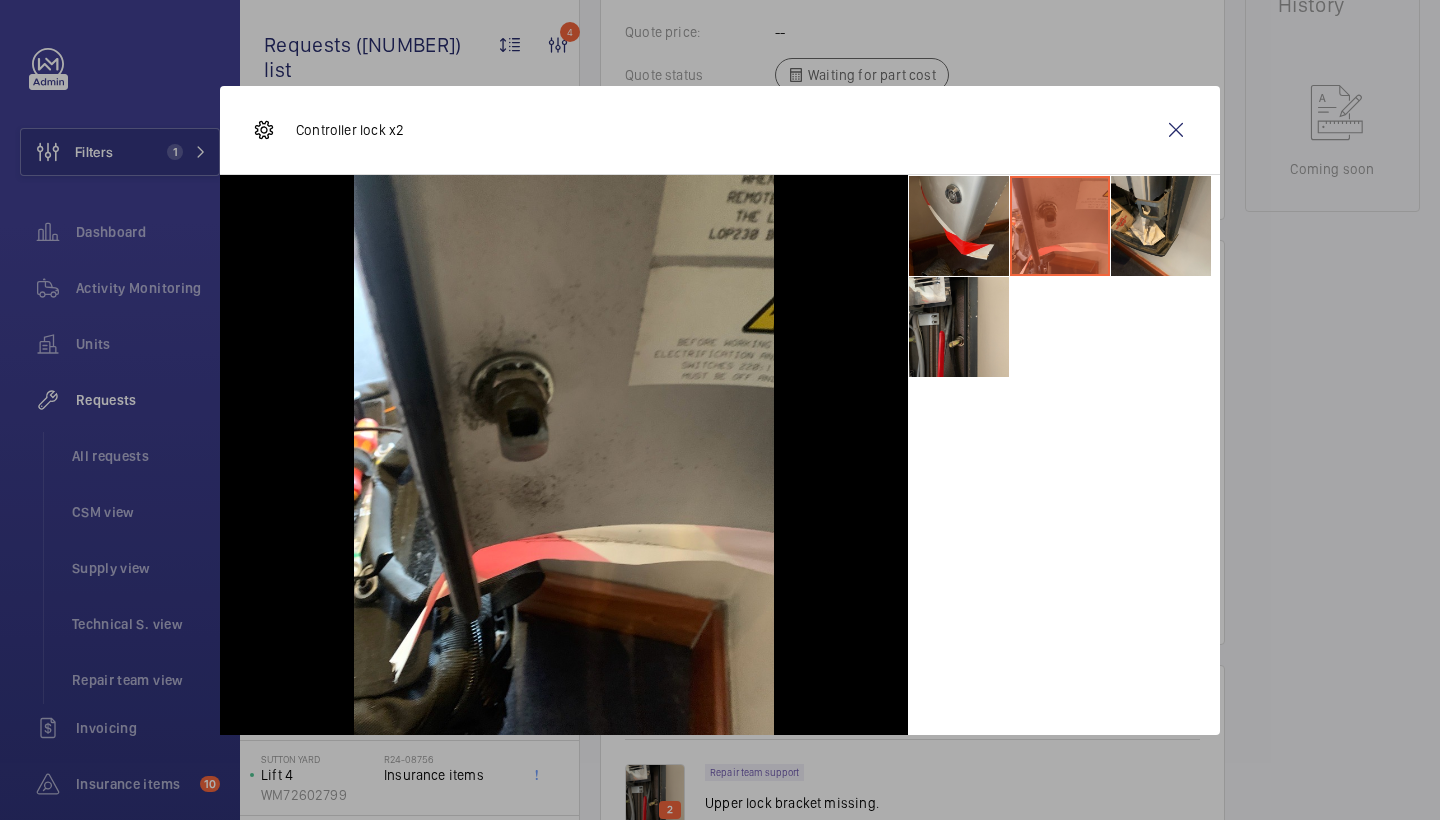click at bounding box center (959, 226) 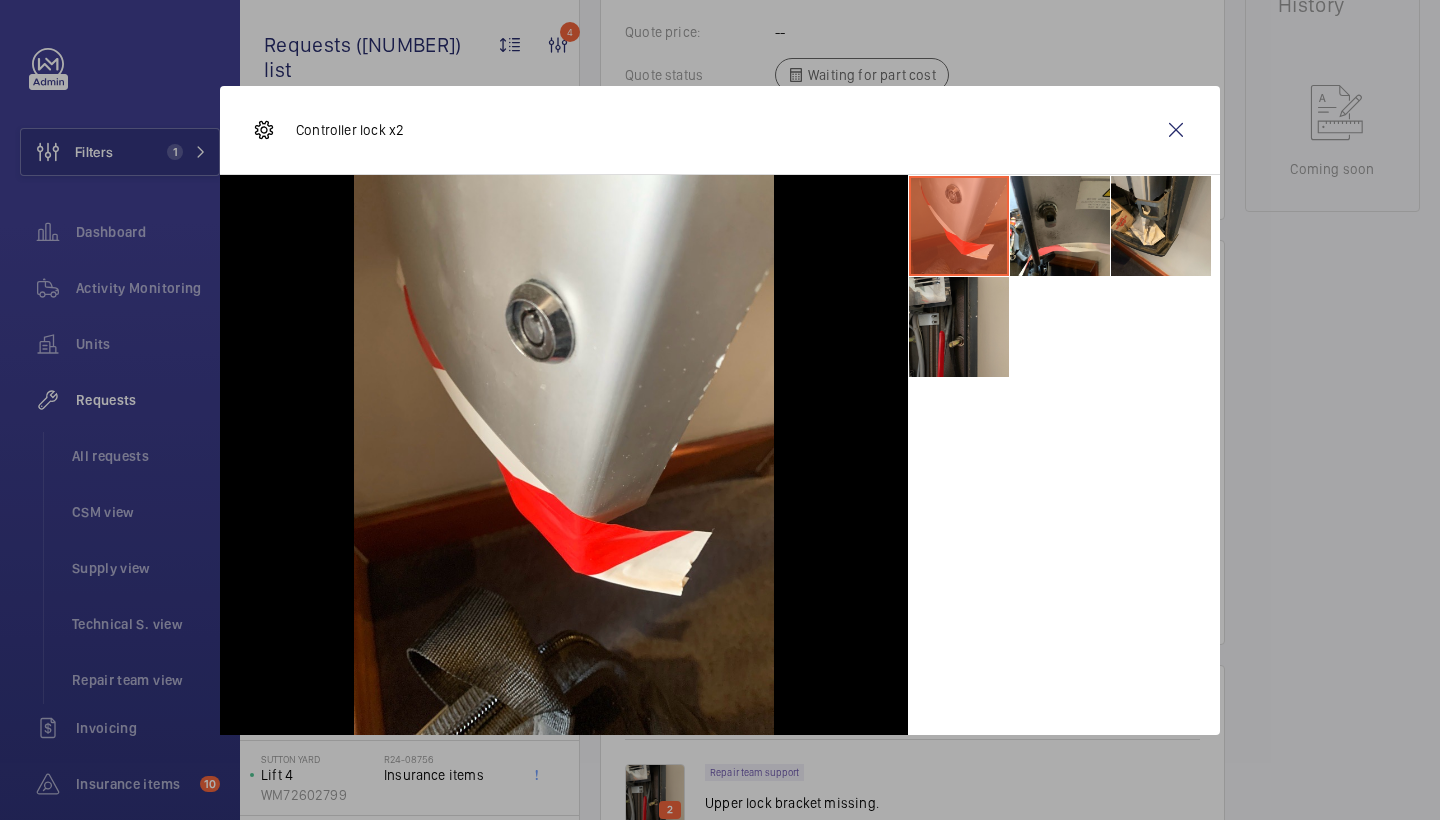 click at bounding box center (959, 327) 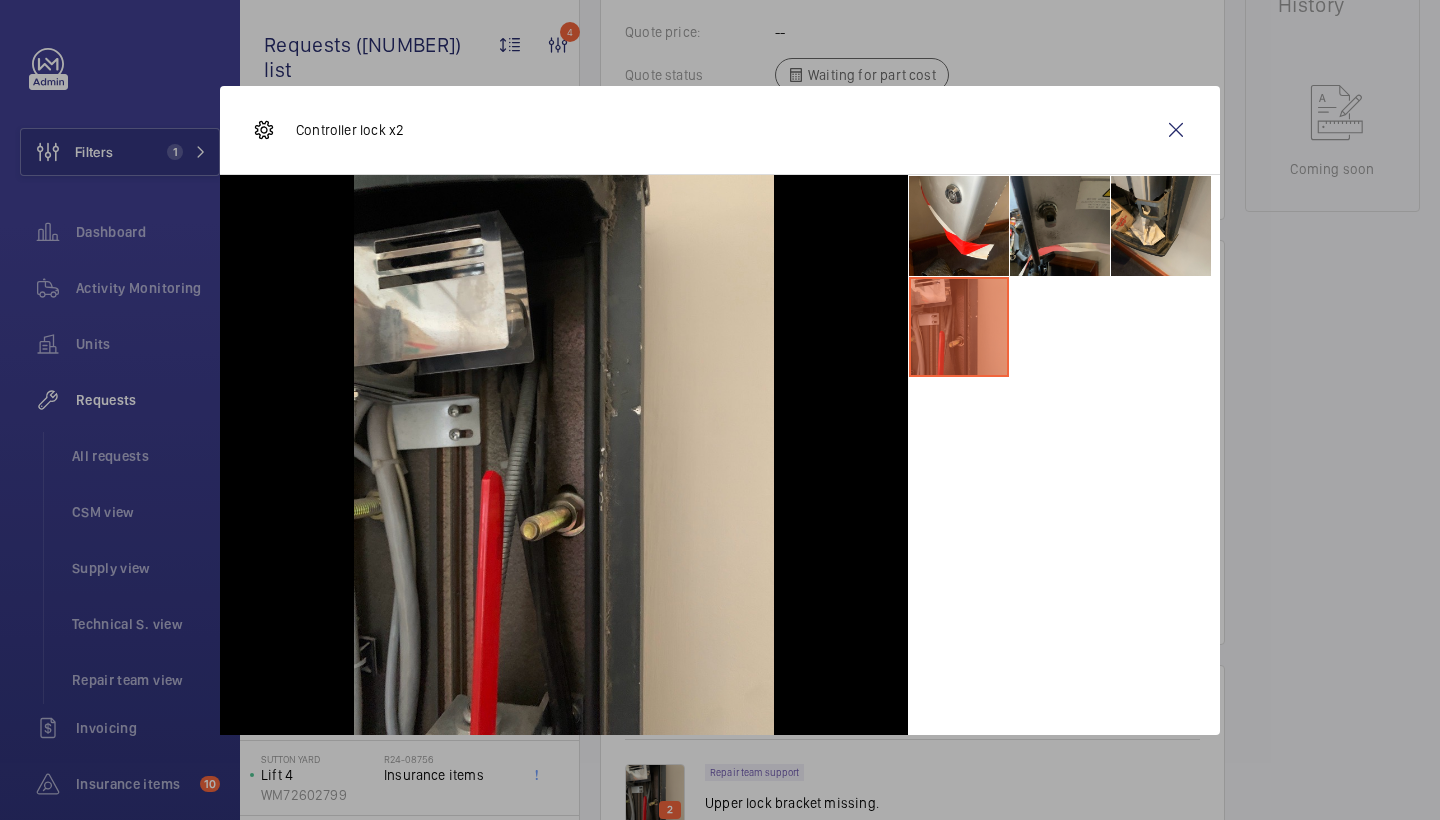 click at bounding box center [1060, 226] 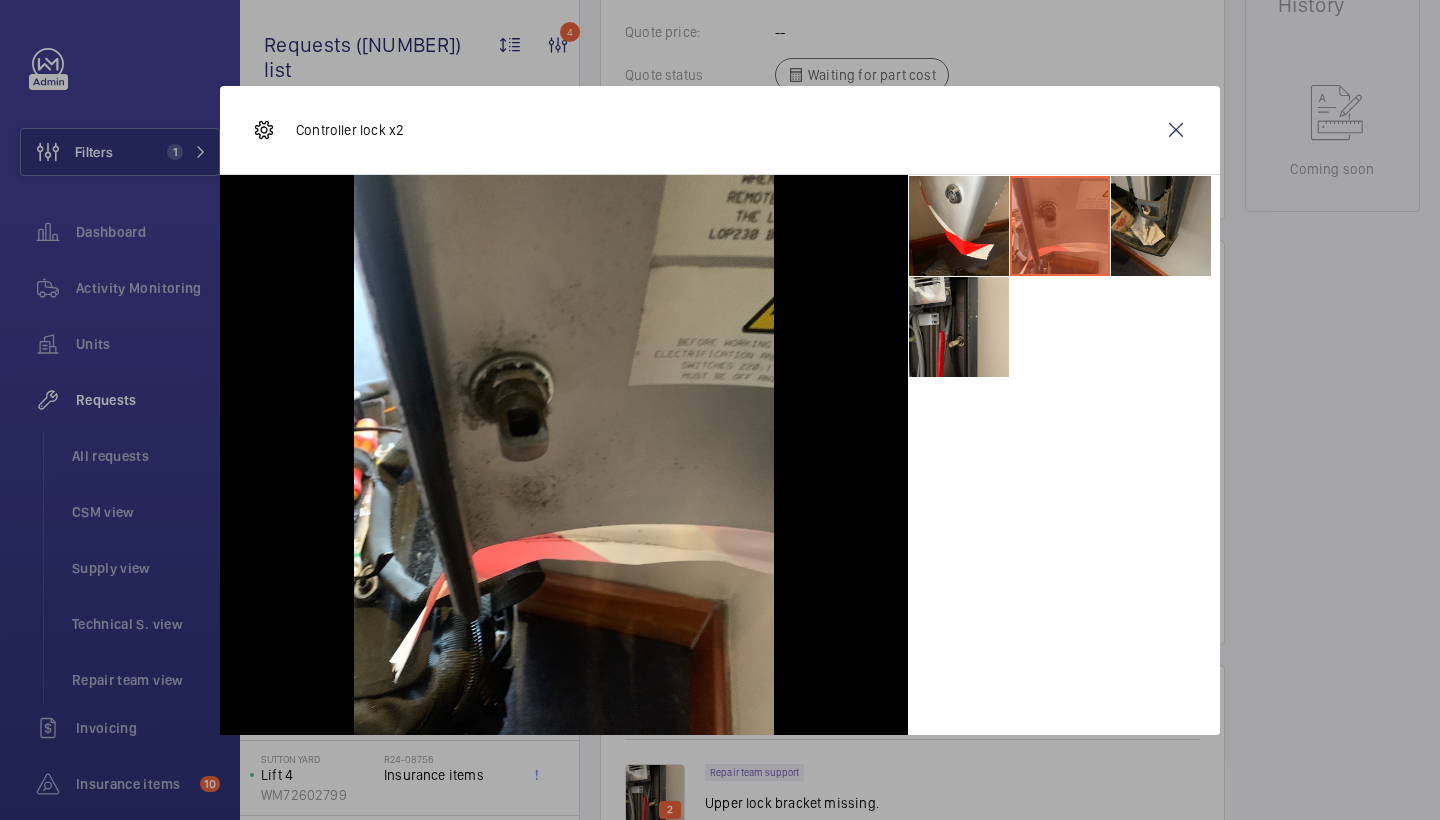 click at bounding box center (1161, 226) 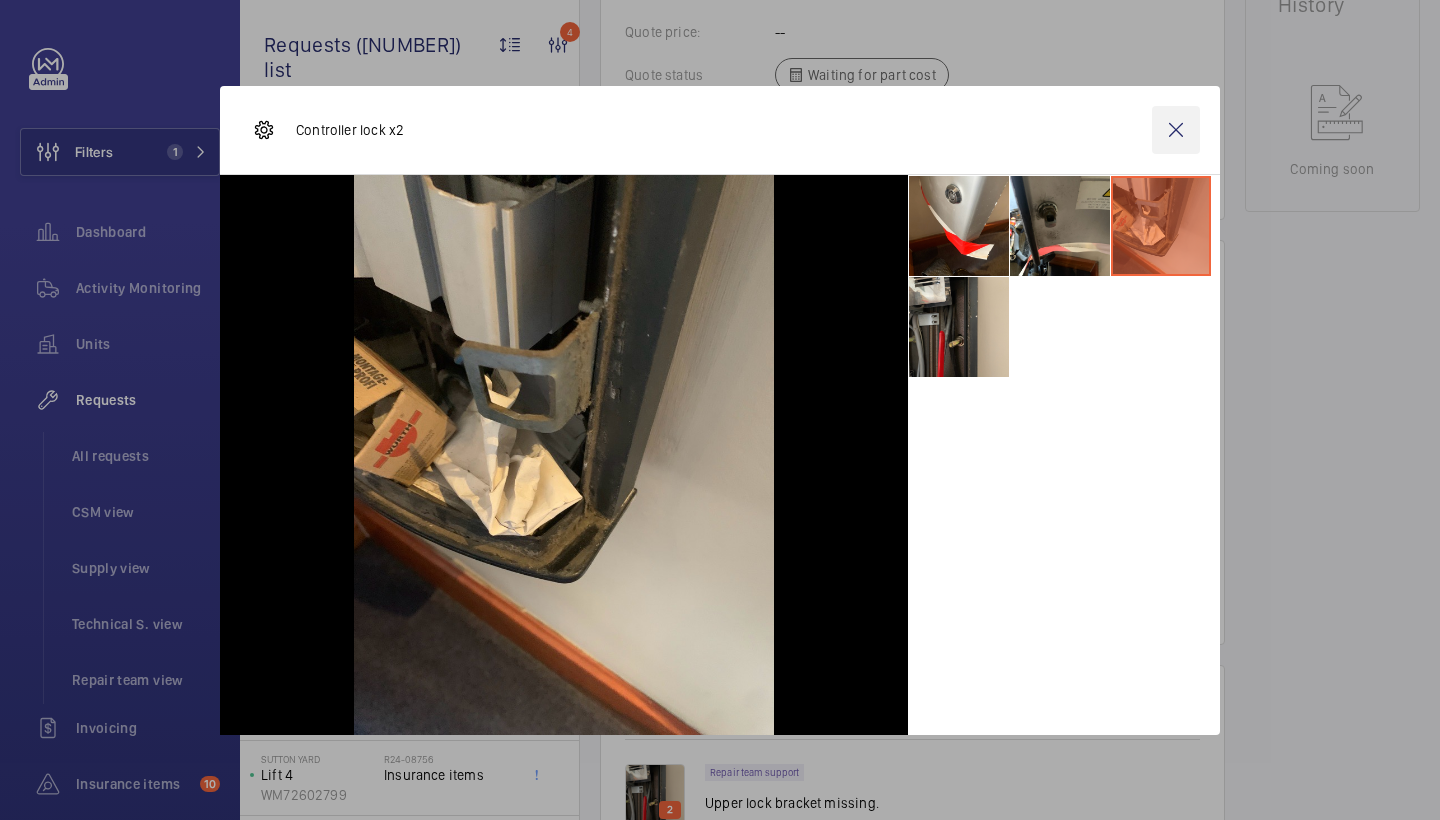 click at bounding box center (1176, 130) 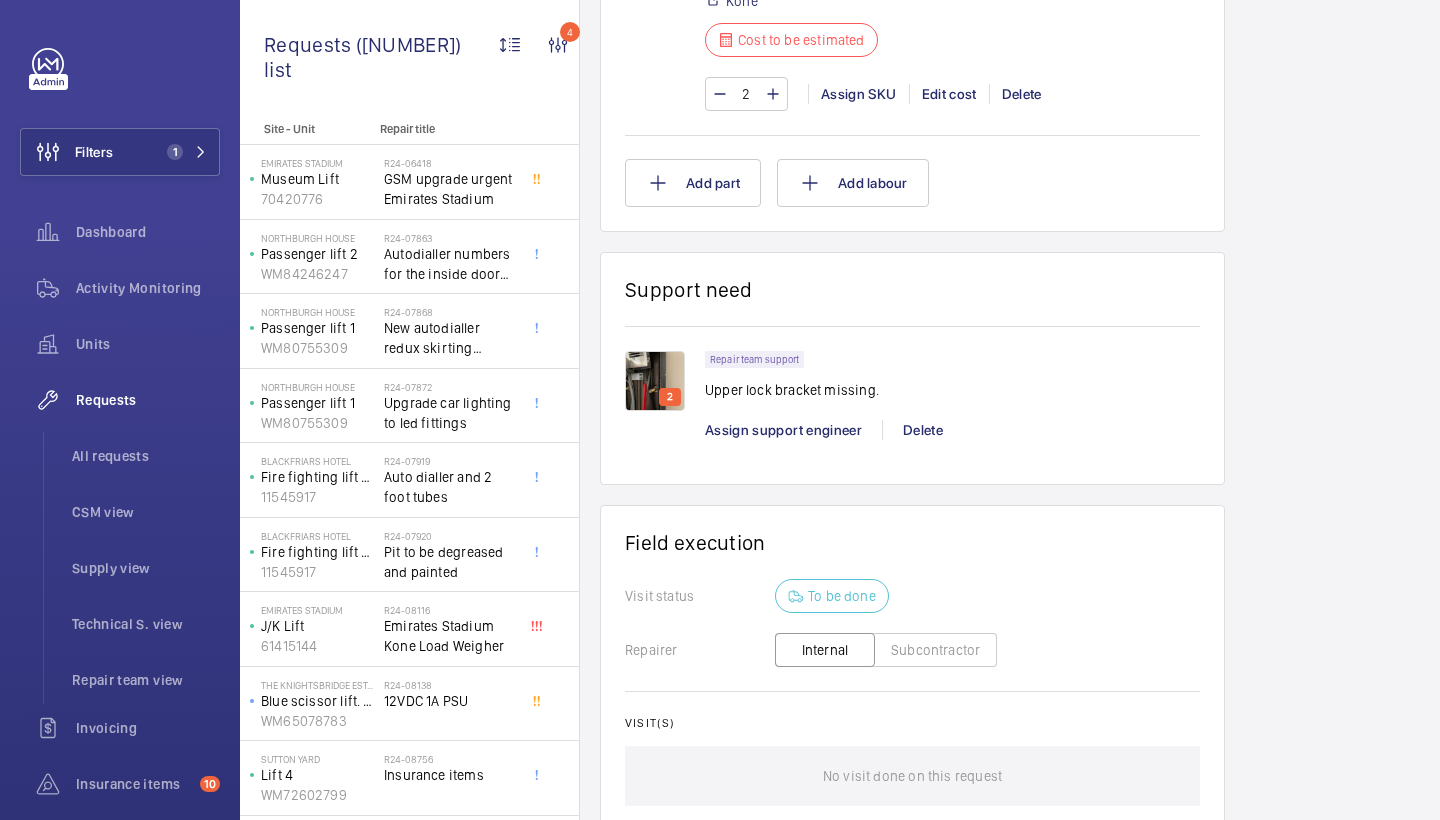 scroll, scrollTop: 1298, scrollLeft: 0, axis: vertical 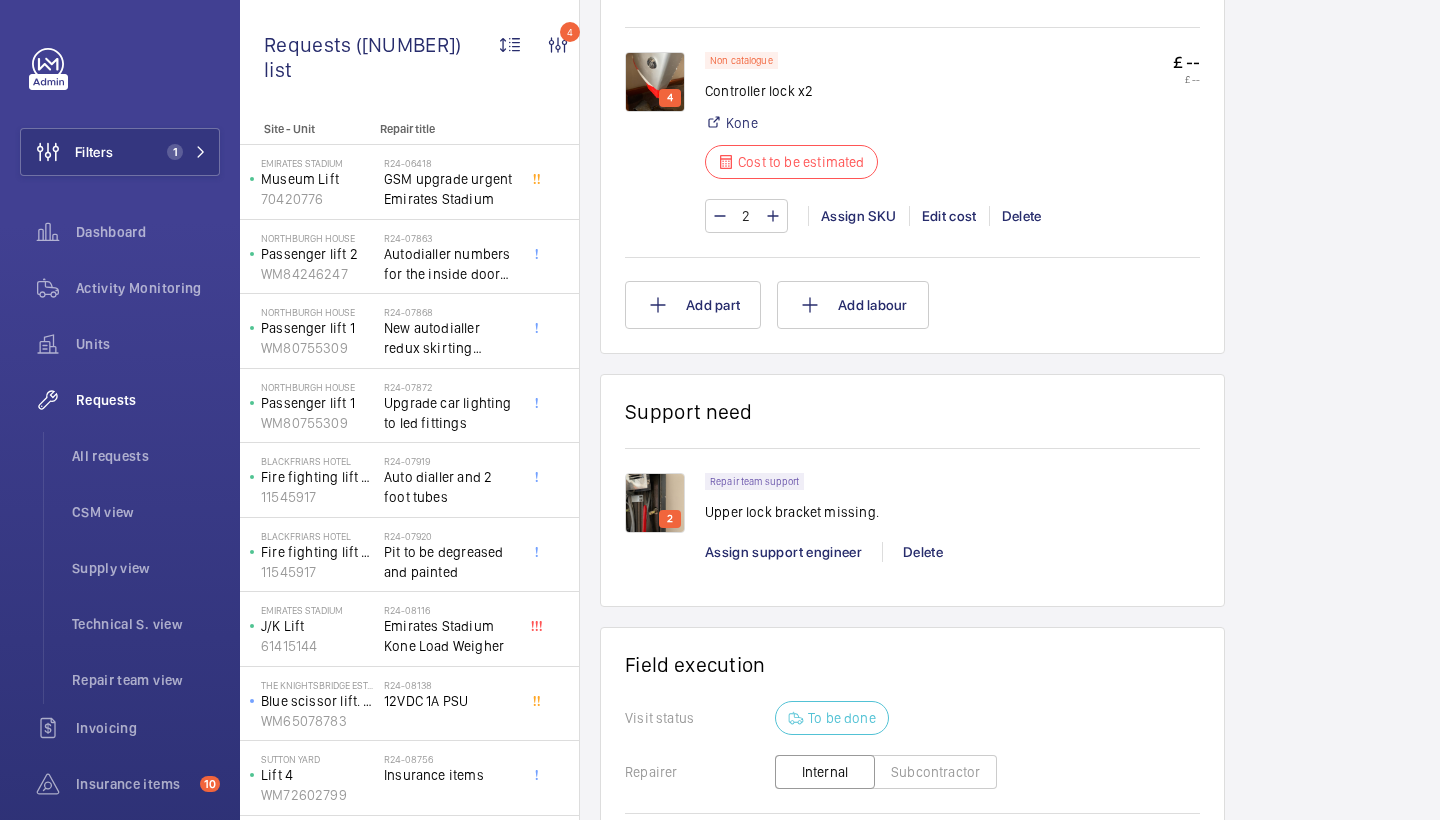 click 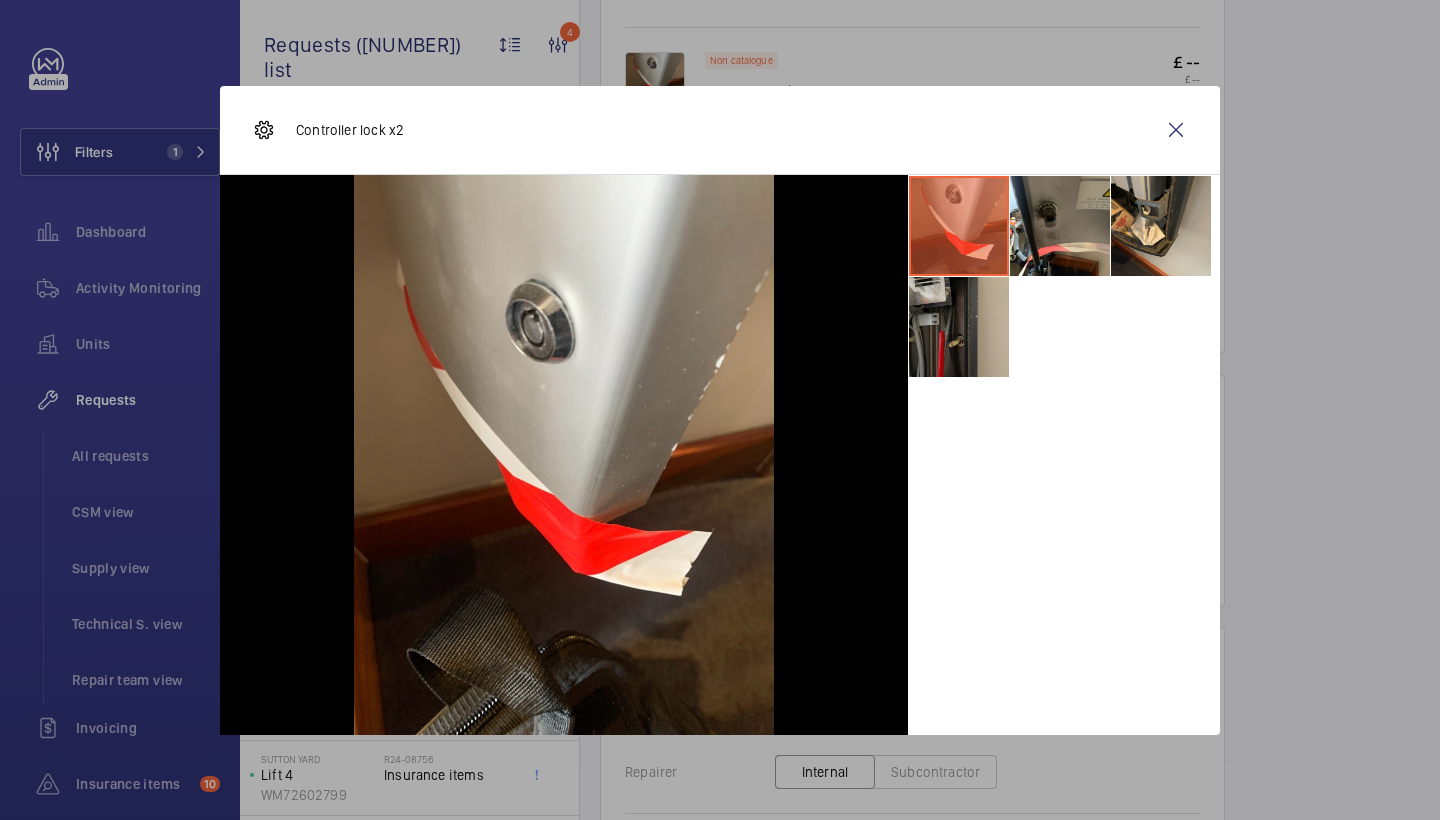 click at bounding box center [959, 327] 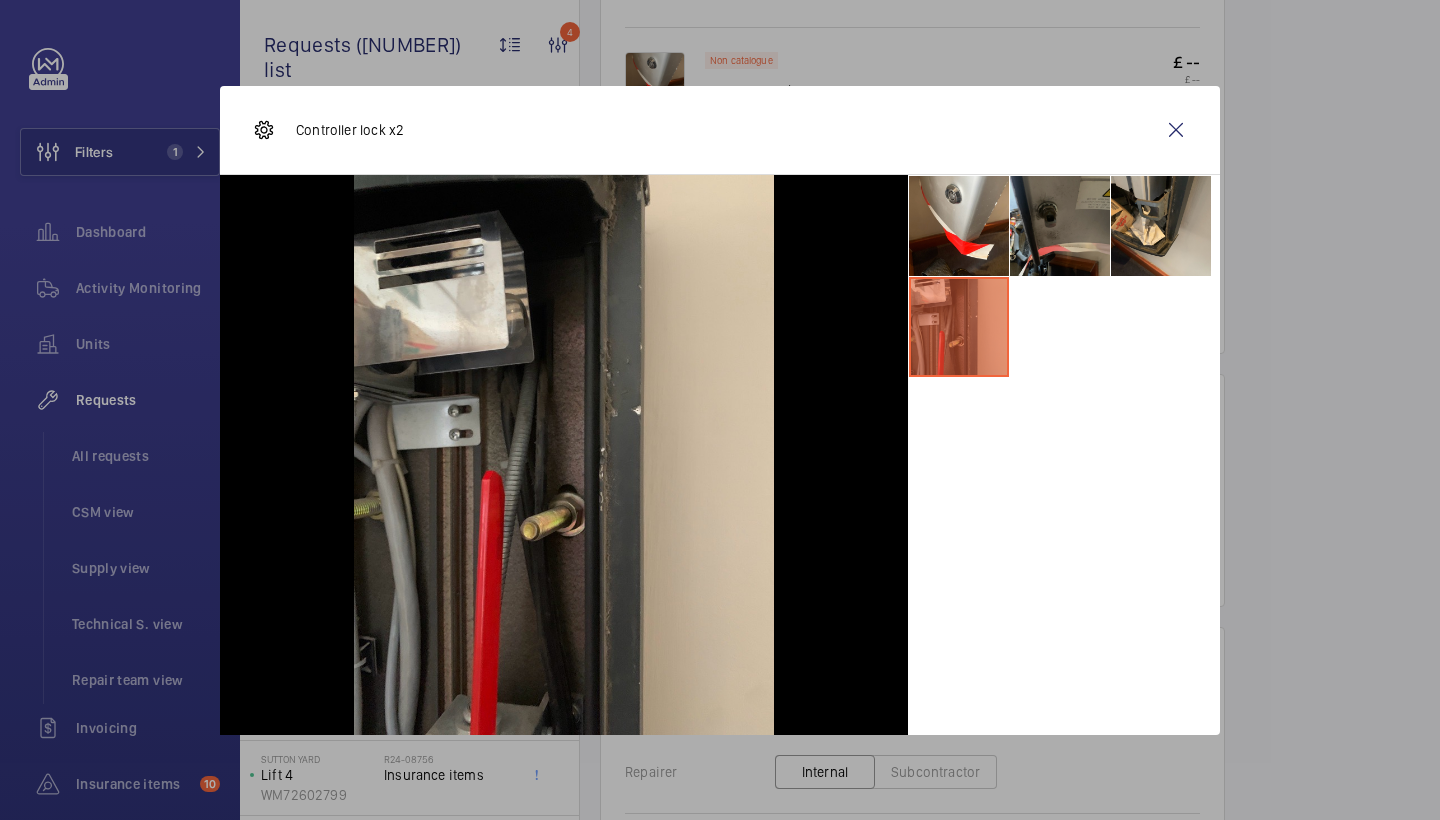 click at bounding box center (1060, 226) 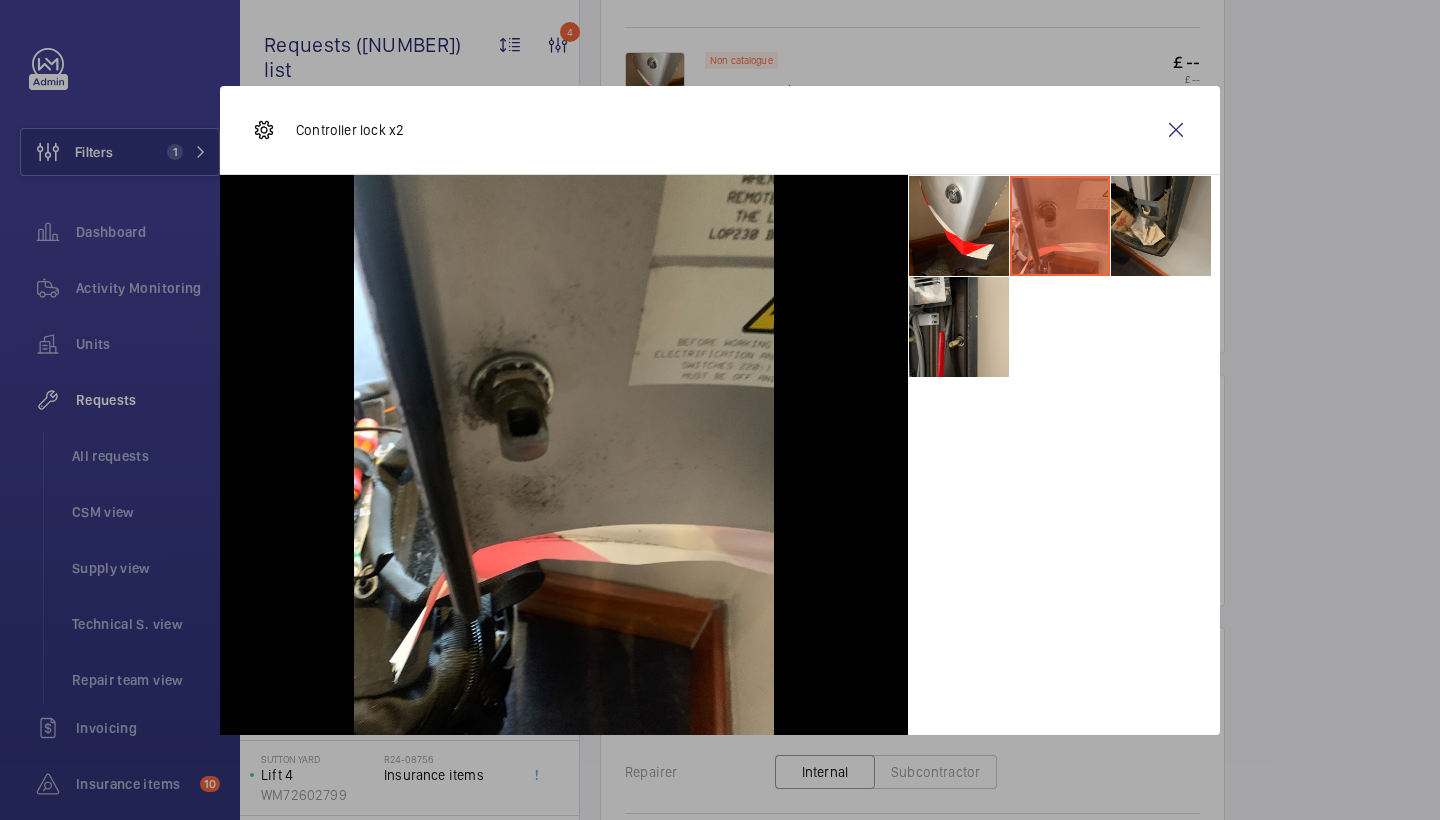 click at bounding box center [1161, 226] 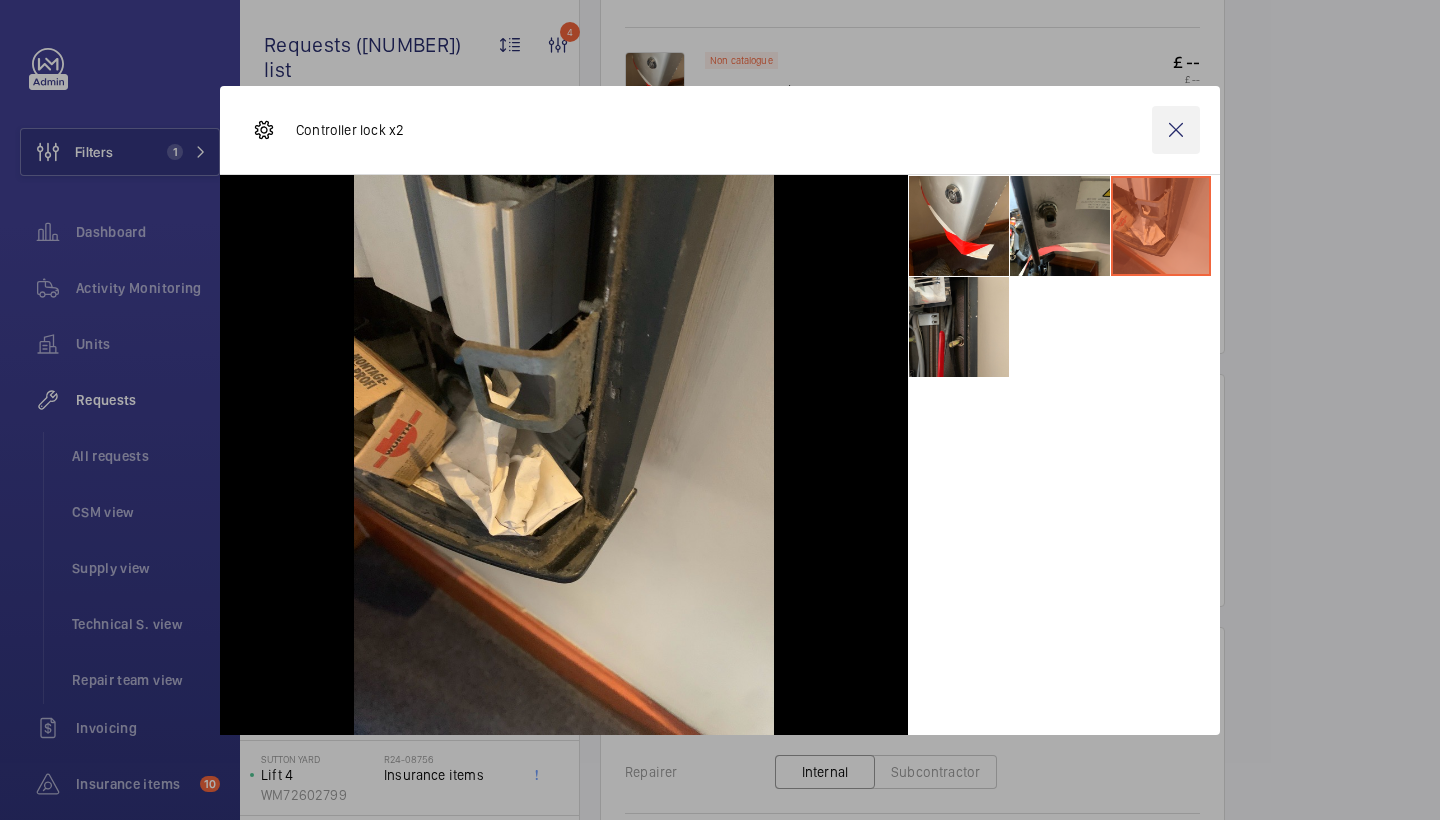 click at bounding box center (1176, 130) 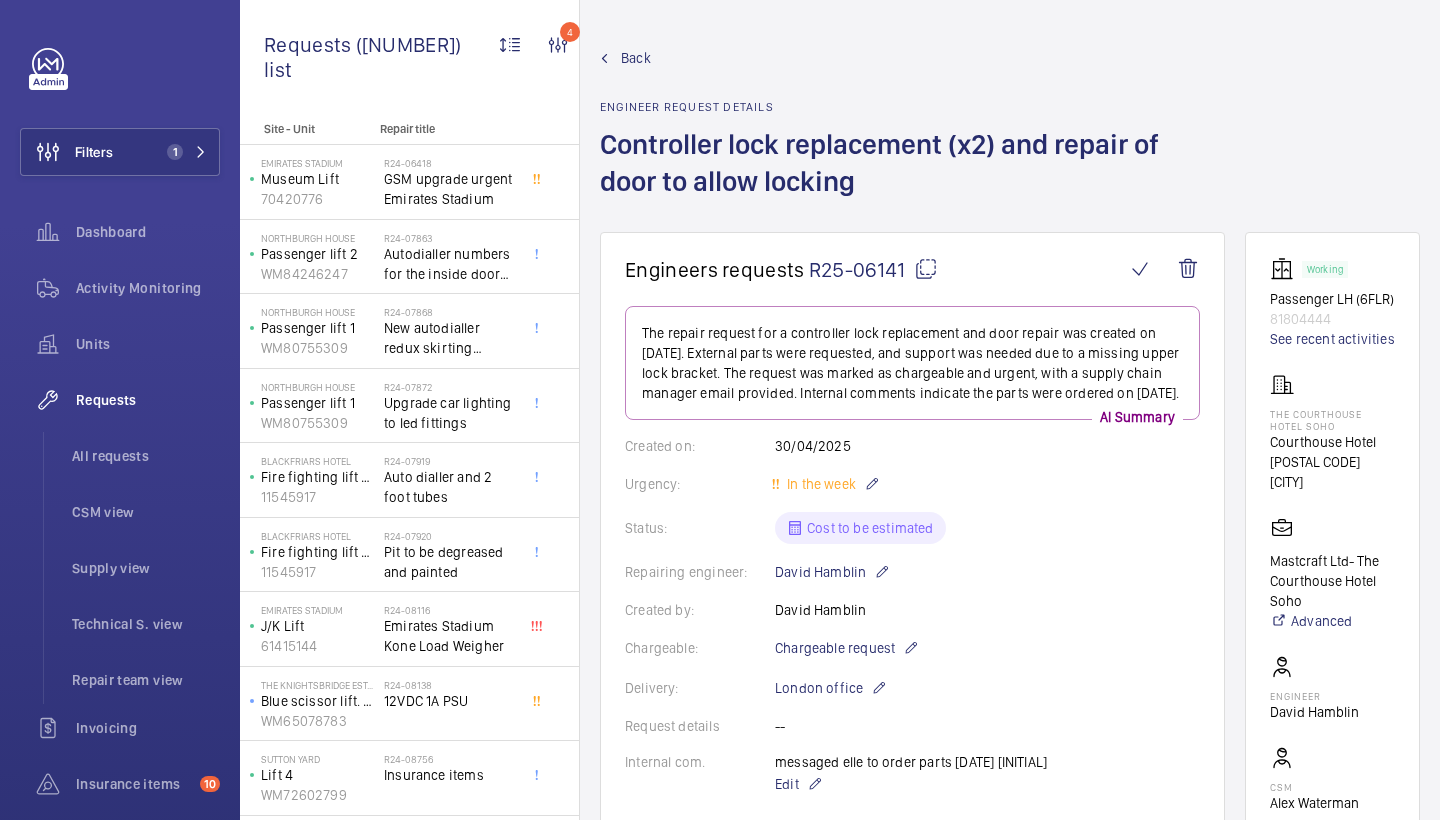 scroll, scrollTop: 0, scrollLeft: 0, axis: both 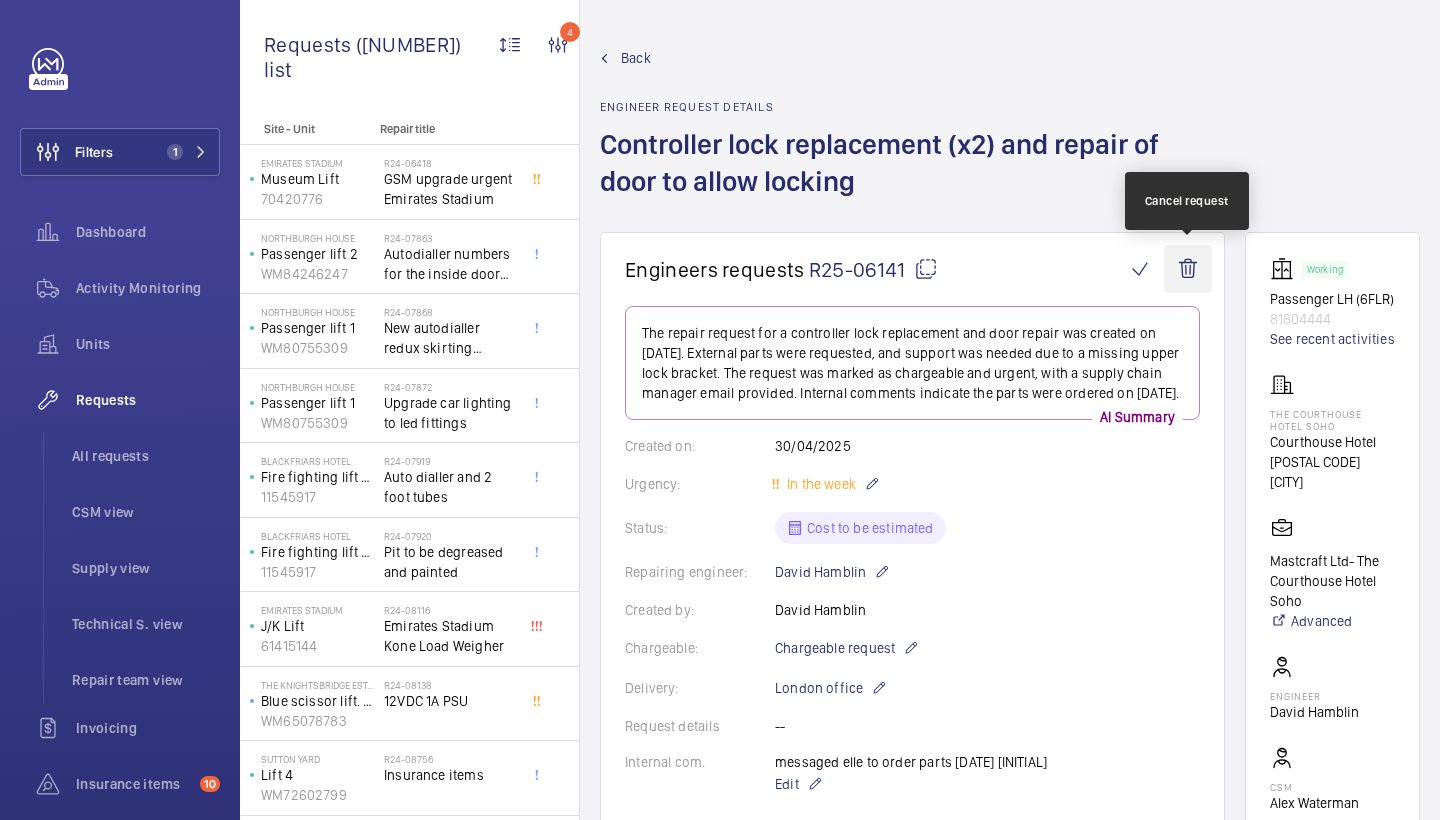 click 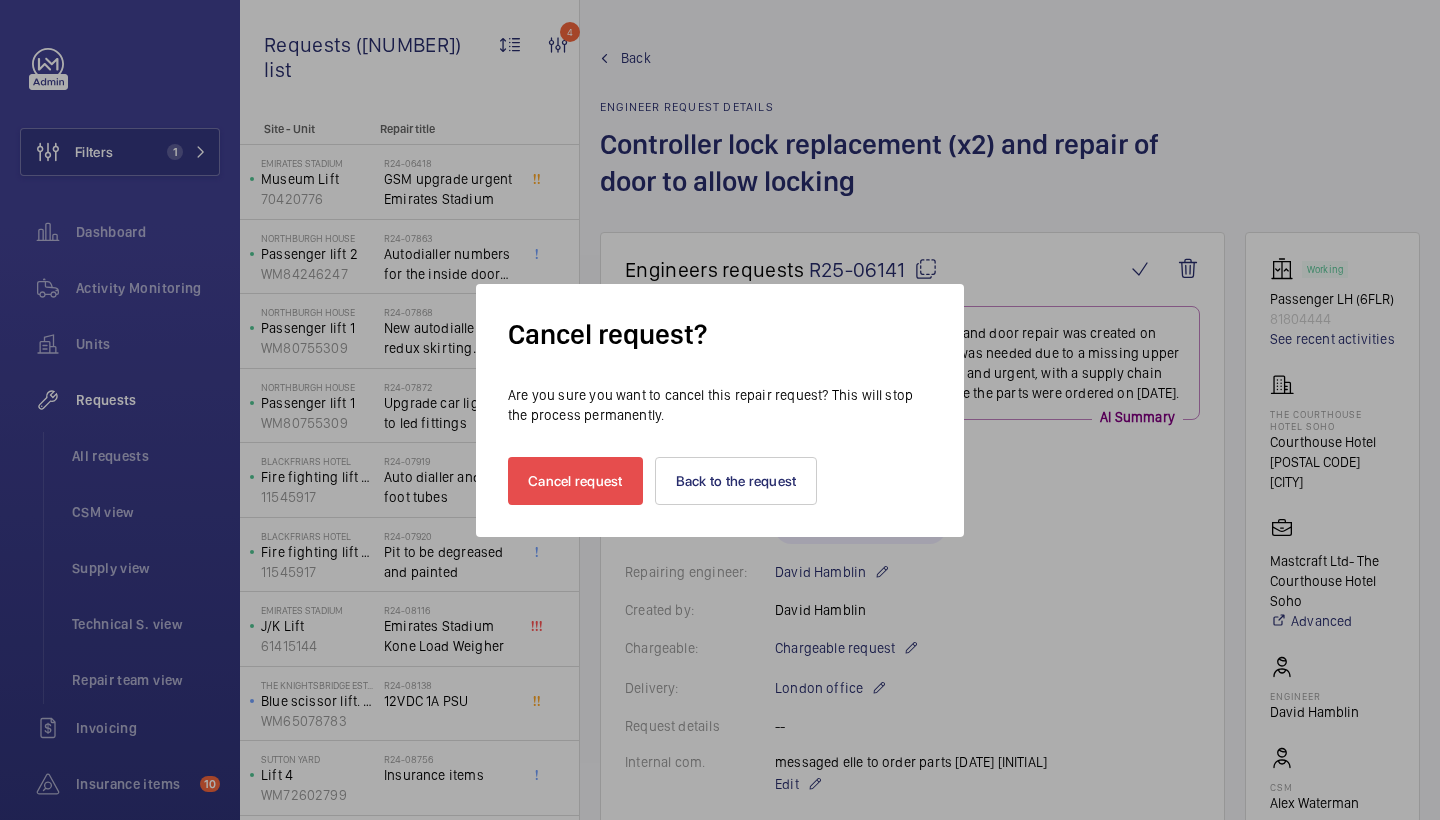 click on "Cancel request" at bounding box center [575, 481] 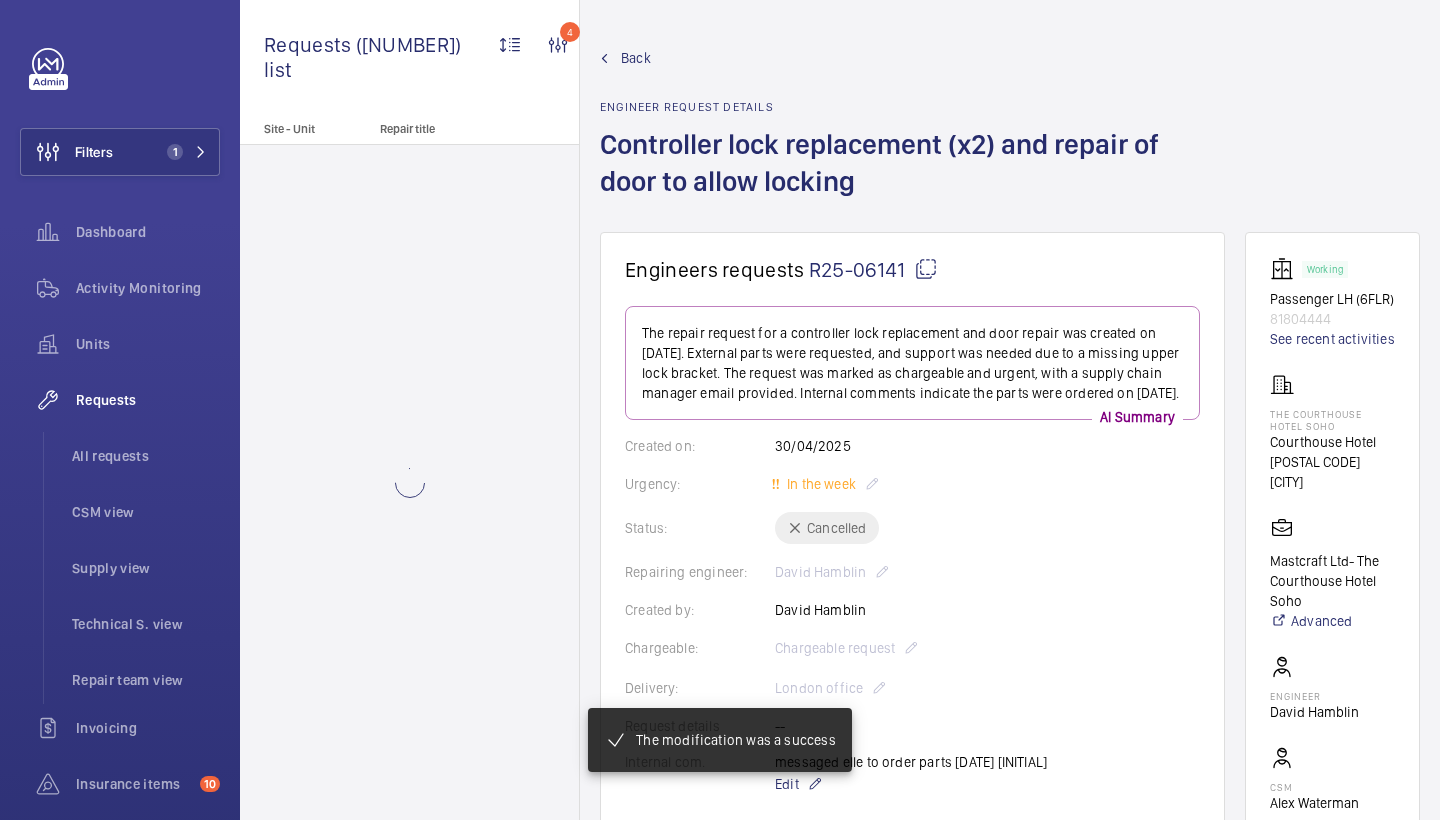click on "Back" 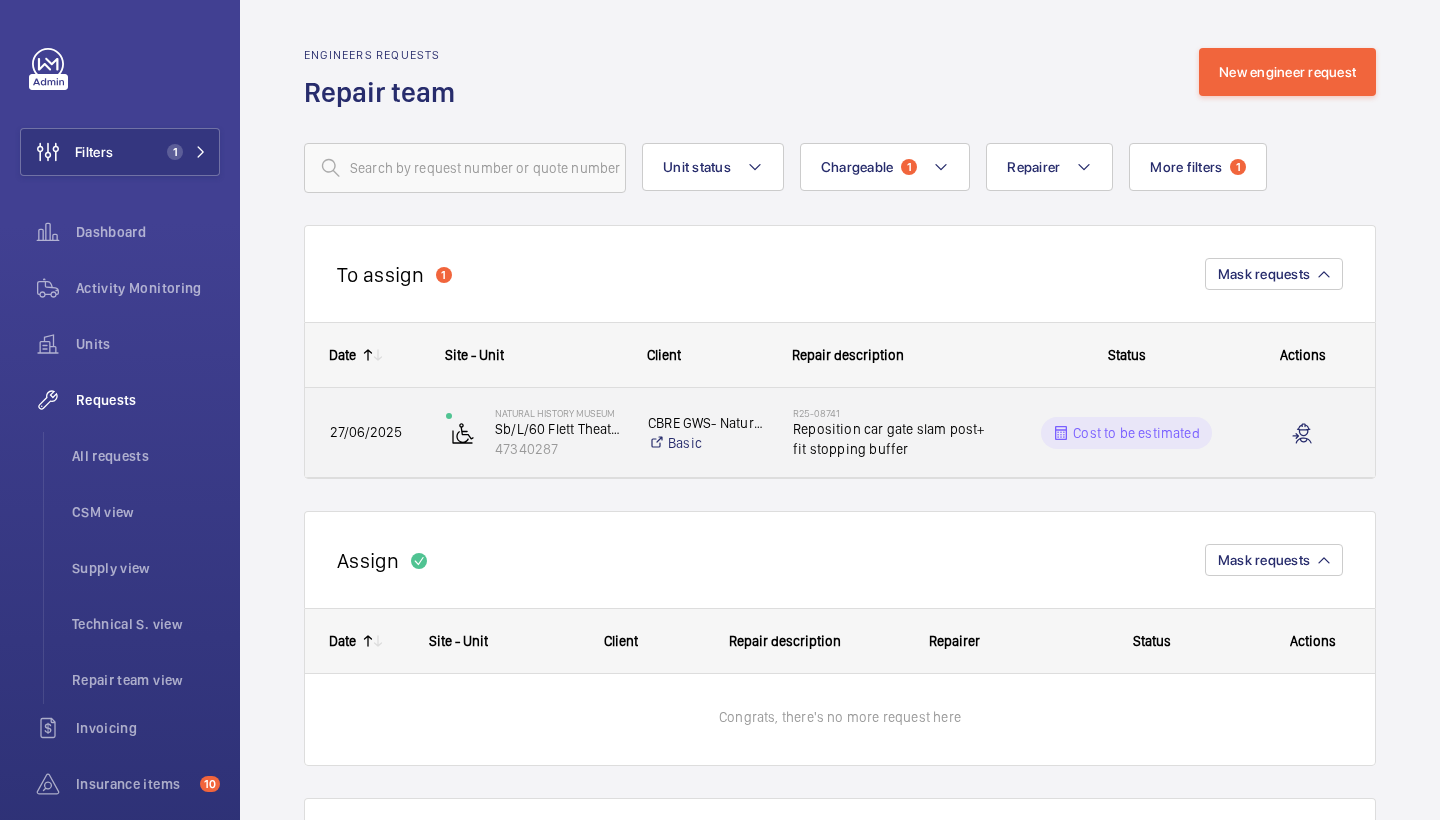 click on "Reposition car gate slam post+ fit stopping buffer" 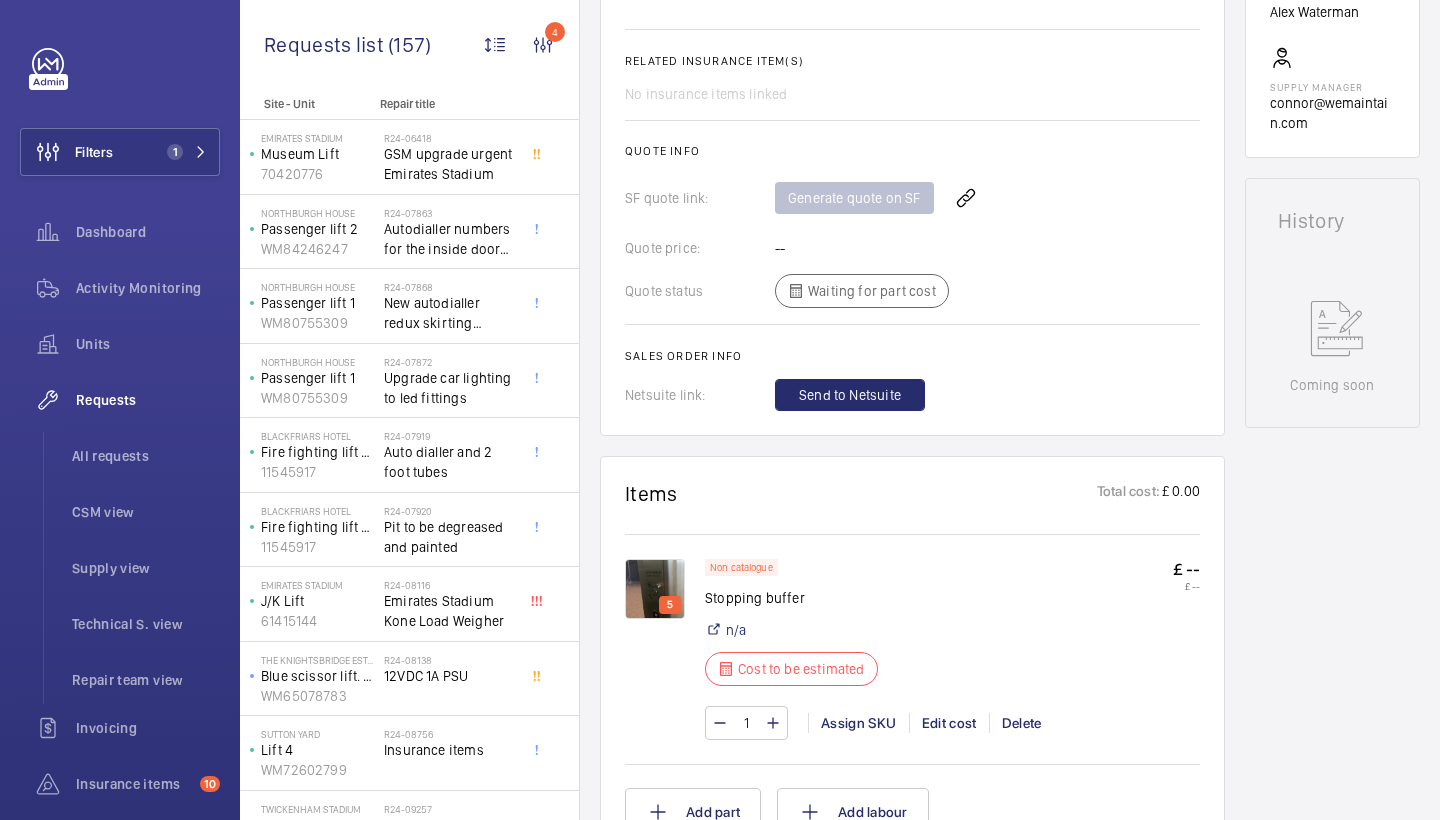 scroll, scrollTop: 1095, scrollLeft: 0, axis: vertical 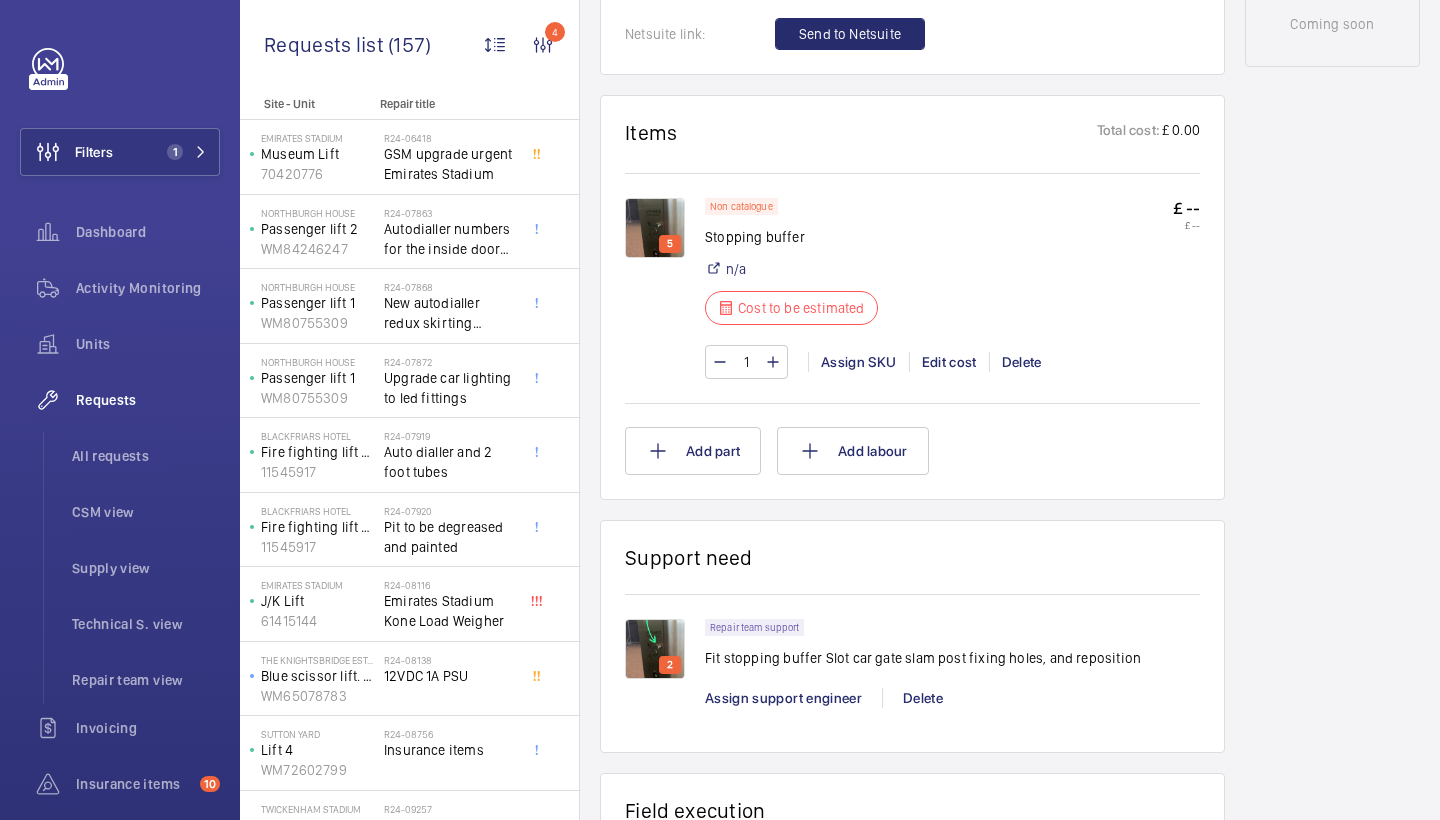 click 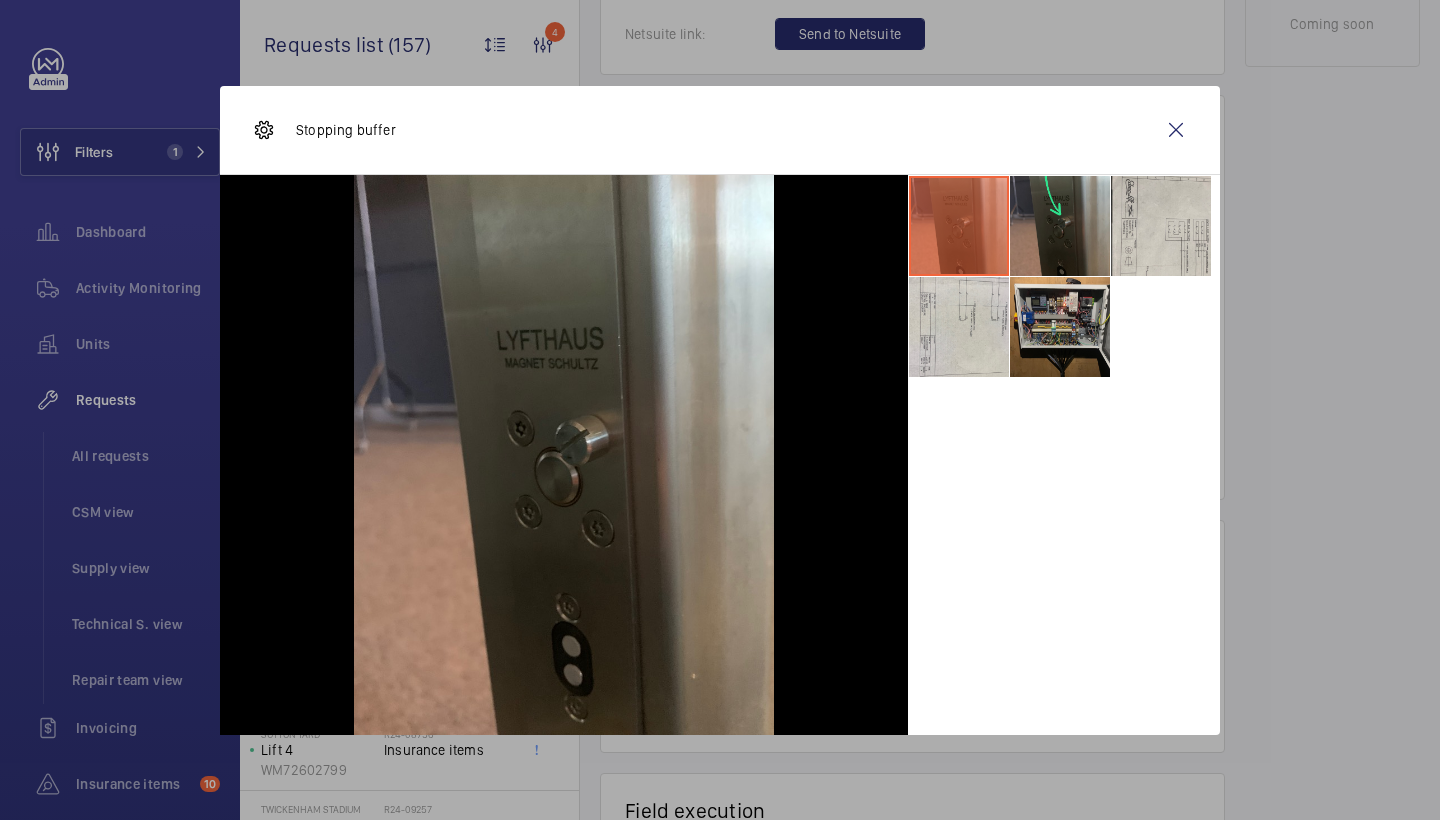 click at bounding box center (1060, 226) 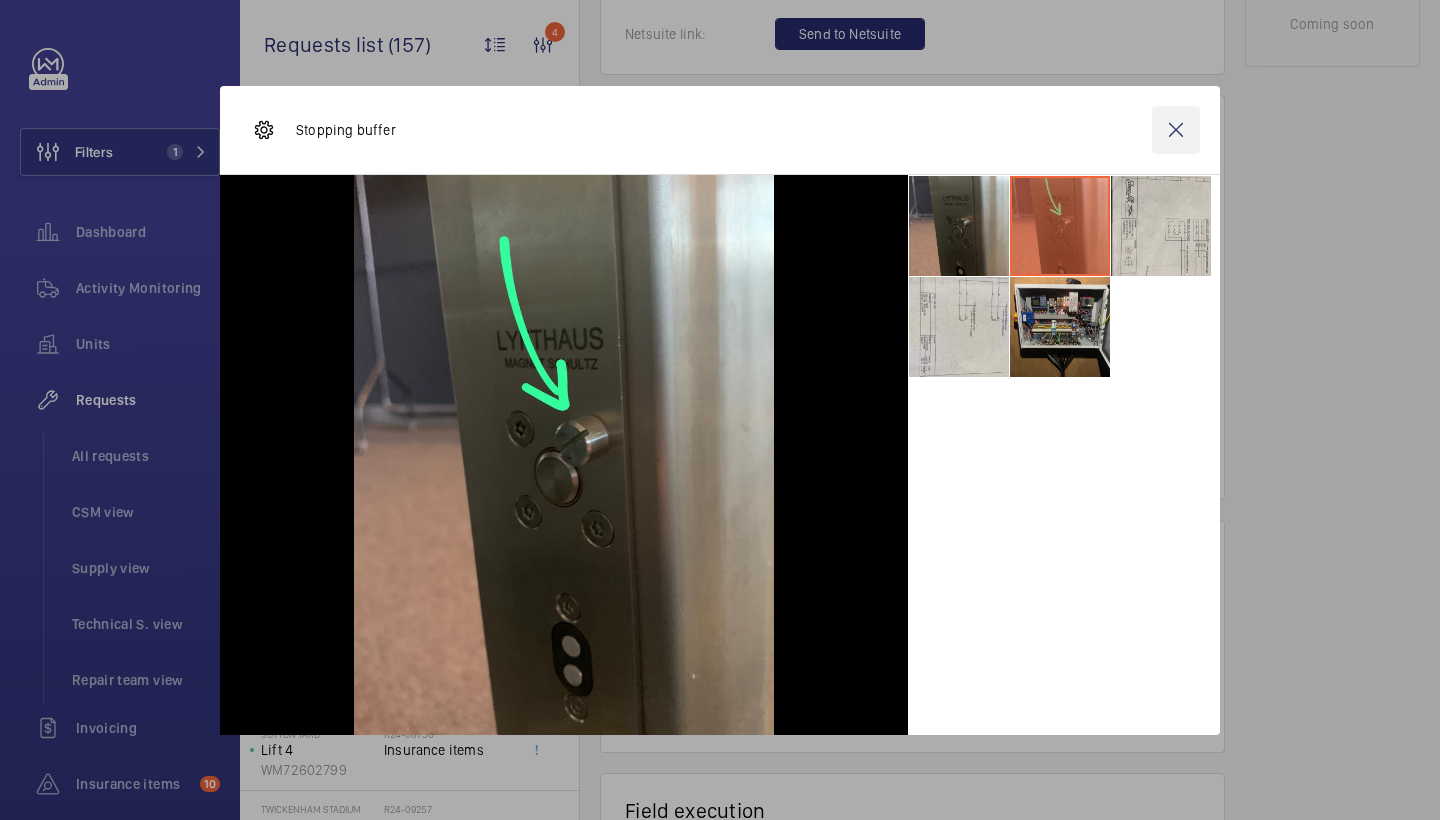 click at bounding box center (1176, 130) 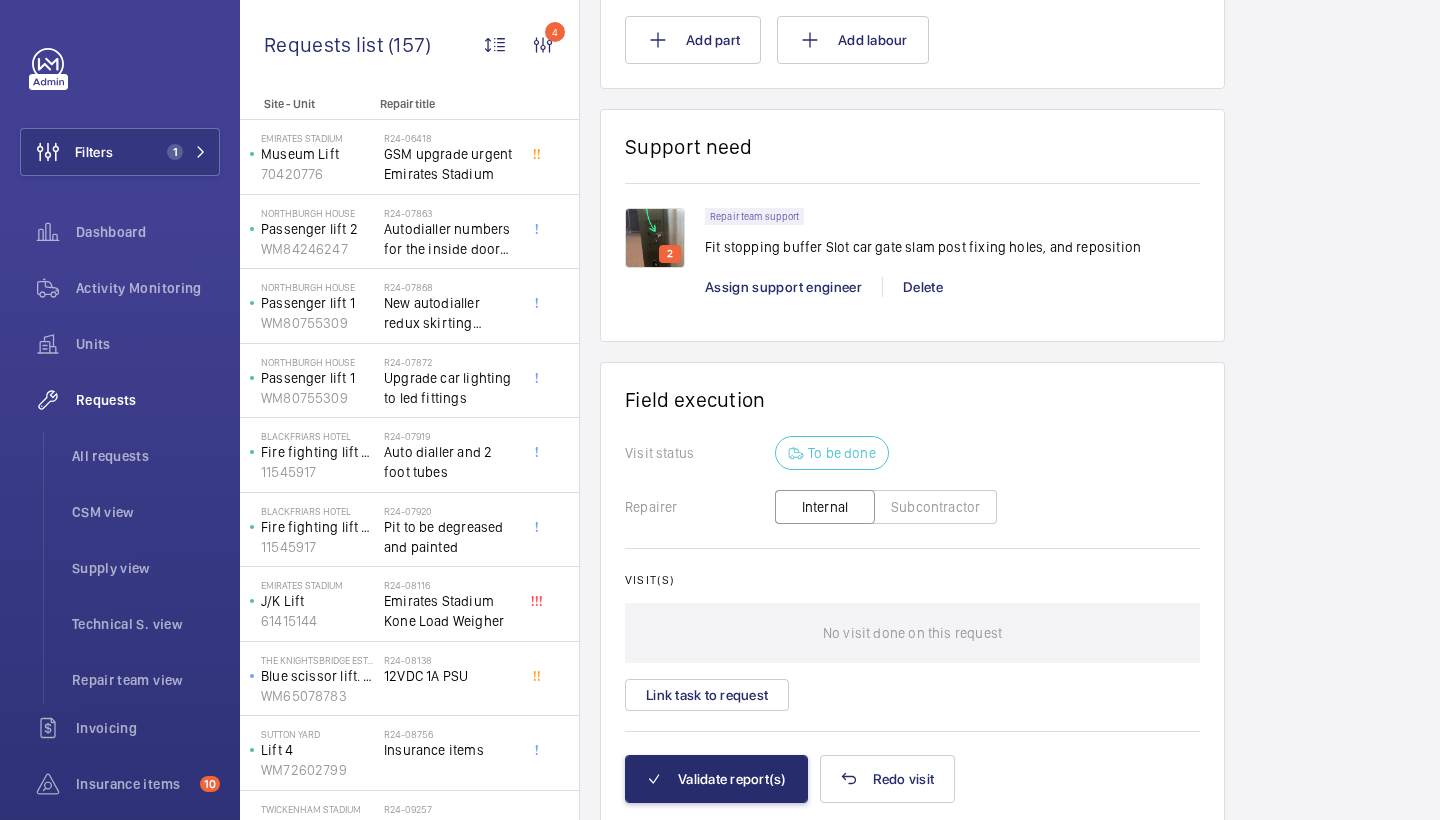scroll, scrollTop: 1020, scrollLeft: 0, axis: vertical 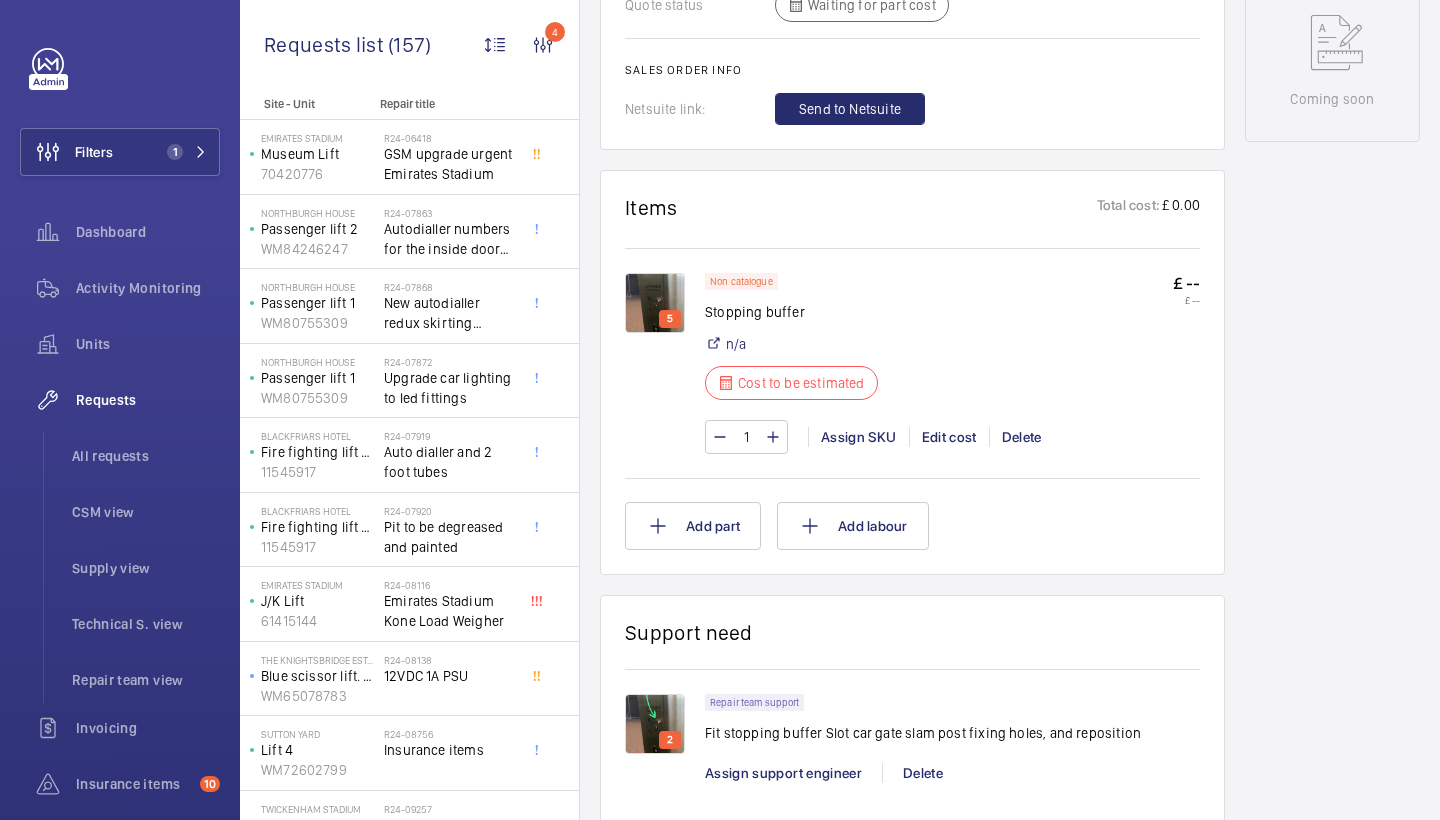click 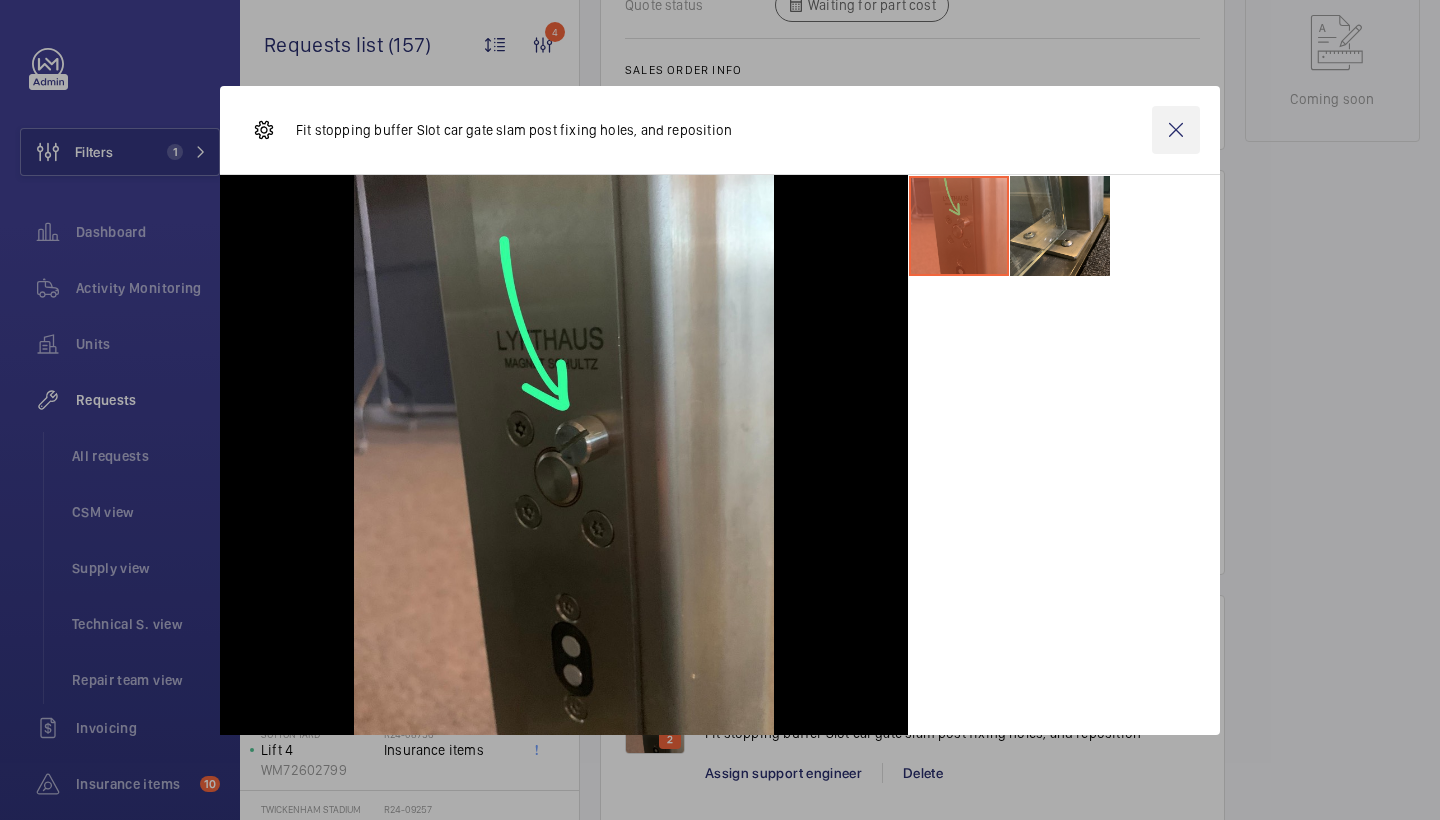 click at bounding box center [1176, 130] 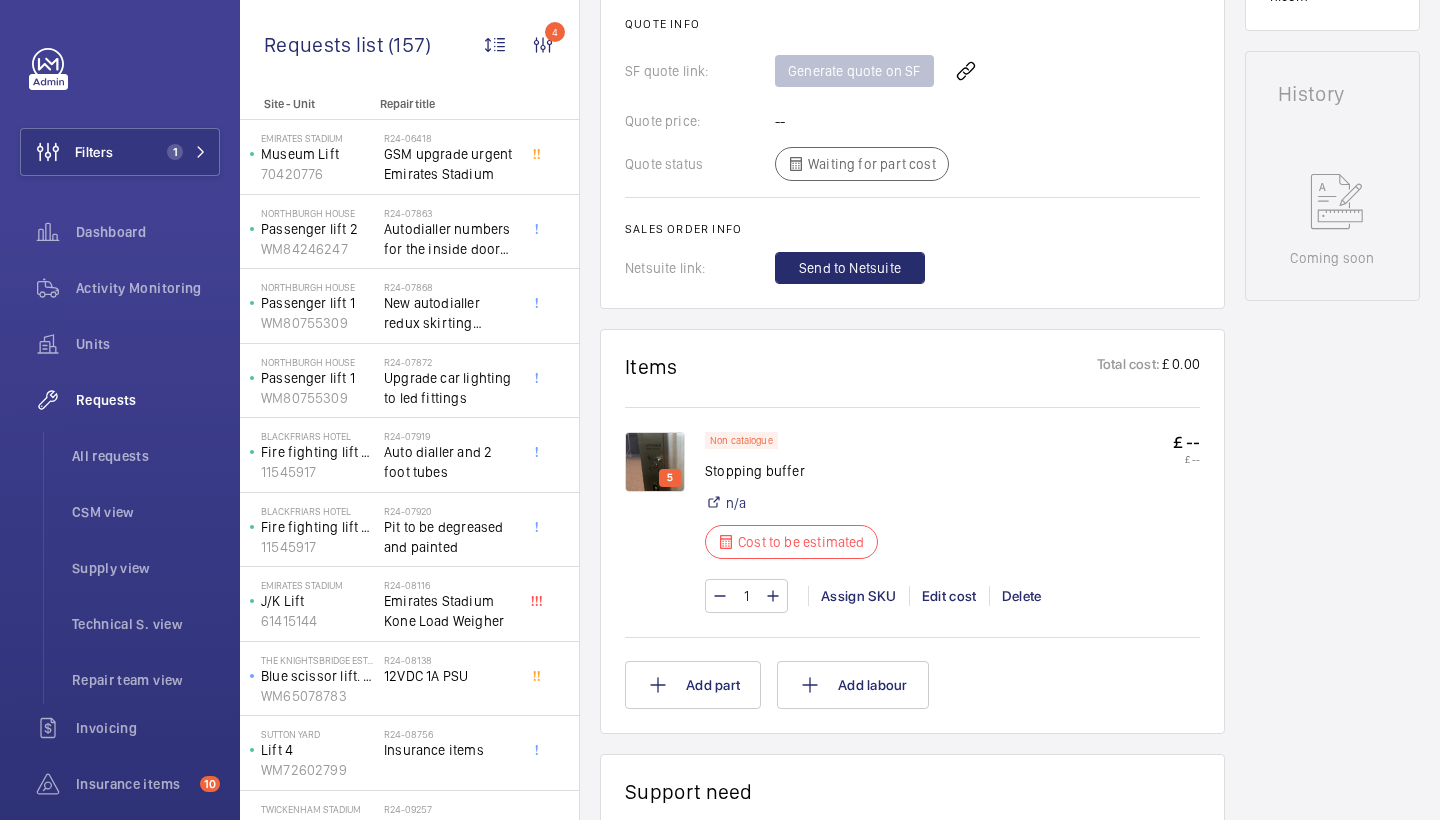 scroll, scrollTop: 1141, scrollLeft: 0, axis: vertical 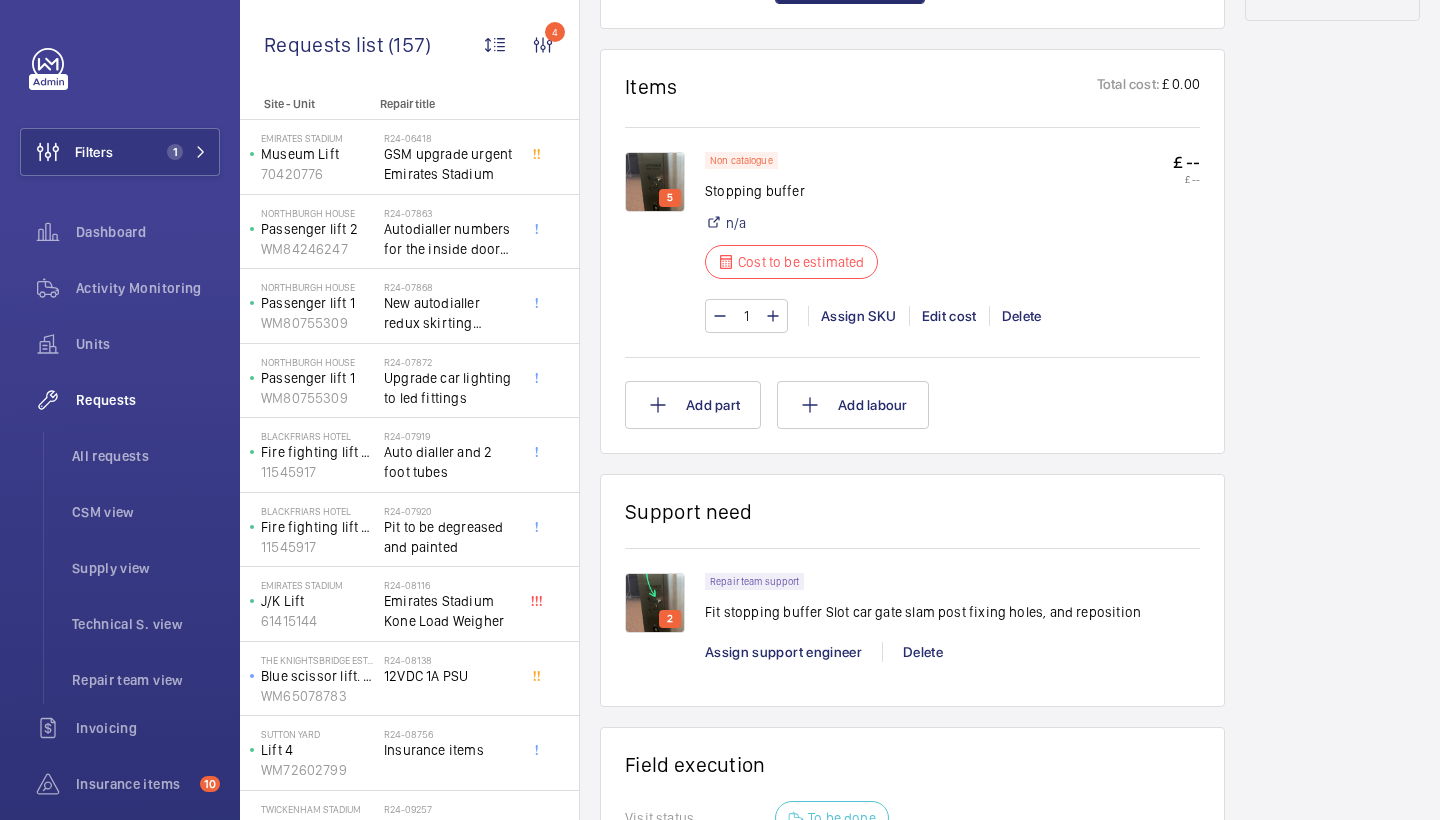 click 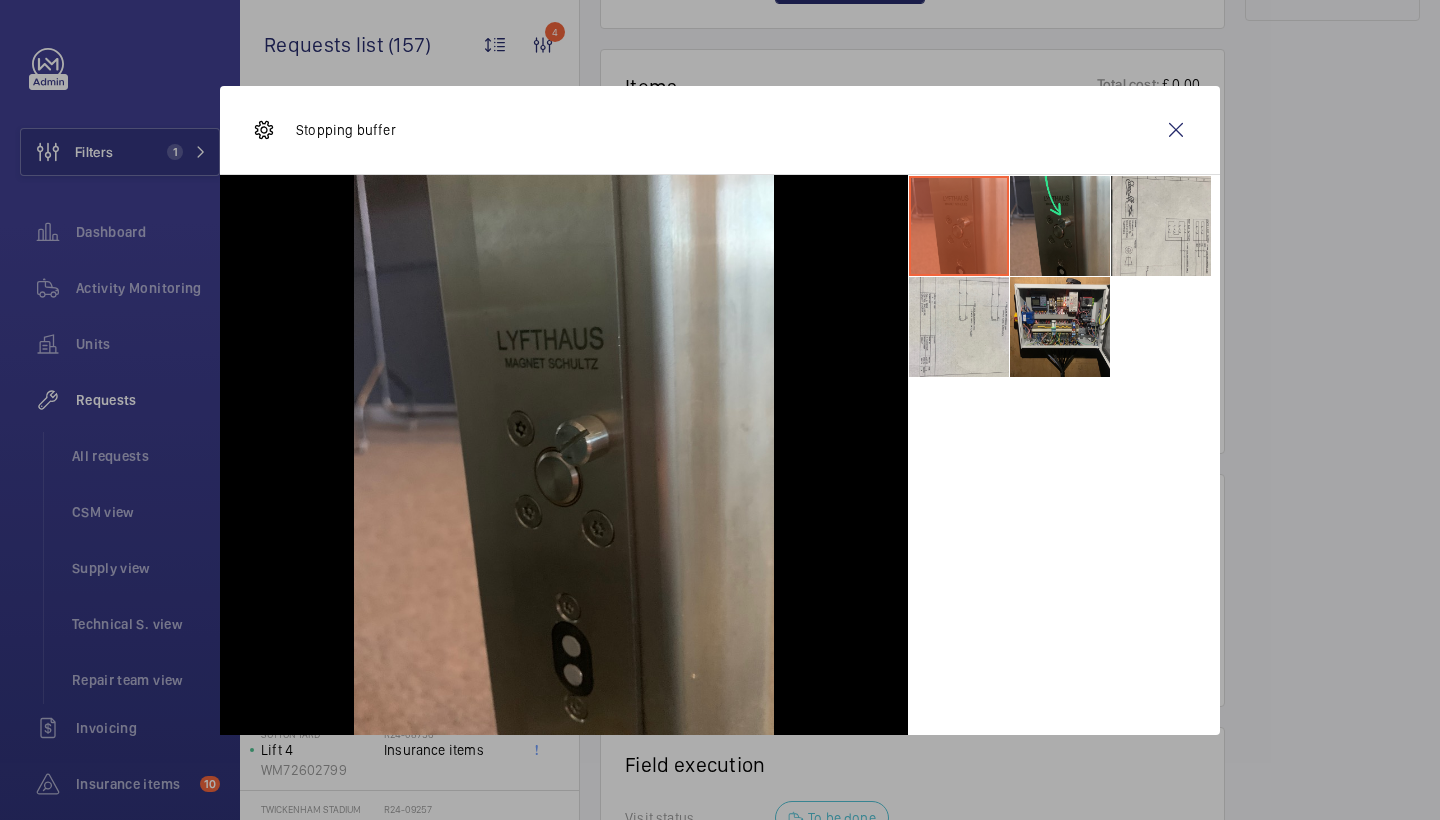 click at bounding box center [1060, 226] 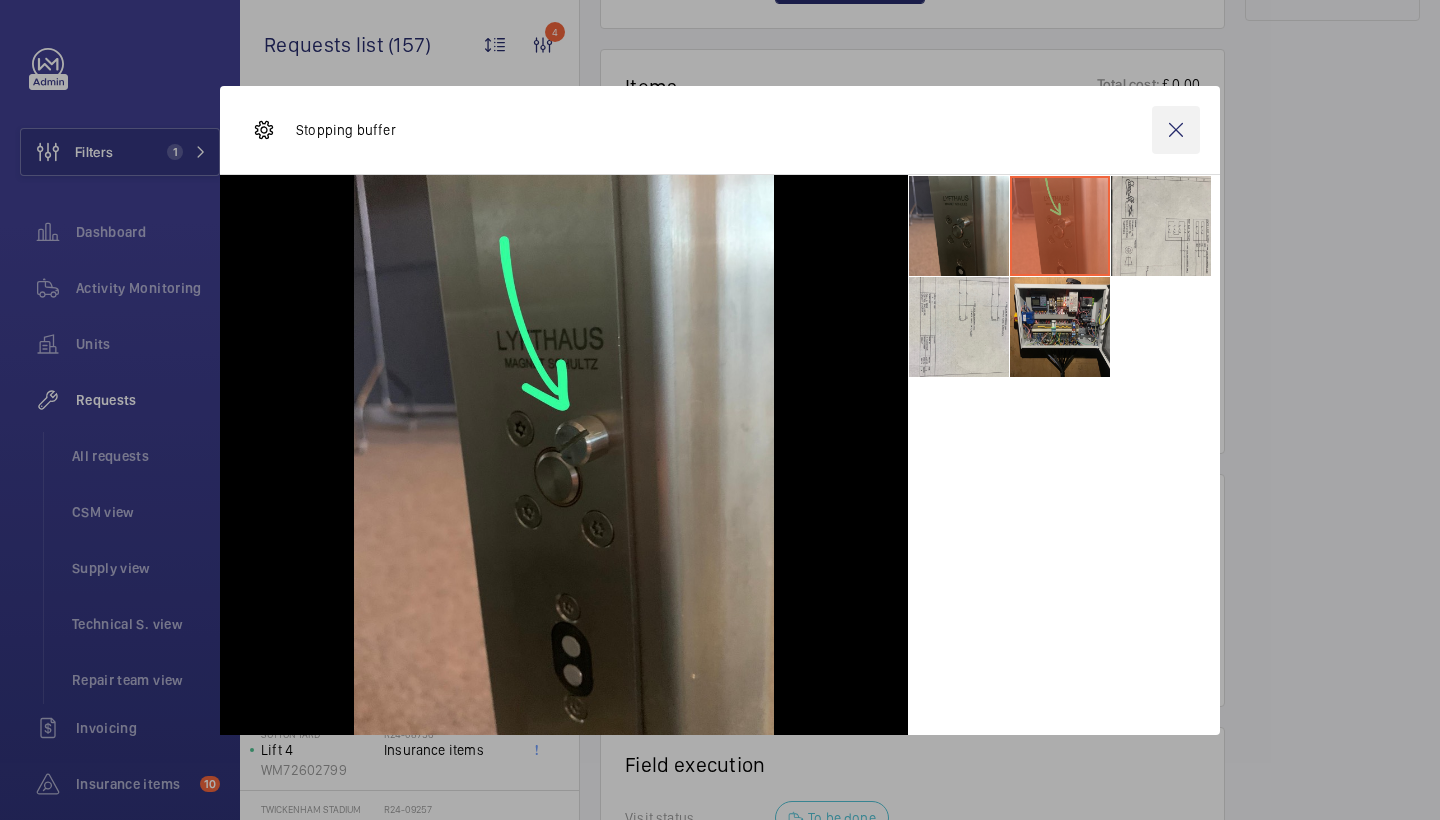 click at bounding box center [1176, 130] 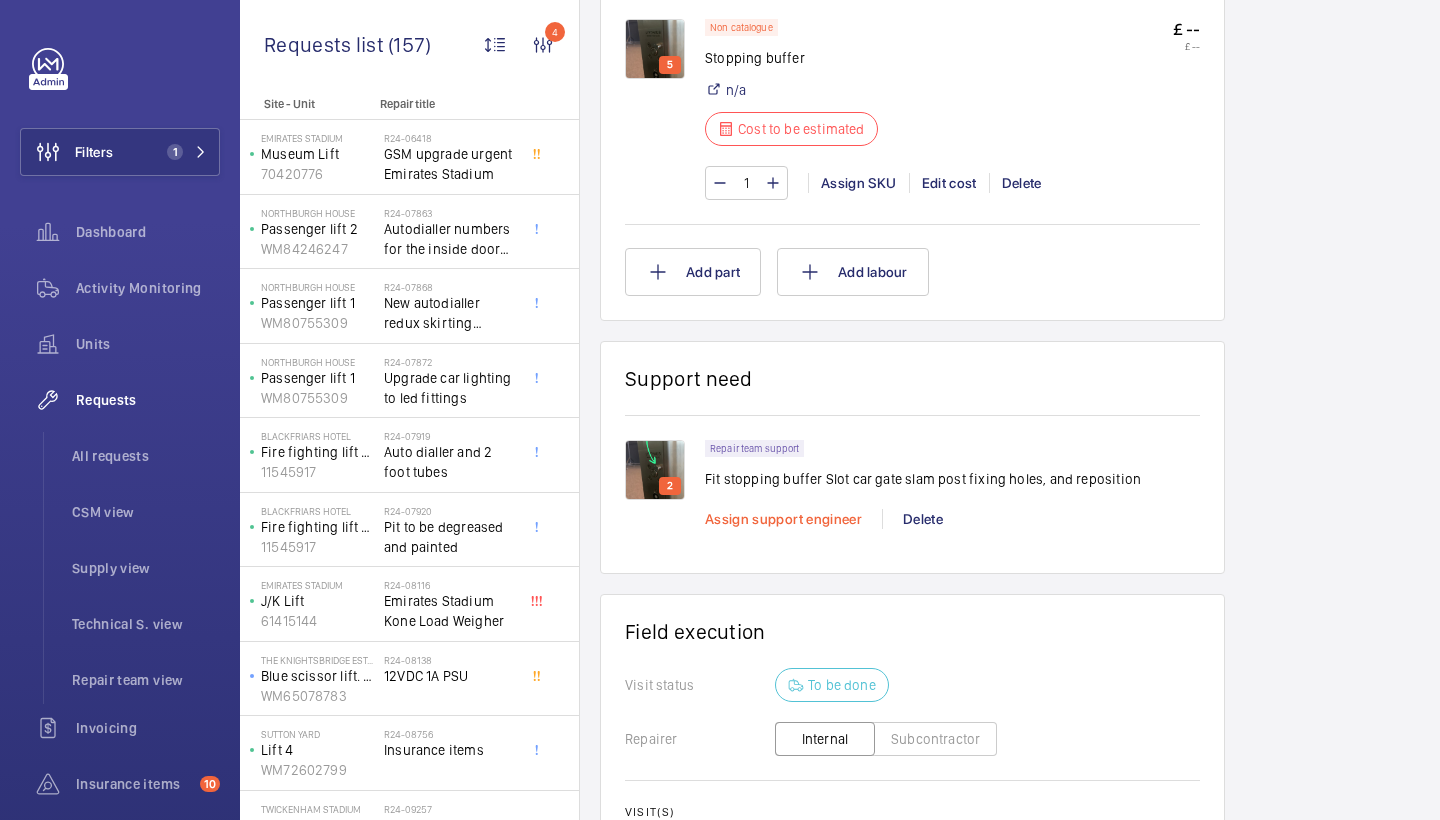 scroll, scrollTop: 1283, scrollLeft: 0, axis: vertical 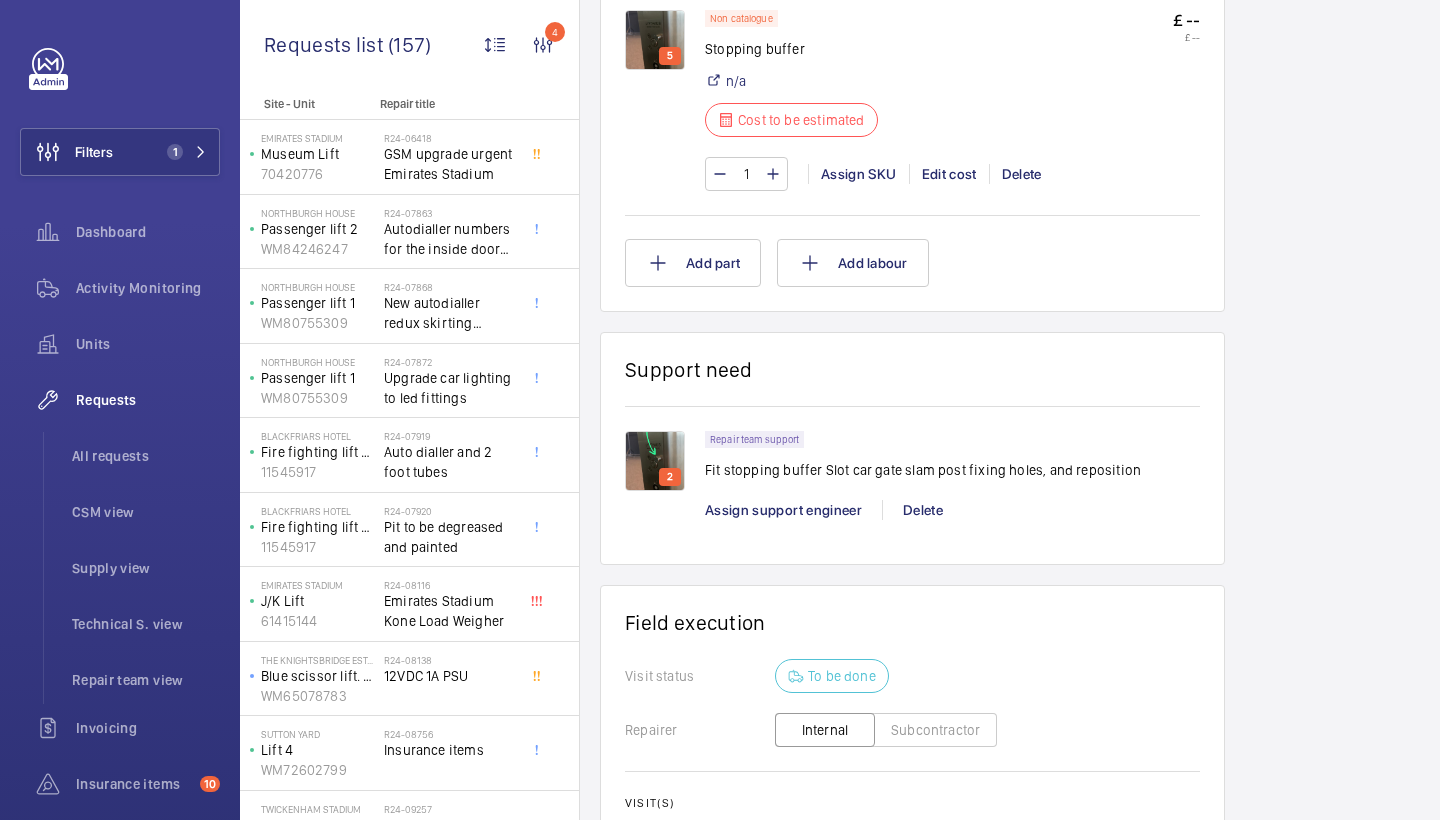 click 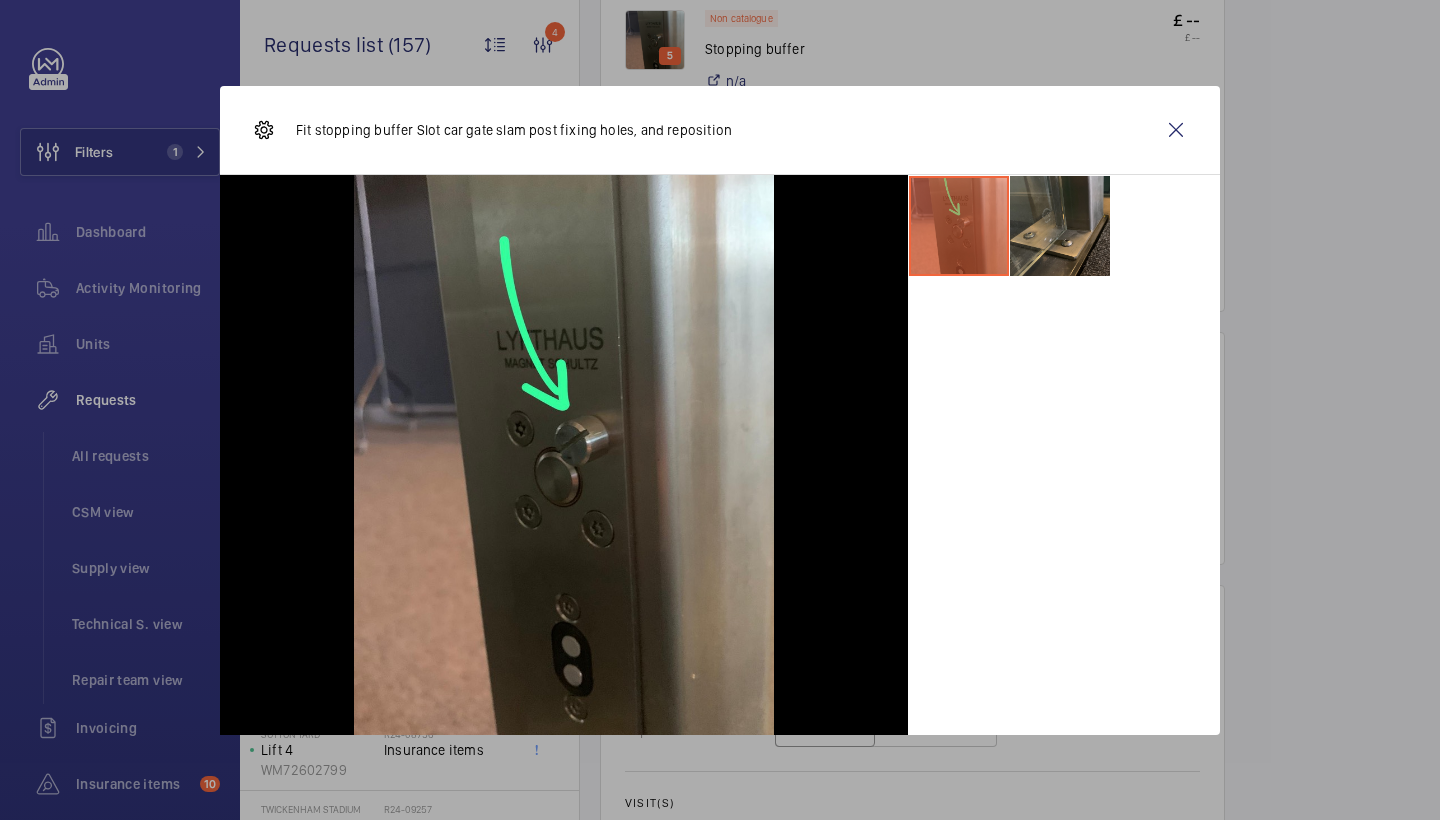 click at bounding box center (1060, 226) 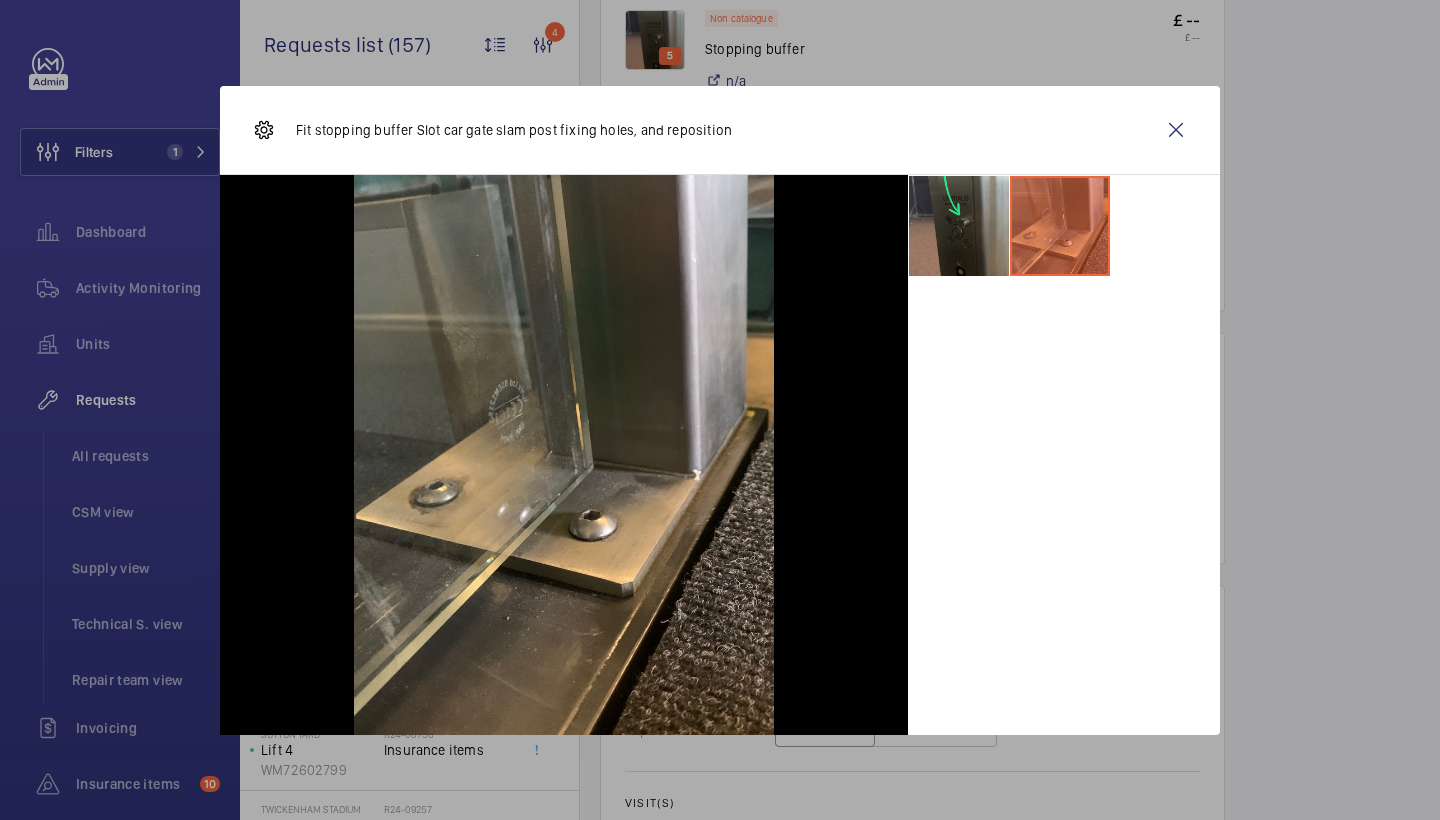 click at bounding box center [959, 226] 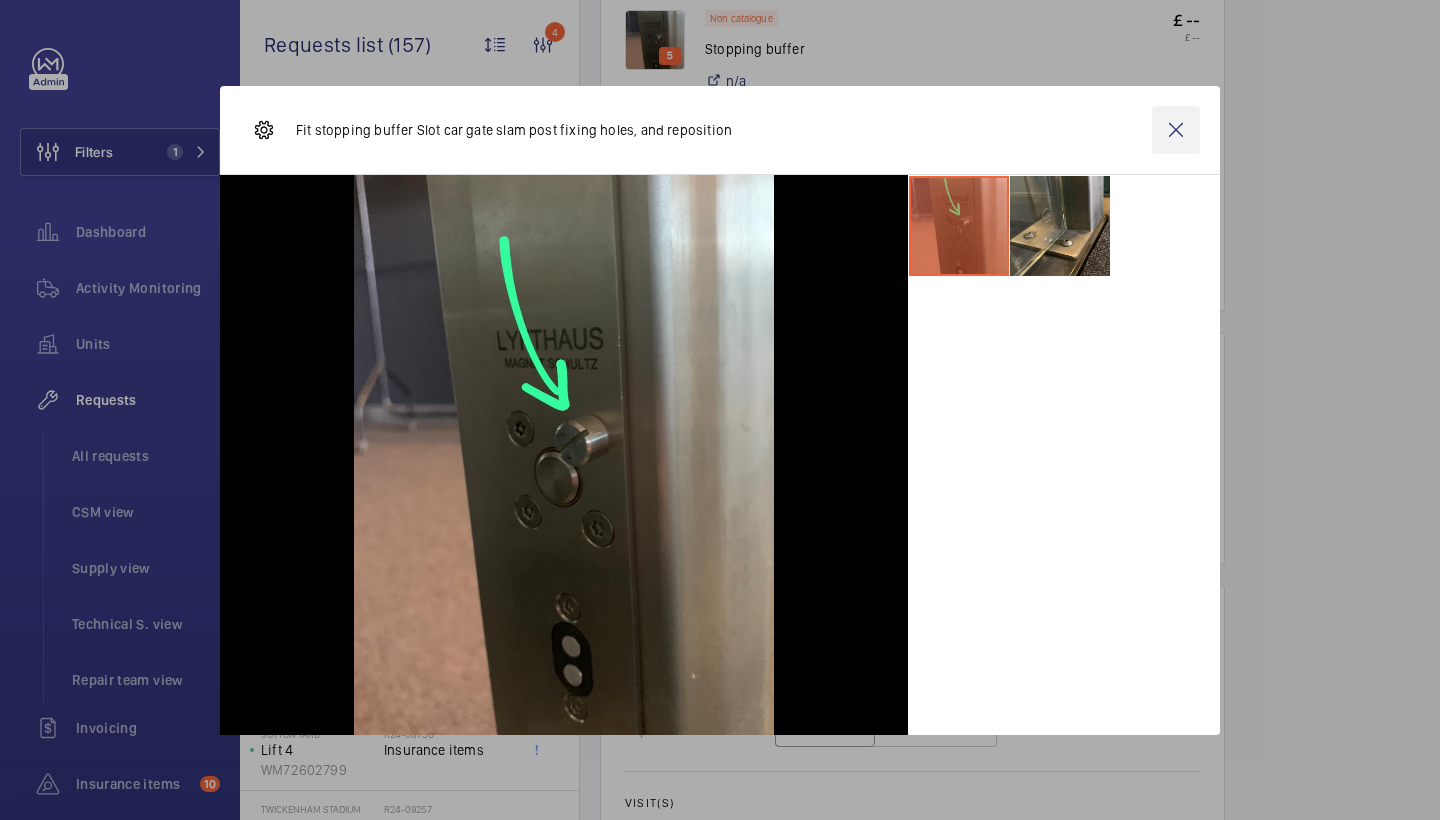 click at bounding box center [1176, 130] 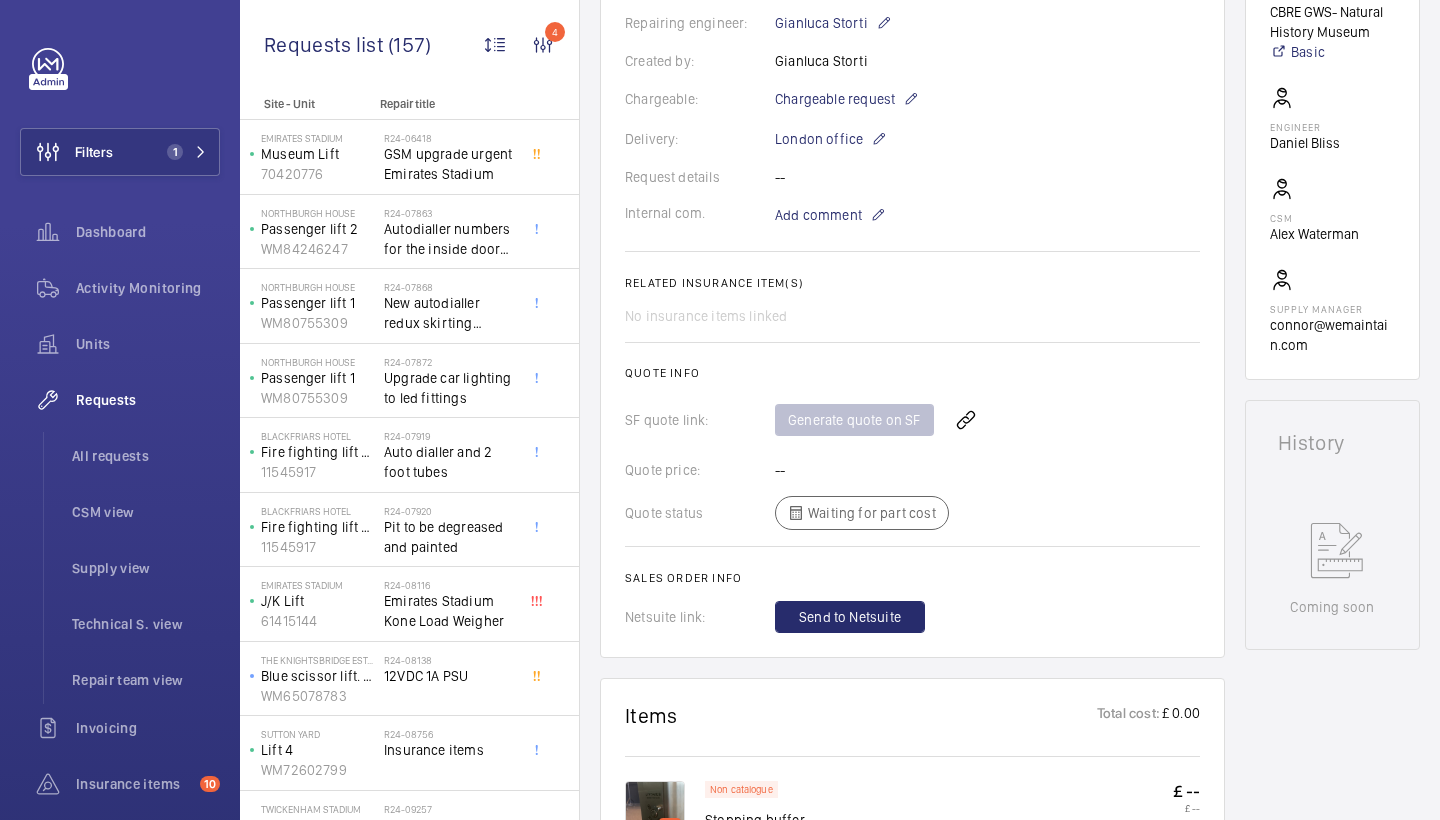 scroll, scrollTop: 713, scrollLeft: 0, axis: vertical 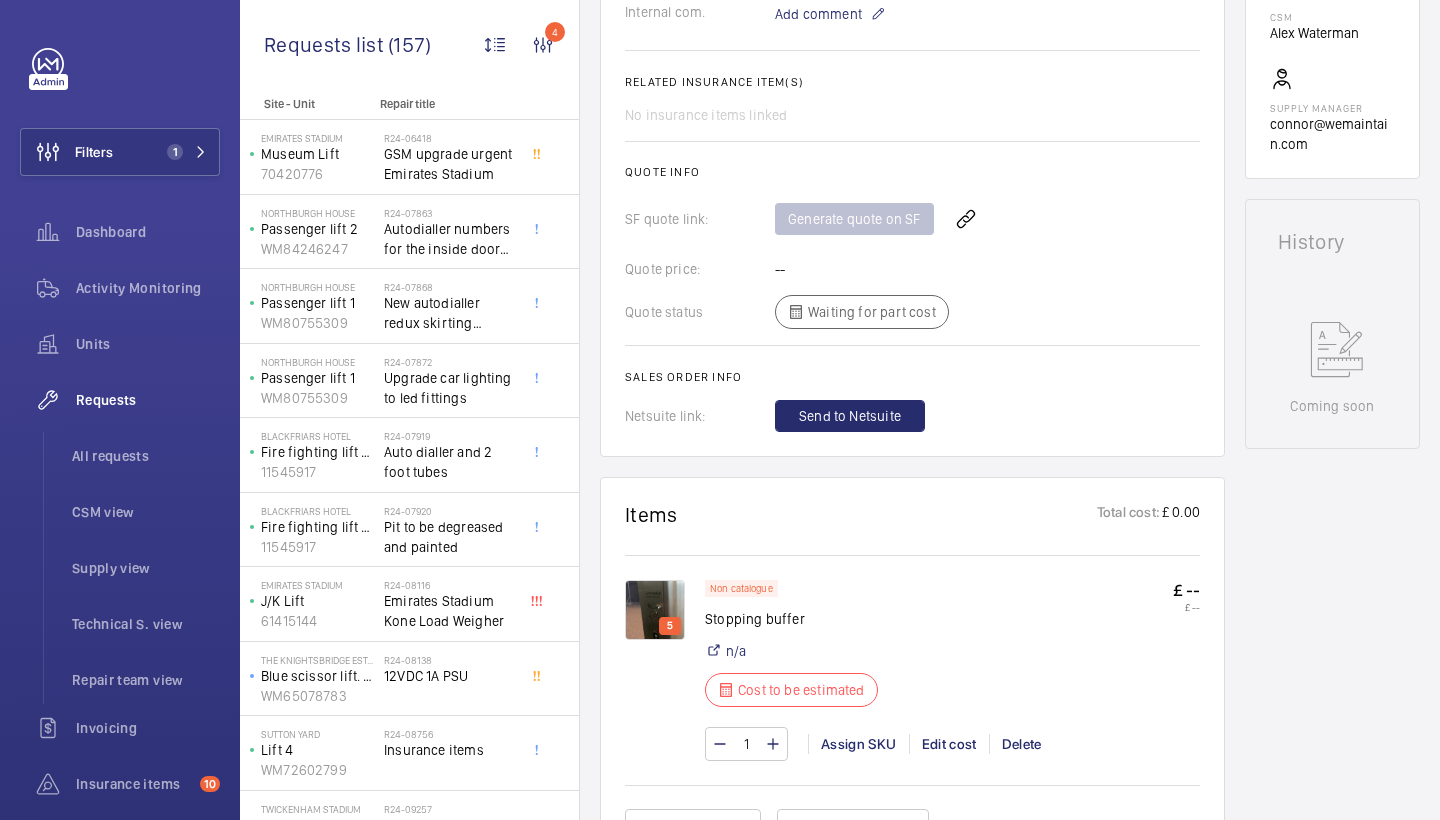 click 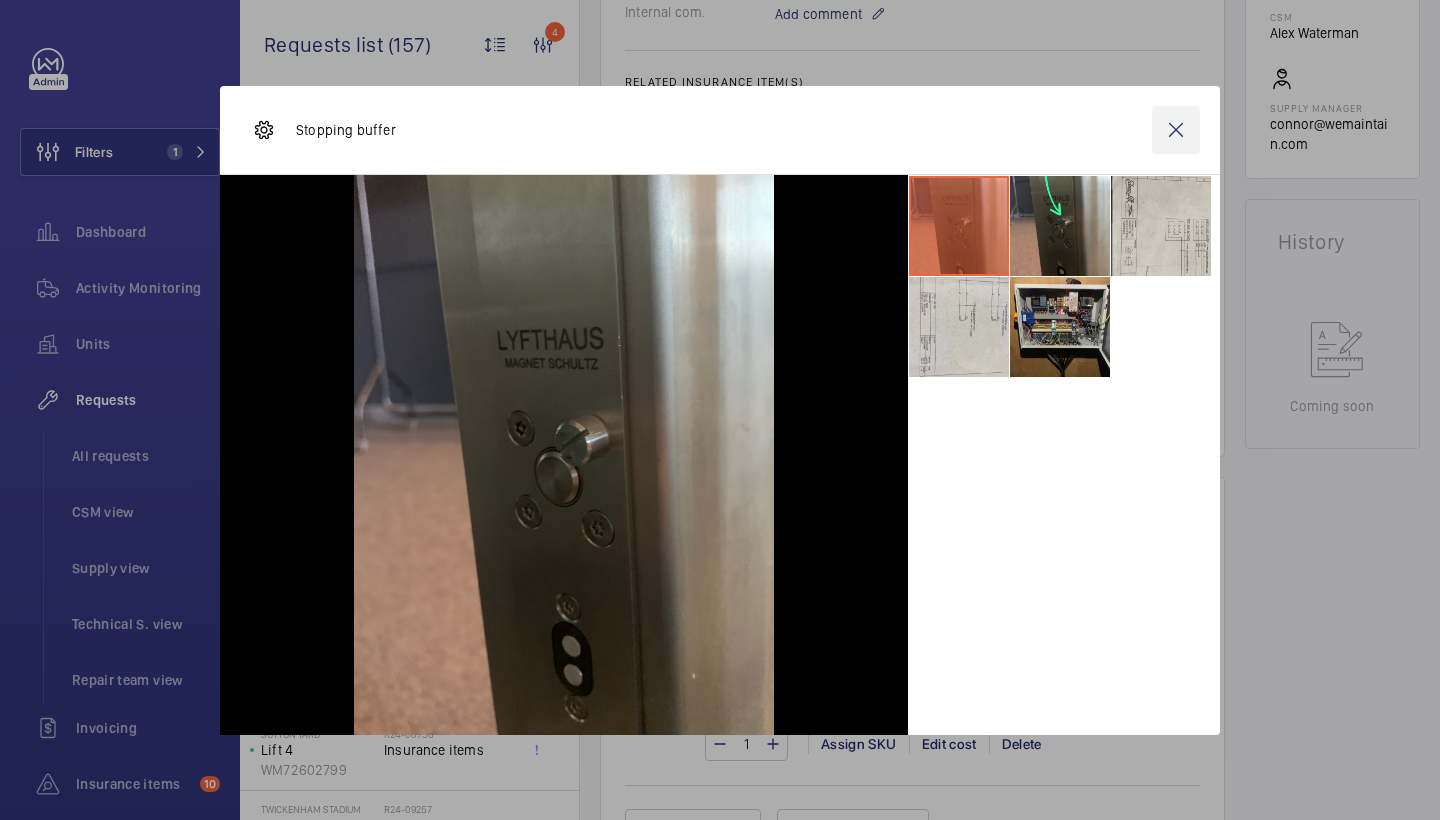 click at bounding box center [1176, 130] 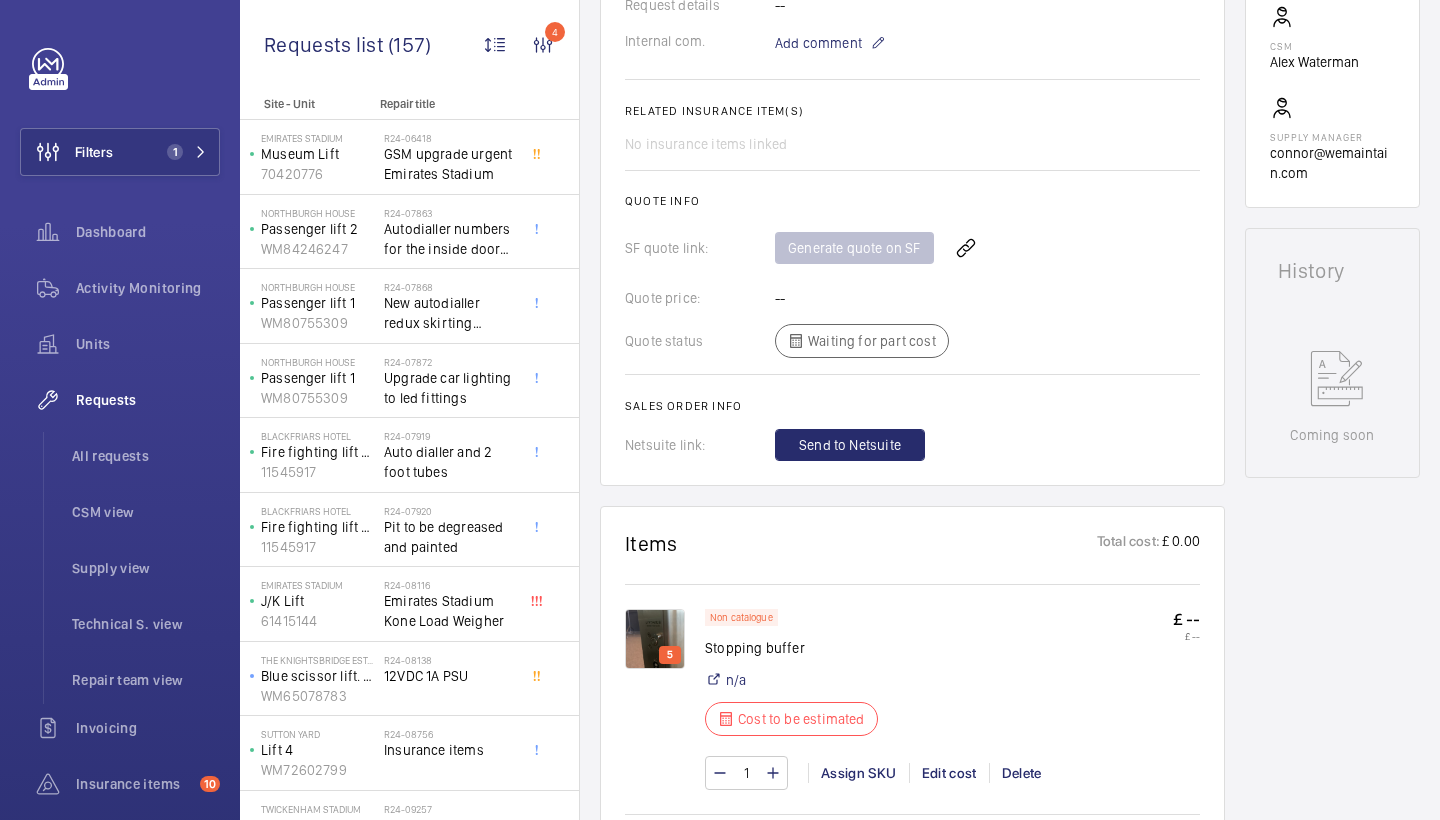 scroll, scrollTop: 684, scrollLeft: 0, axis: vertical 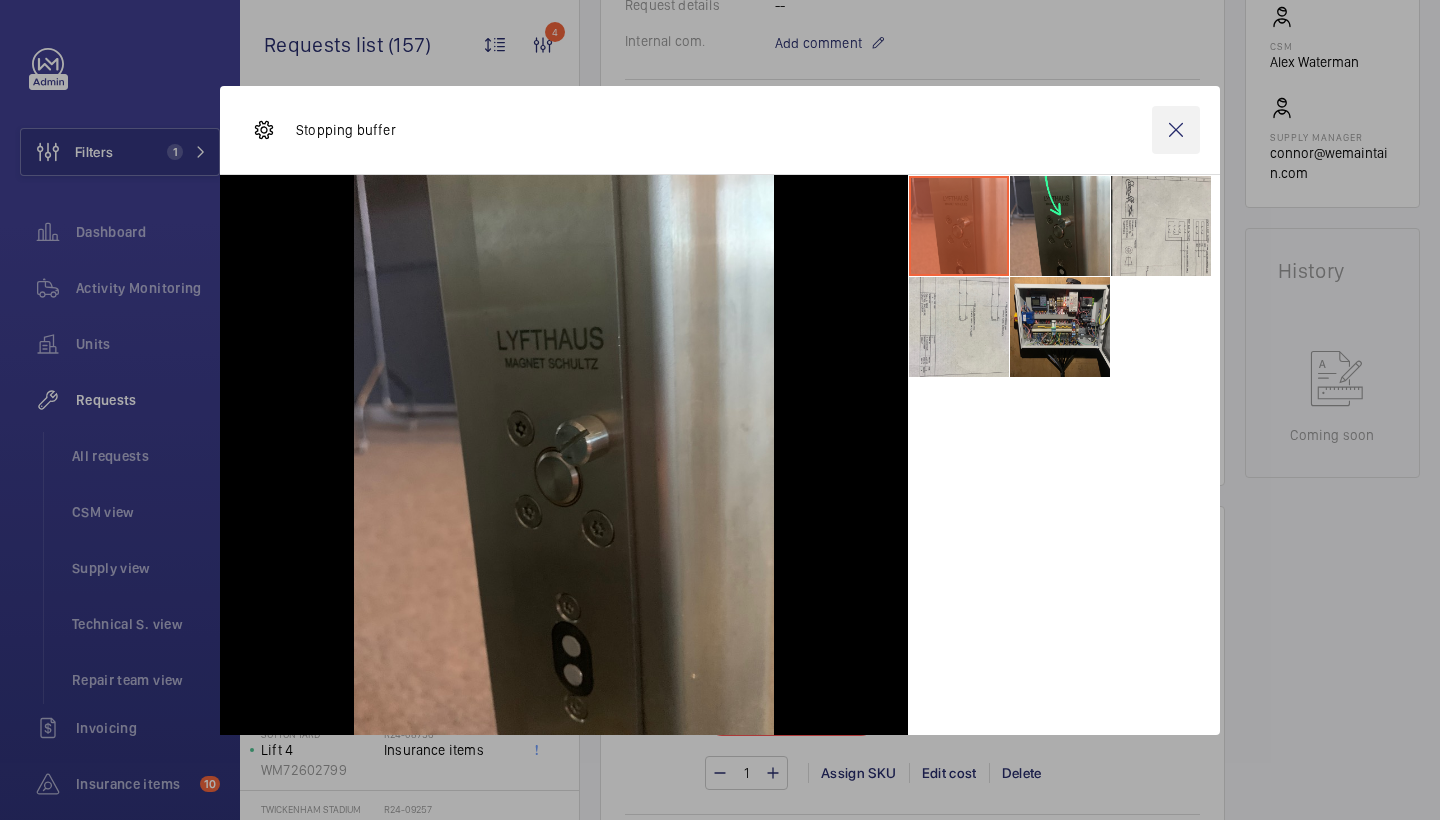 click at bounding box center [1176, 130] 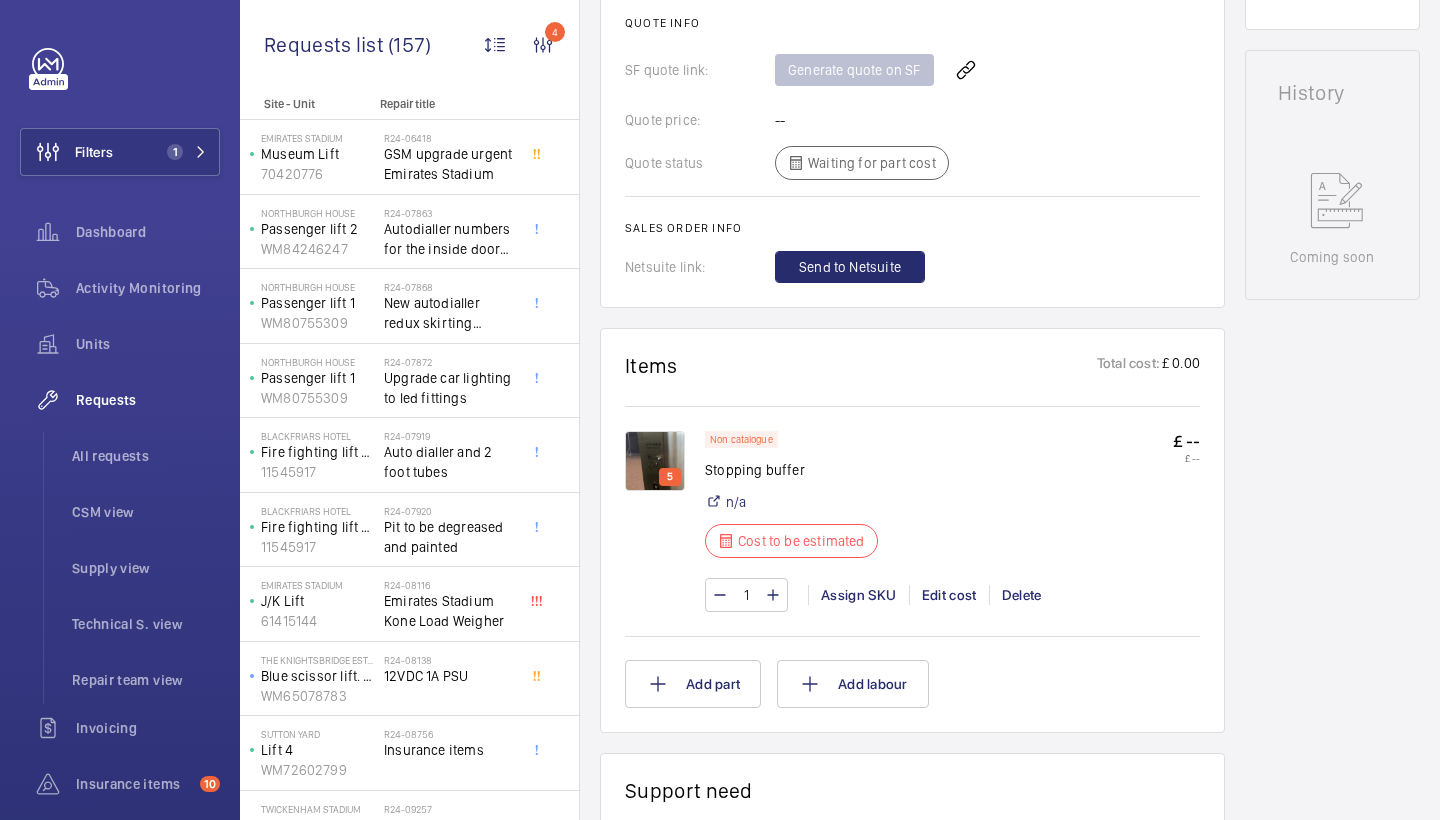 scroll, scrollTop: 1035, scrollLeft: 0, axis: vertical 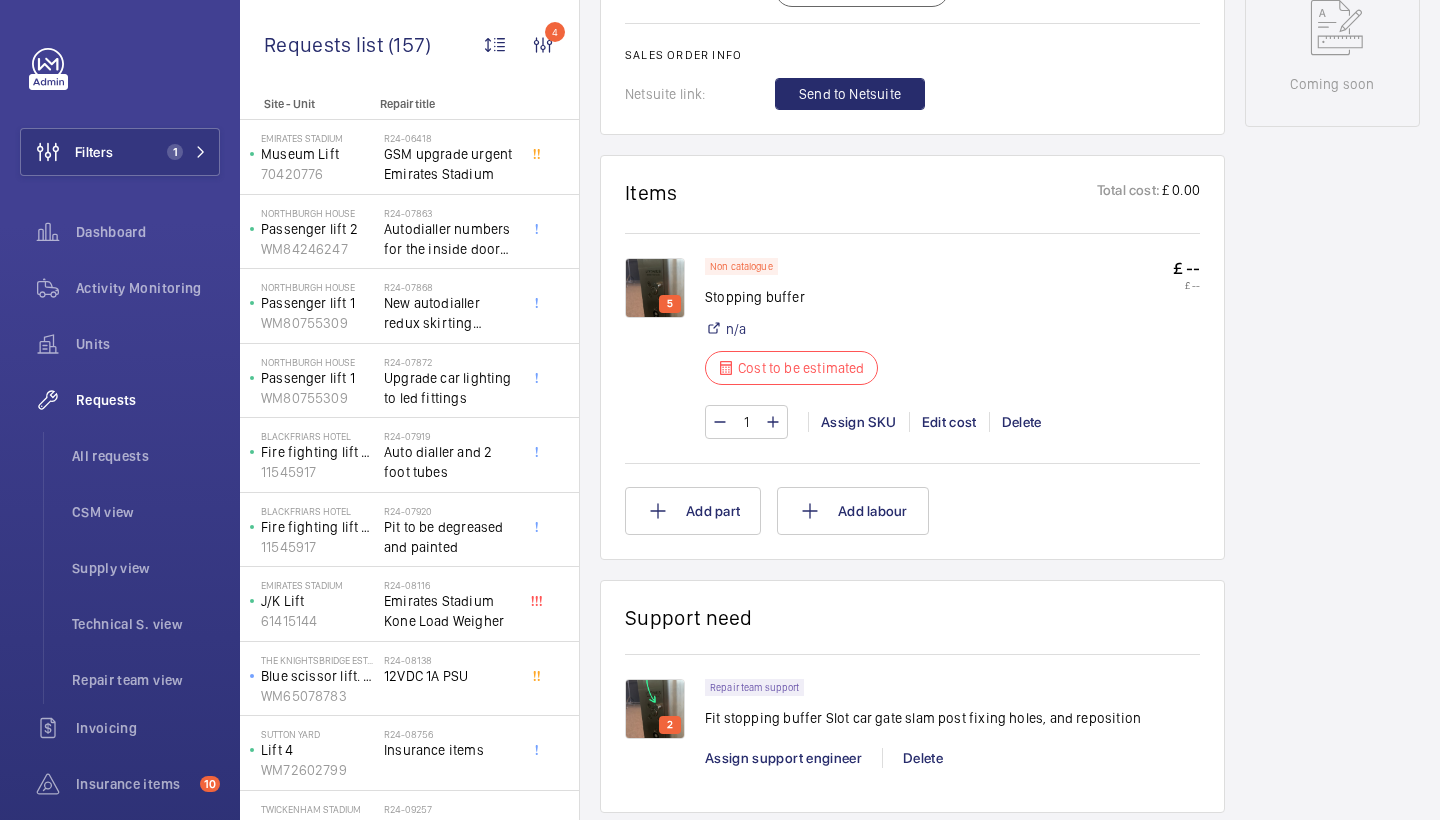 click 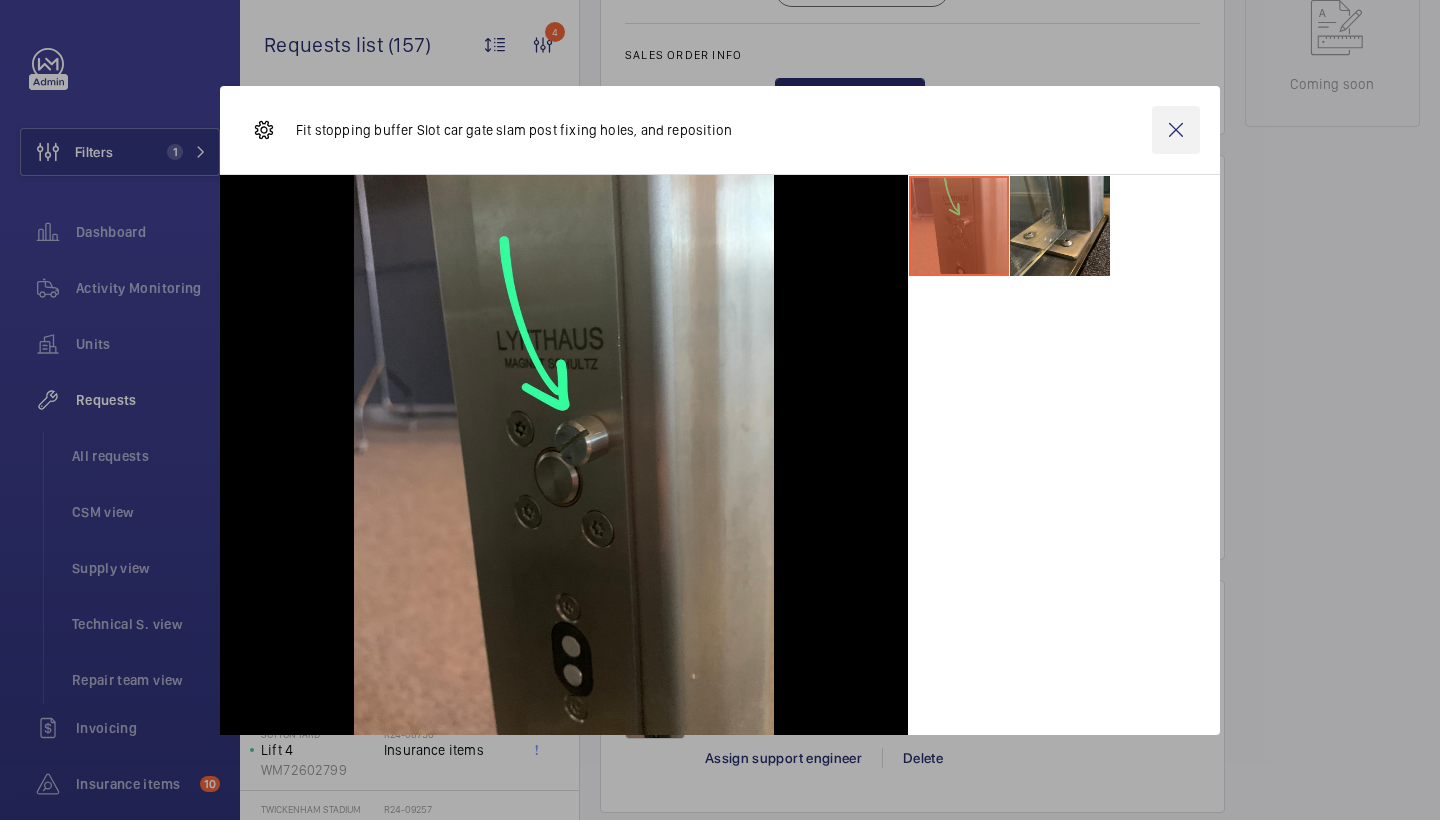 click at bounding box center [1176, 130] 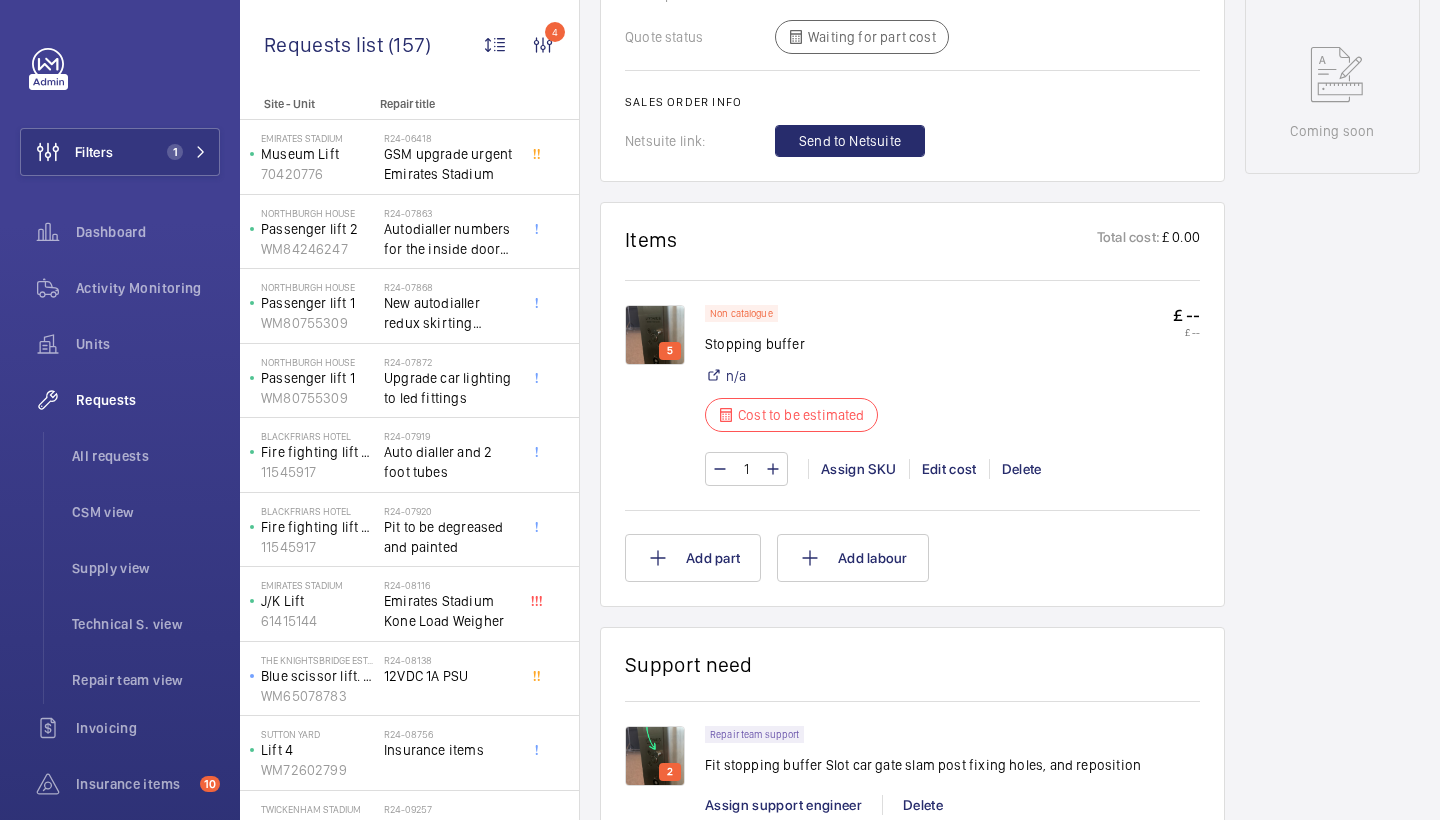 scroll, scrollTop: 974, scrollLeft: 0, axis: vertical 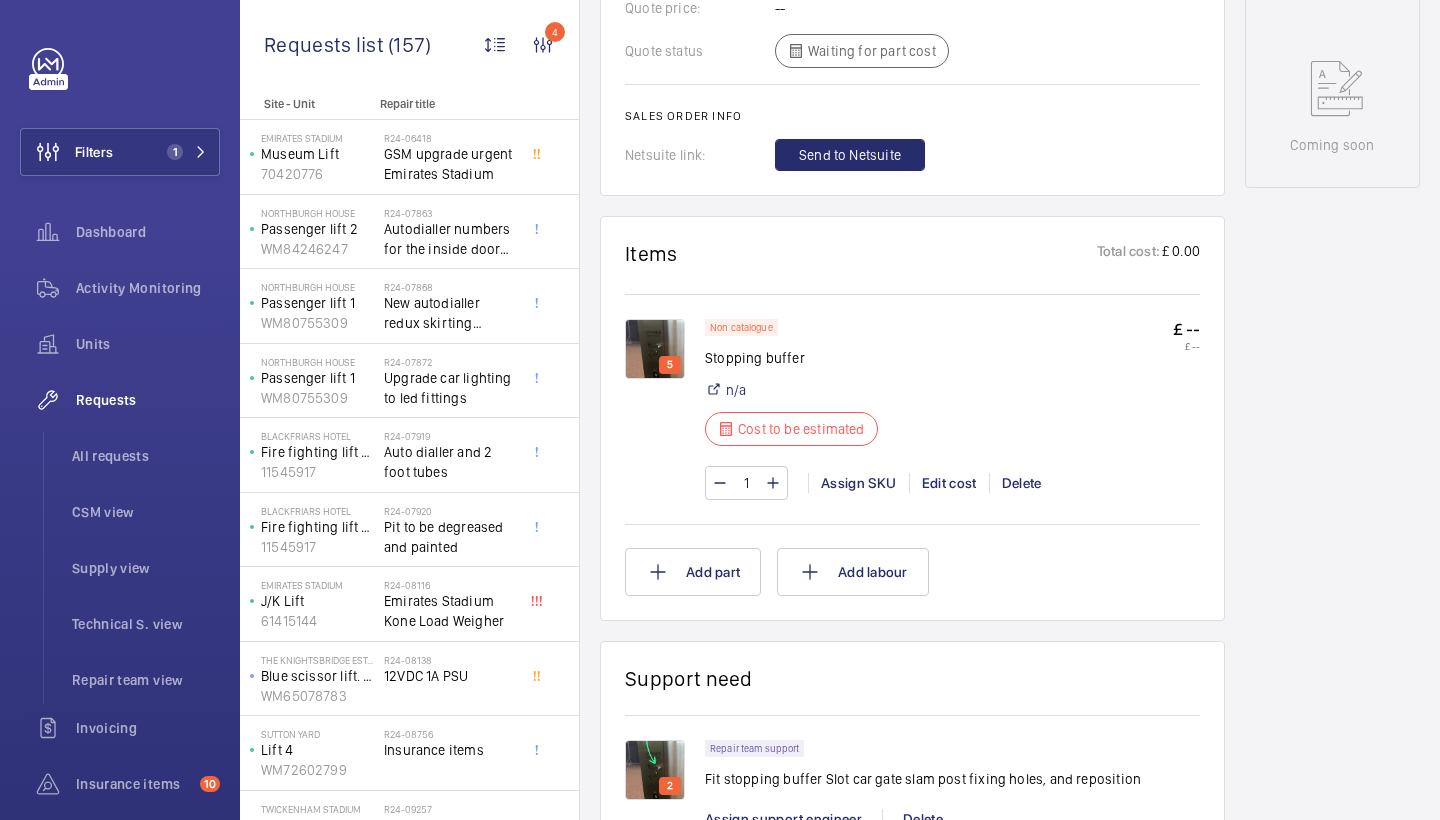 click 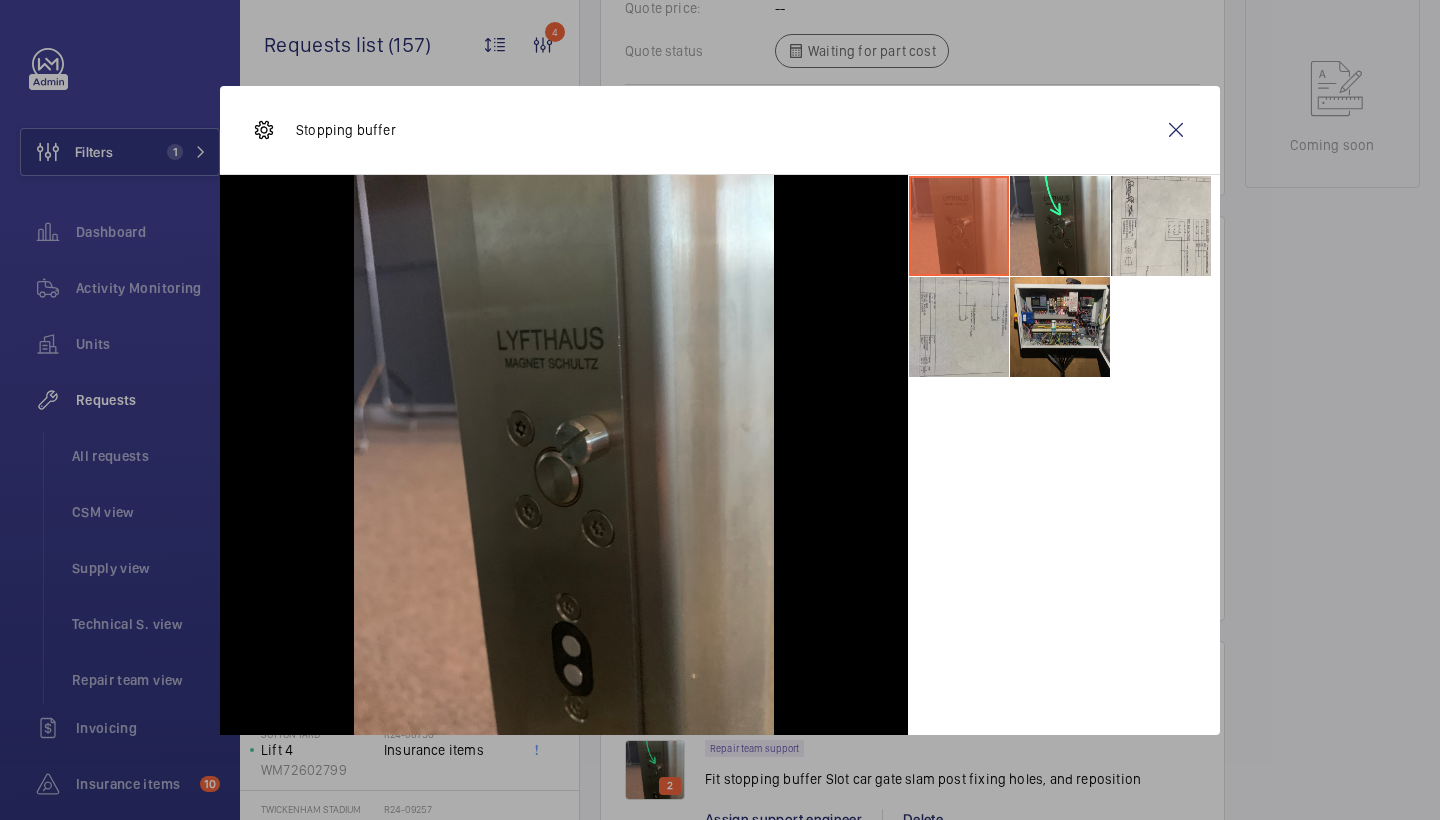click at bounding box center [959, 327] 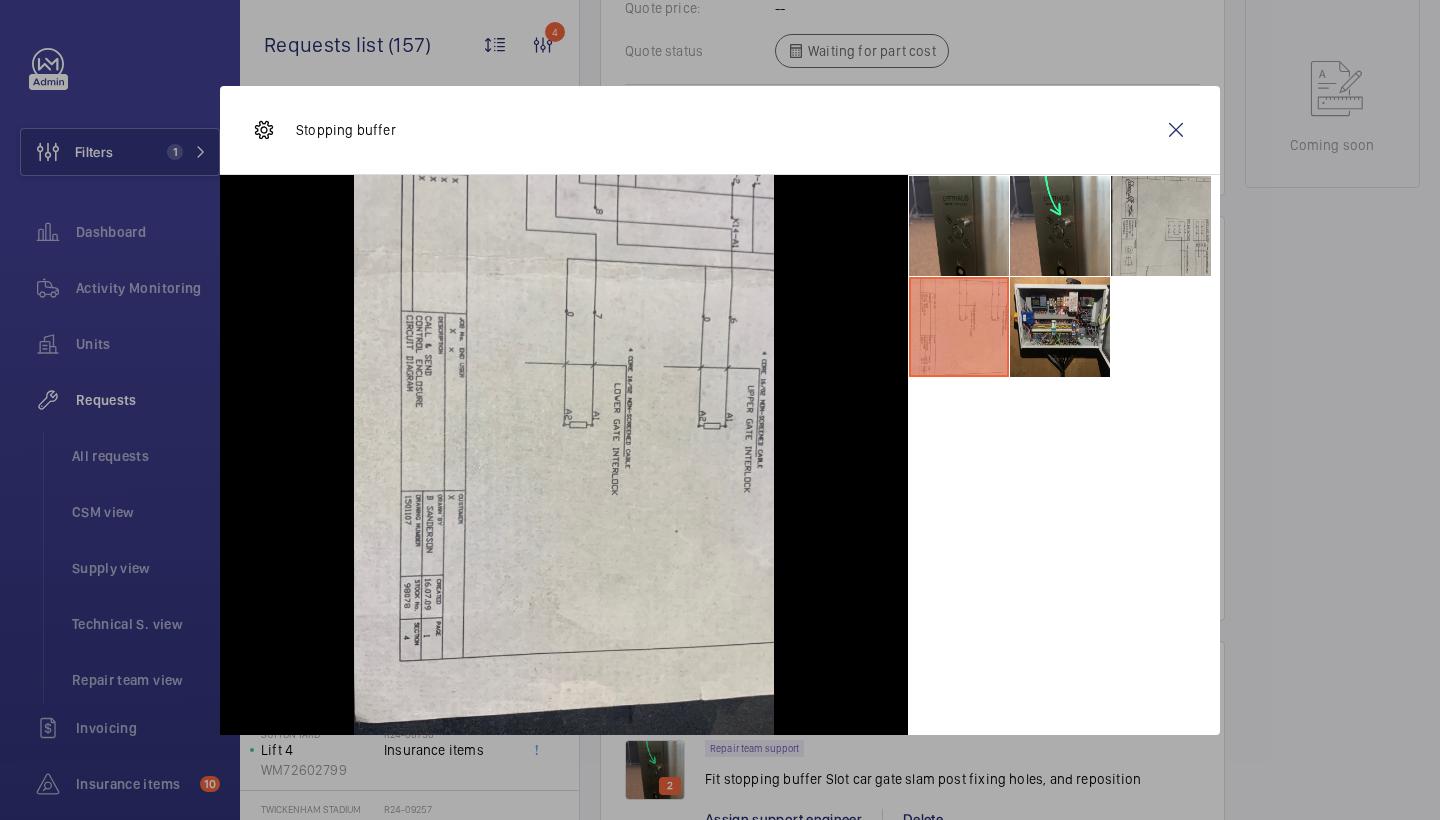click at bounding box center (1161, 226) 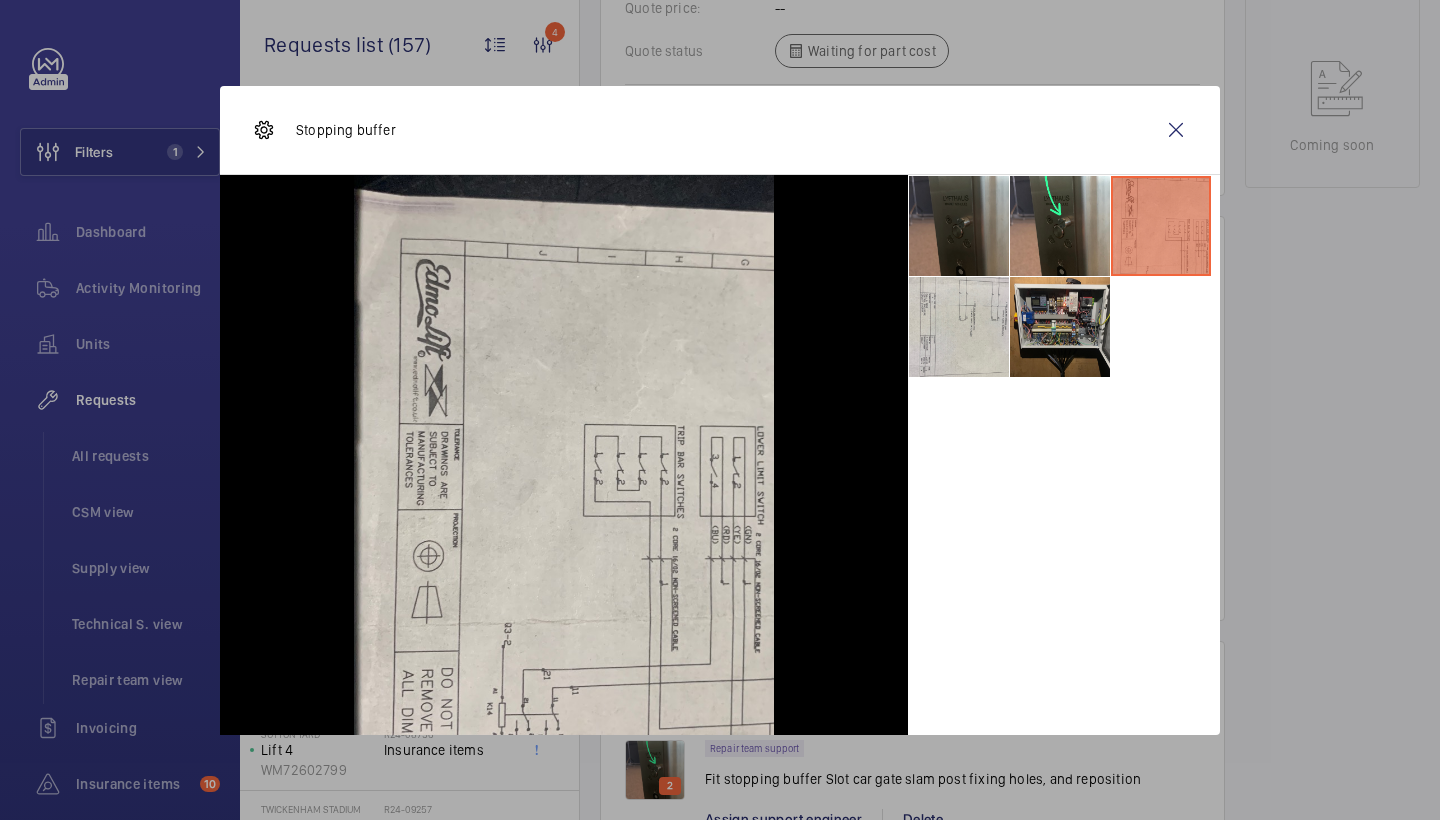 click at bounding box center (959, 226) 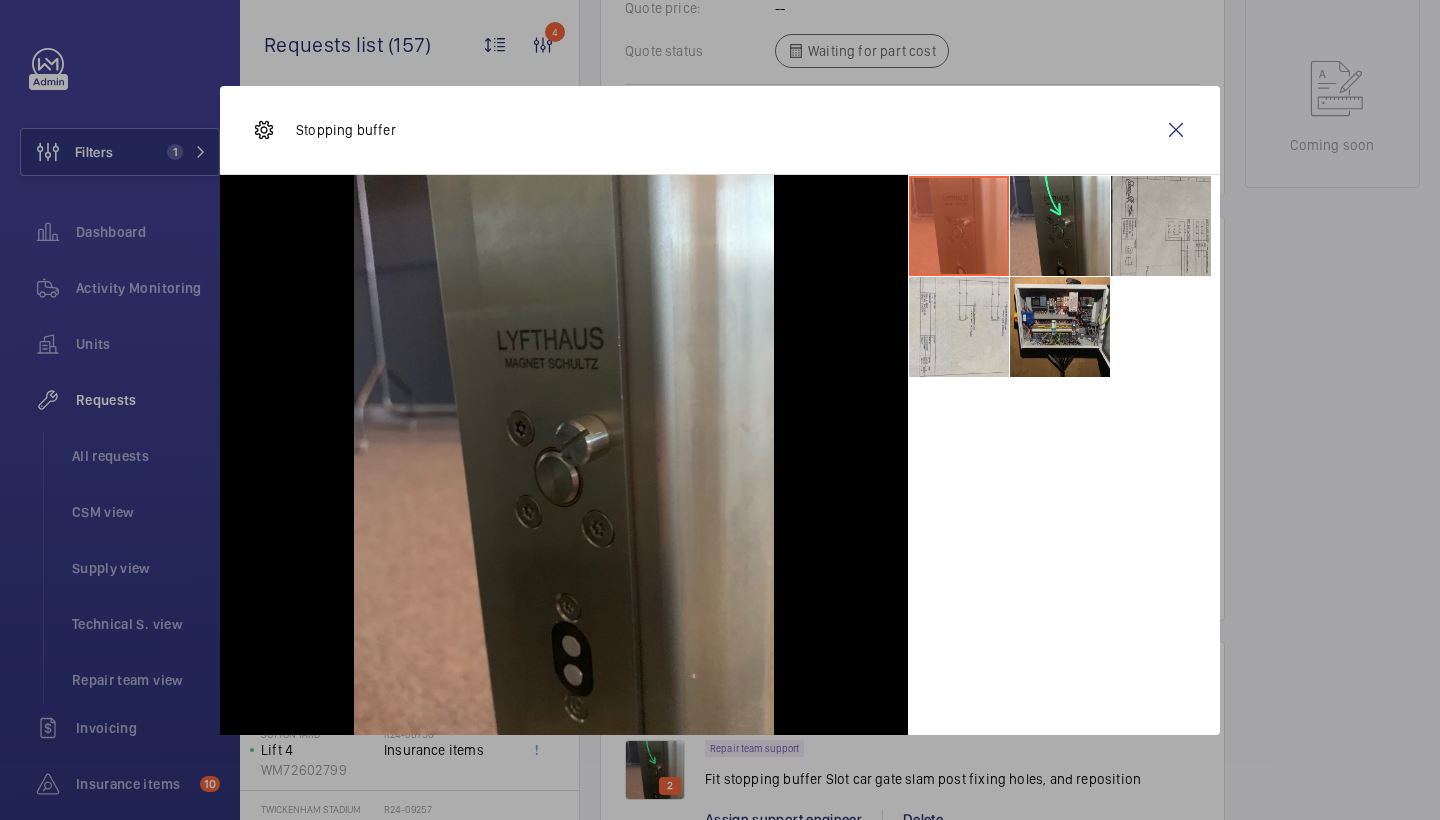 click at bounding box center [1161, 226] 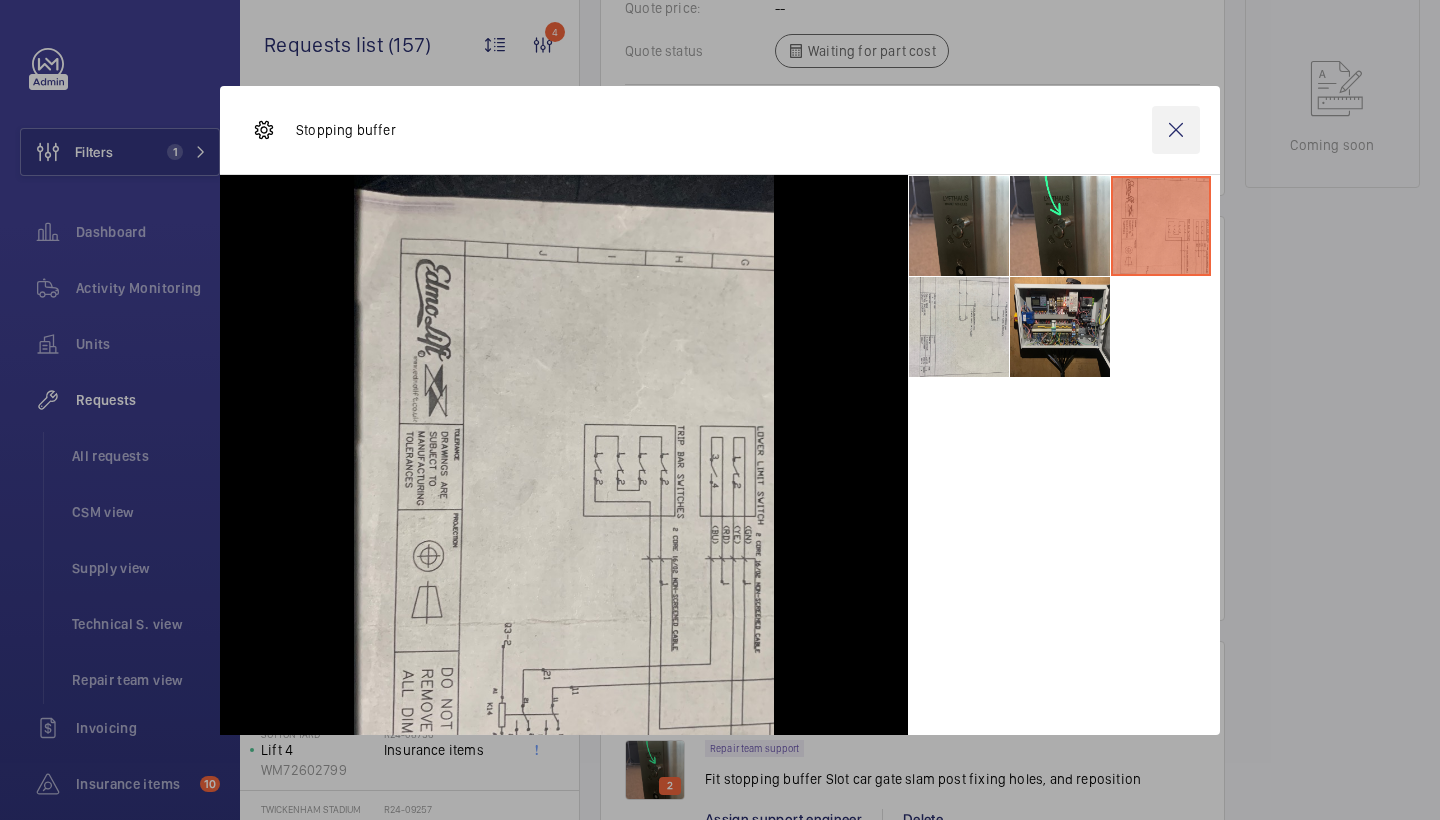 click at bounding box center [1176, 130] 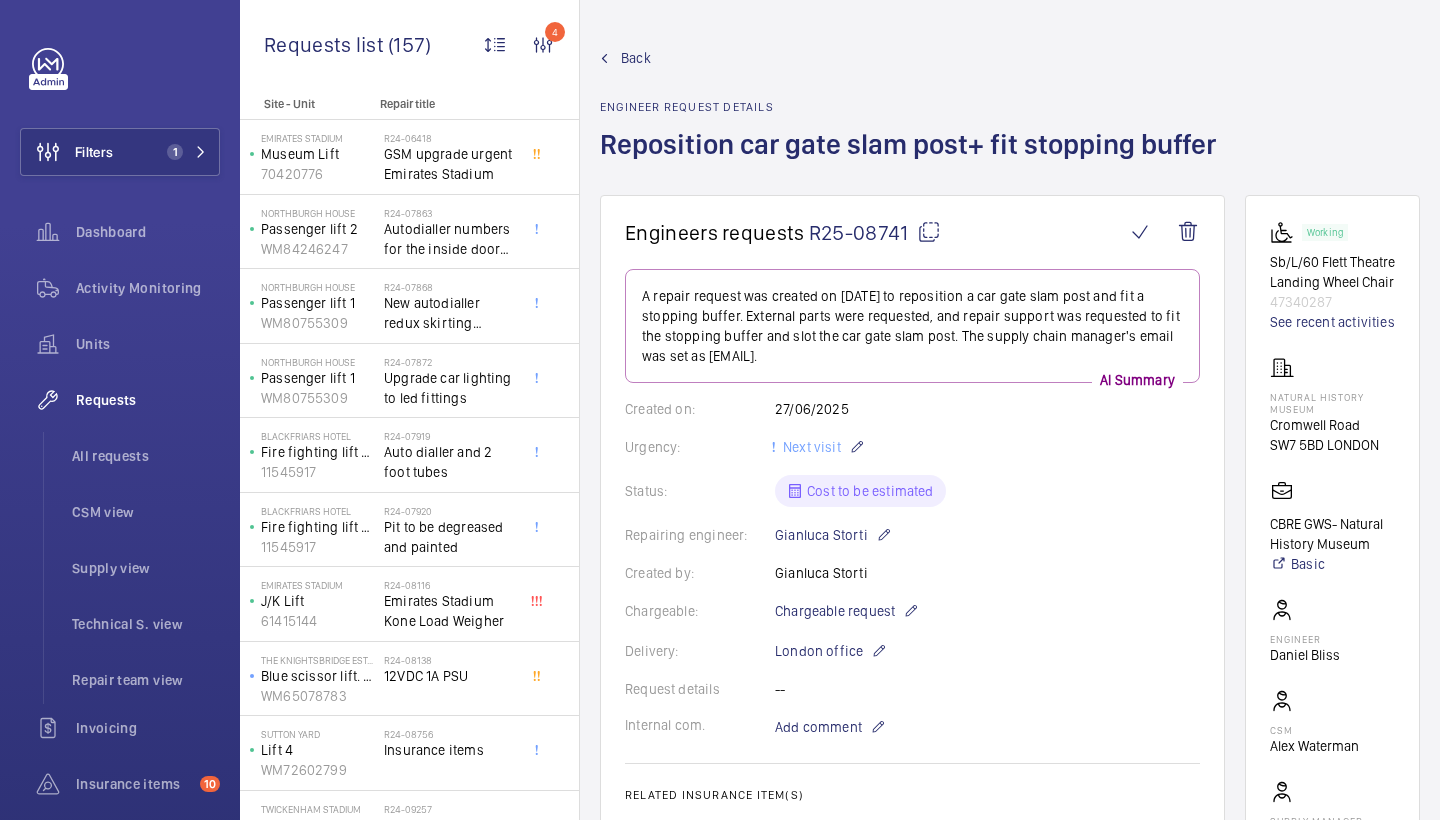 scroll, scrollTop: -1, scrollLeft: 0, axis: vertical 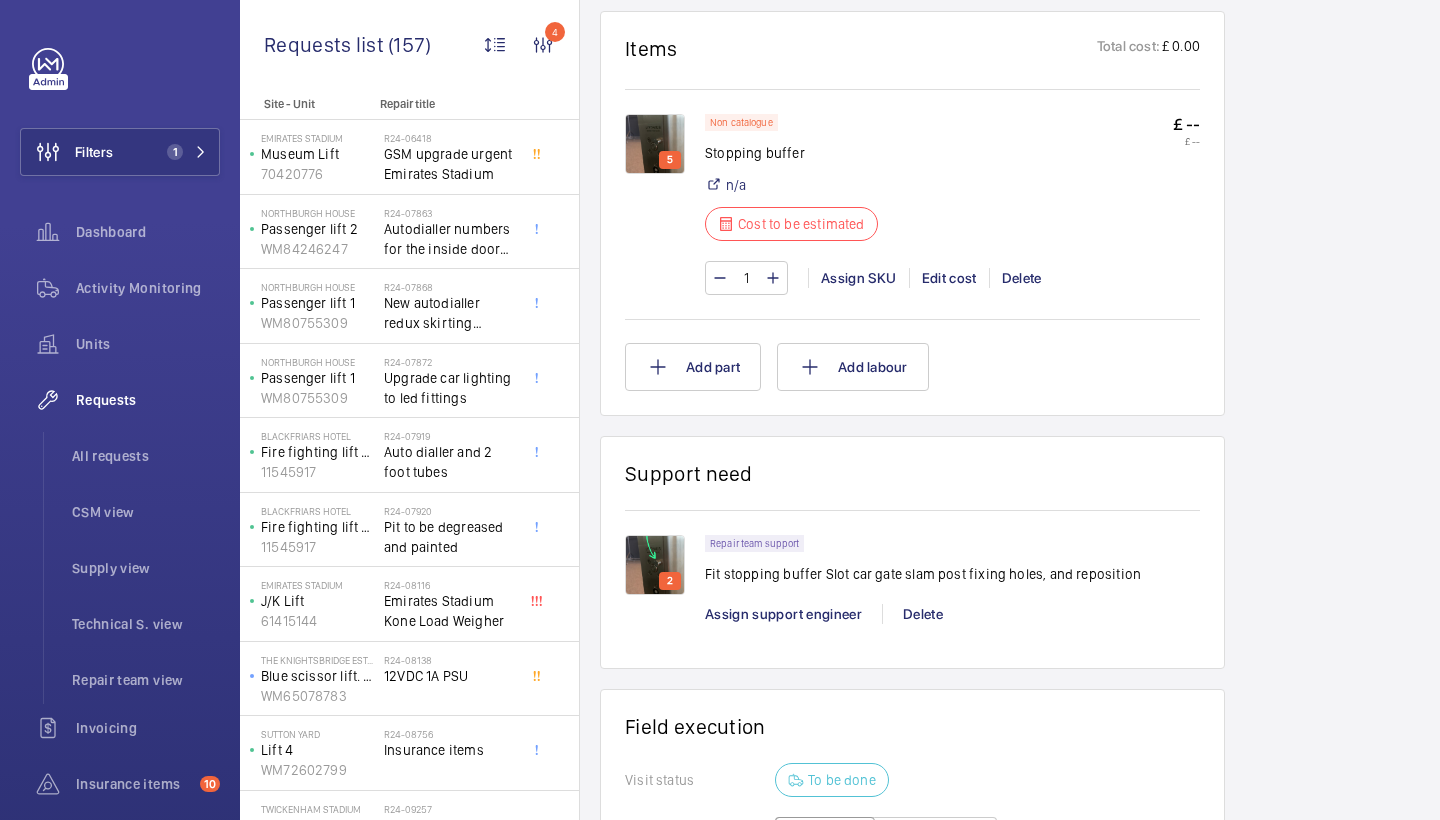 click 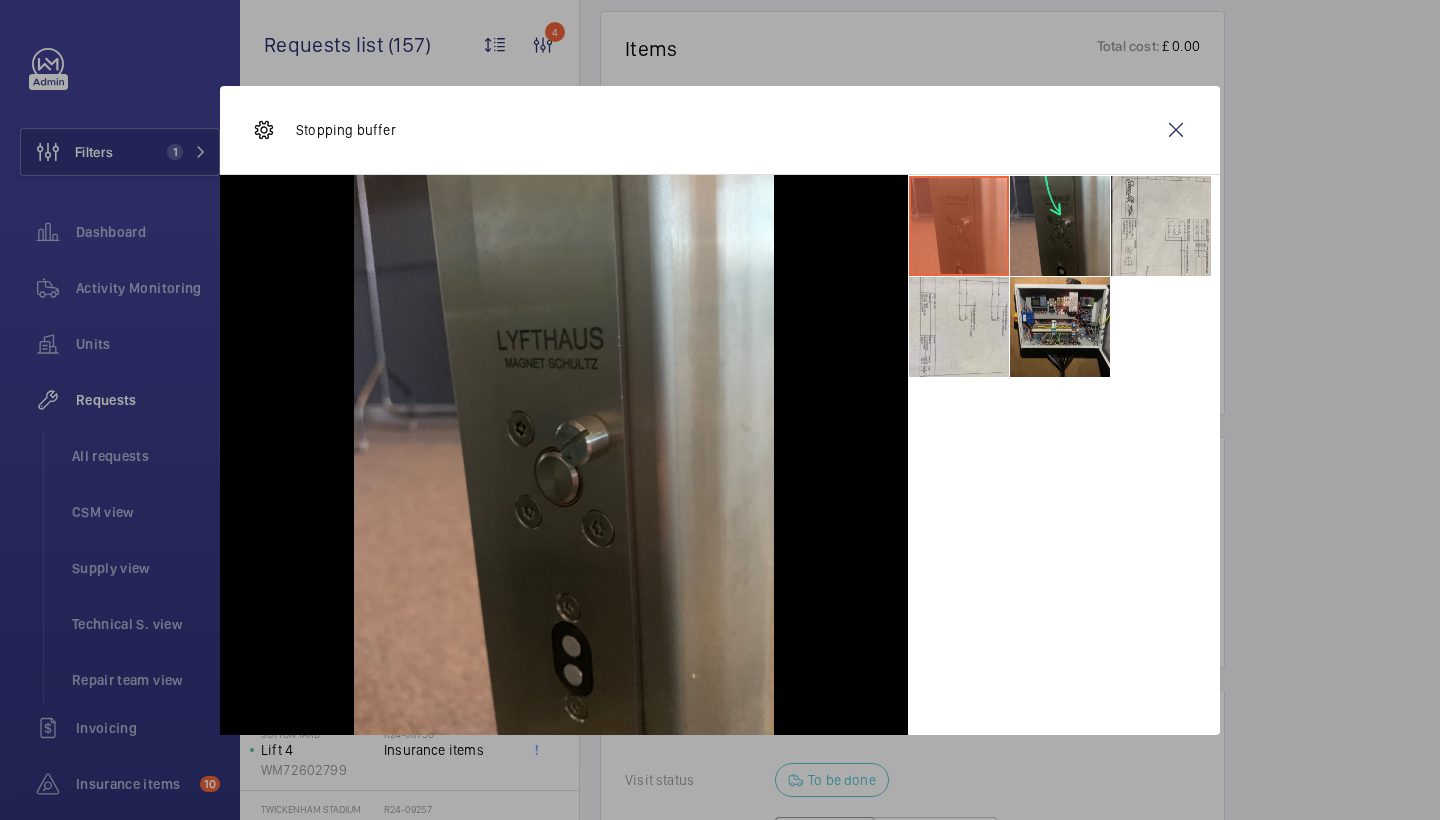 click at bounding box center [1060, 226] 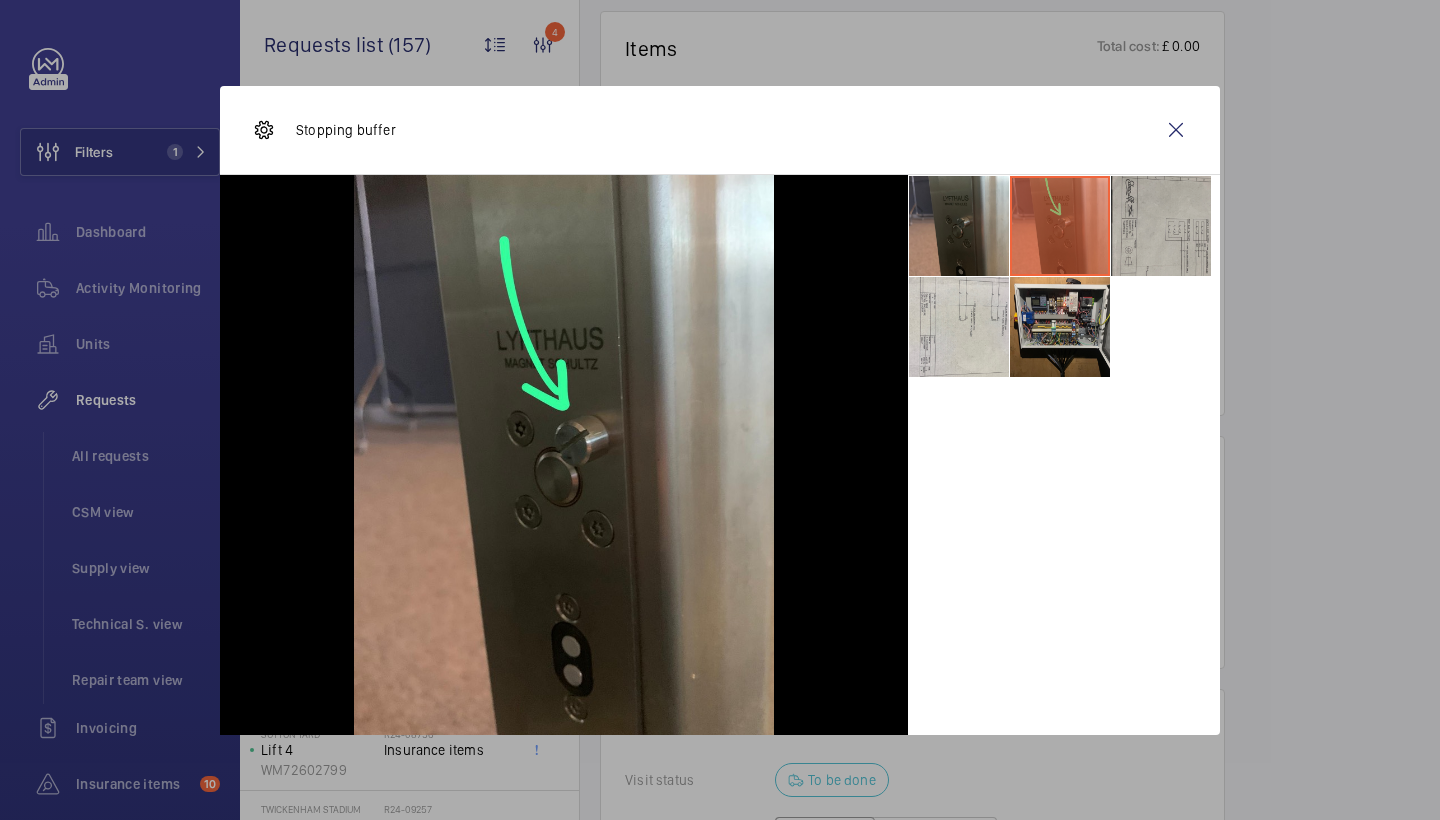 click at bounding box center [1161, 226] 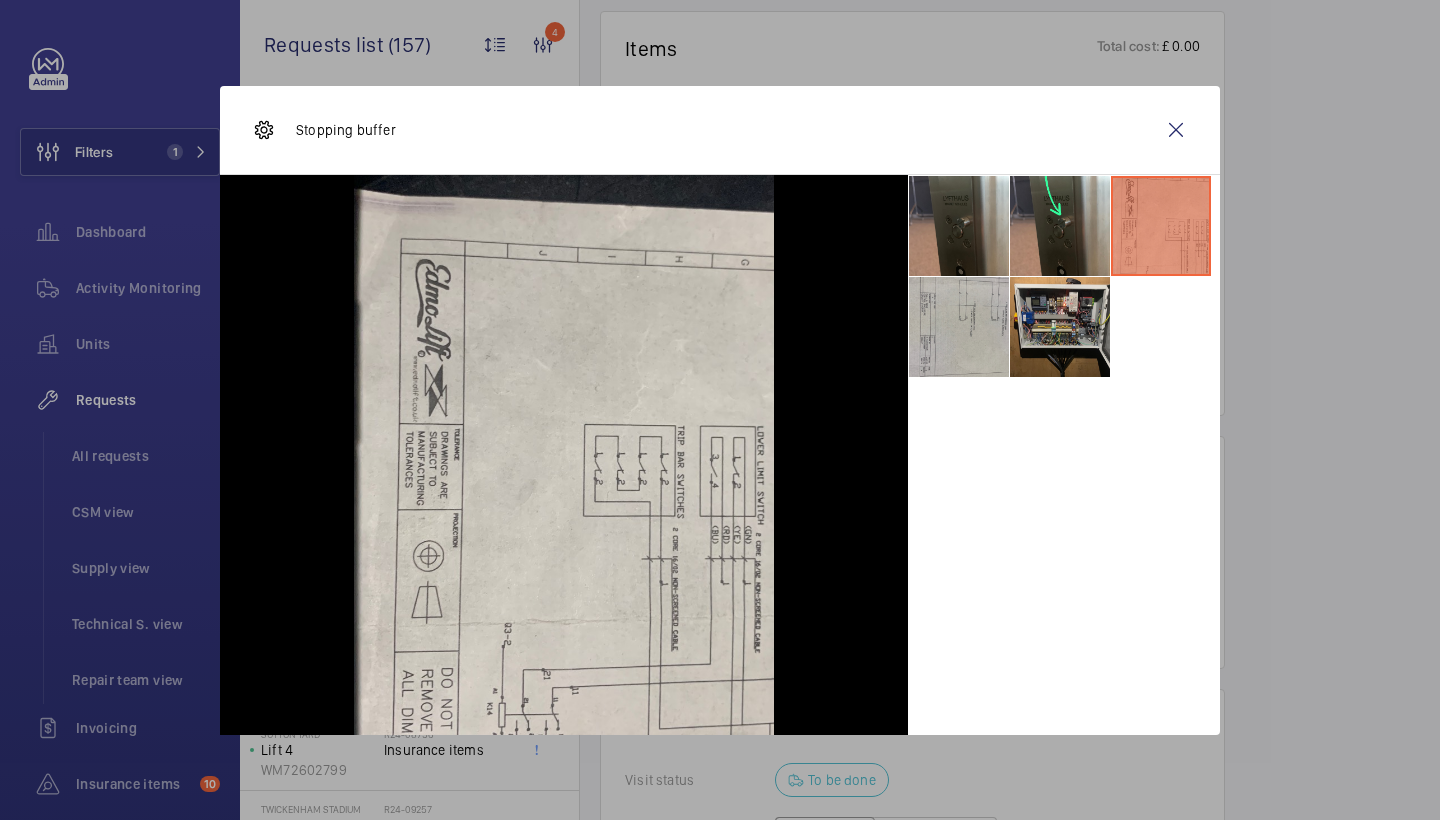 click at bounding box center [959, 327] 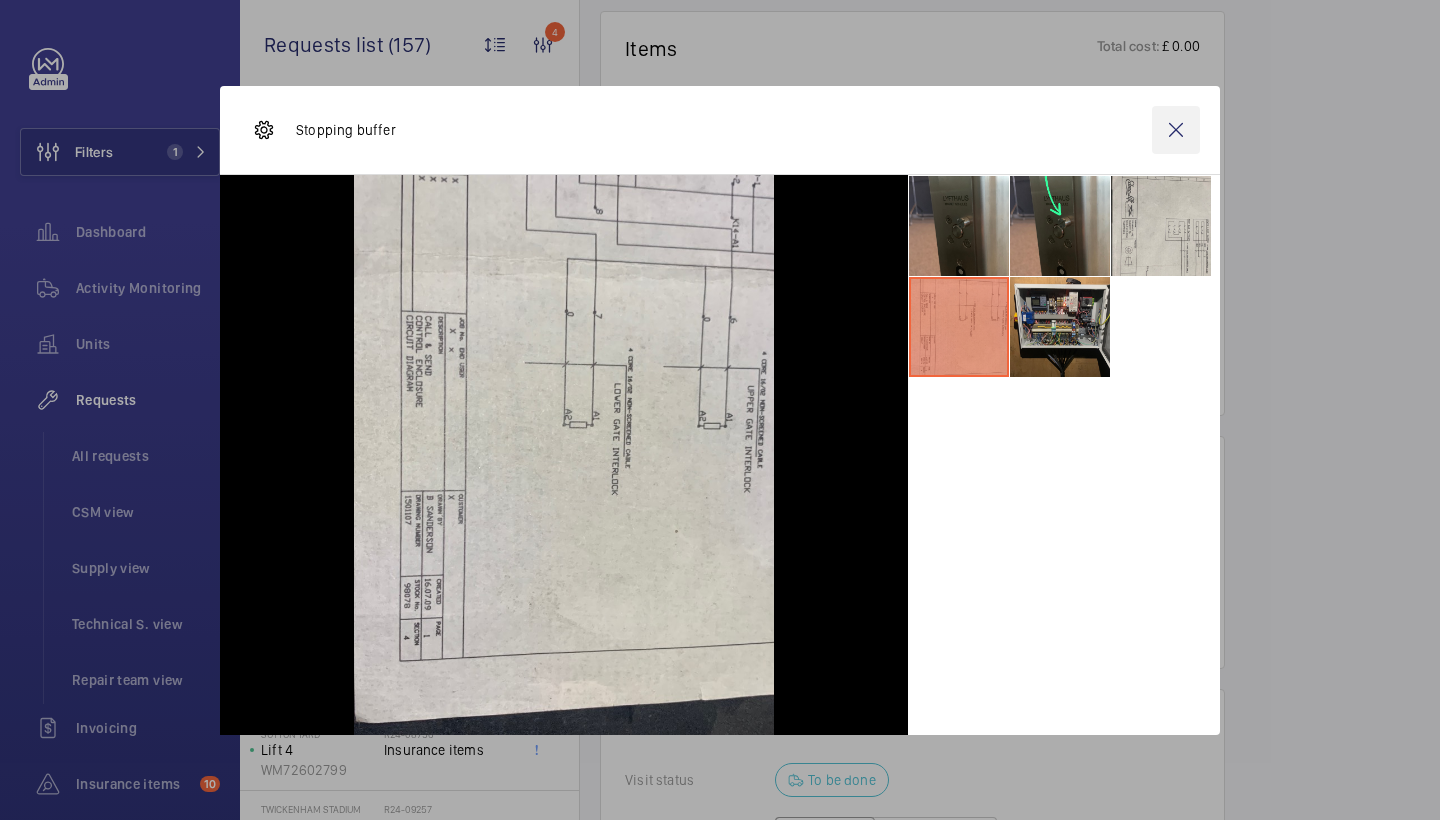 click at bounding box center (1176, 130) 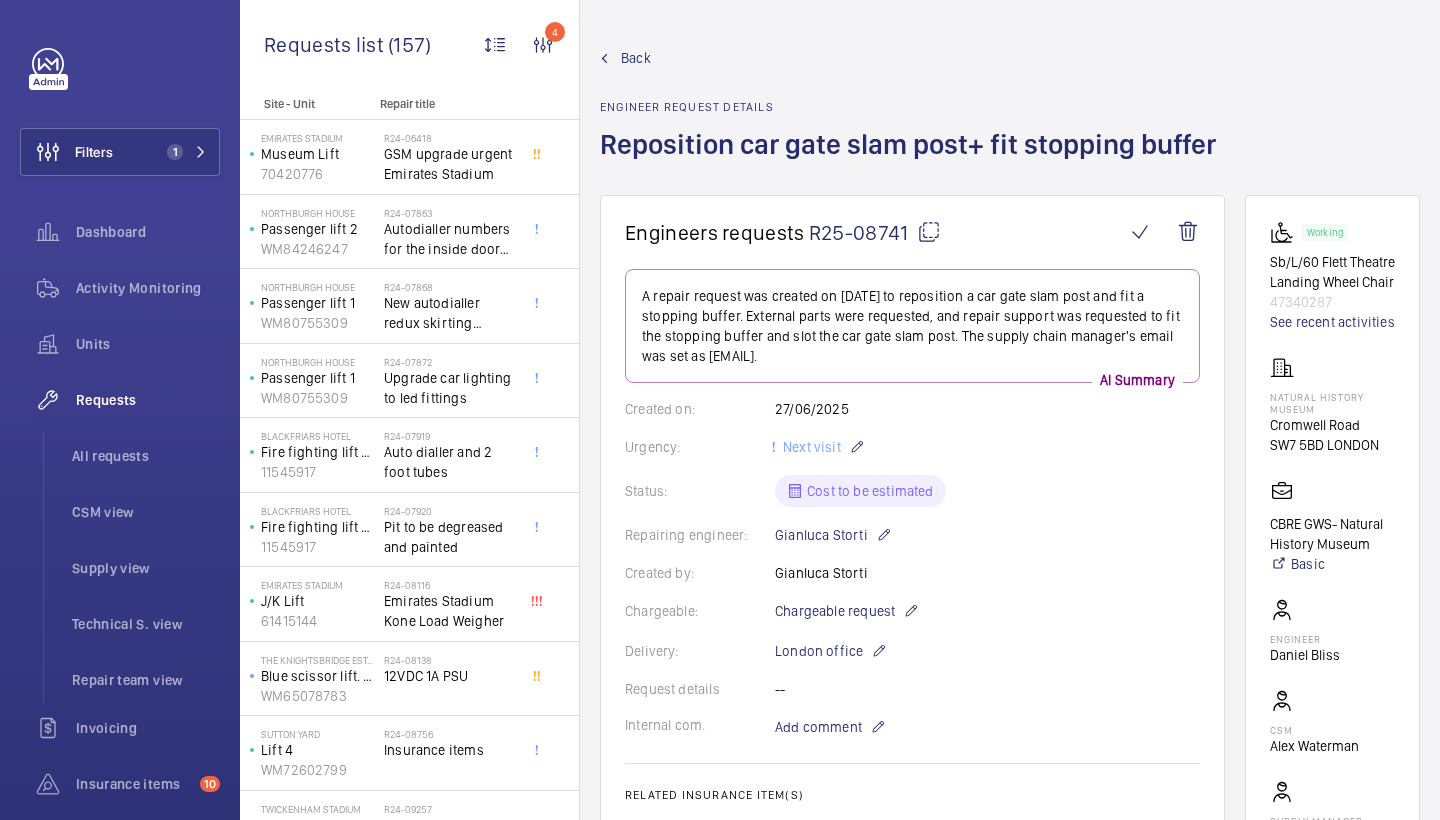 scroll, scrollTop: 0, scrollLeft: 0, axis: both 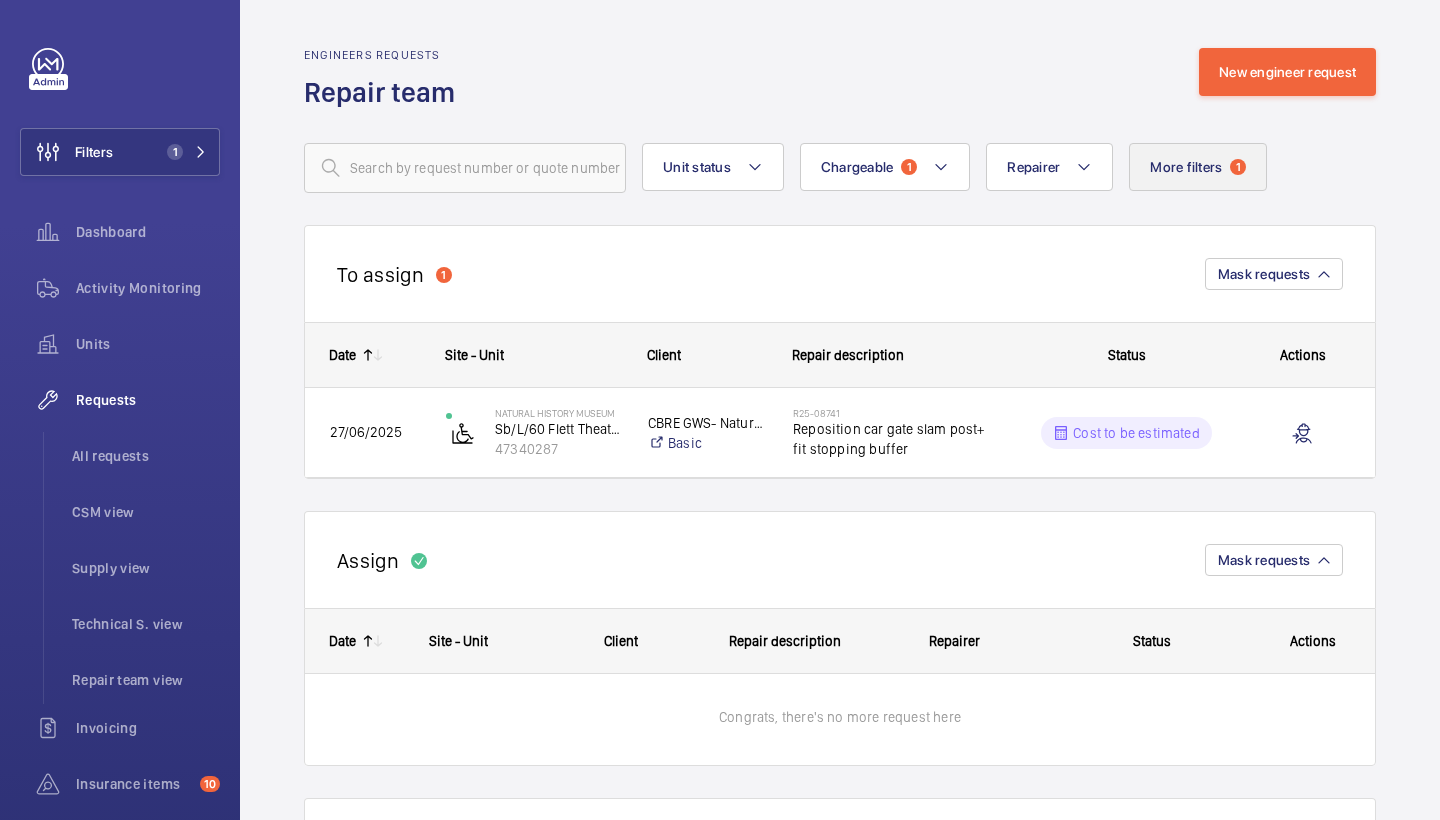 click on "More filters  1" 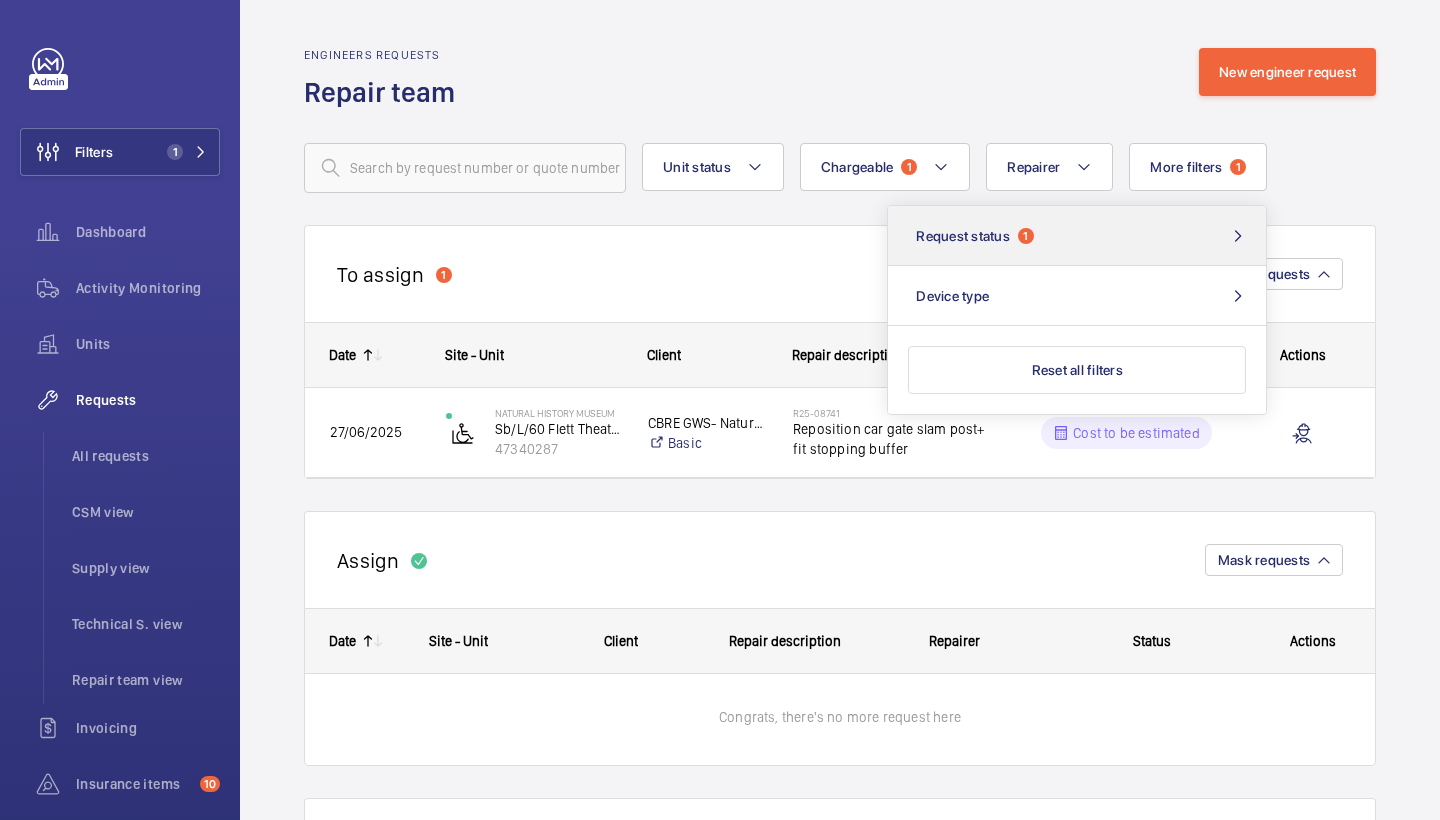 click on "Request status  1" 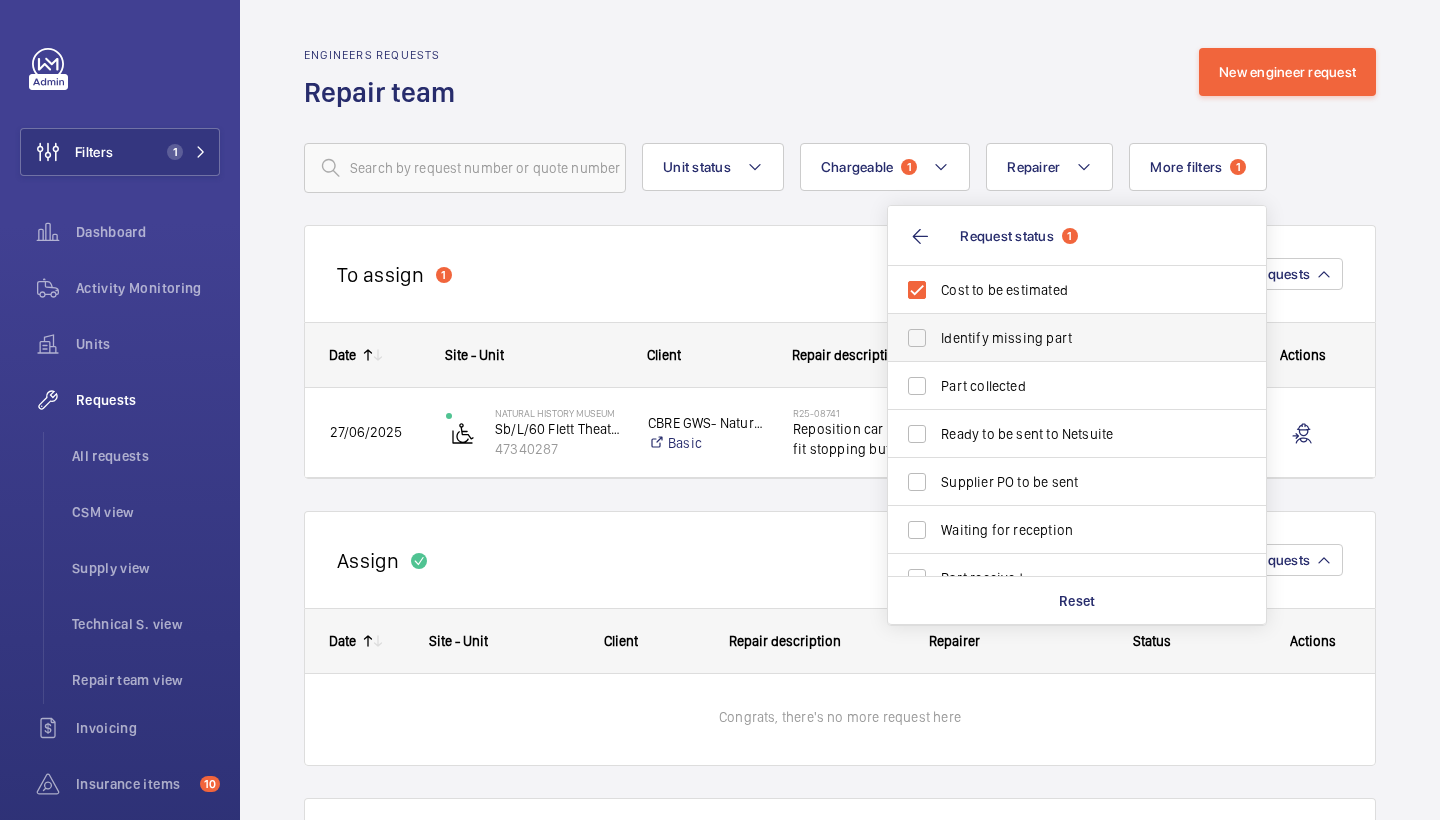 click on "Identify missing part" at bounding box center (1078, 338) 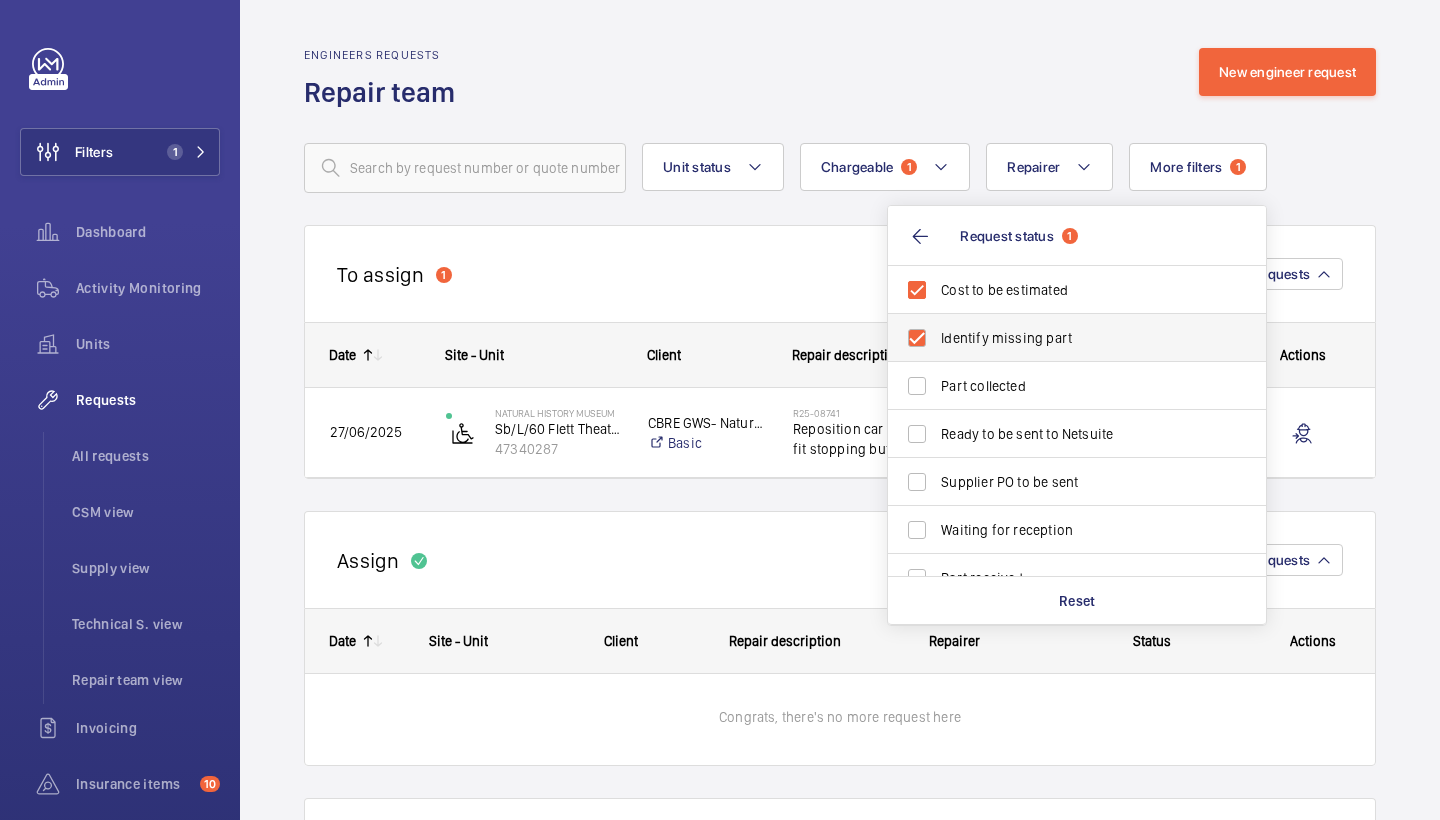 checkbox on "true" 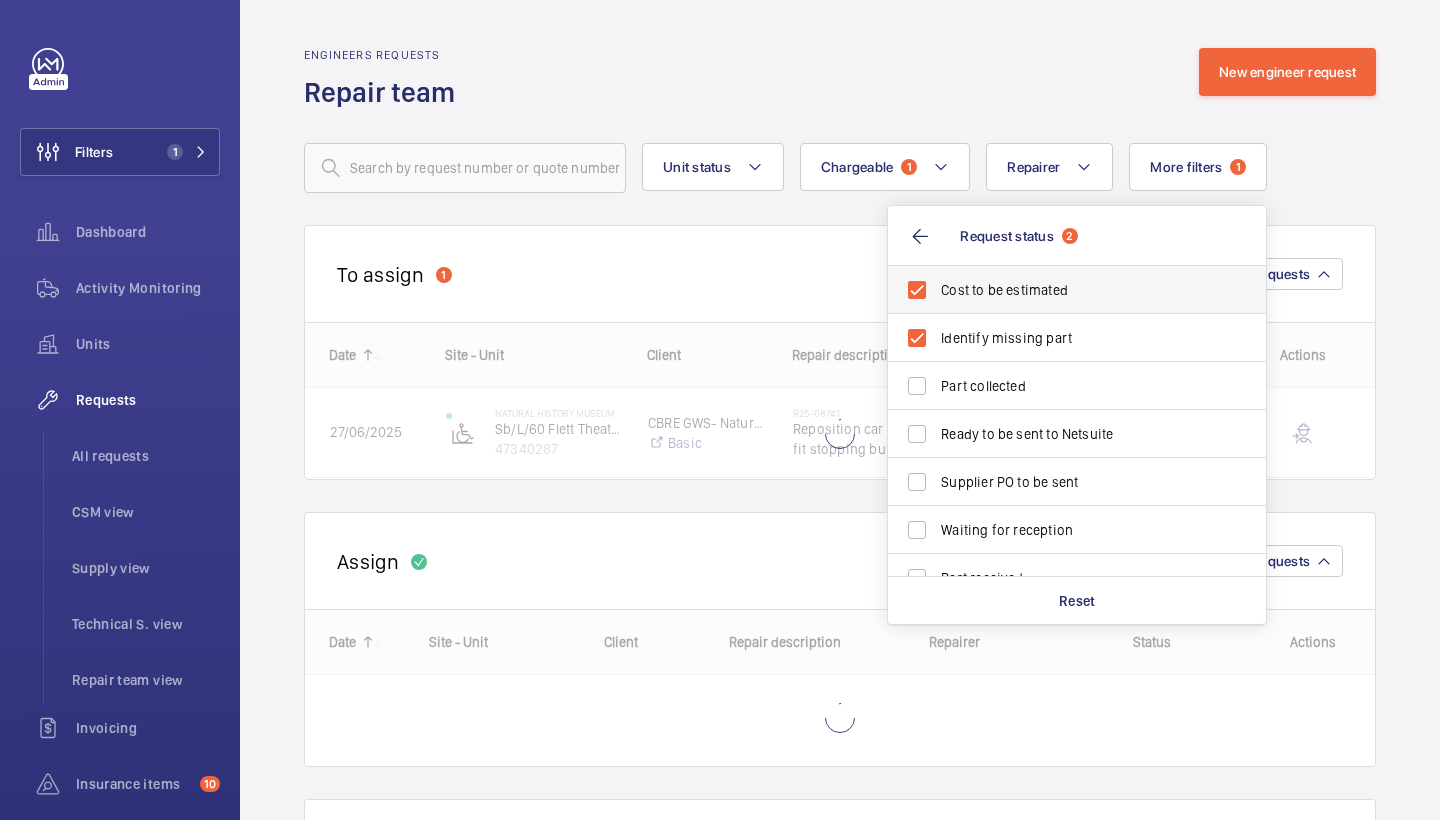 click on "Cost to be estimated" at bounding box center [1062, 290] 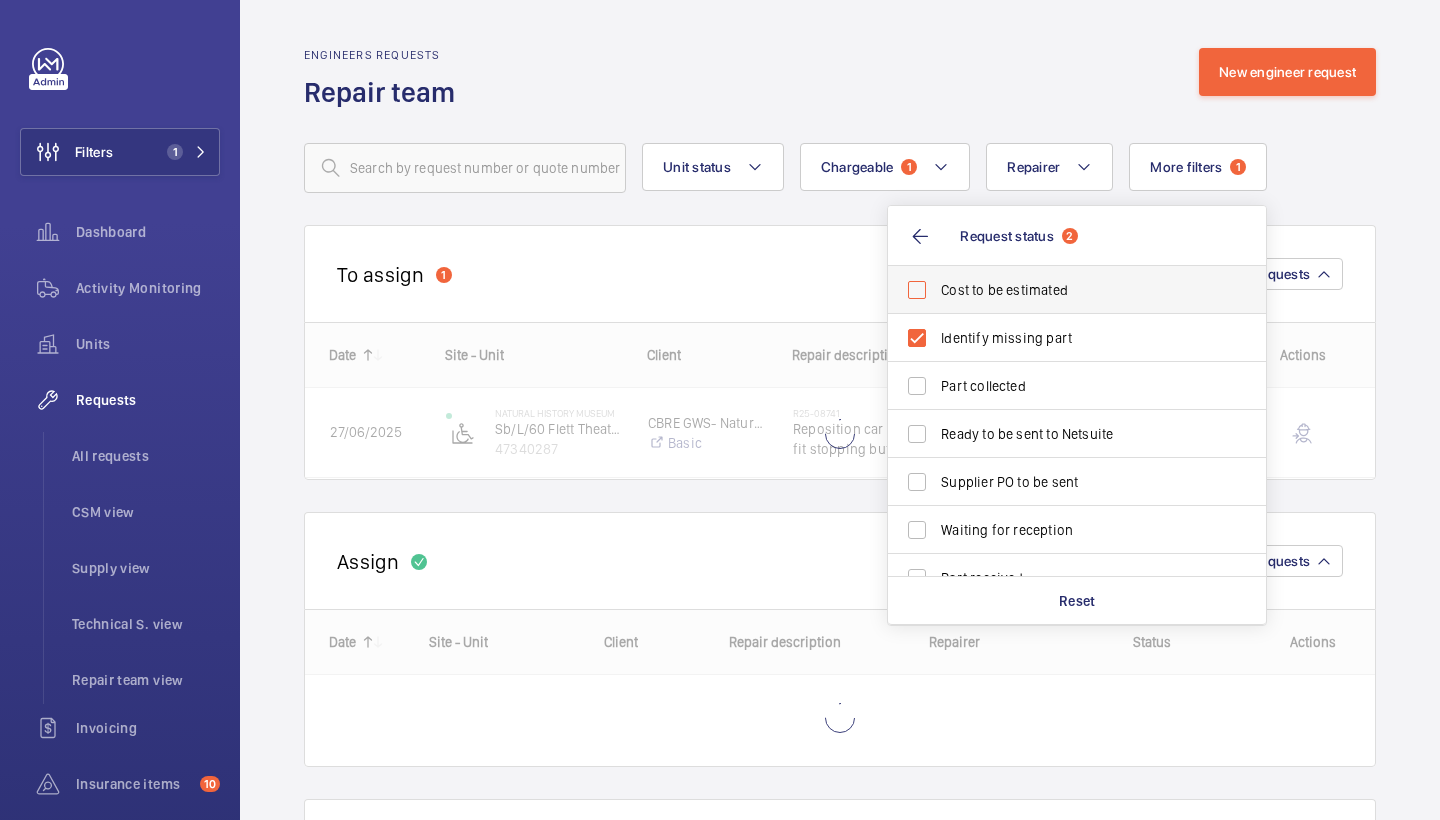 checkbox on "false" 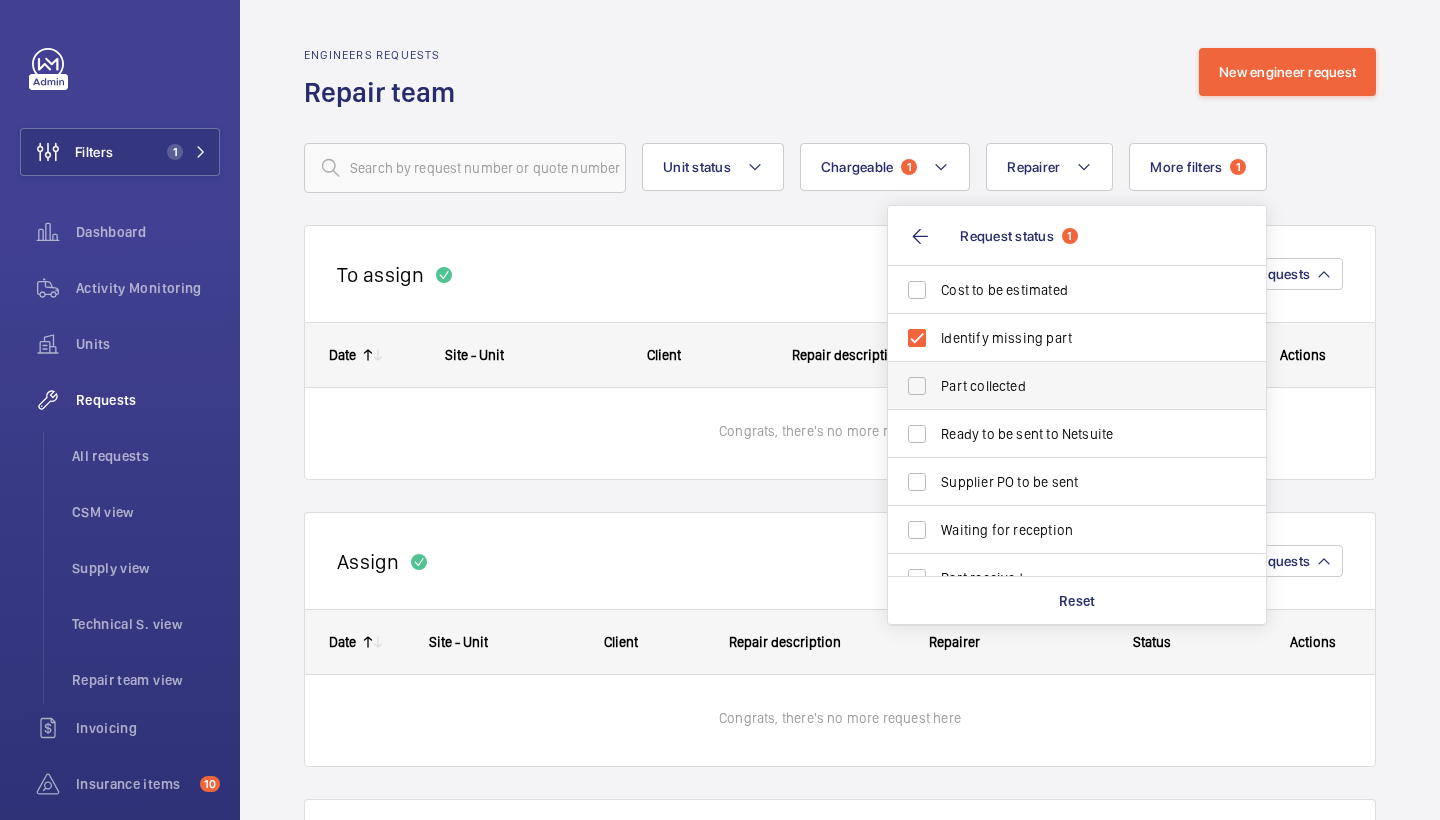 click on "Part collected" at bounding box center [1078, 386] 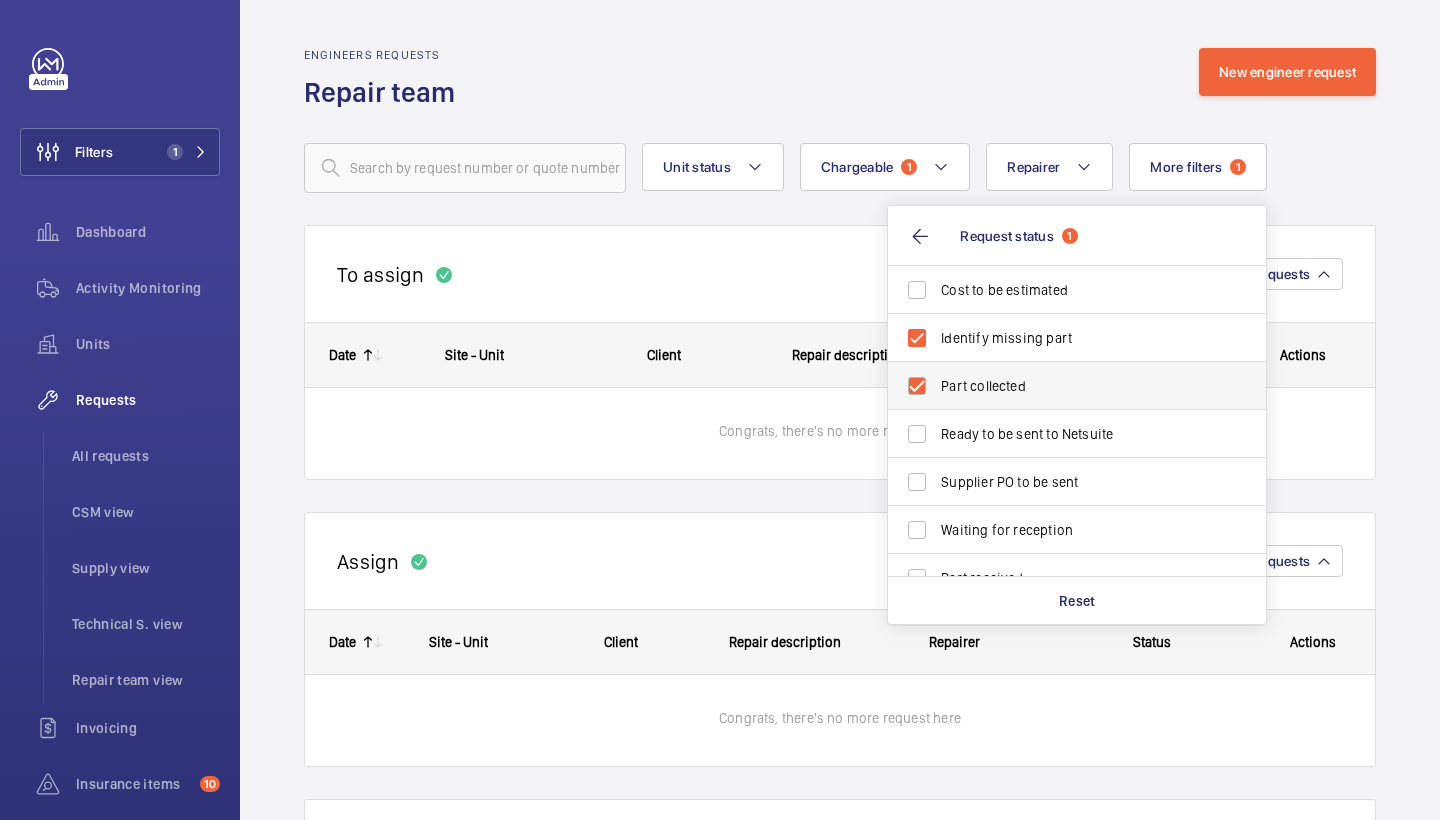 checkbox on "true" 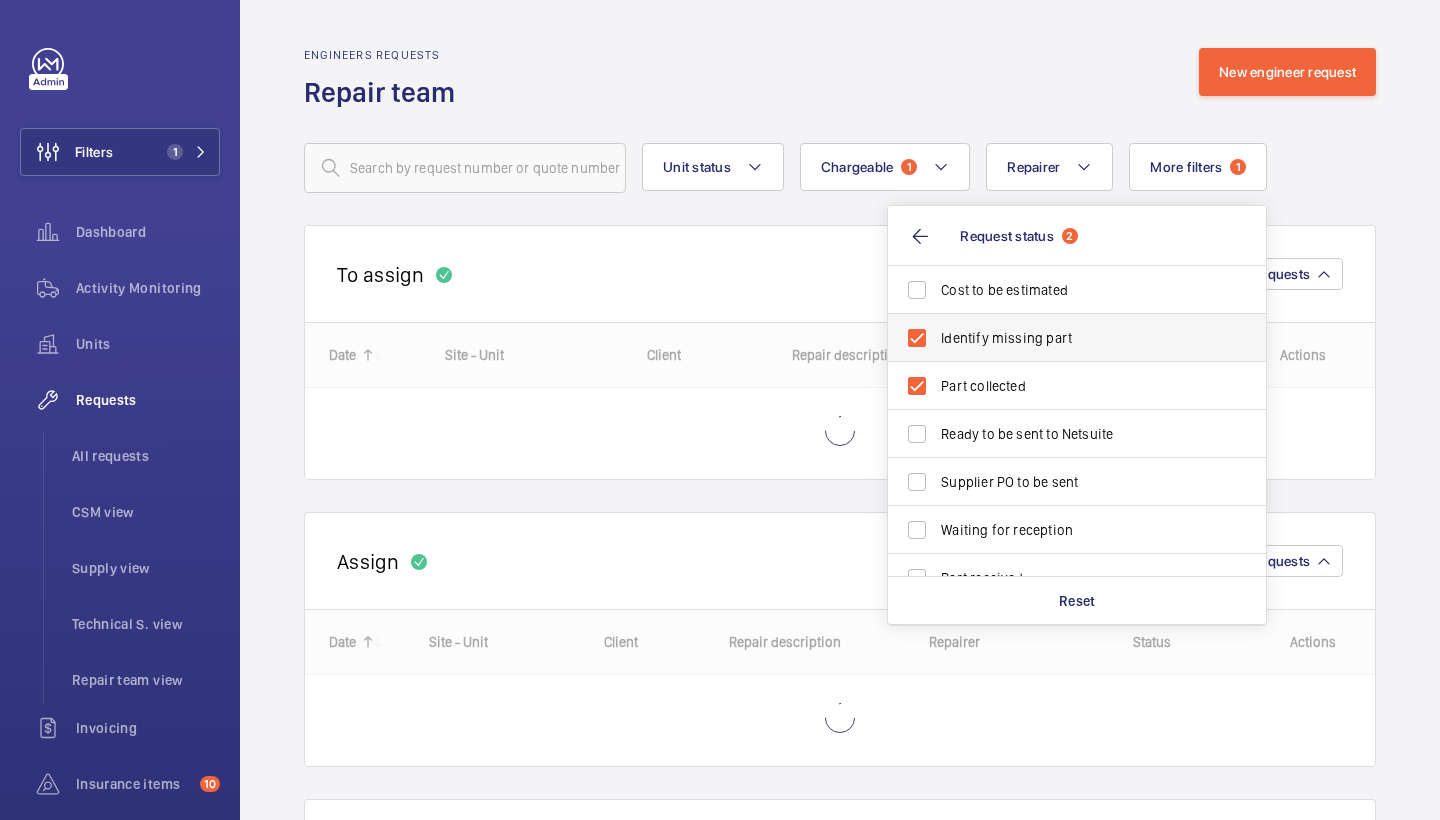click on "Identify missing part" at bounding box center (1078, 338) 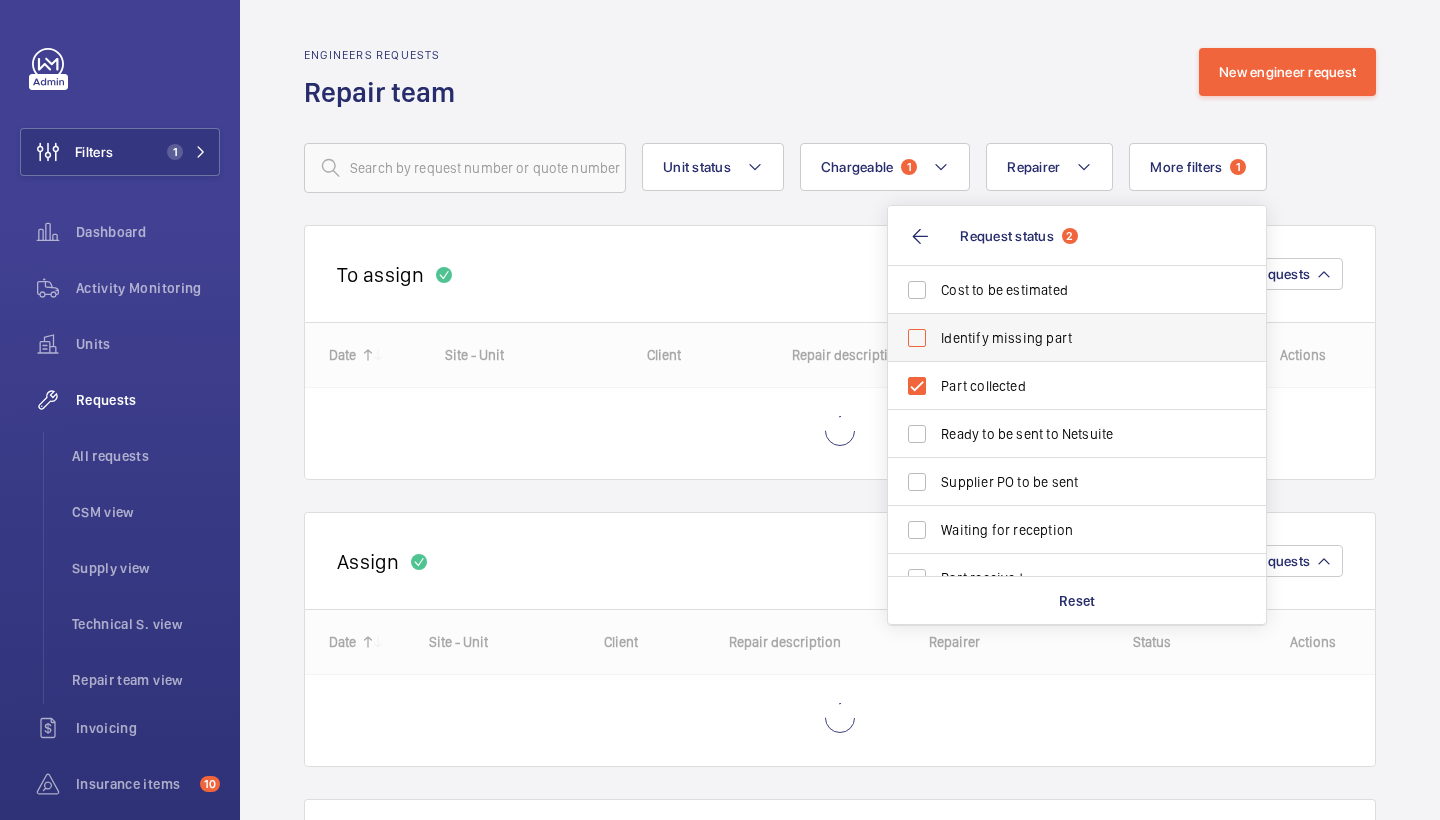 checkbox on "false" 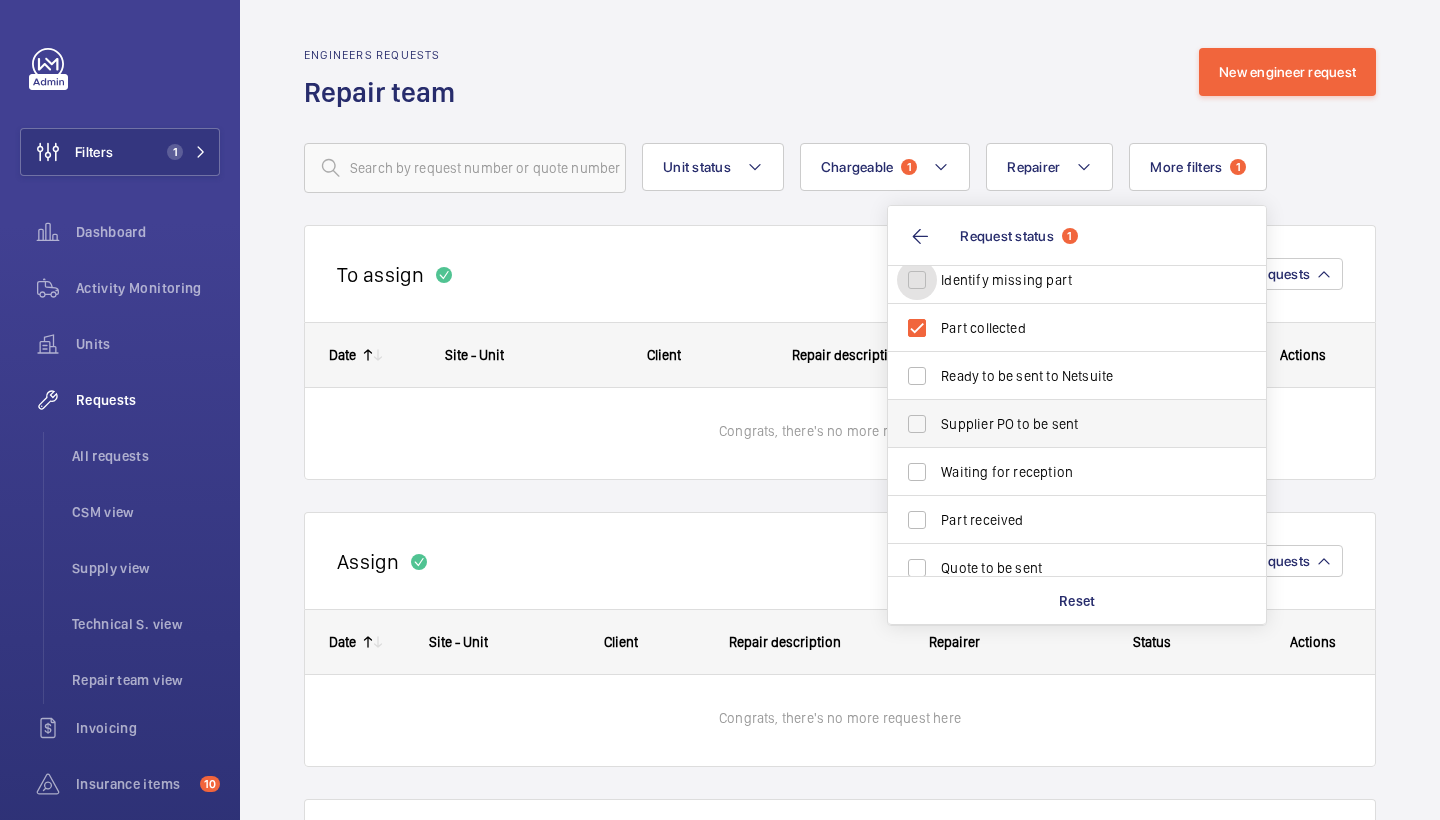 scroll, scrollTop: 60, scrollLeft: 0, axis: vertical 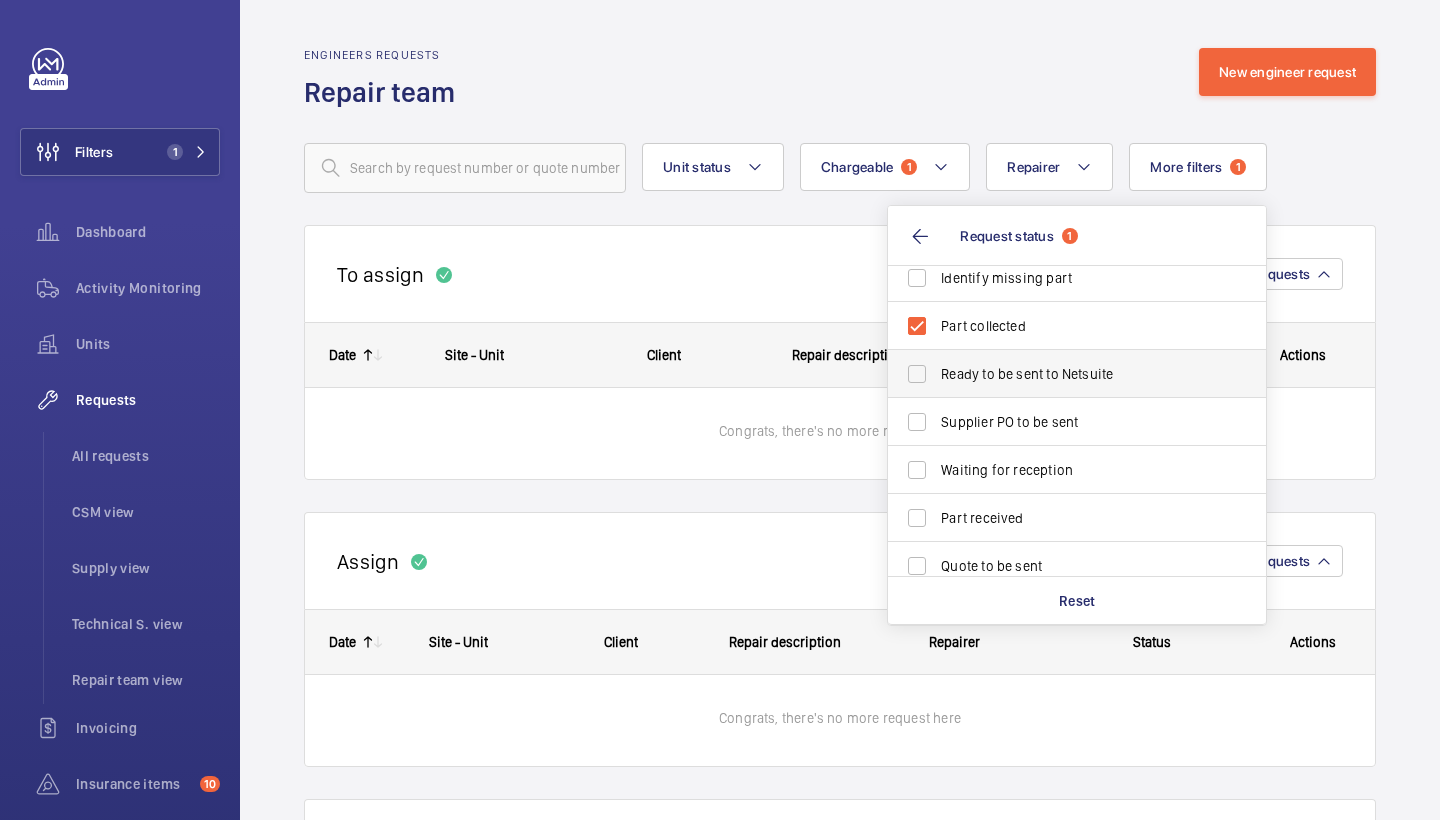 click on "Ready to be sent to Netsuite" at bounding box center (1078, 374) 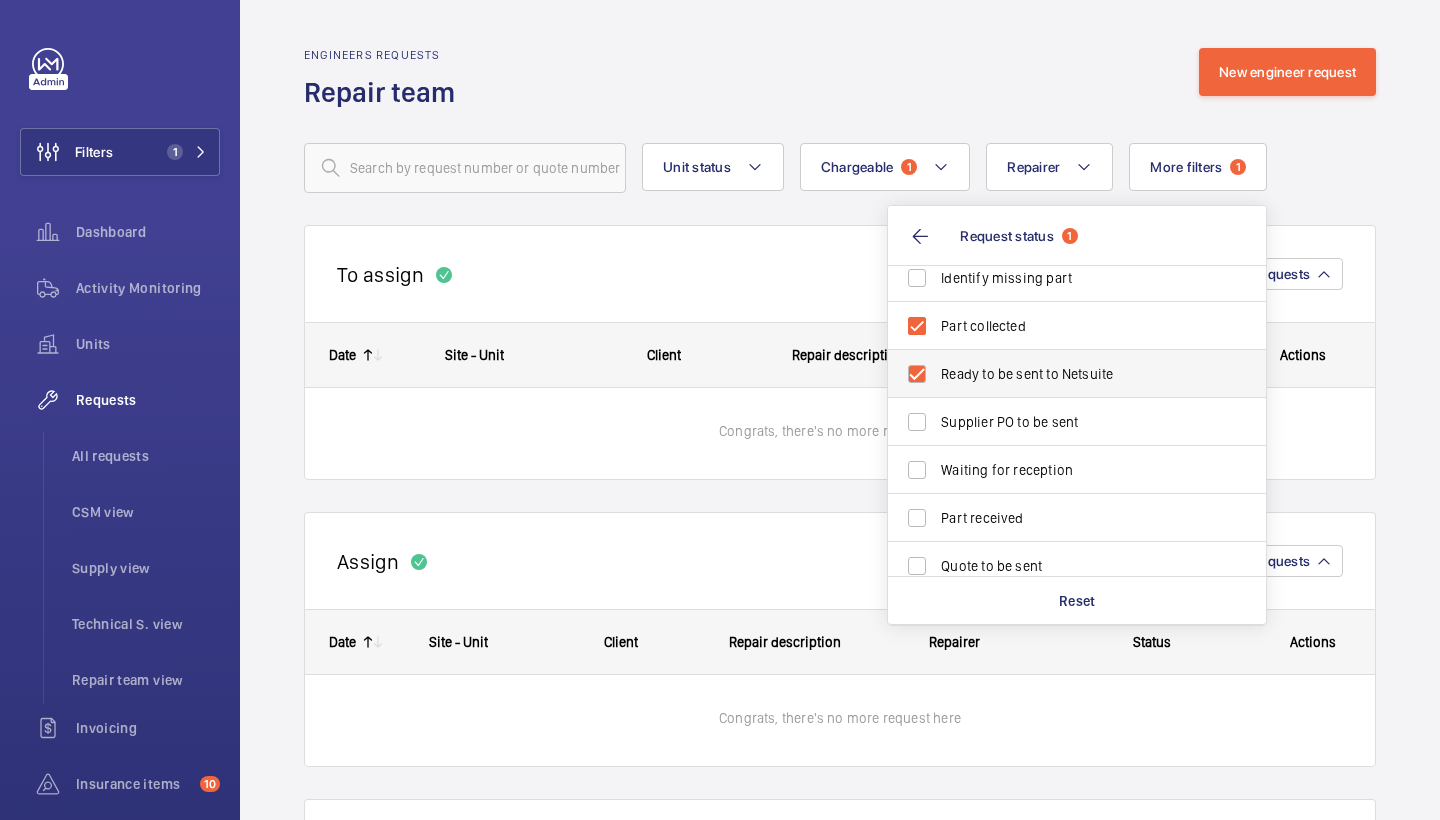 checkbox on "true" 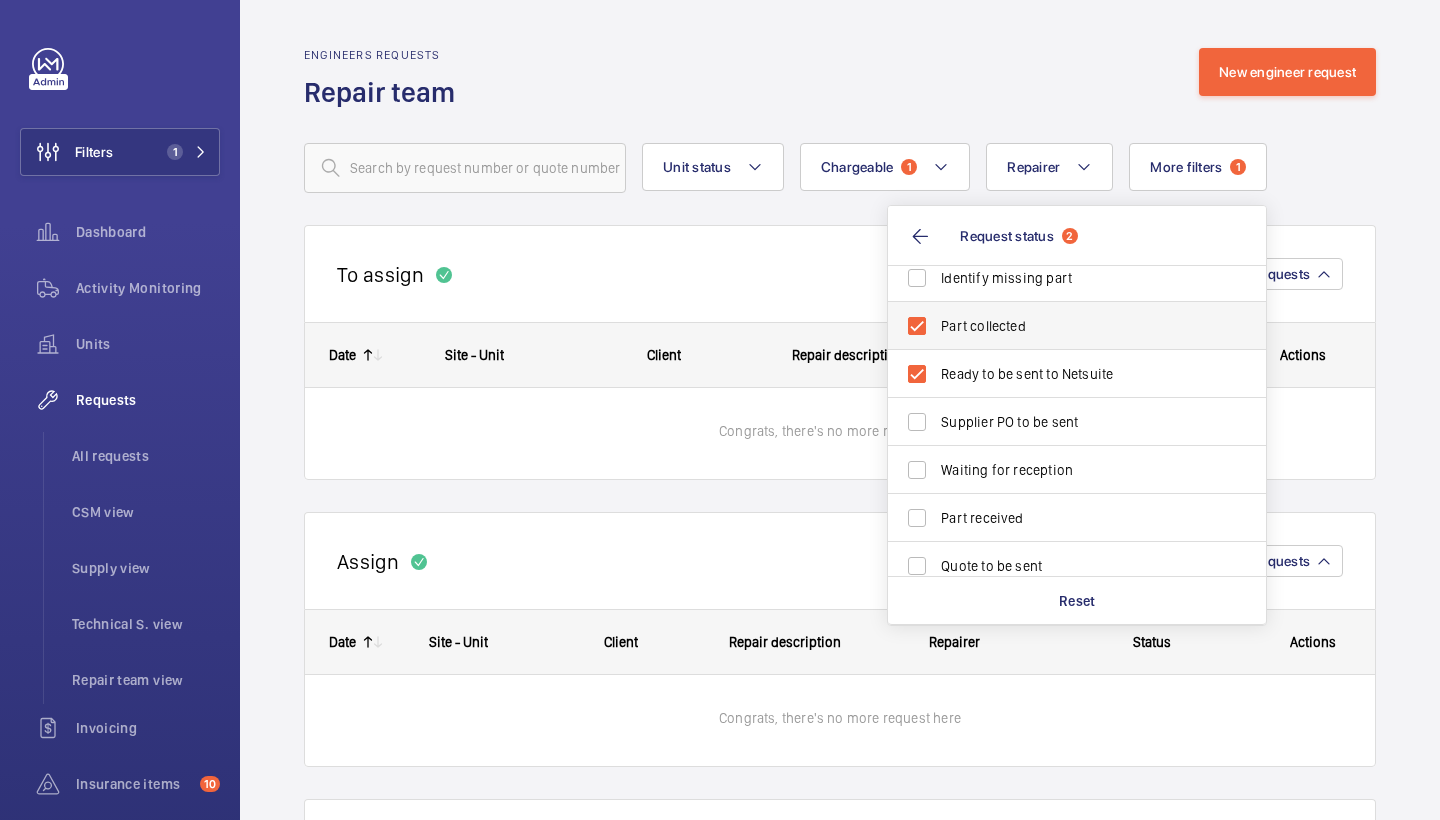 click on "Part collected" at bounding box center (1078, 326) 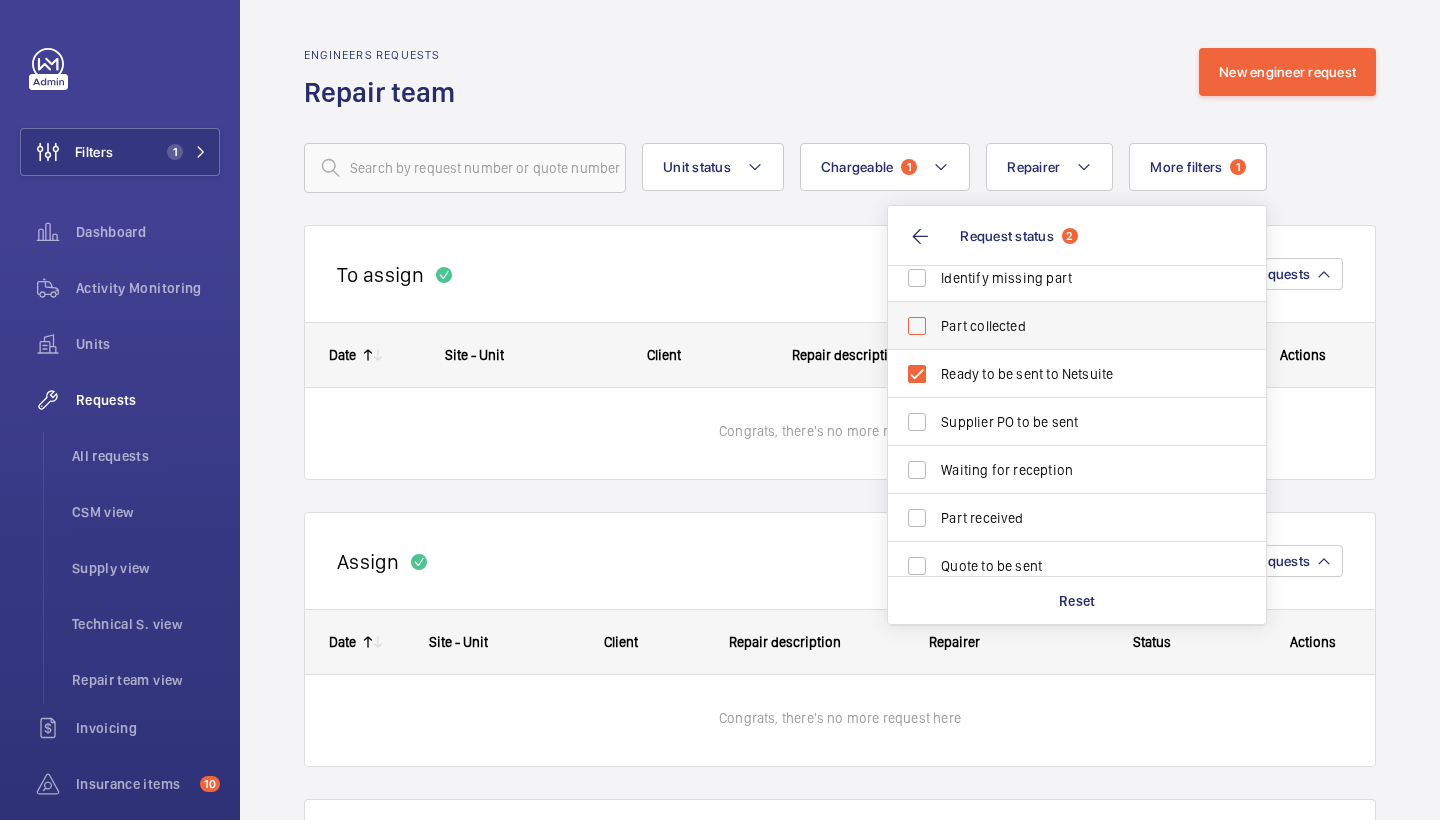checkbox on "false" 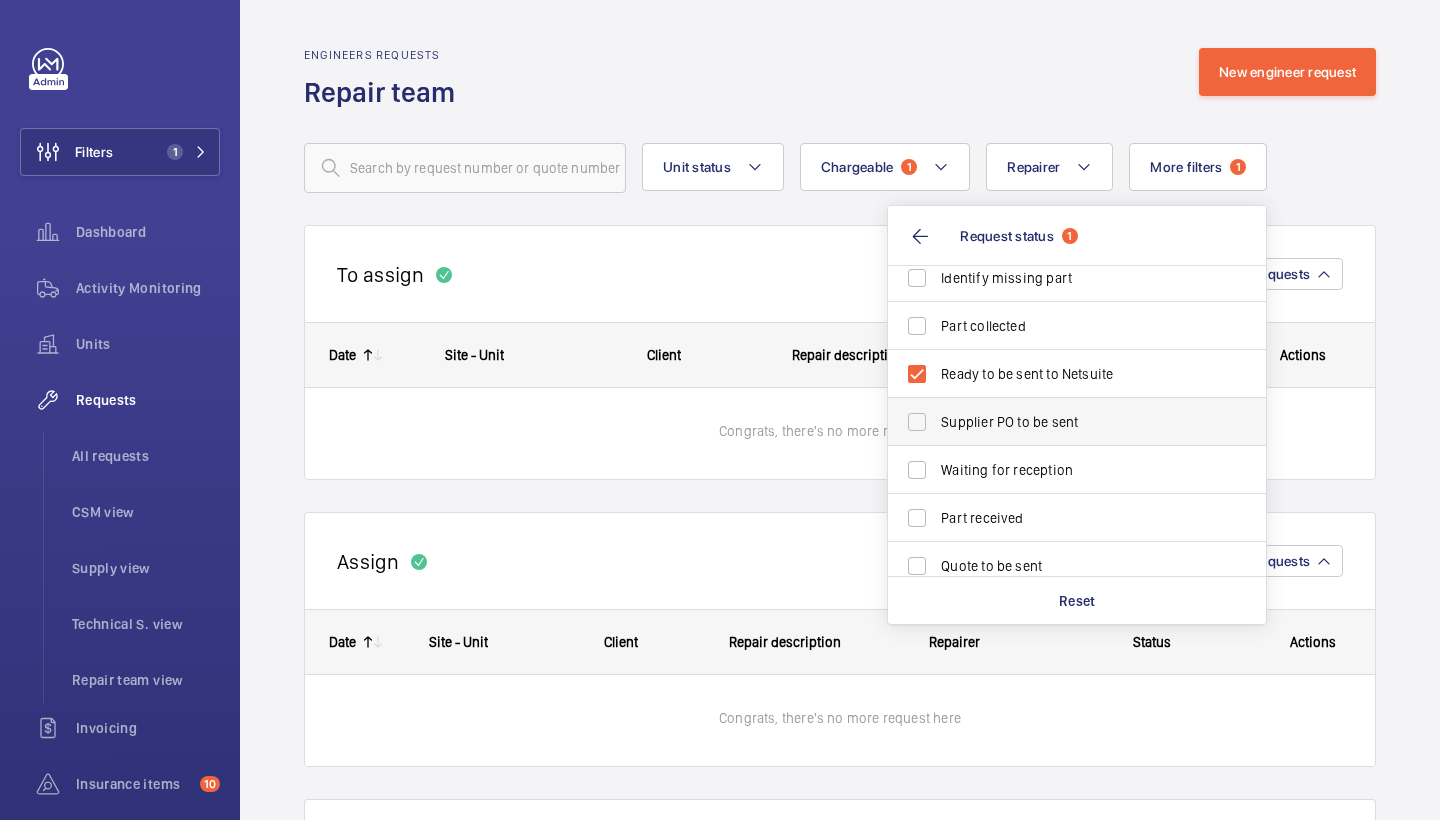 click on "Supplier PO to be sent" at bounding box center [1078, 422] 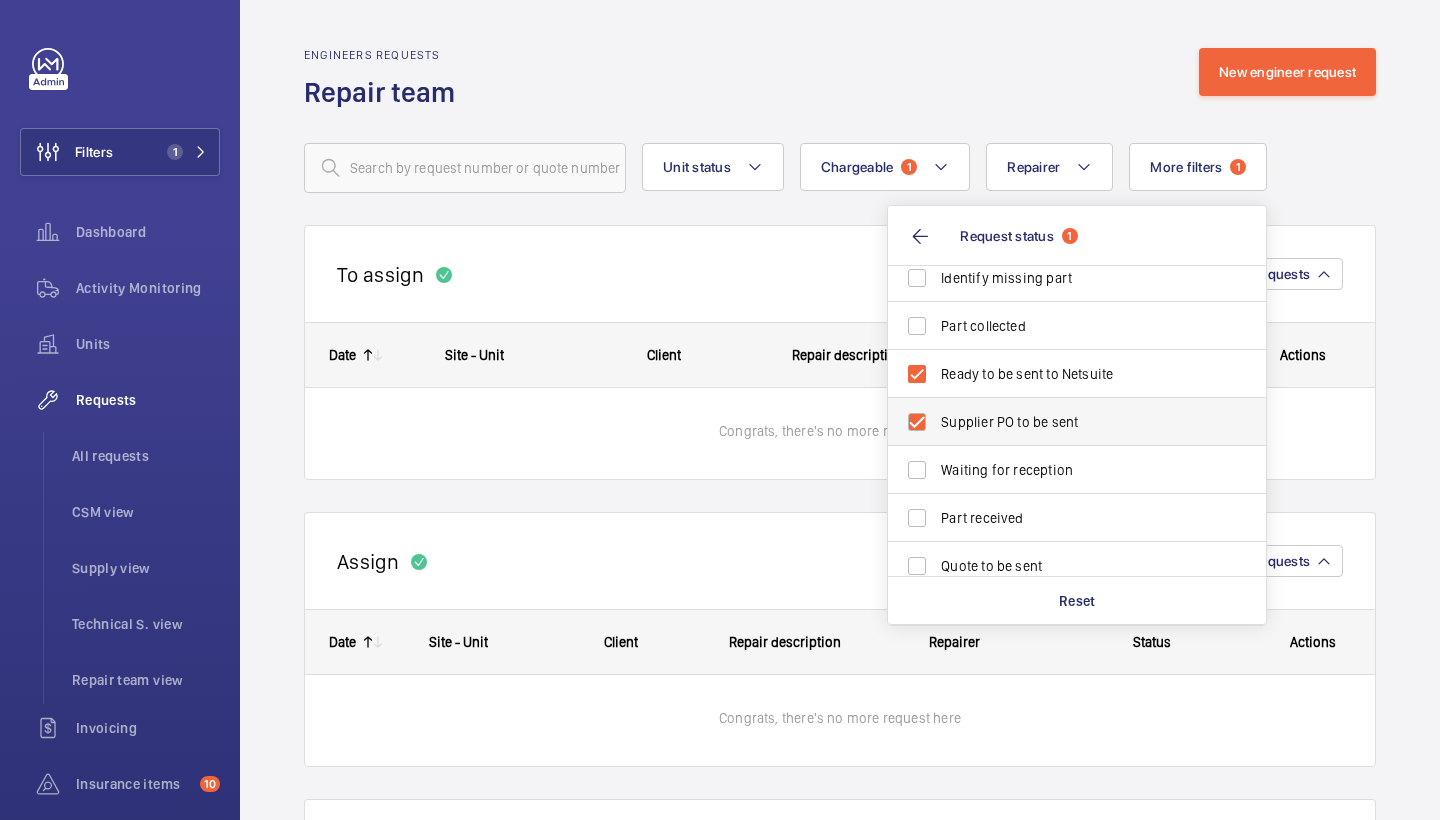checkbox on "true" 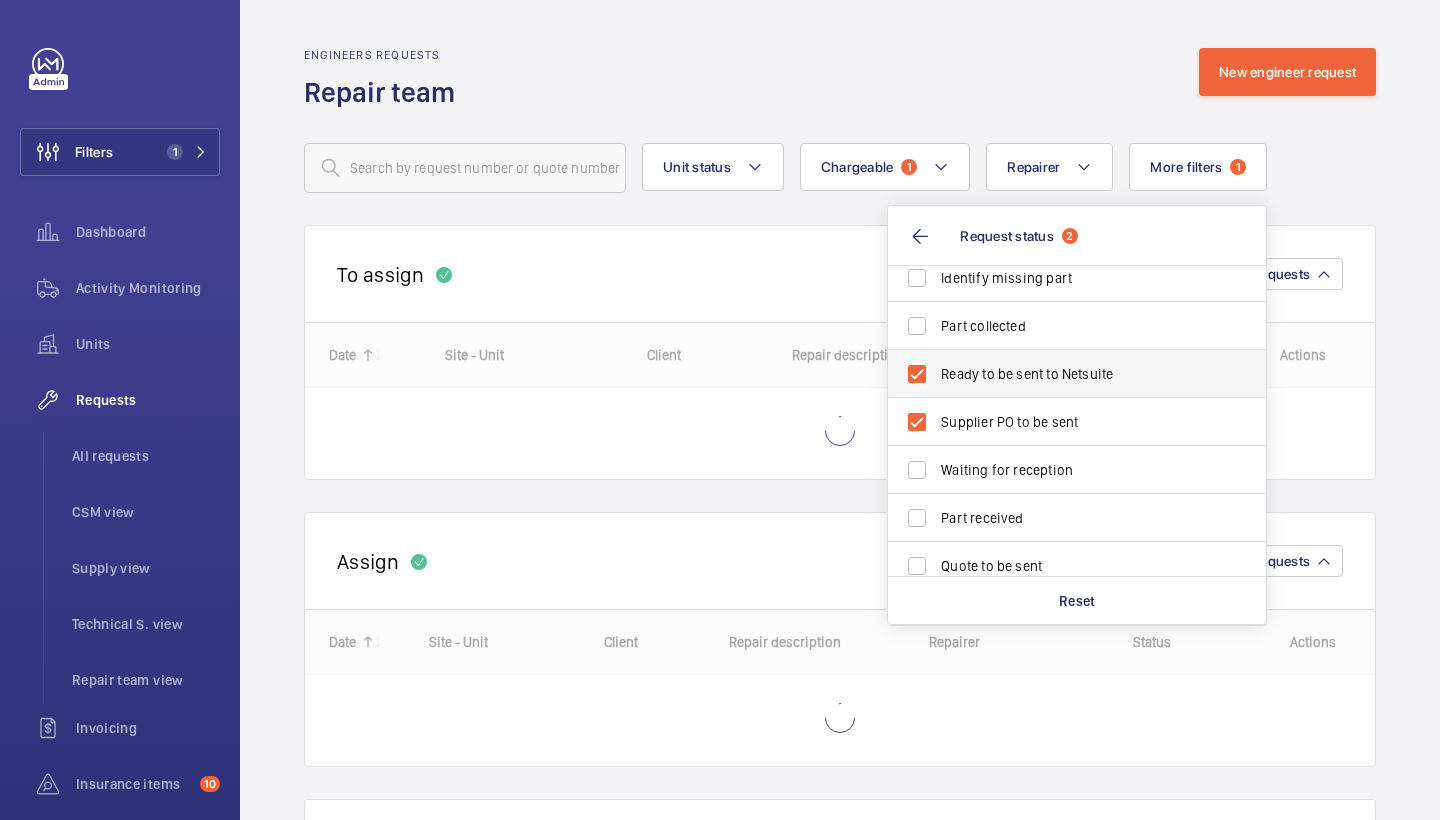 click on "Ready to be sent to Netsuite" at bounding box center (1078, 374) 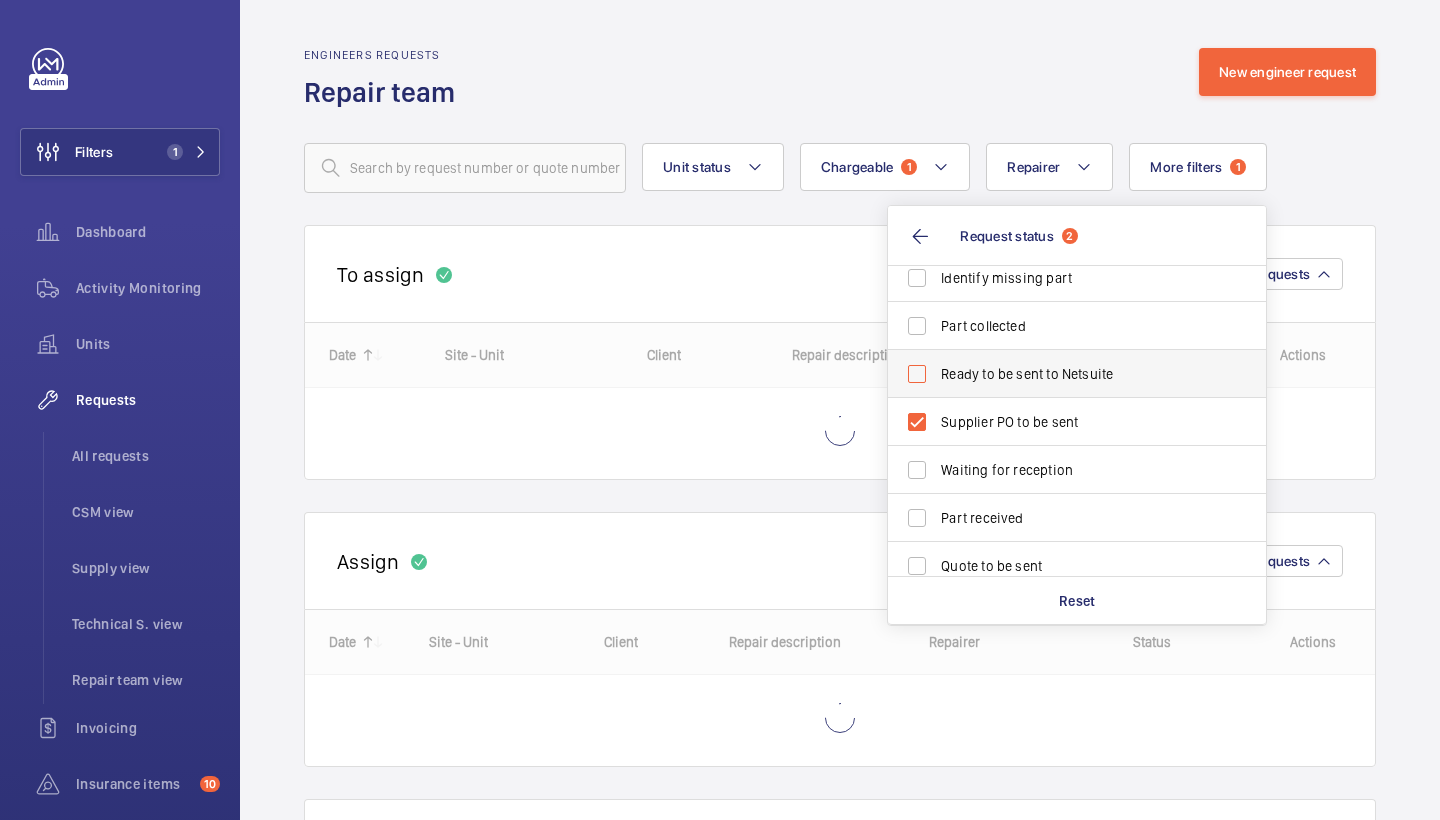 checkbox on "false" 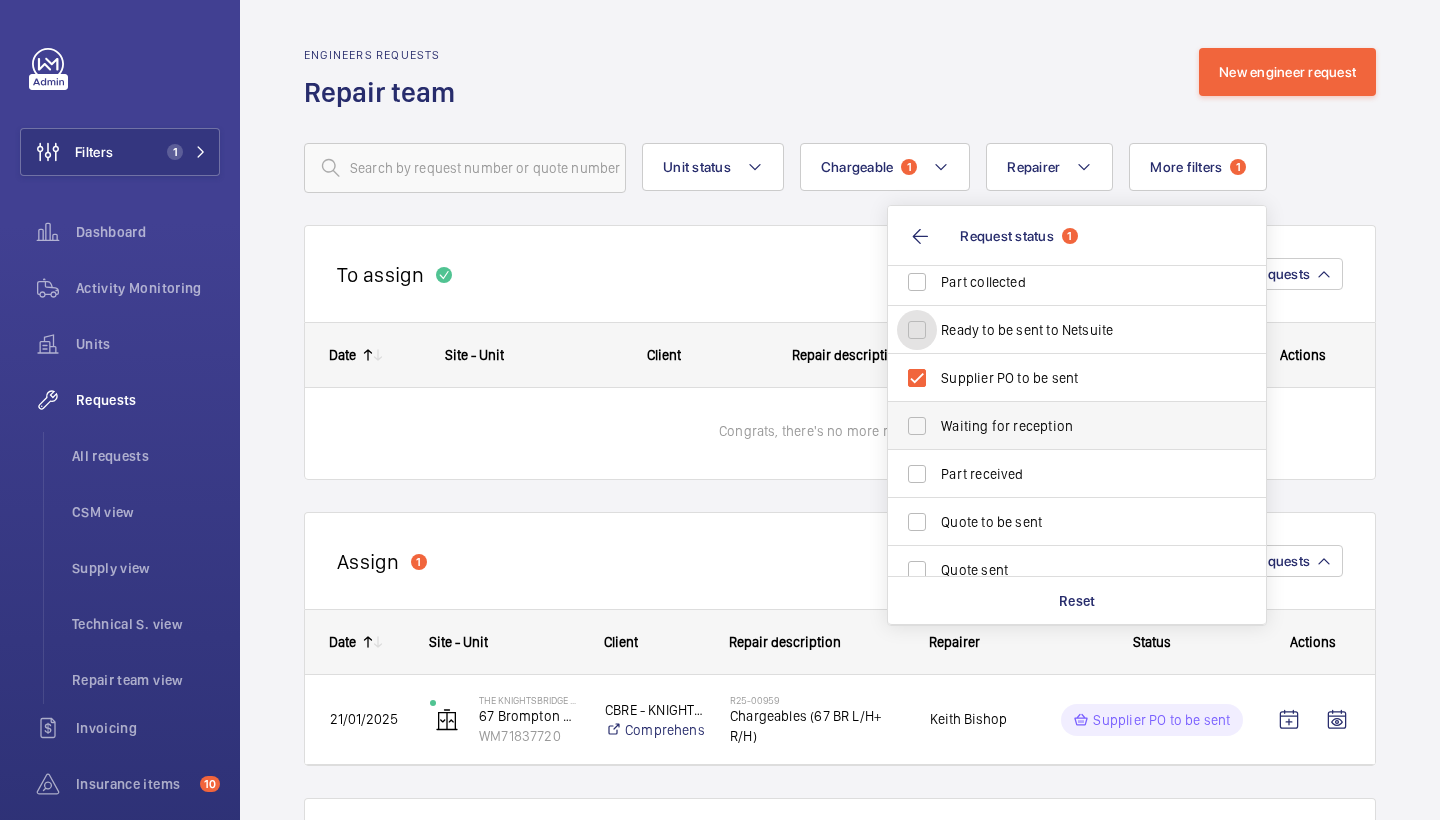 scroll, scrollTop: 108, scrollLeft: 0, axis: vertical 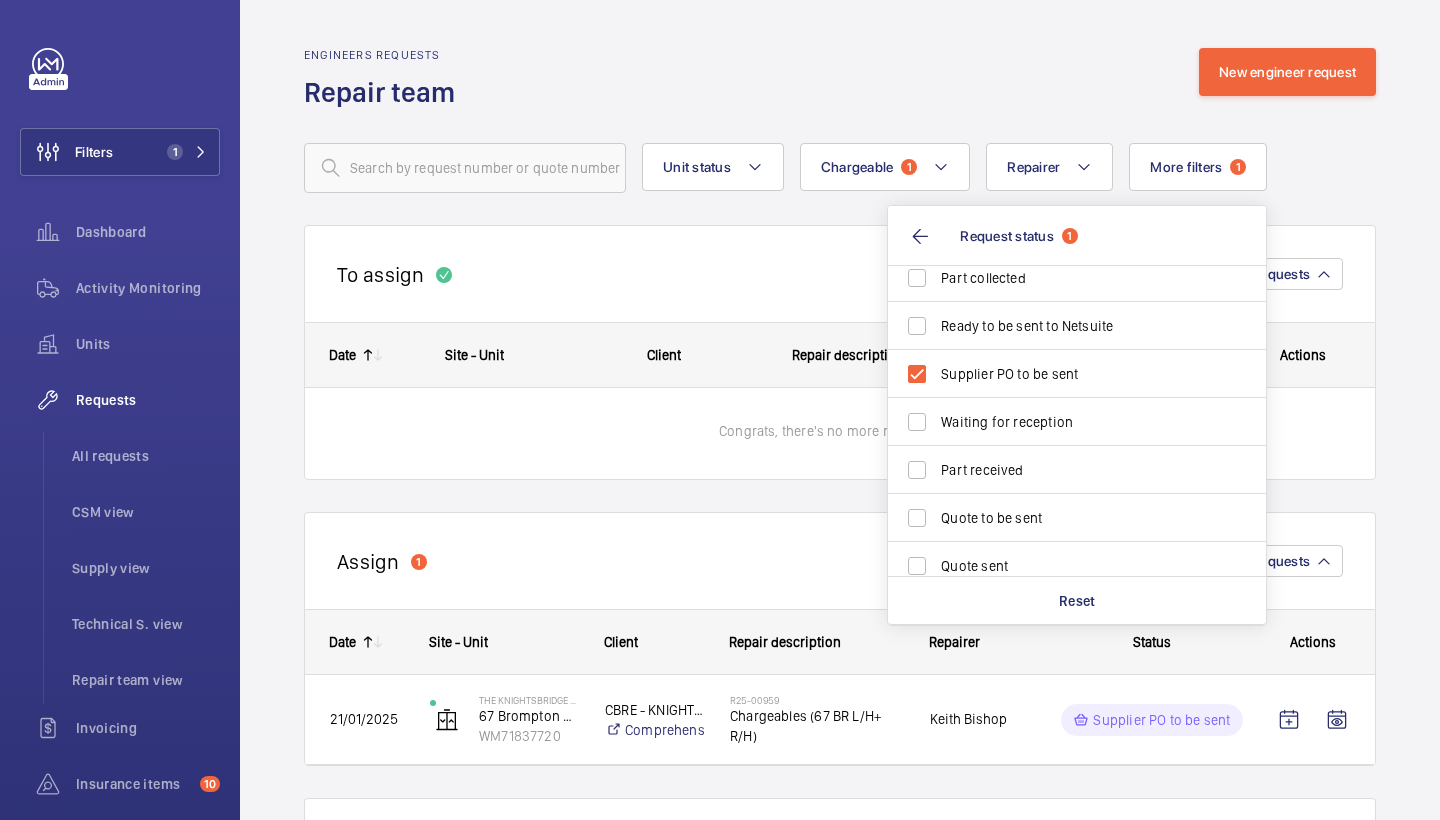 click on "Engineers requests  Repair team  New engineer request  Unit status Chargeable 1 Repairer More filters  1  Request status  1 Cost to be estimated Identify missing part Part collected Ready to be sent to Netsuite Supplier PO to be sent Waiting for reception Part received Quote to be sent Quote sent Verify client PO Visit to be done Visit to be verified Reset Device type To assign Mask requests
Date
Site - Unit" 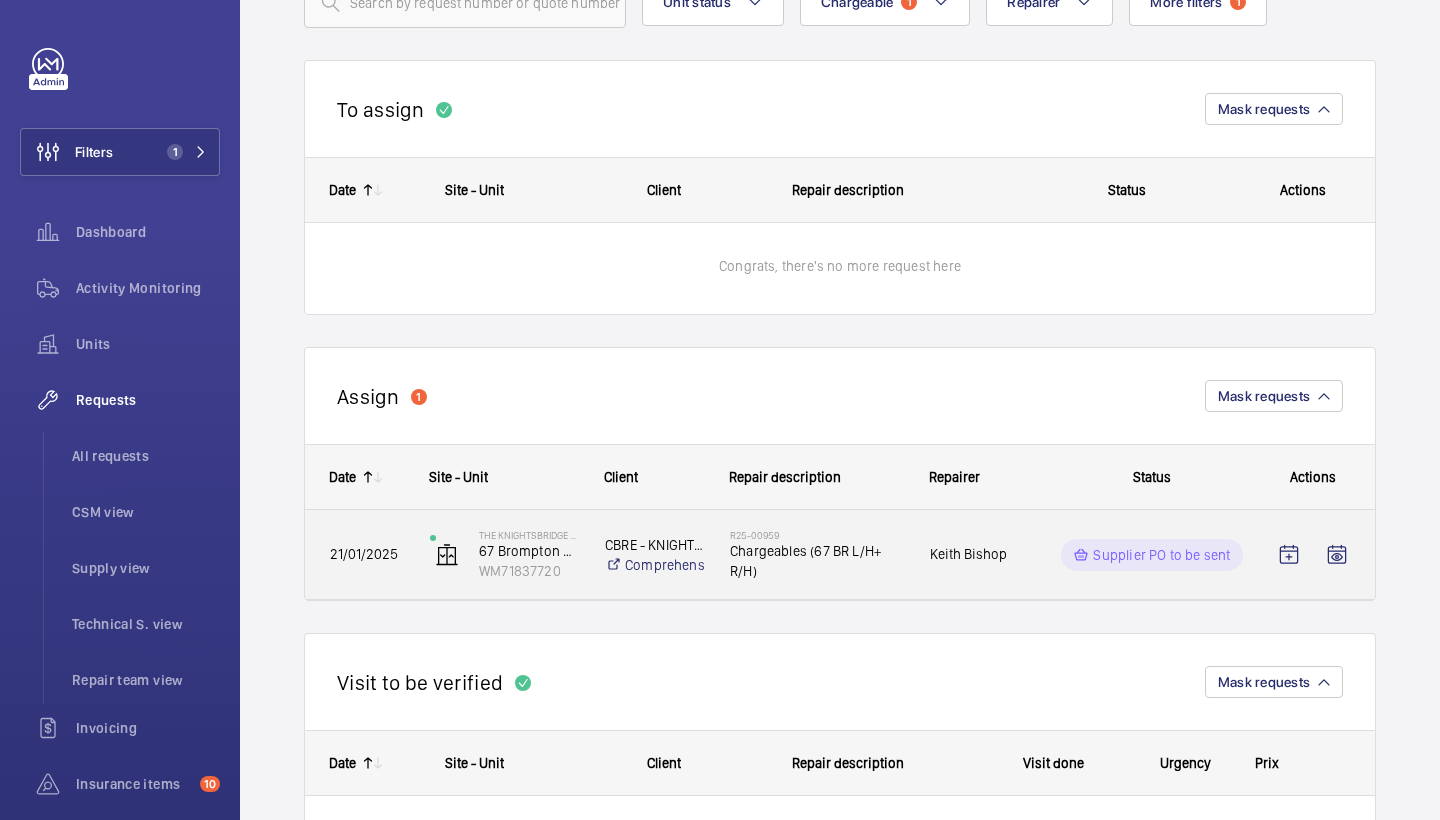 scroll, scrollTop: 281, scrollLeft: 0, axis: vertical 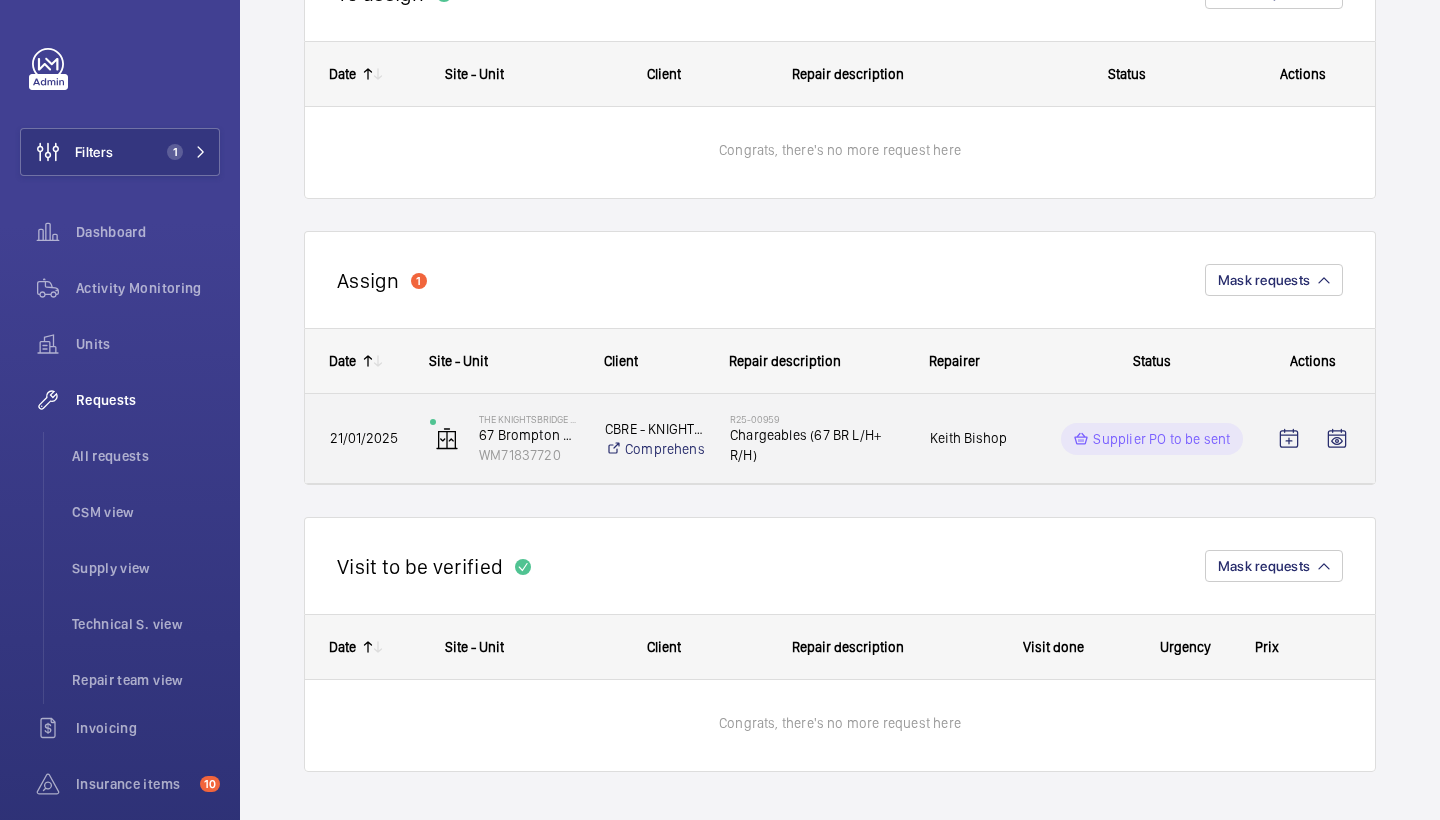 click on "R25-00959   Chargeables (67 BR L/H+ R/H)" 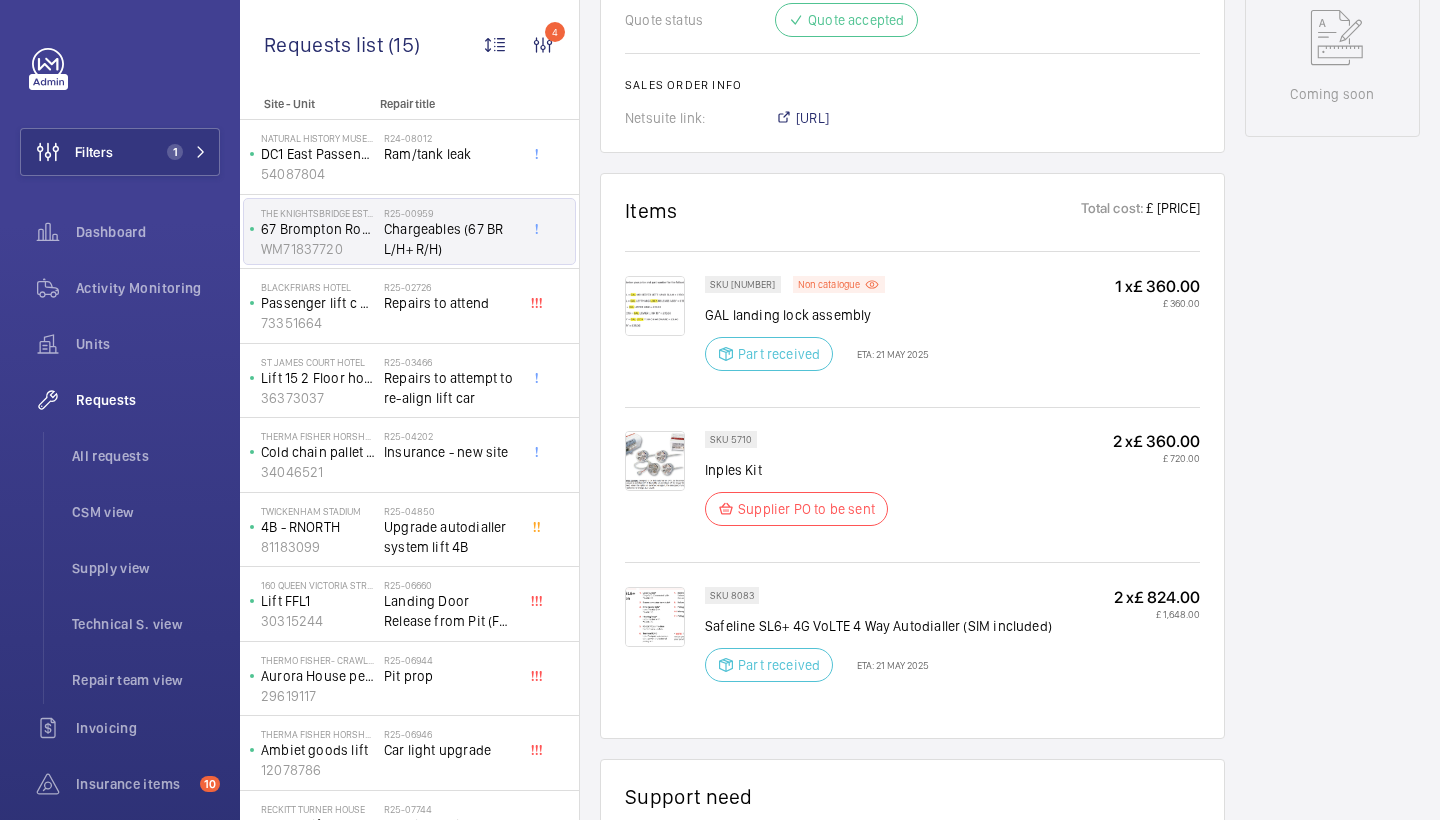 scroll, scrollTop: 1080, scrollLeft: 0, axis: vertical 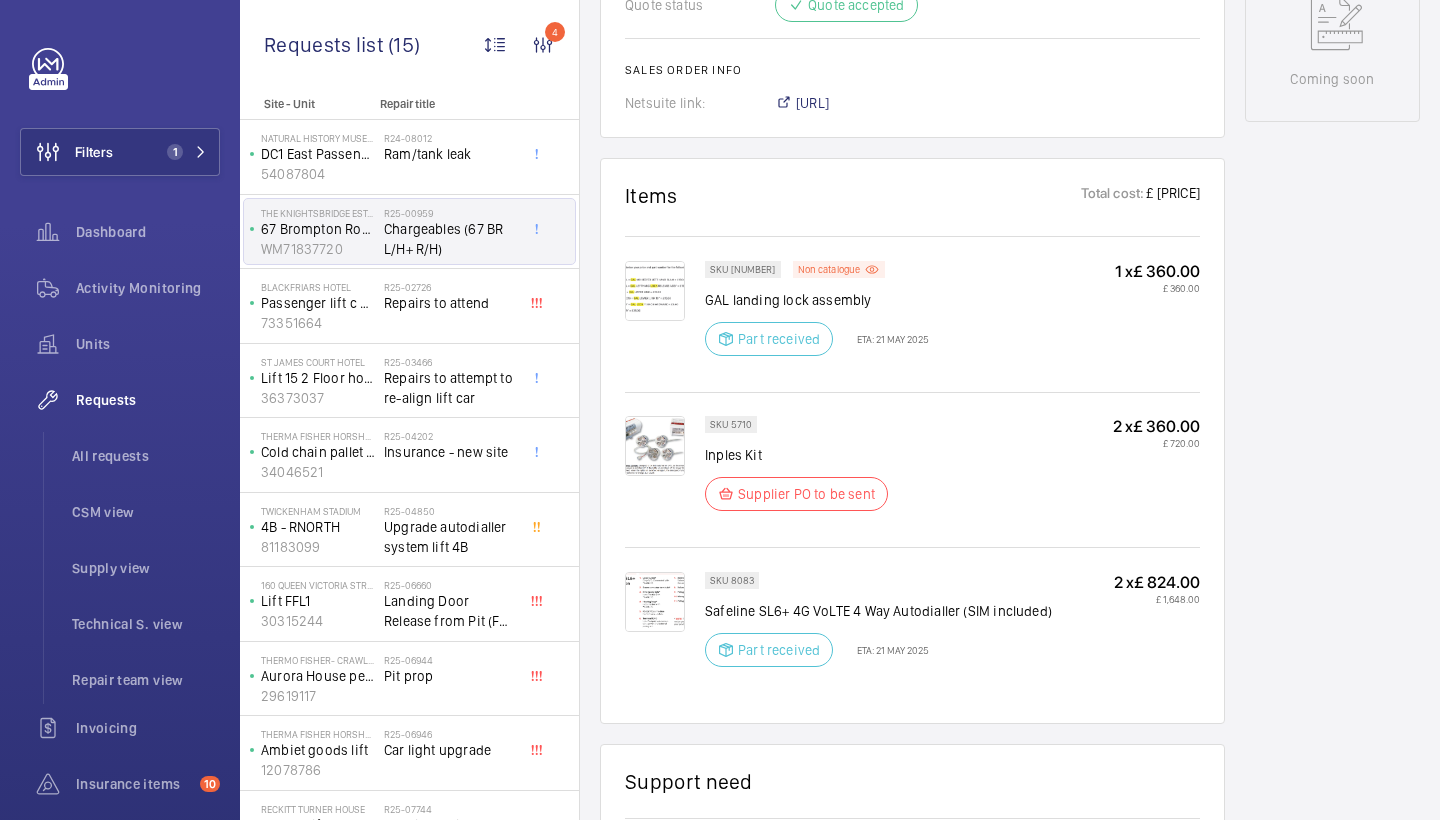 click 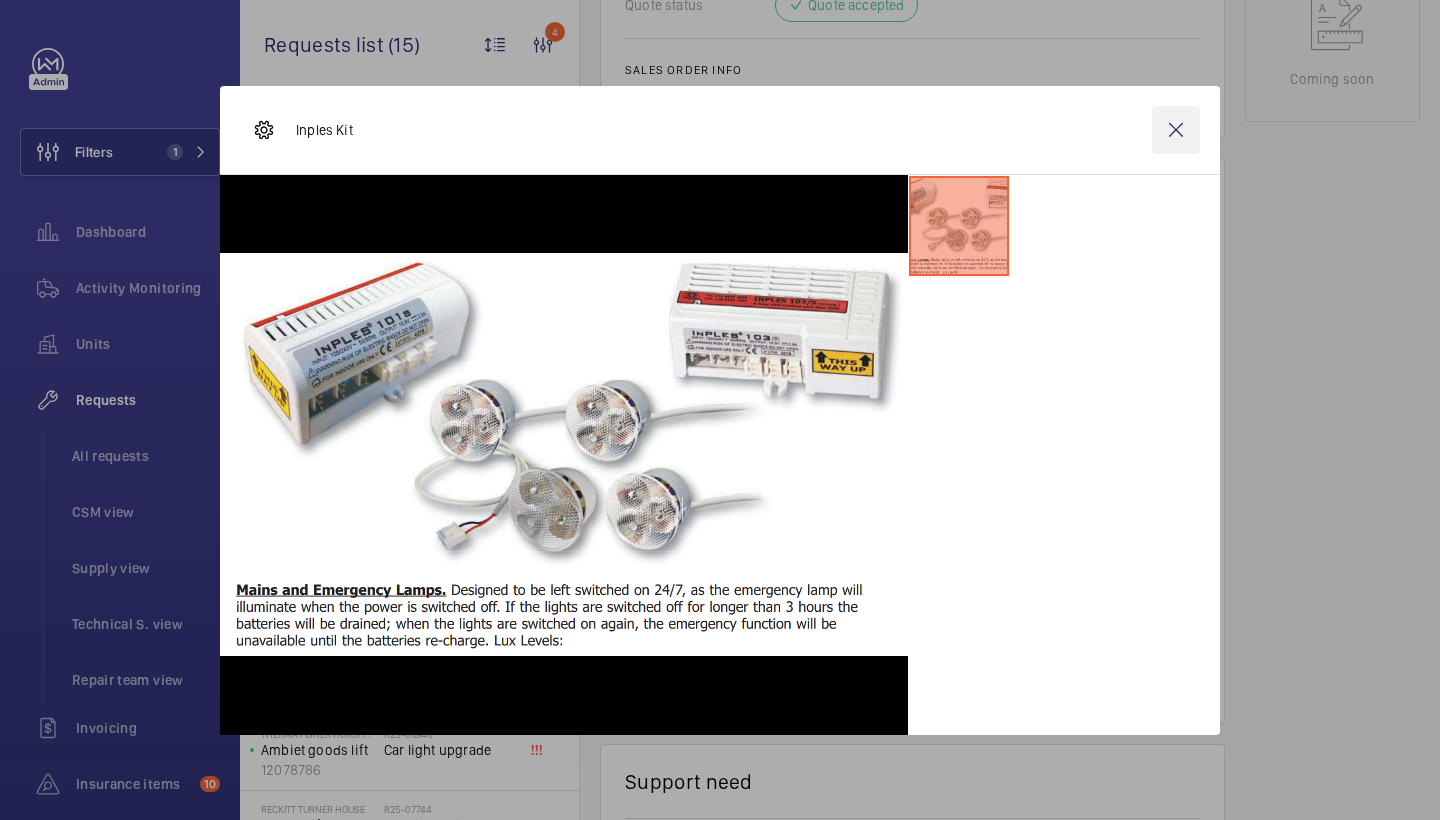 click at bounding box center (1176, 130) 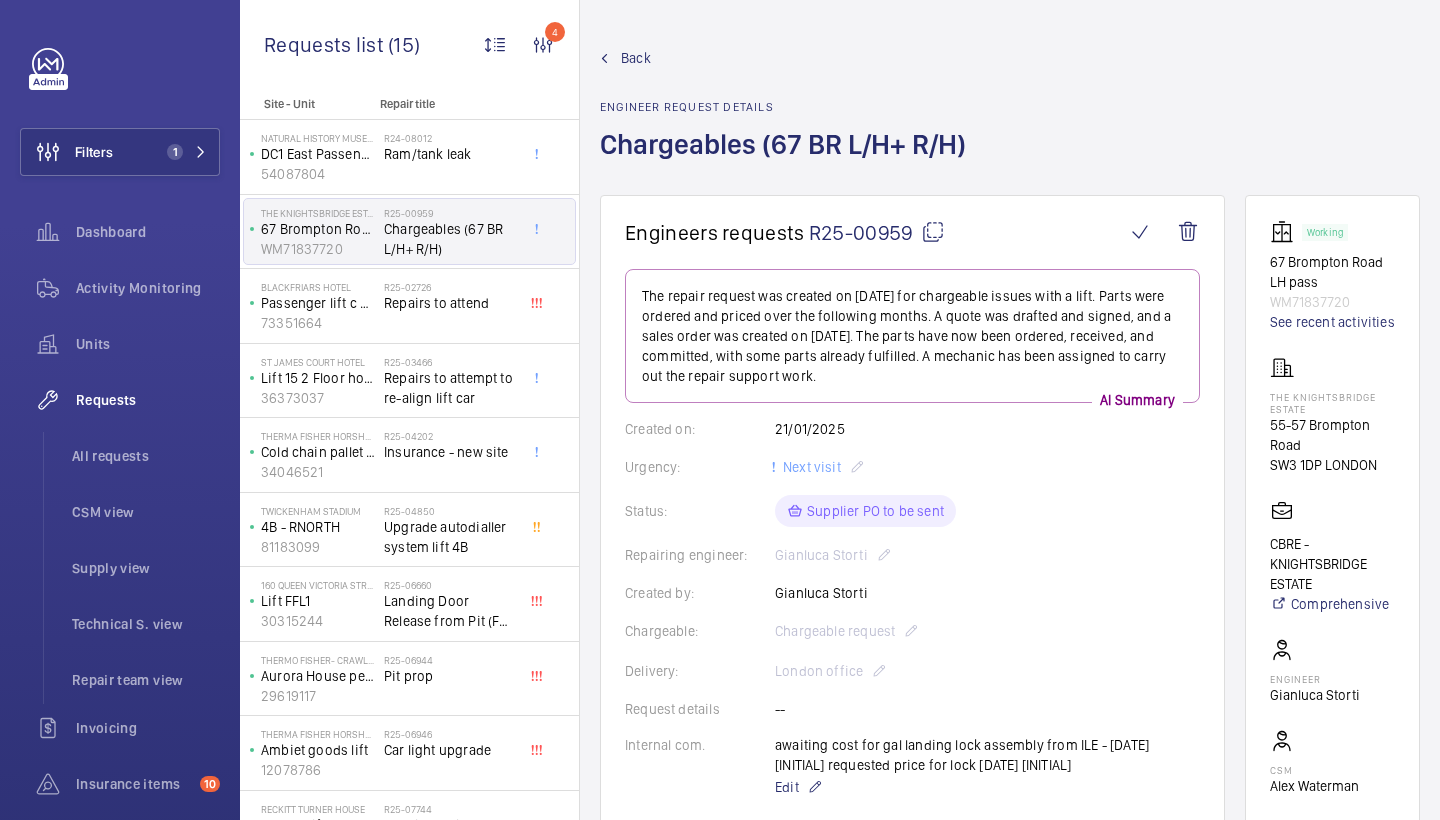 scroll, scrollTop: 0, scrollLeft: 0, axis: both 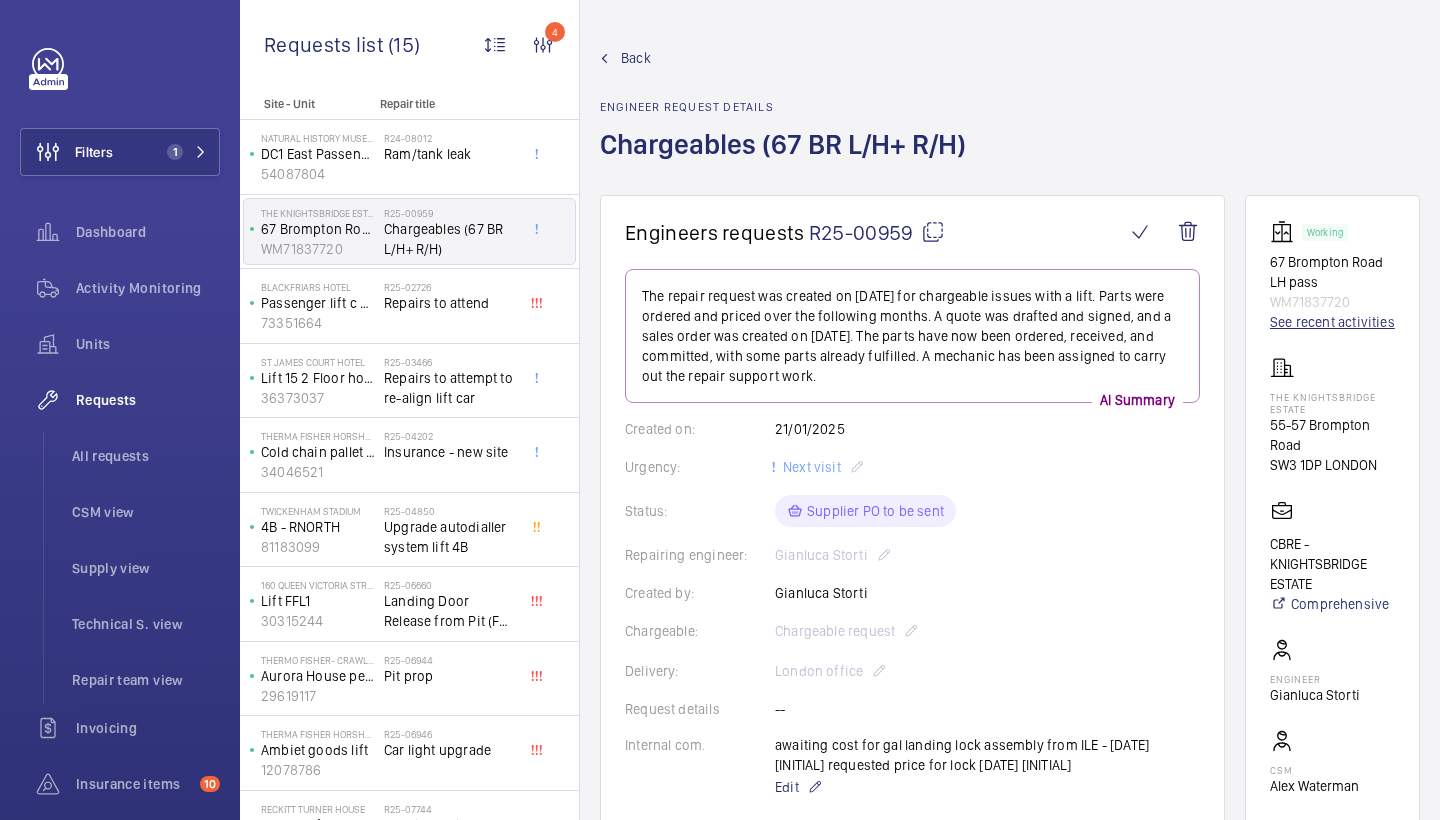 click on "See recent activities" 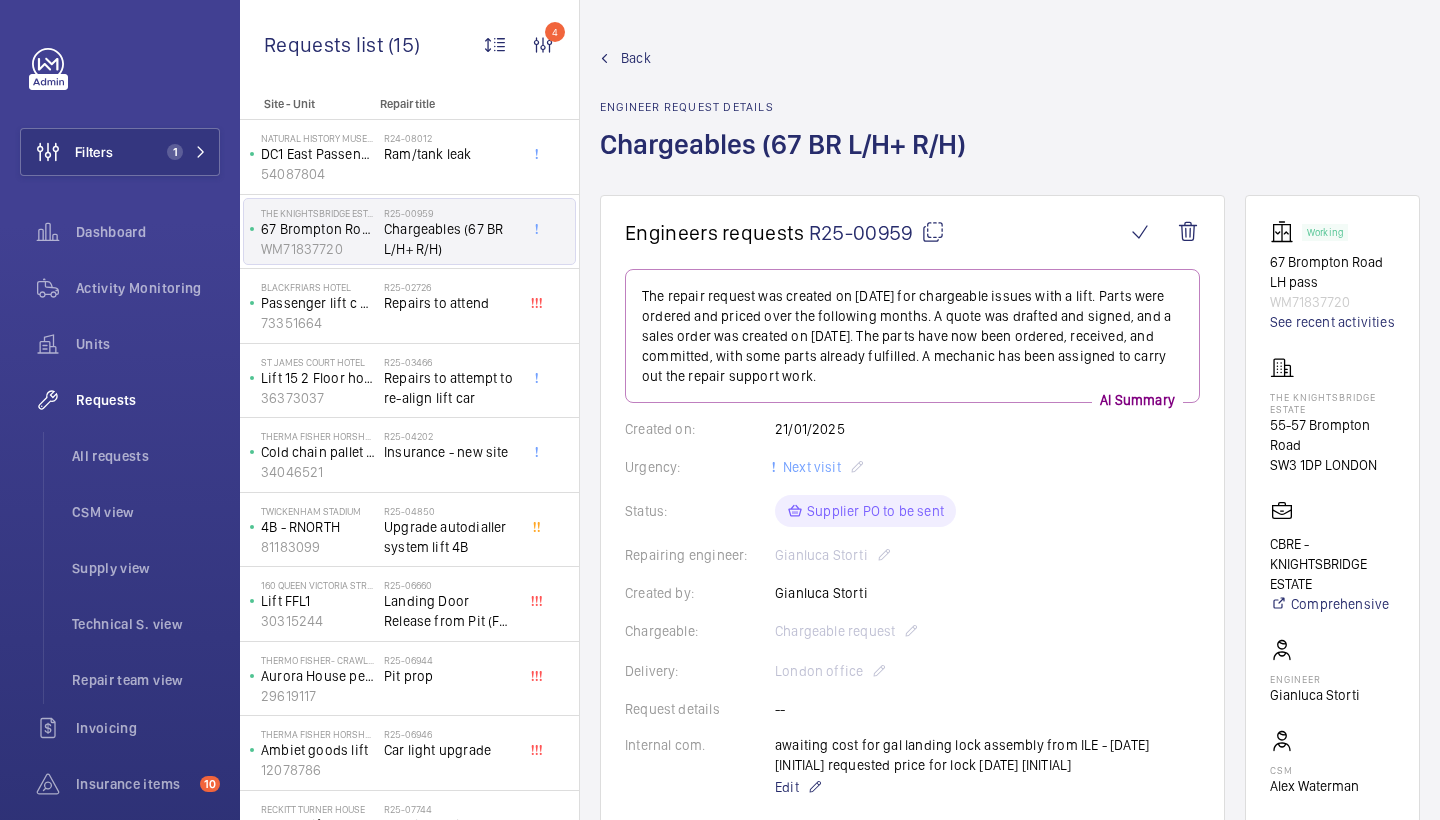 click on "Back" 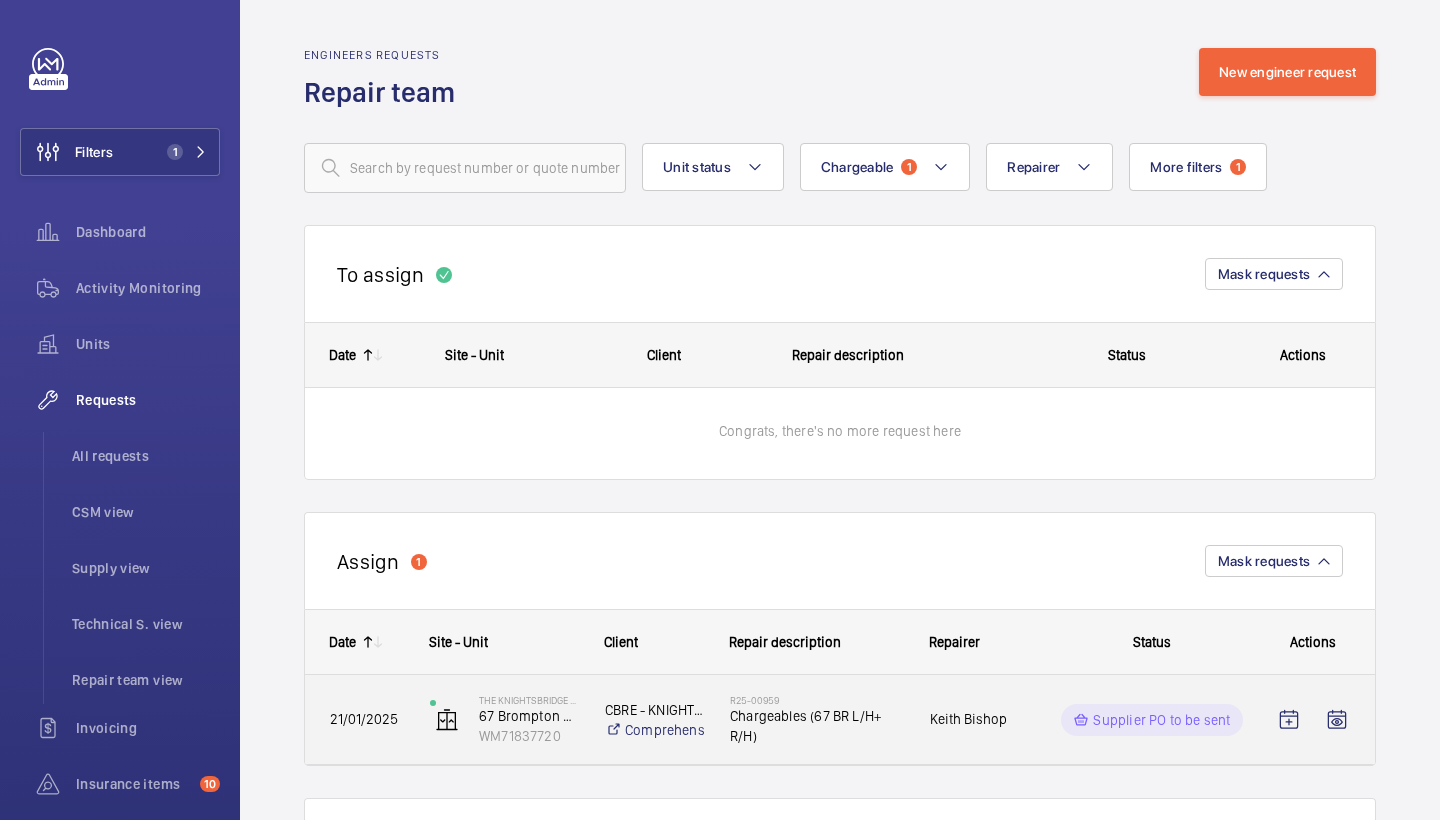 click on "Chargeables (67 BR L/H+ R/H)" 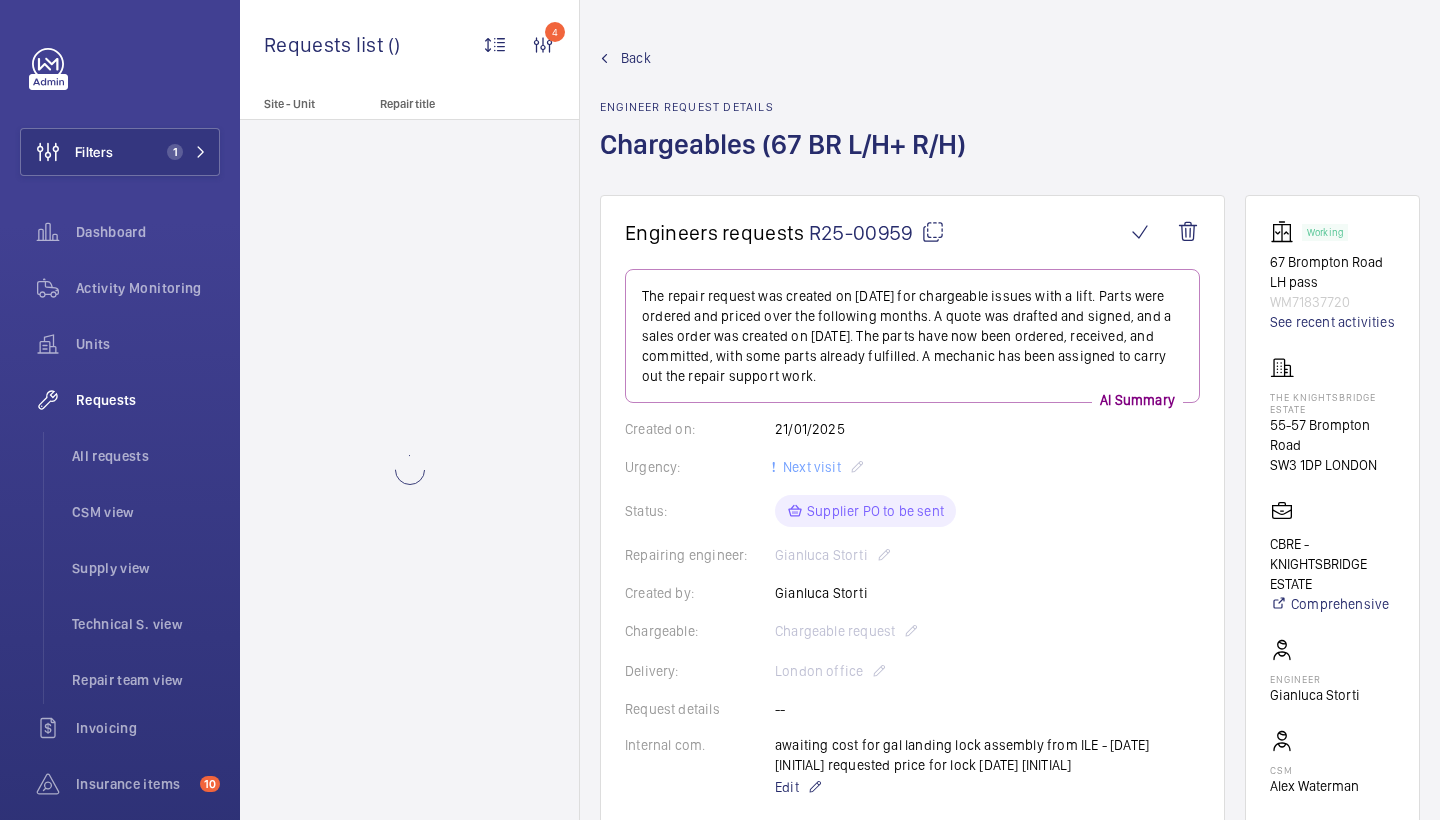 click 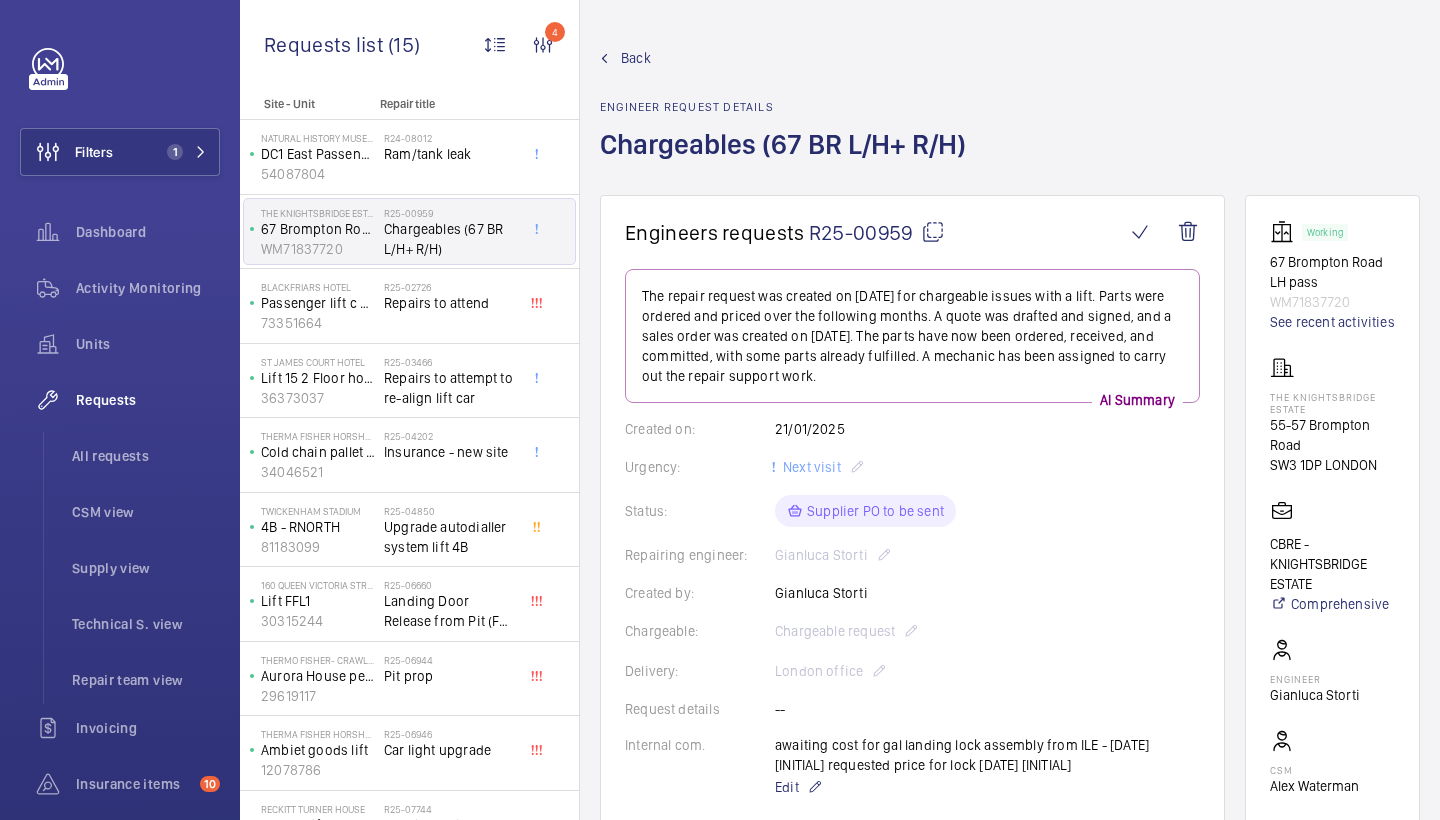 click on "Back" 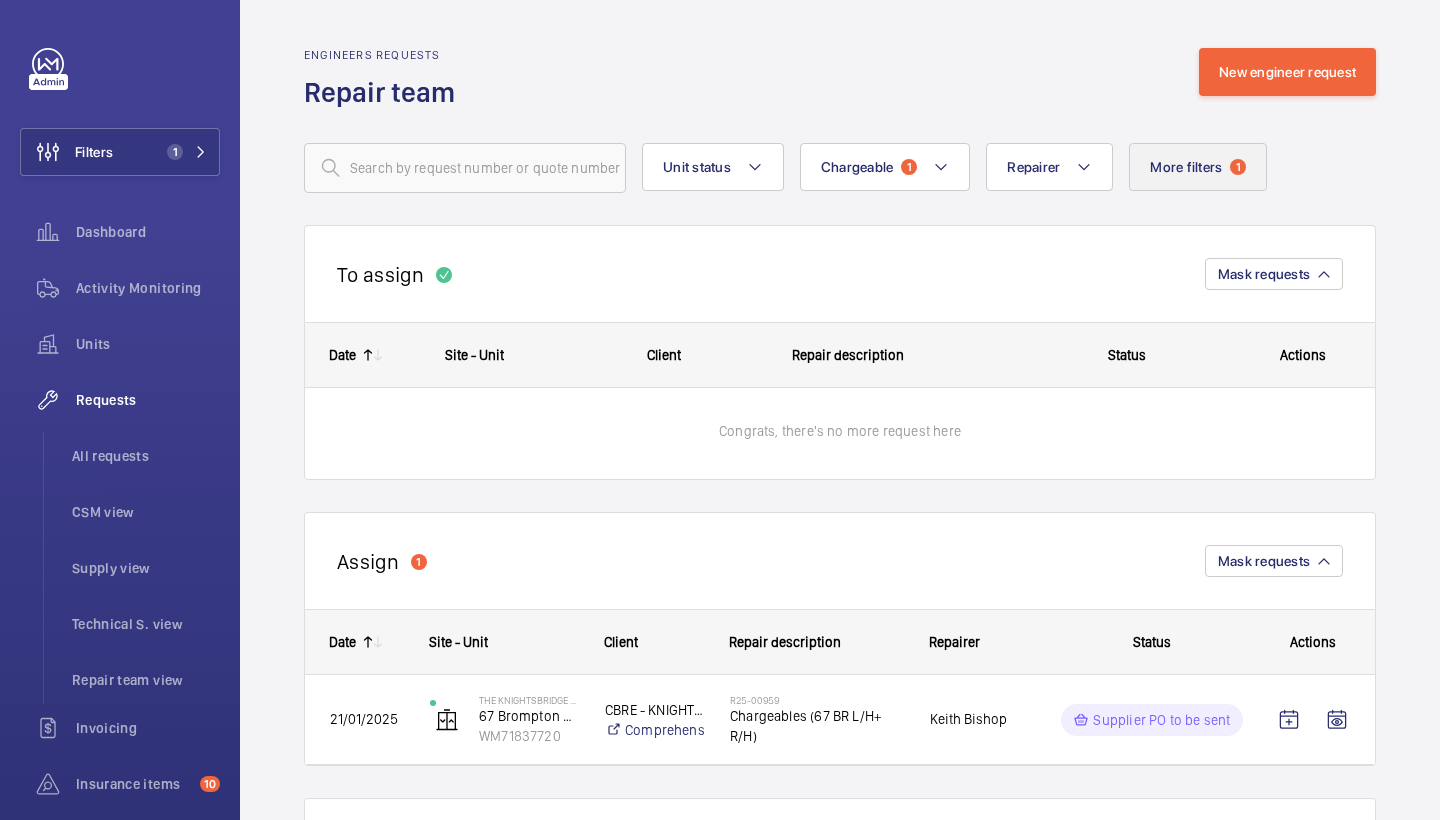 click on "More filters" 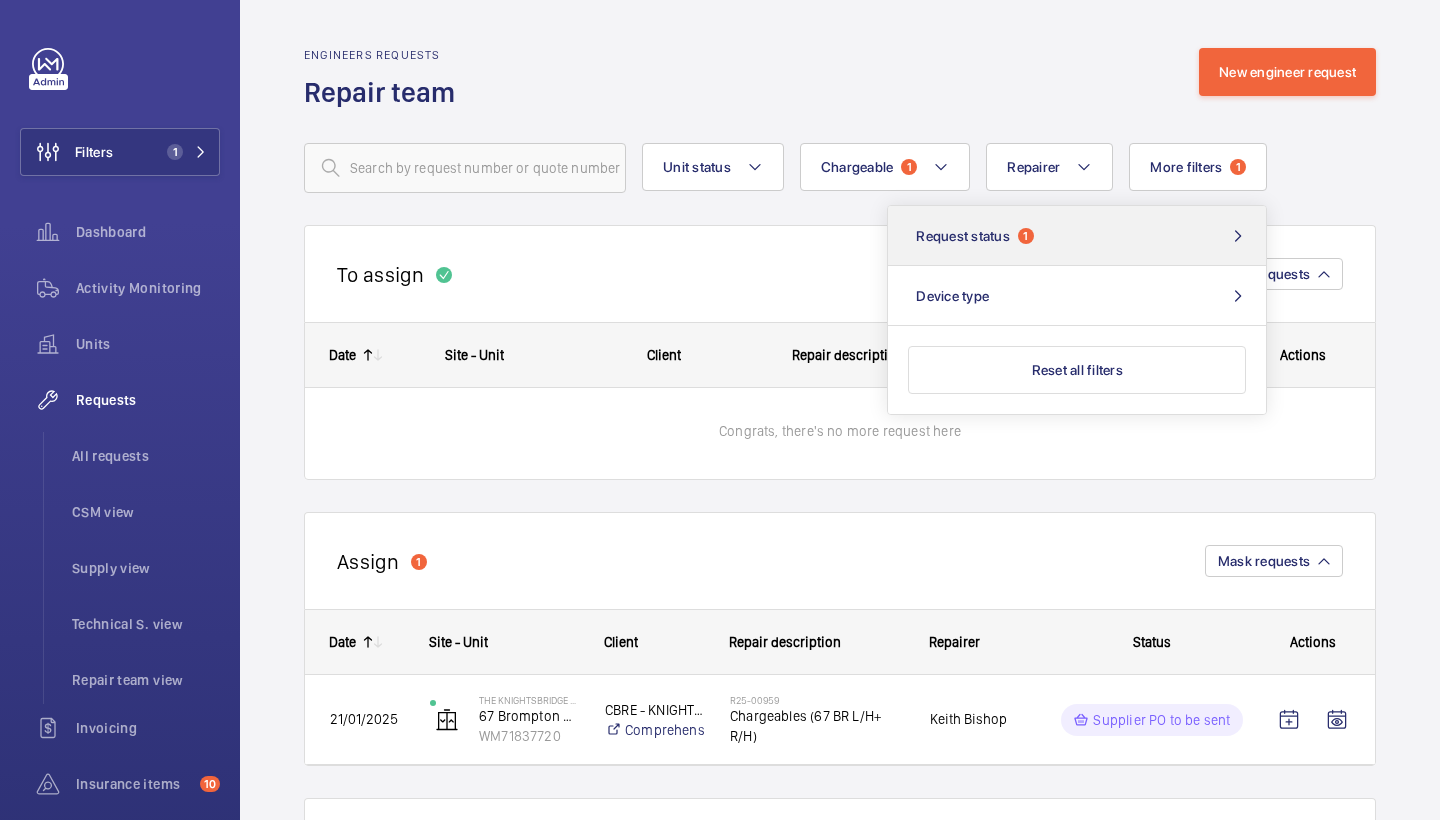 click on "Request status  1" 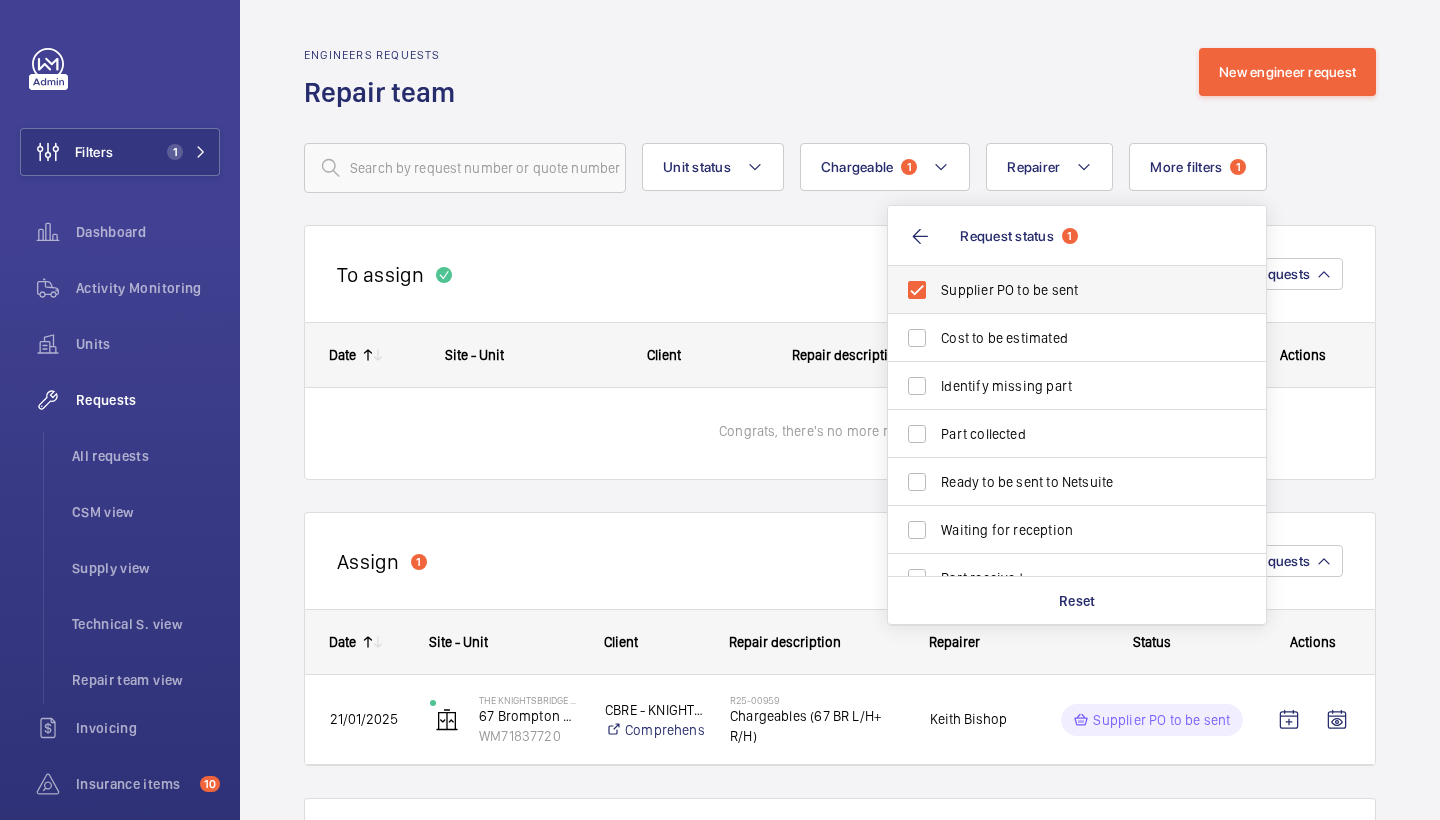click on "Supplier PO to be sent" at bounding box center [1078, 290] 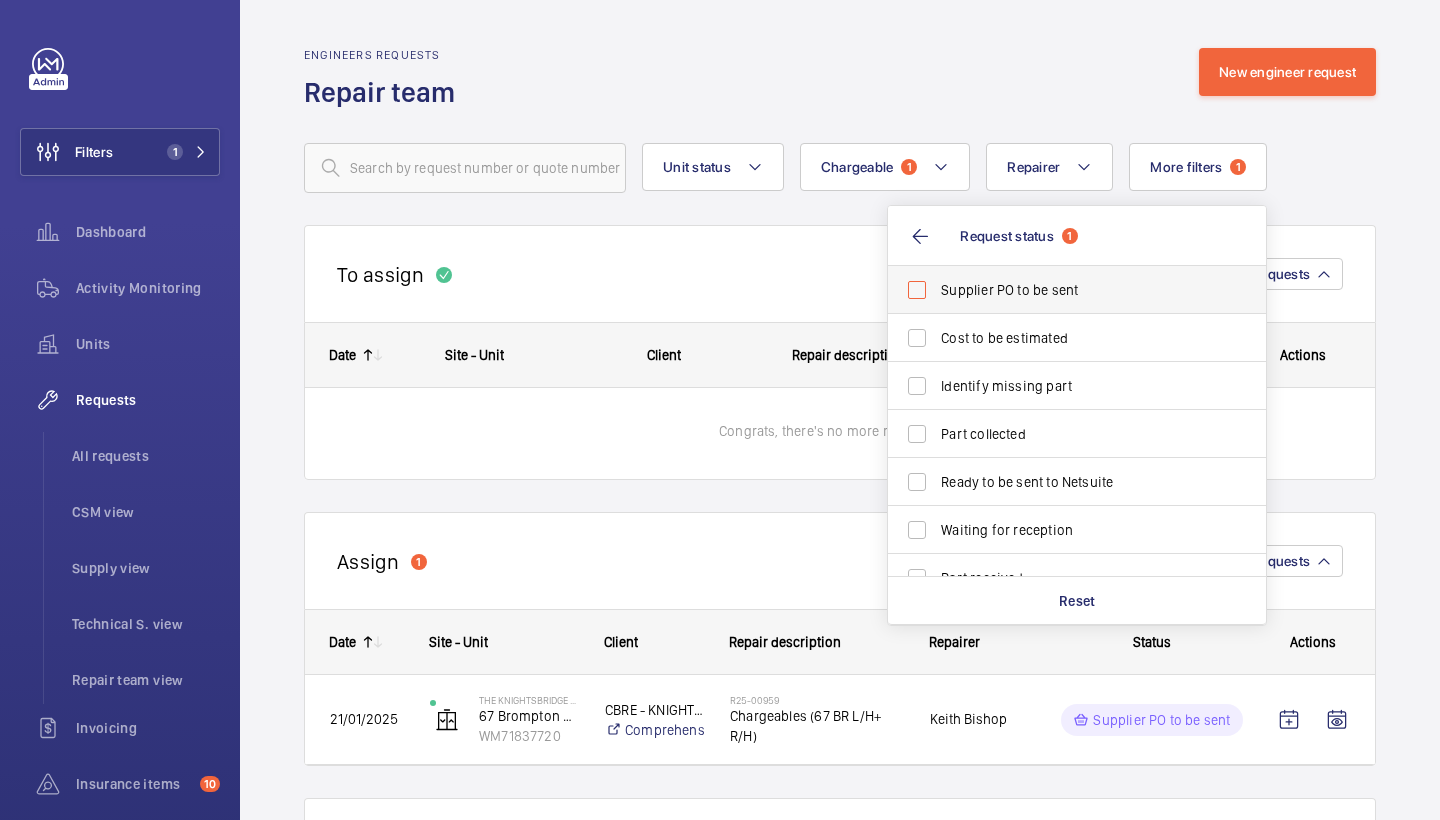 checkbox on "false" 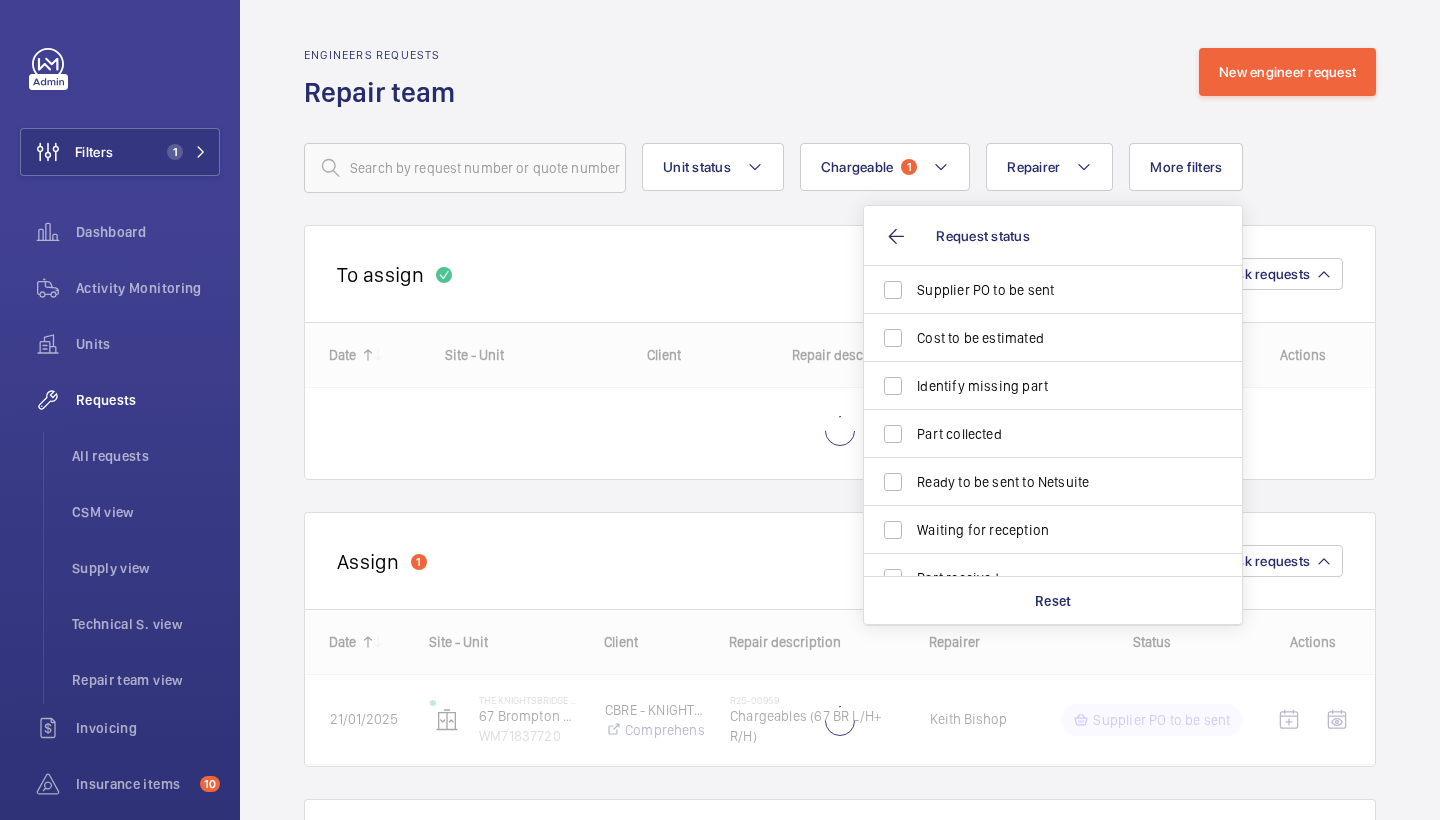 click on "Unit status Chargeable 1 Repairer More filters Request status Supplier PO to be sent Cost to be estimated Identify missing part Part collected Ready to be sent to Netsuite Waiting for reception Part received Quote to be sent Quote sent Verify client PO Visit to be done Visit to be verified Reset Device type" 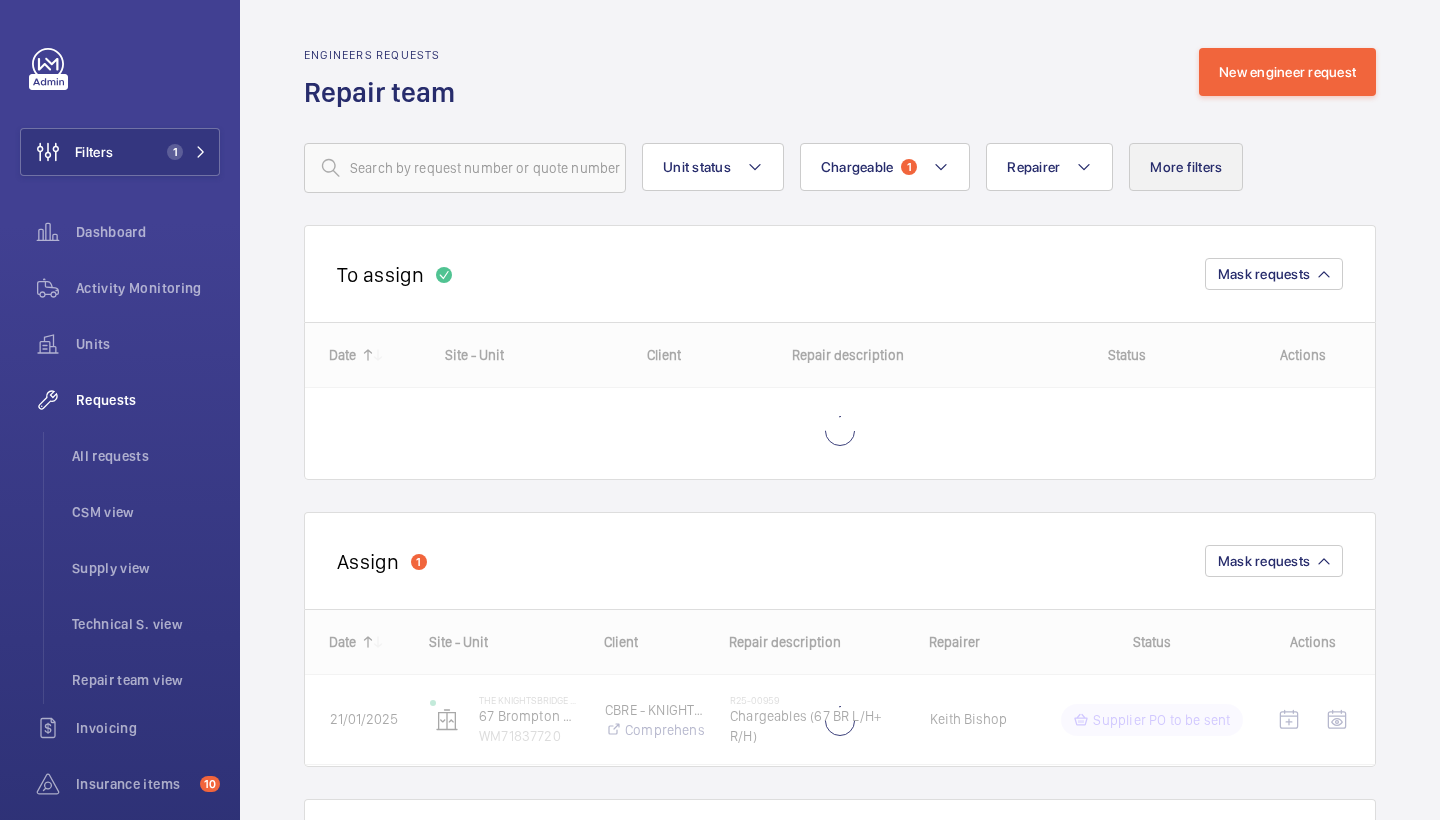 click on "More filters" 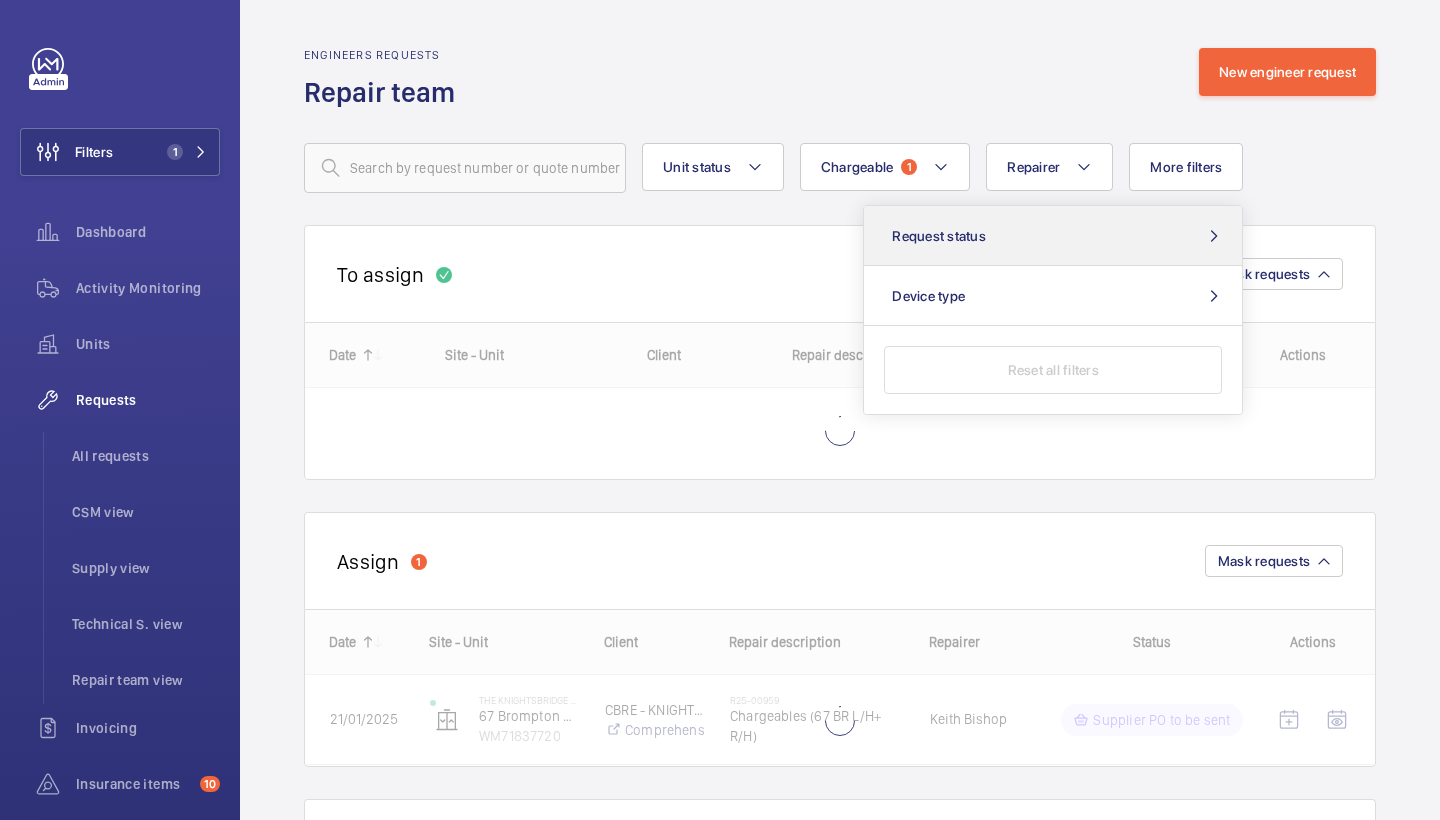 click on "Request status" 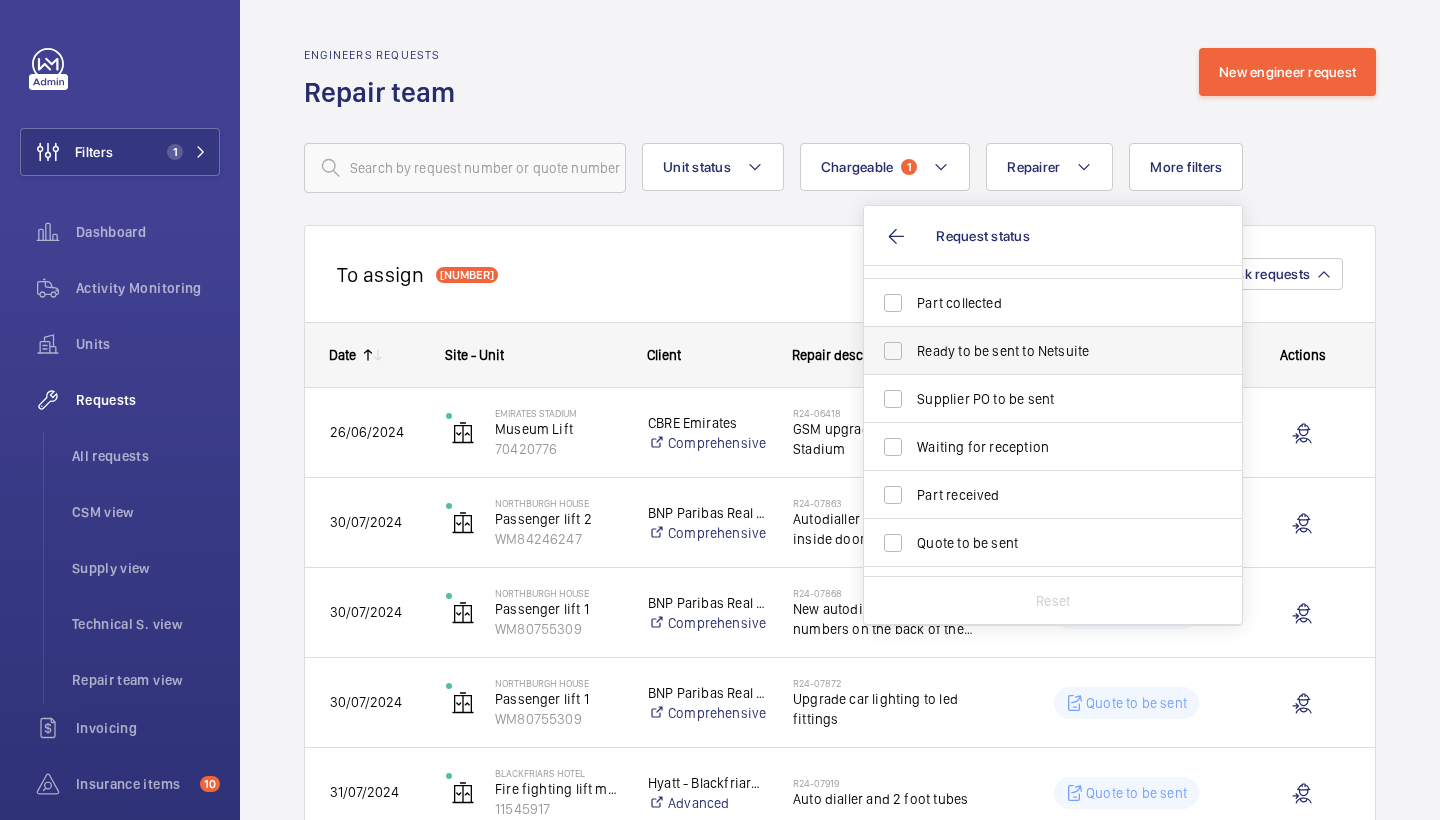 scroll, scrollTop: 88, scrollLeft: 0, axis: vertical 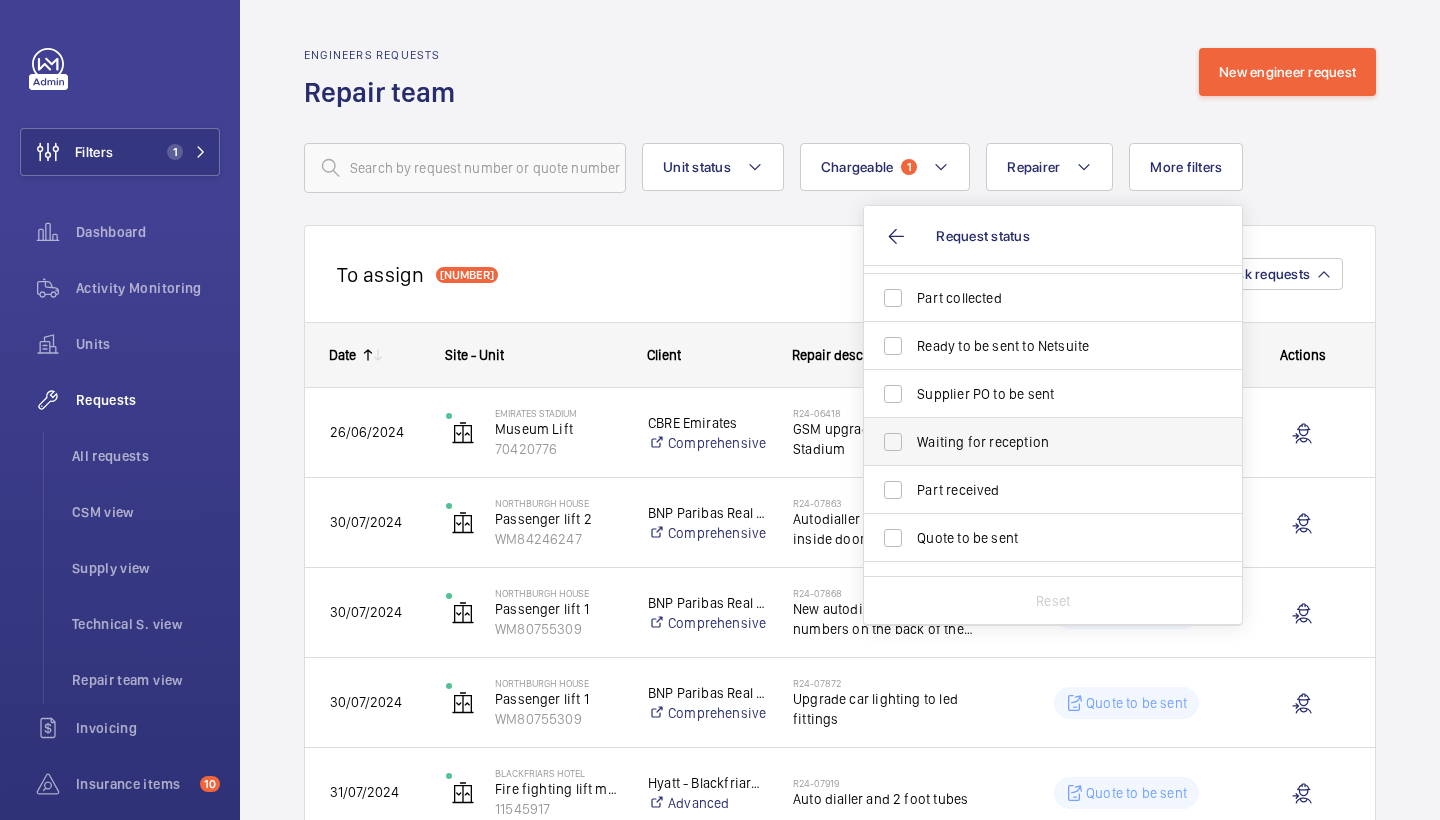 click on "Waiting for reception" at bounding box center [1038, 442] 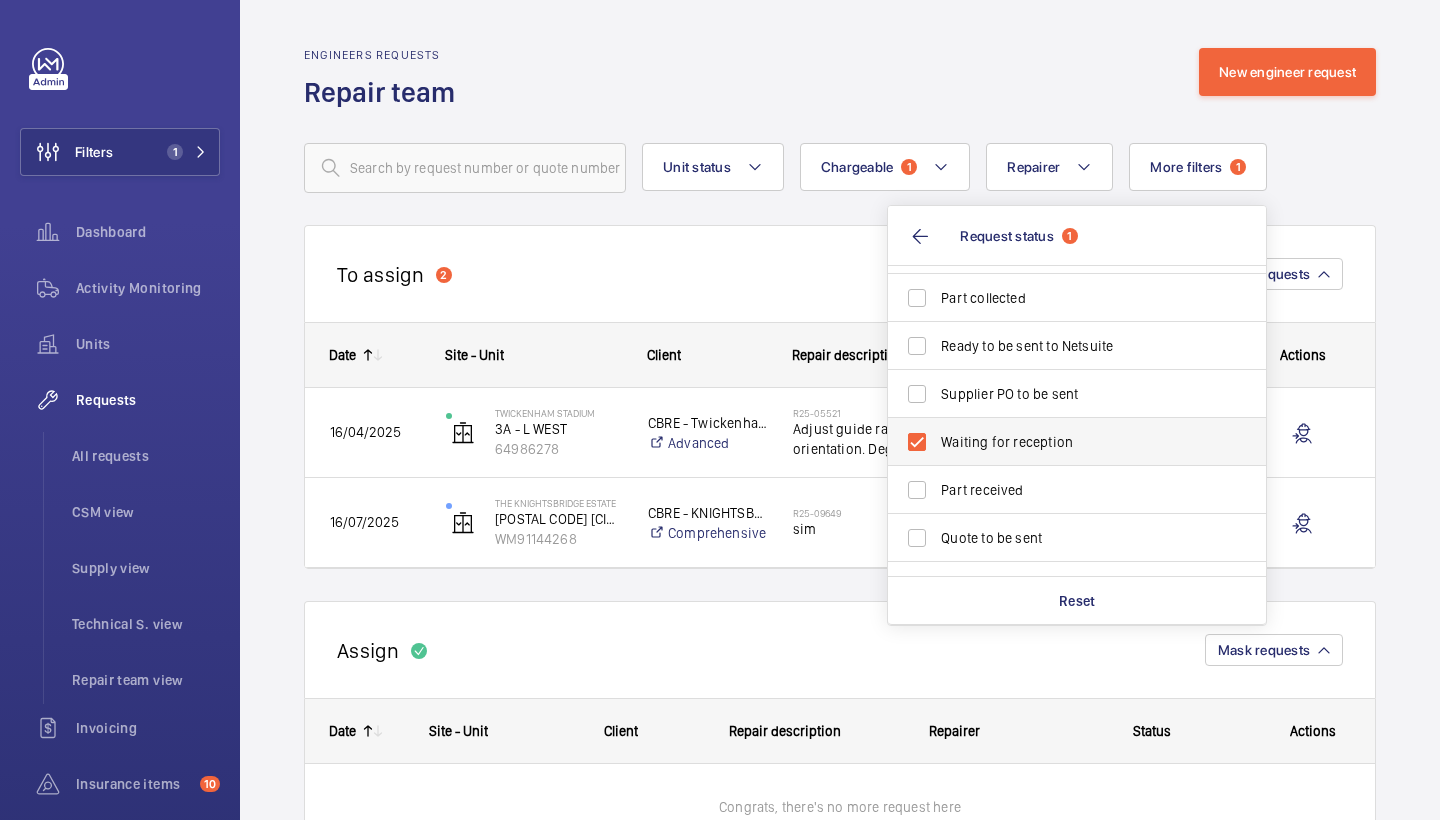 click on "Waiting for reception" at bounding box center [1078, 442] 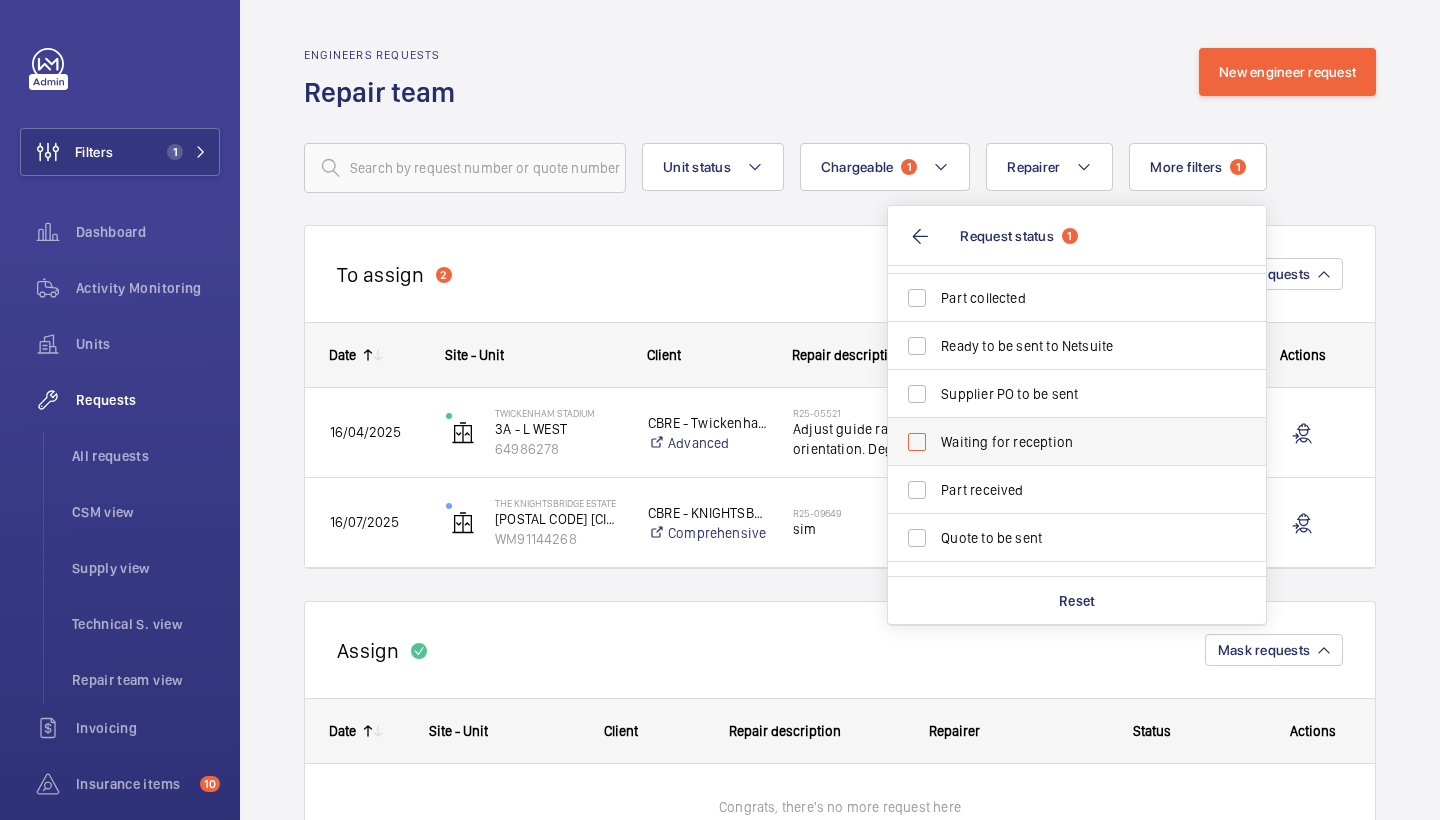 checkbox on "false" 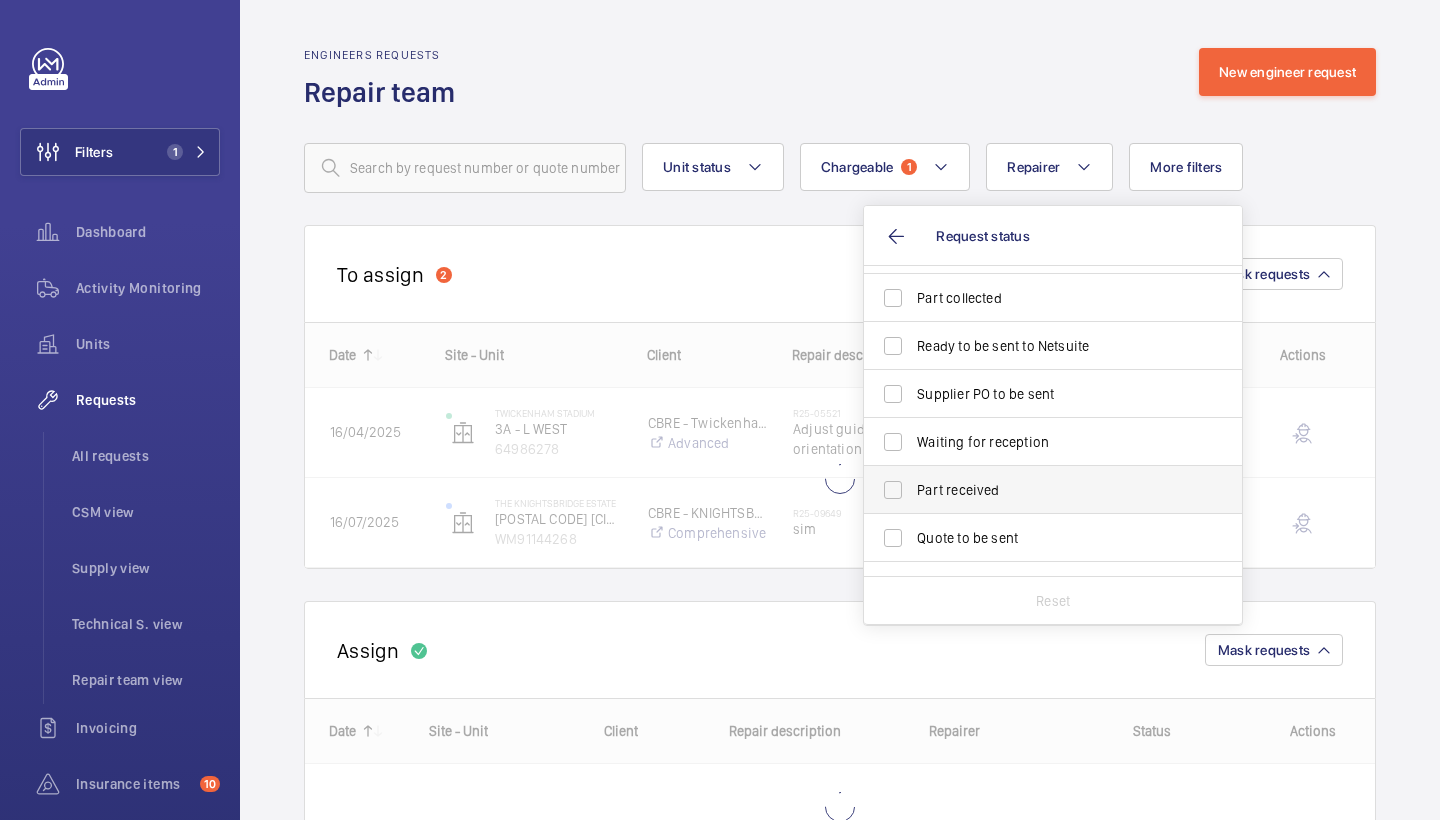 click on "Part received" at bounding box center [1038, 490] 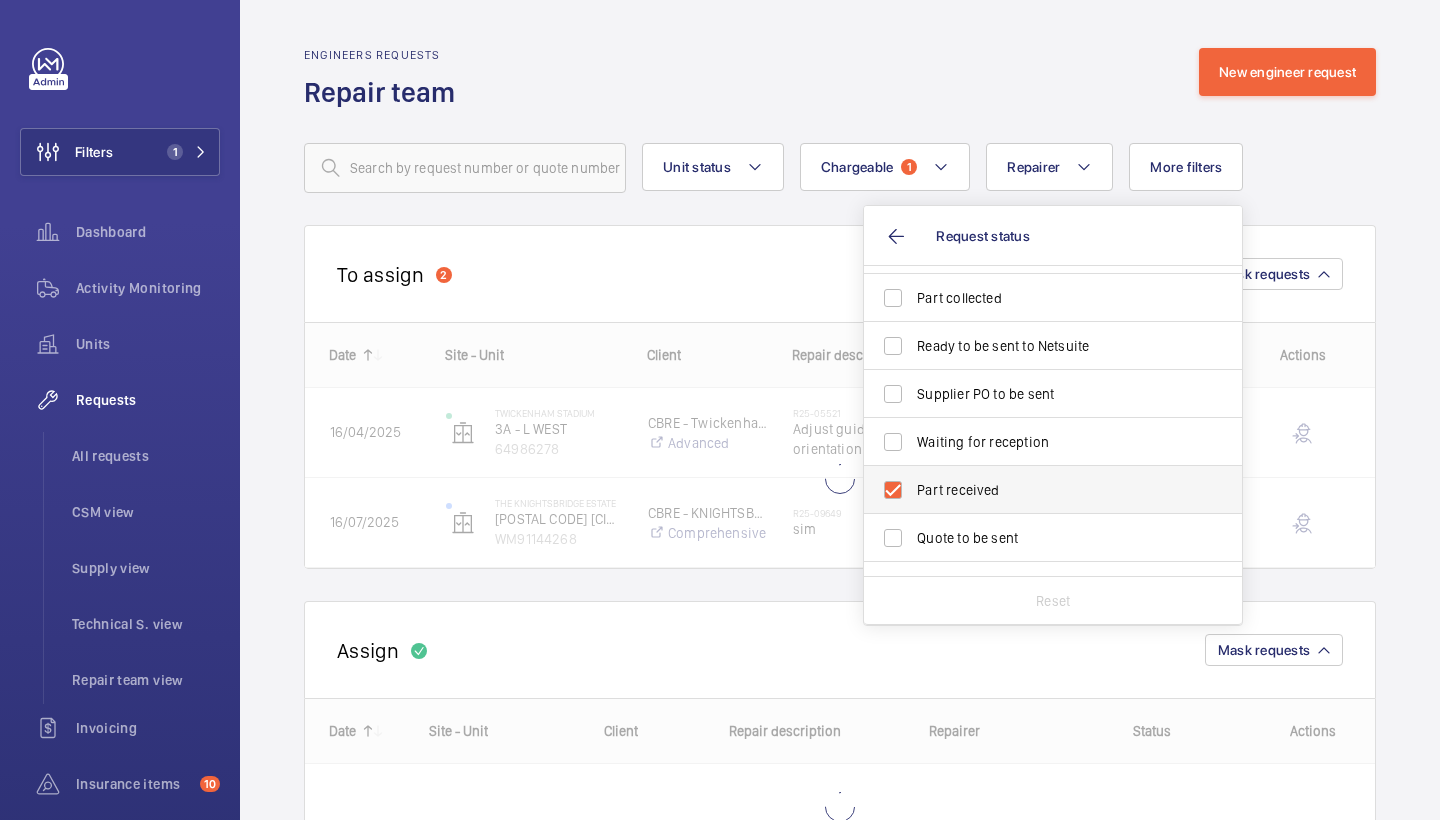 checkbox on "true" 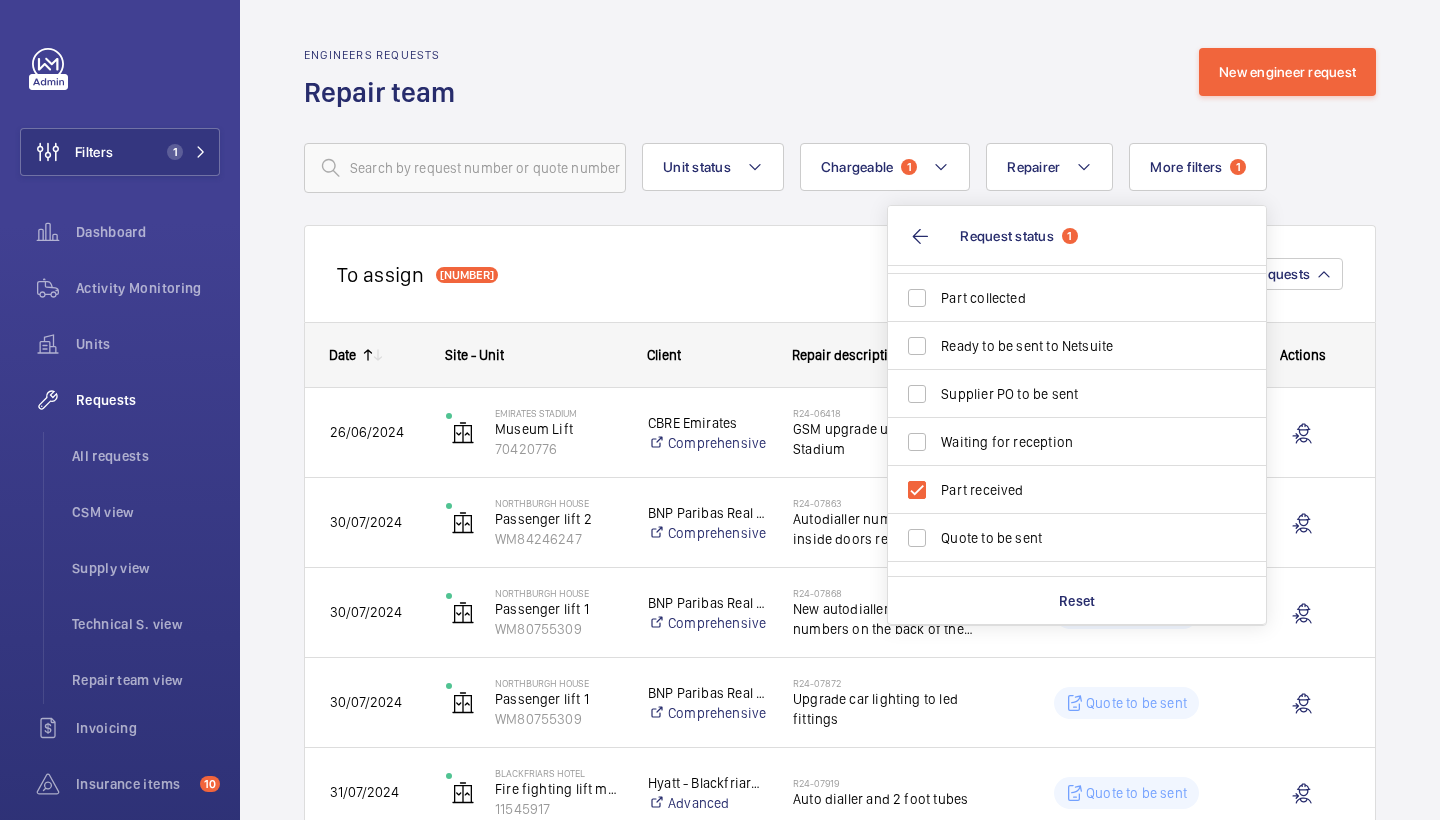 click on "To assign  157  Mask requests" 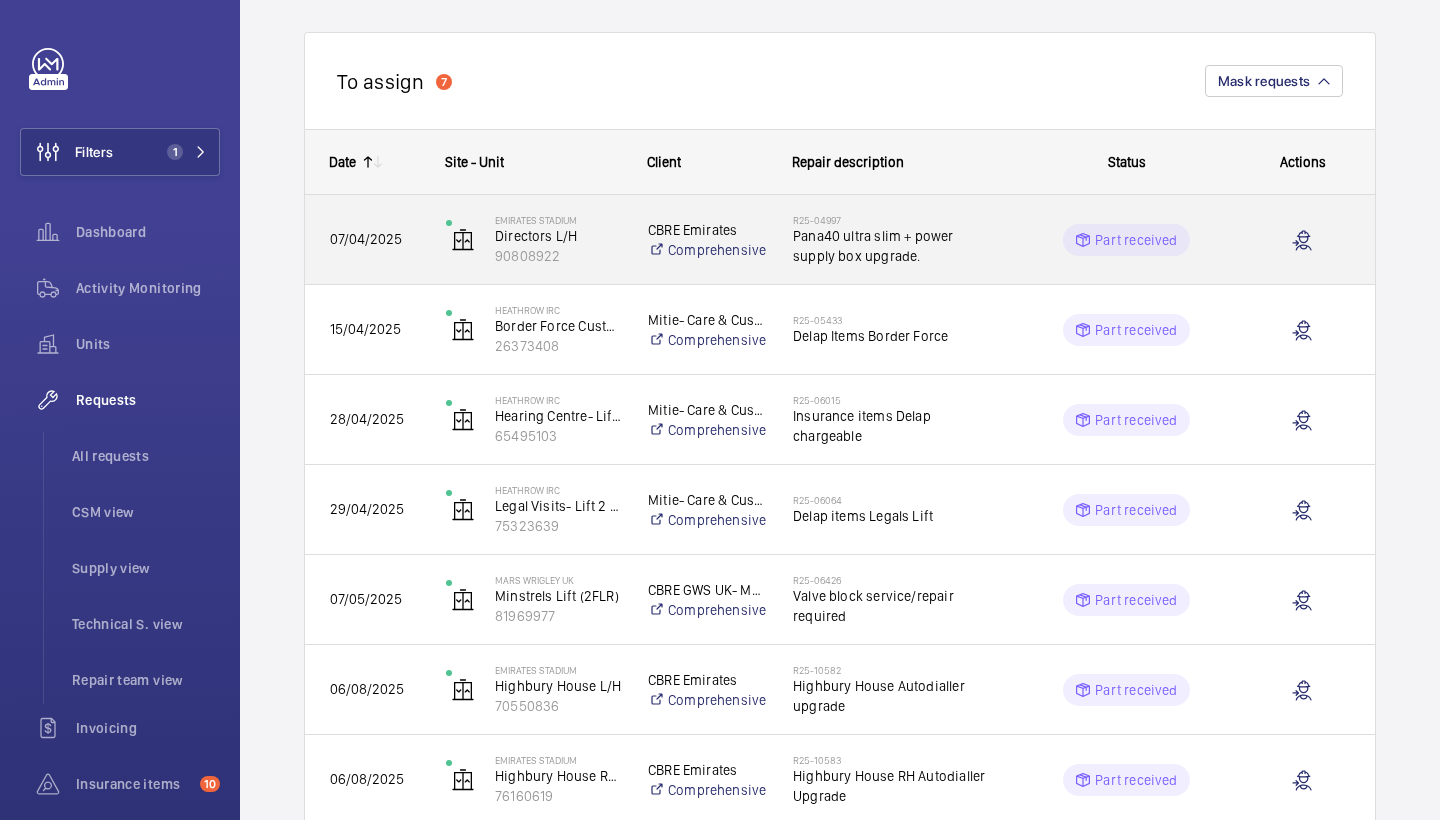 scroll, scrollTop: 196, scrollLeft: 0, axis: vertical 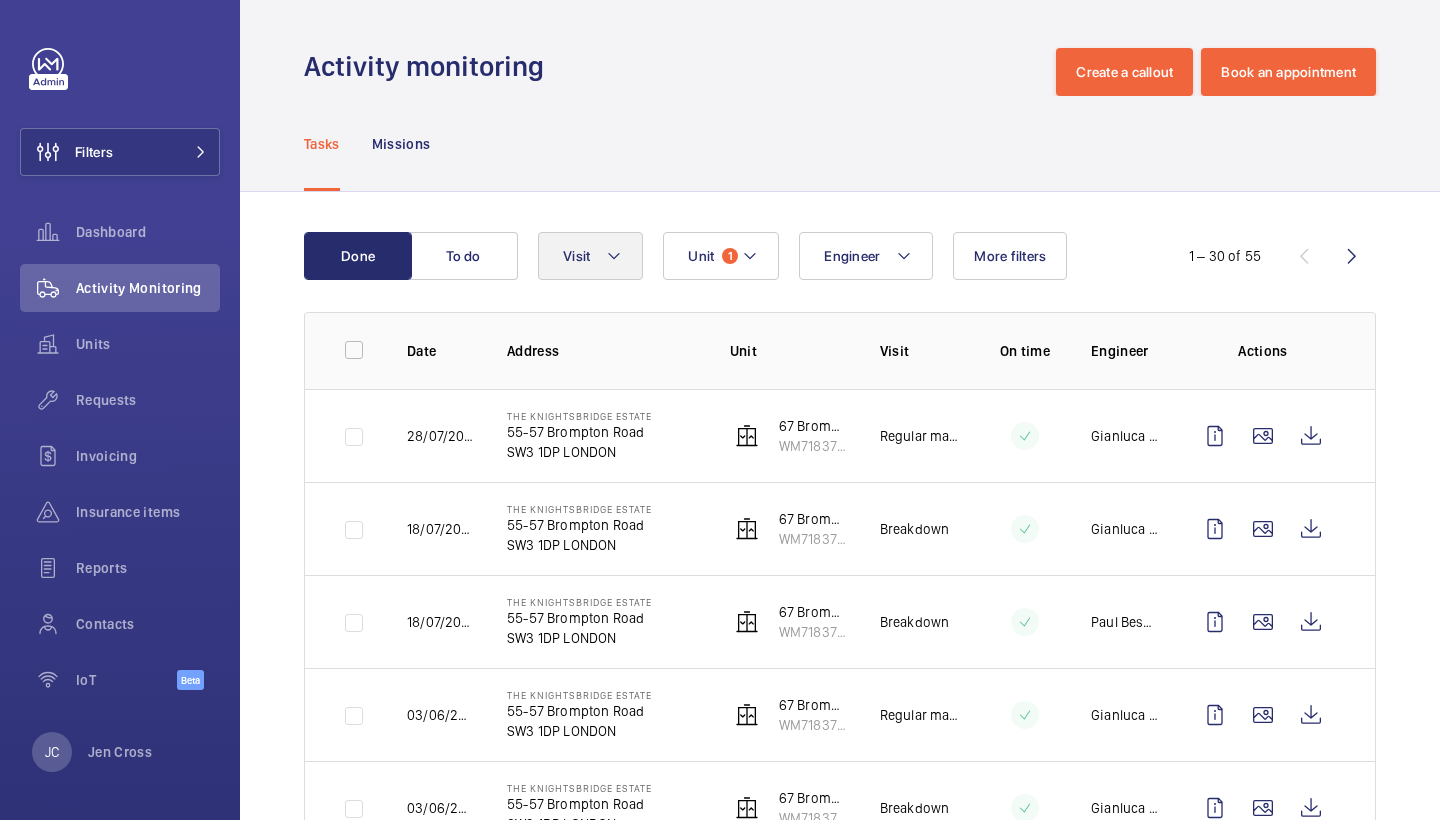 click on "Visit" 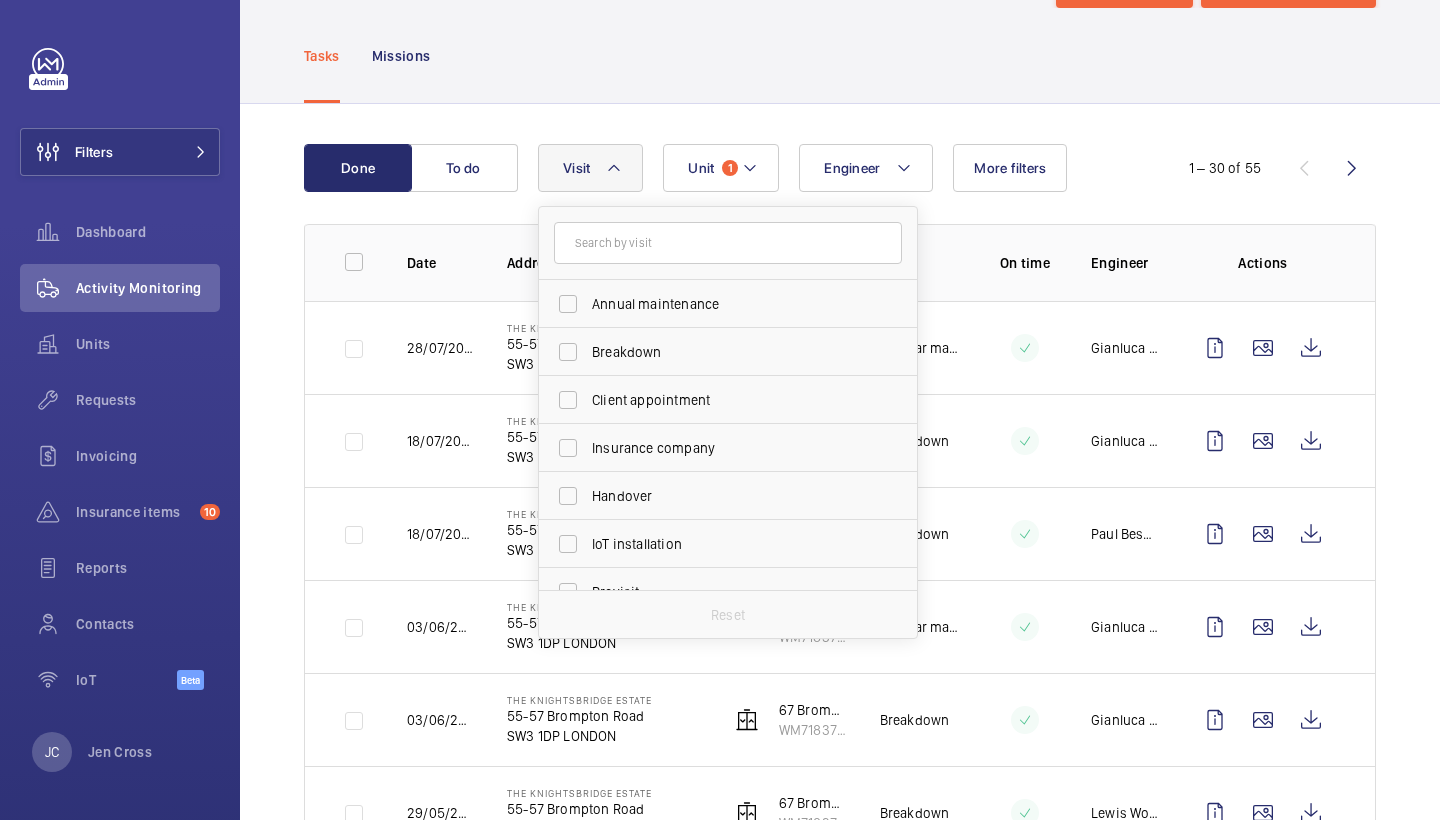 scroll, scrollTop: 92, scrollLeft: 0, axis: vertical 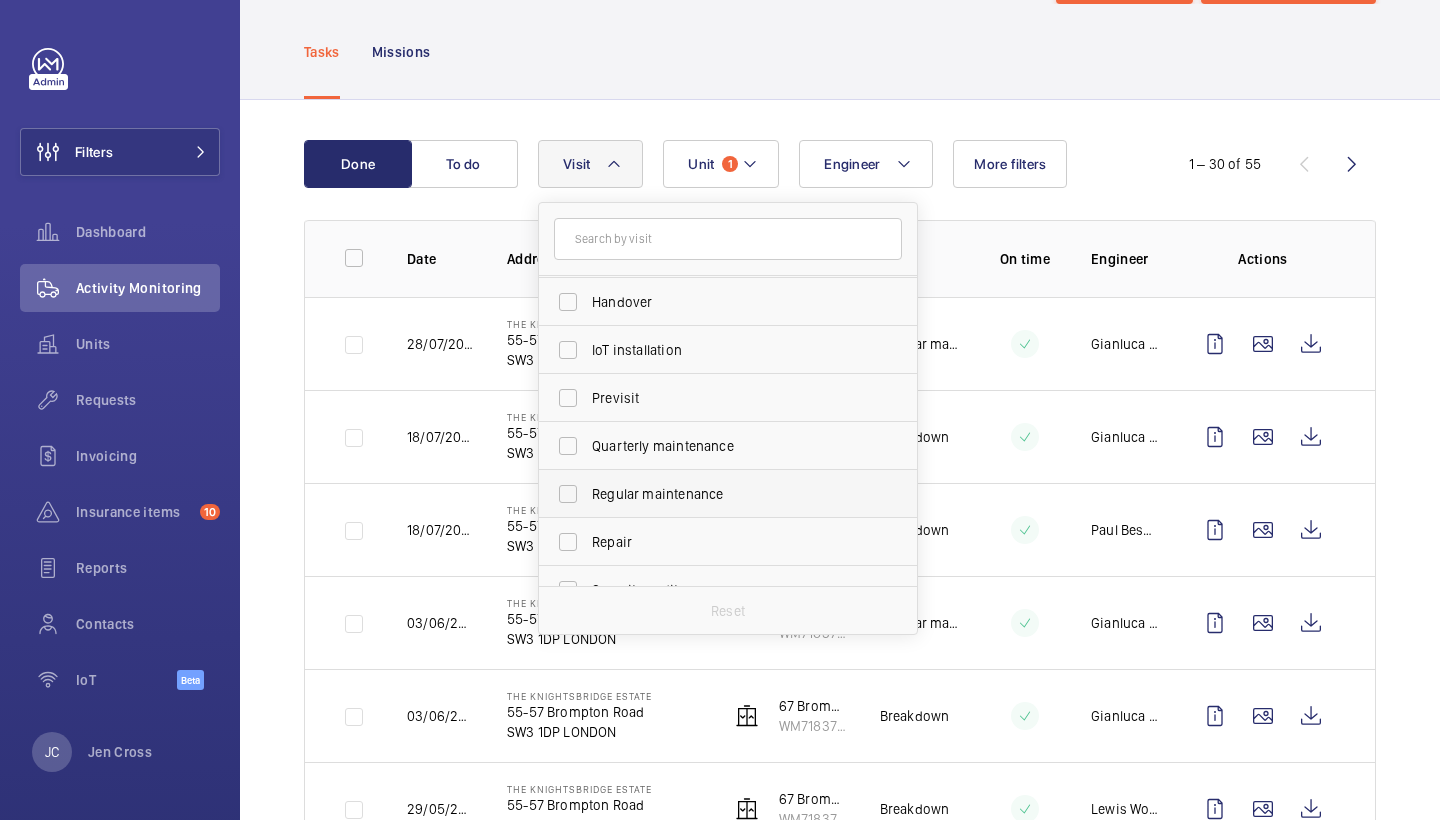 click on "Regular maintenance" at bounding box center (713, 494) 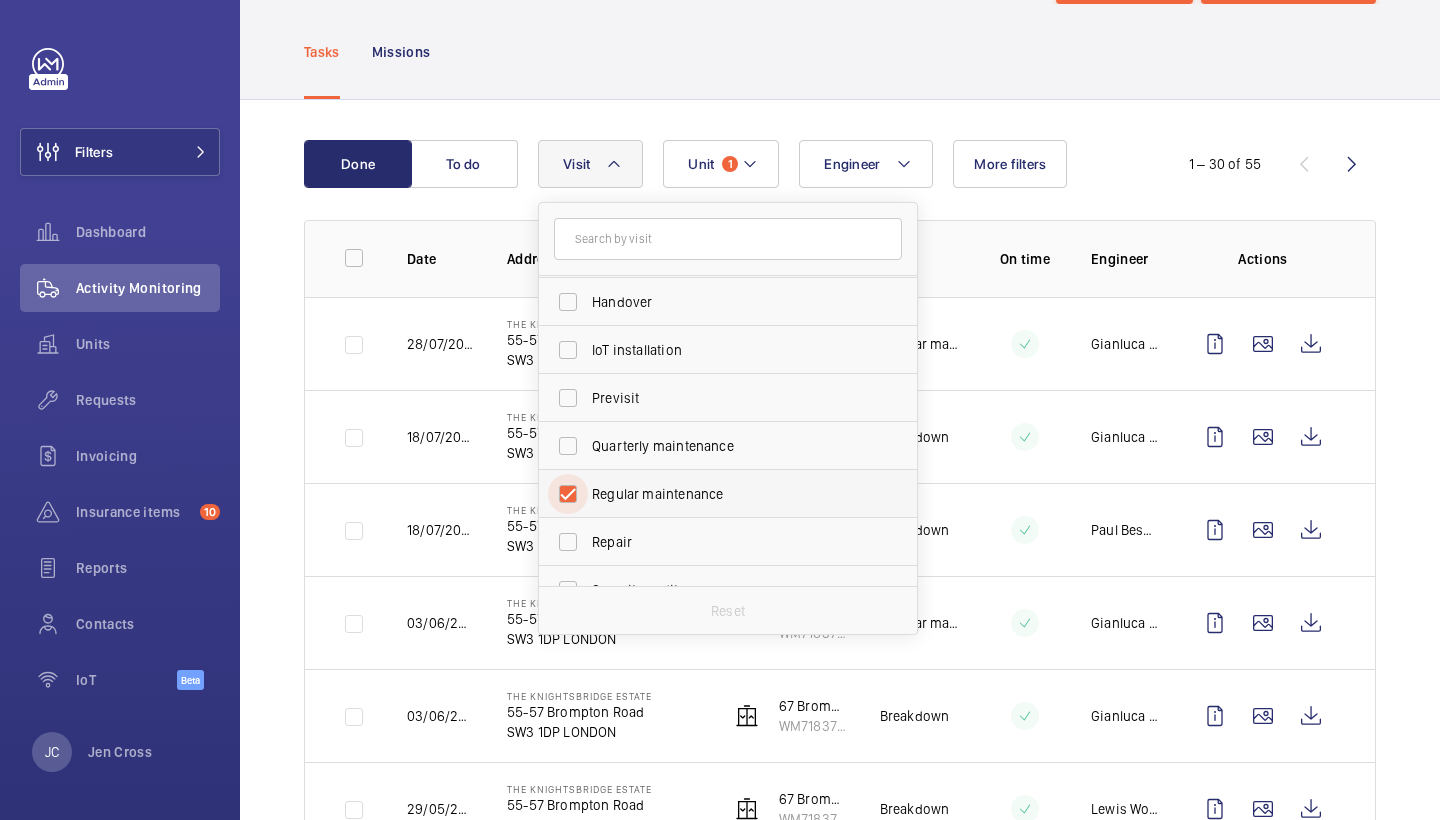 scroll, scrollTop: 0, scrollLeft: 0, axis: both 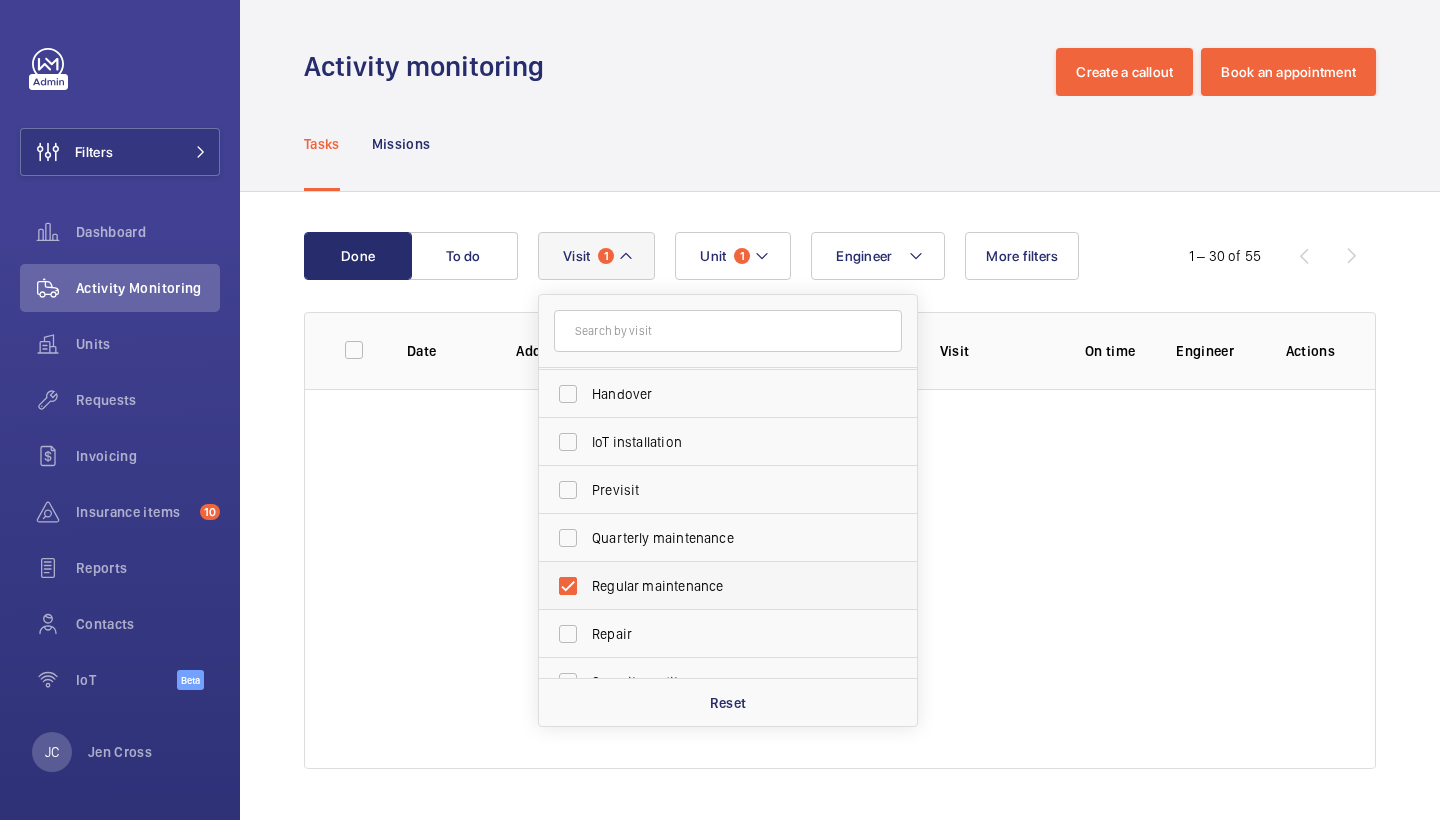 click on "Regular maintenance" at bounding box center (713, 586) 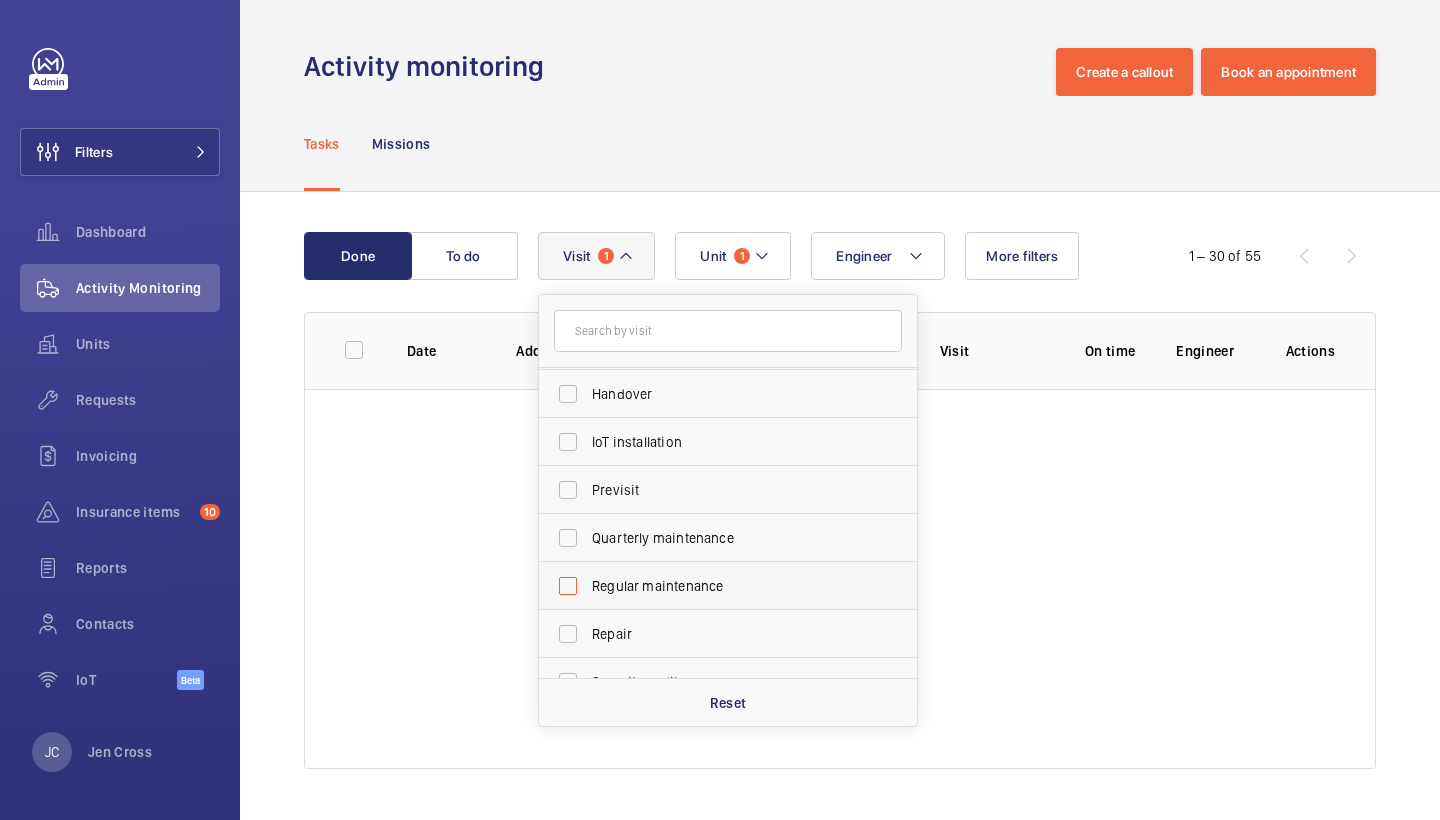 checkbox on "false" 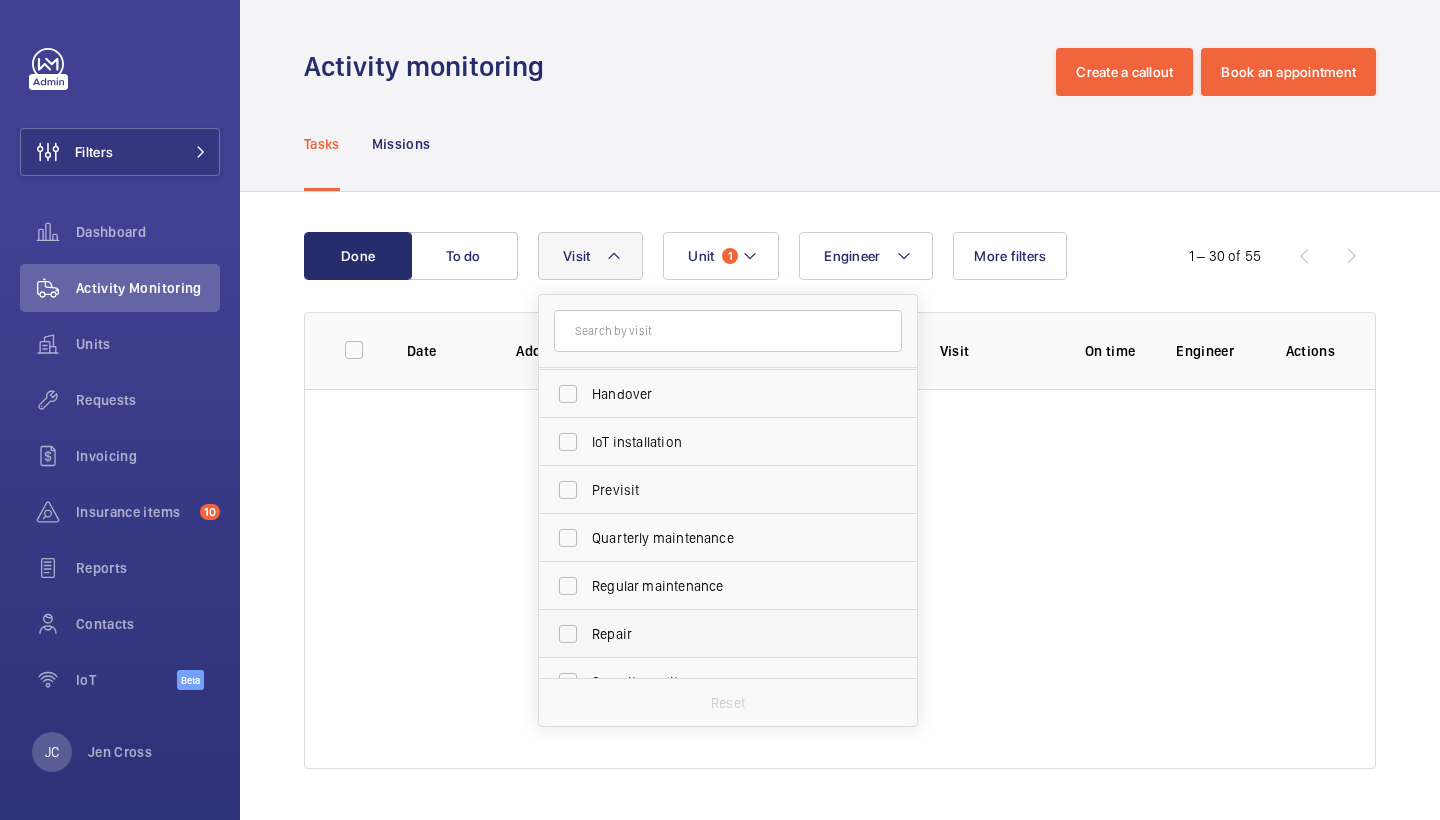 click on "Repair" at bounding box center [713, 634] 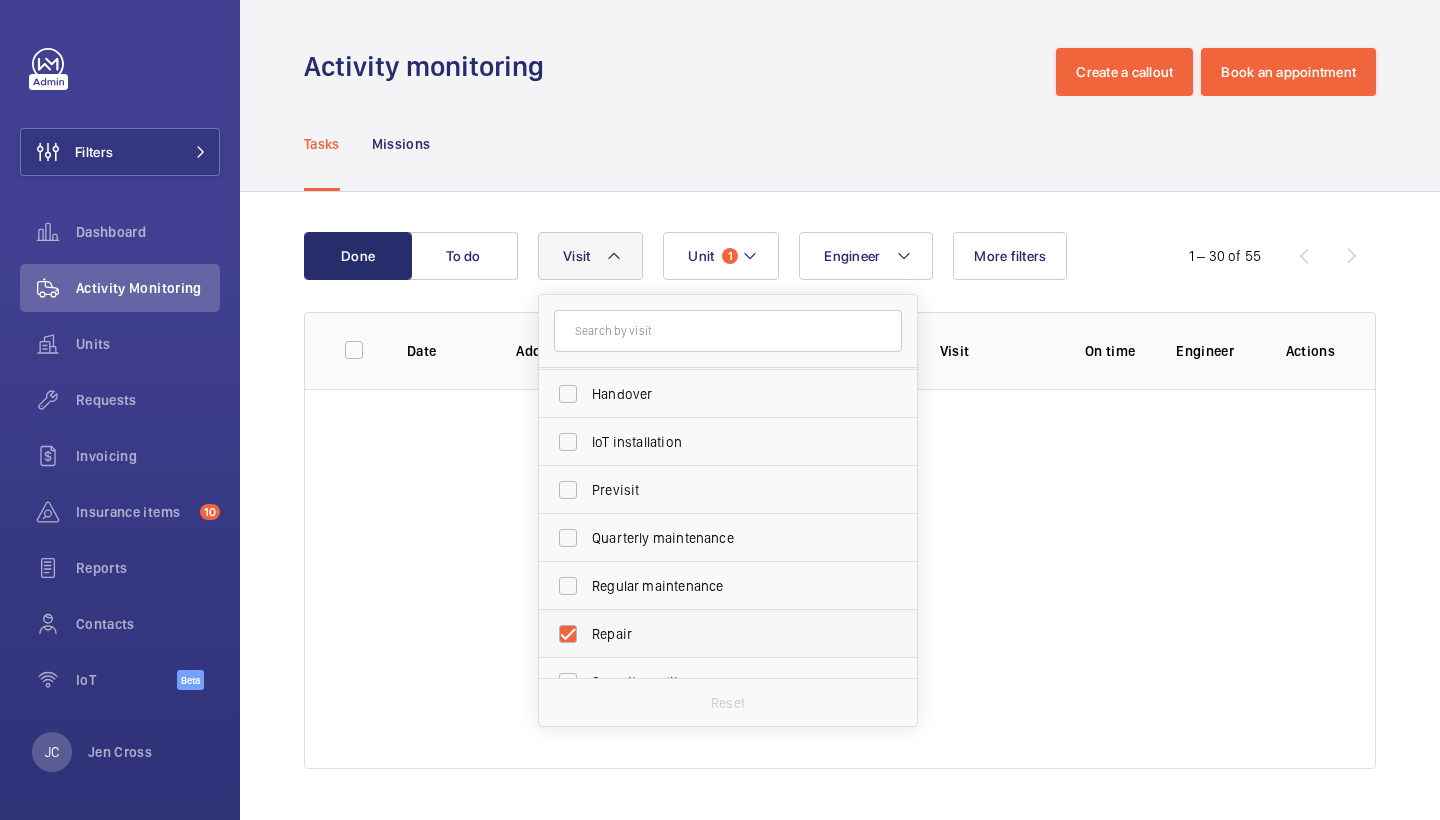 checkbox on "true" 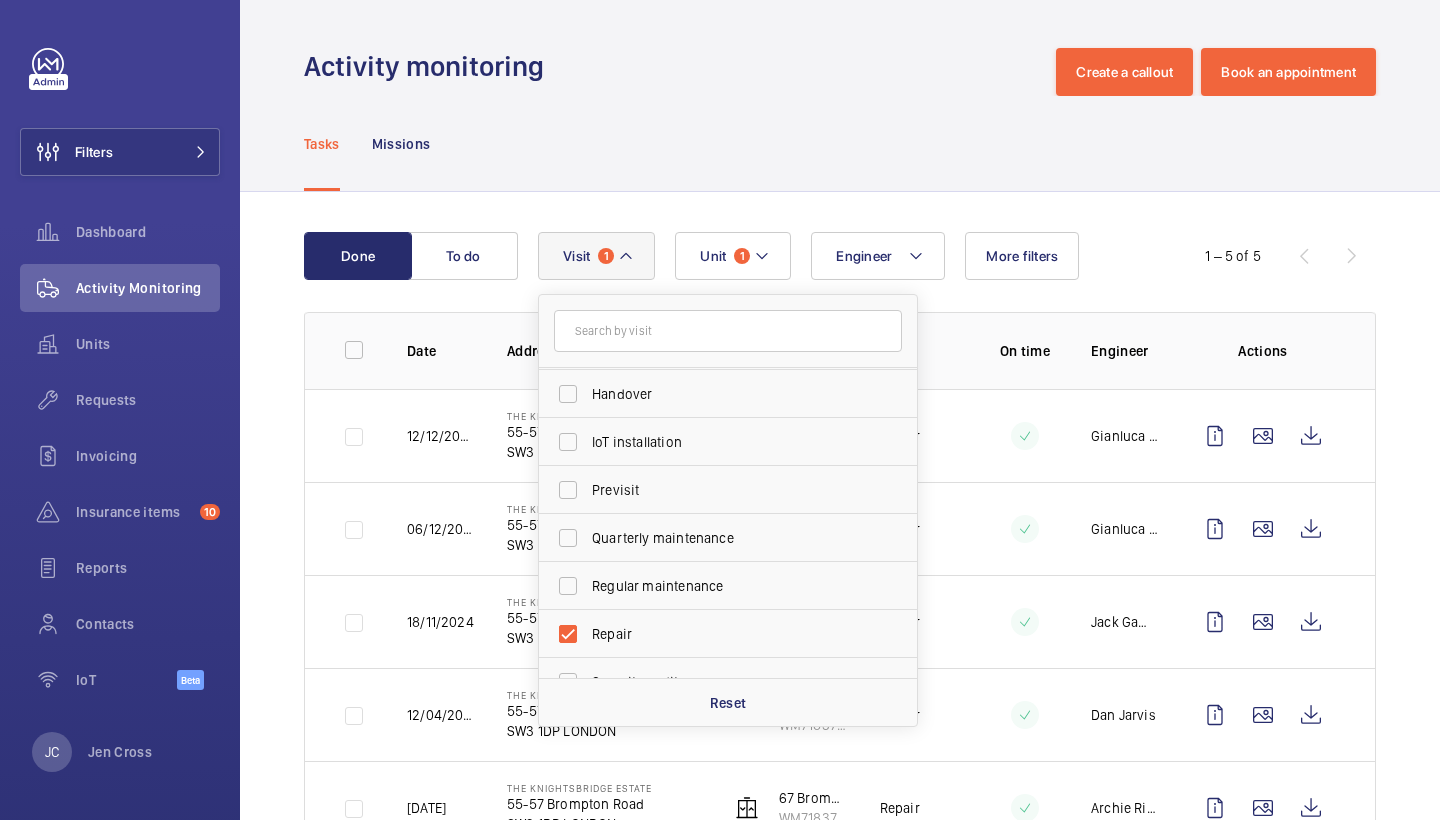 click on "Activity monitoring  Create a callout Book an appointment" 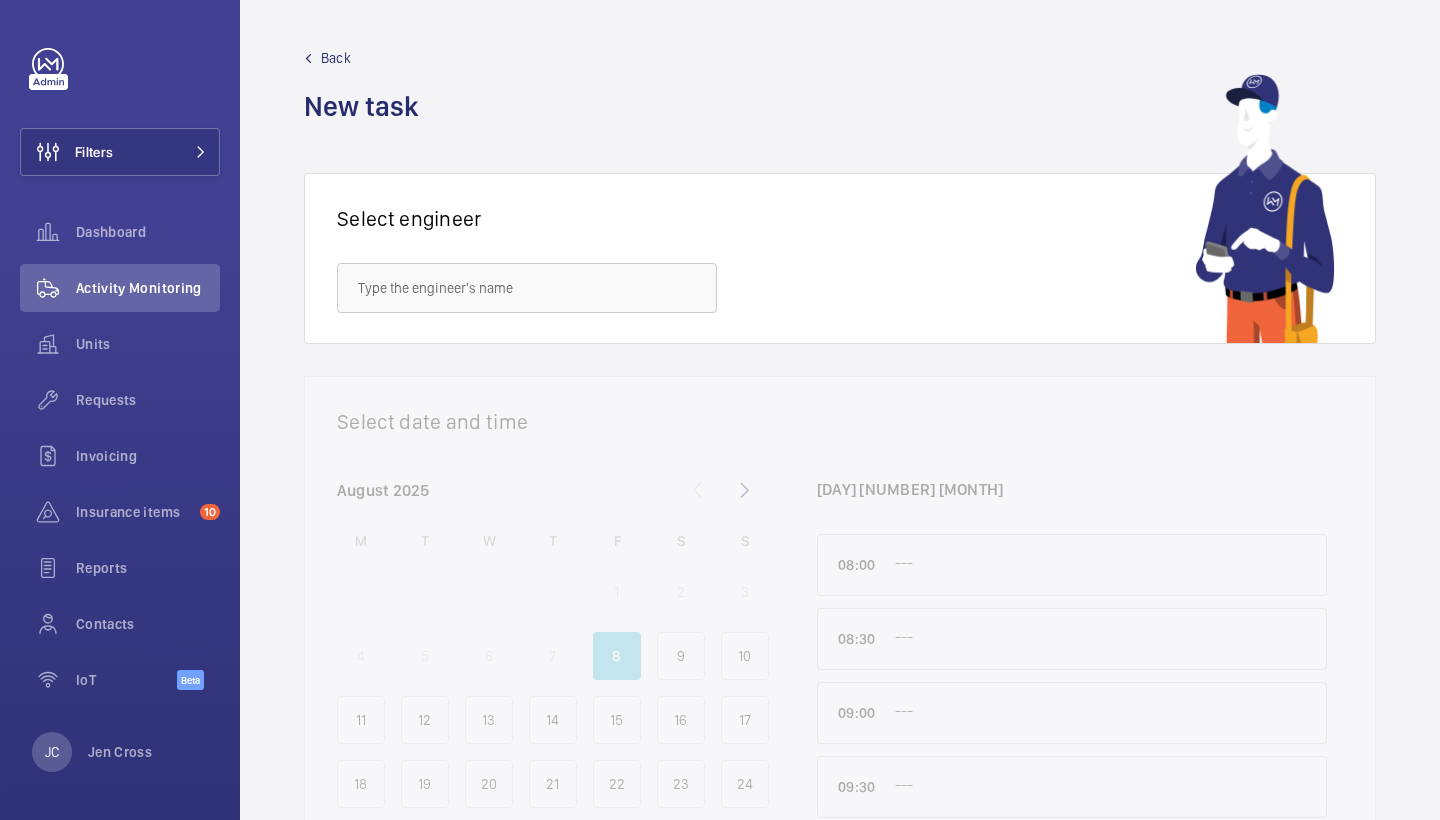 scroll, scrollTop: 0, scrollLeft: 0, axis: both 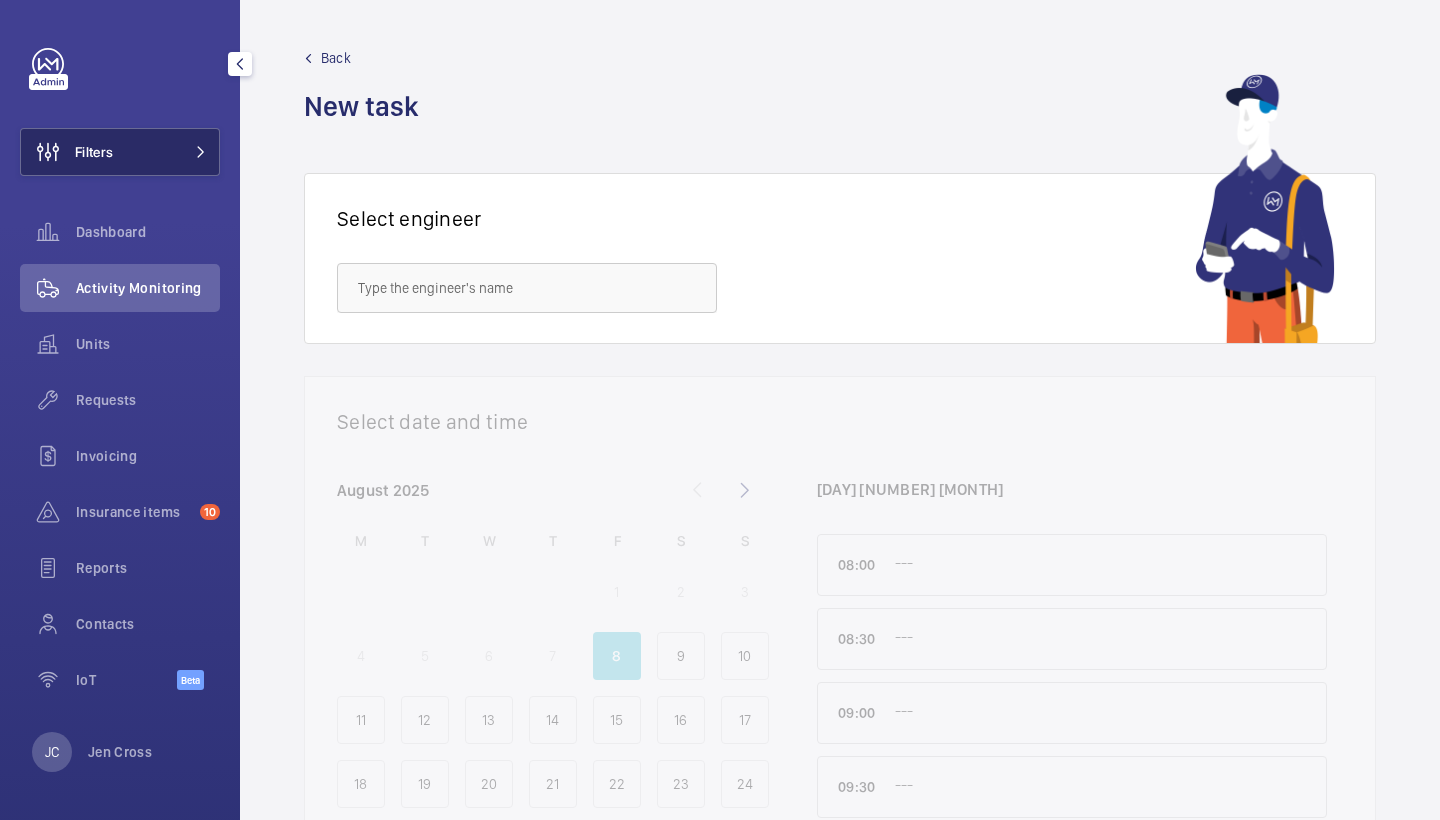 click on "Filters" 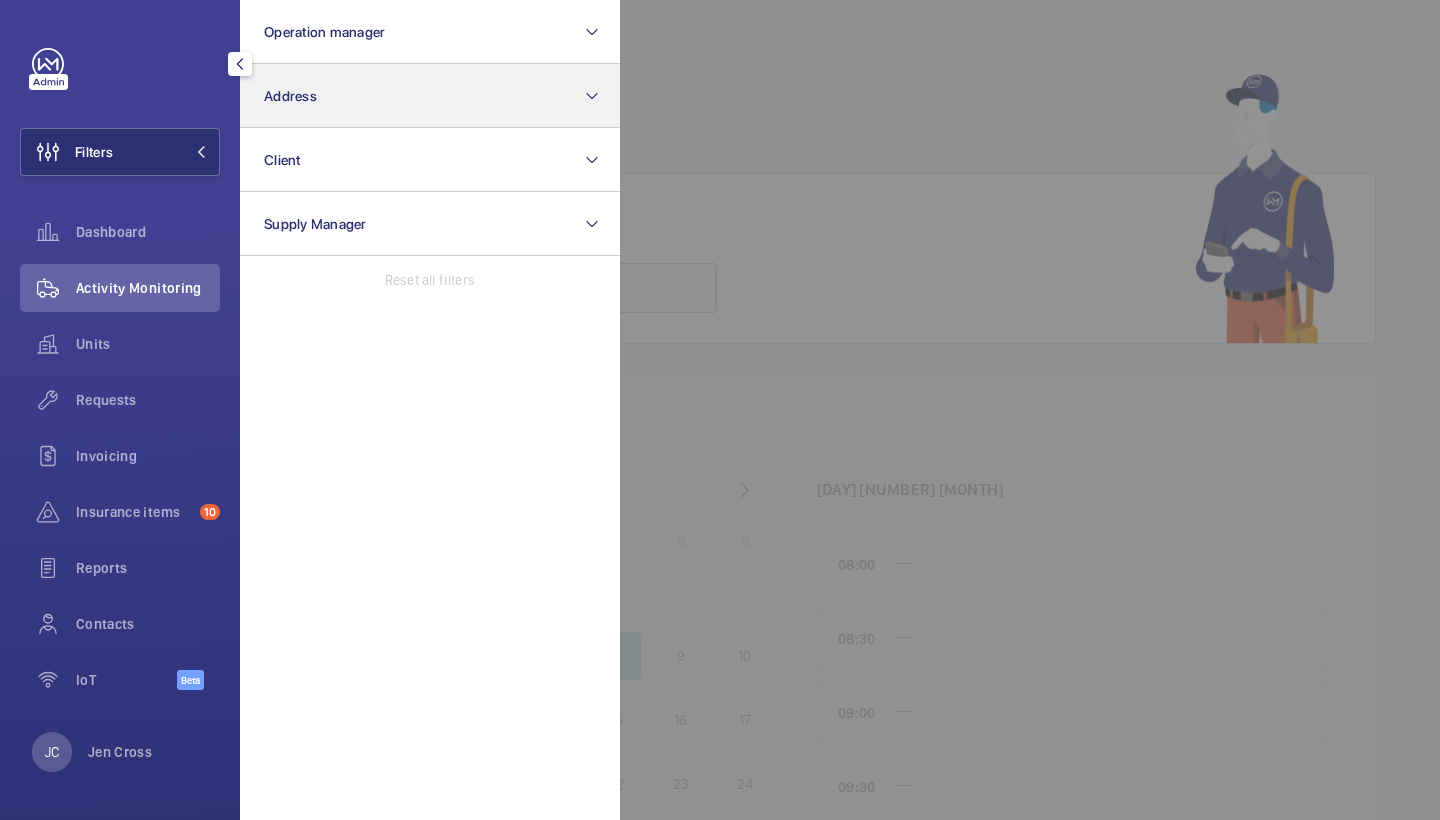 click on "Address" 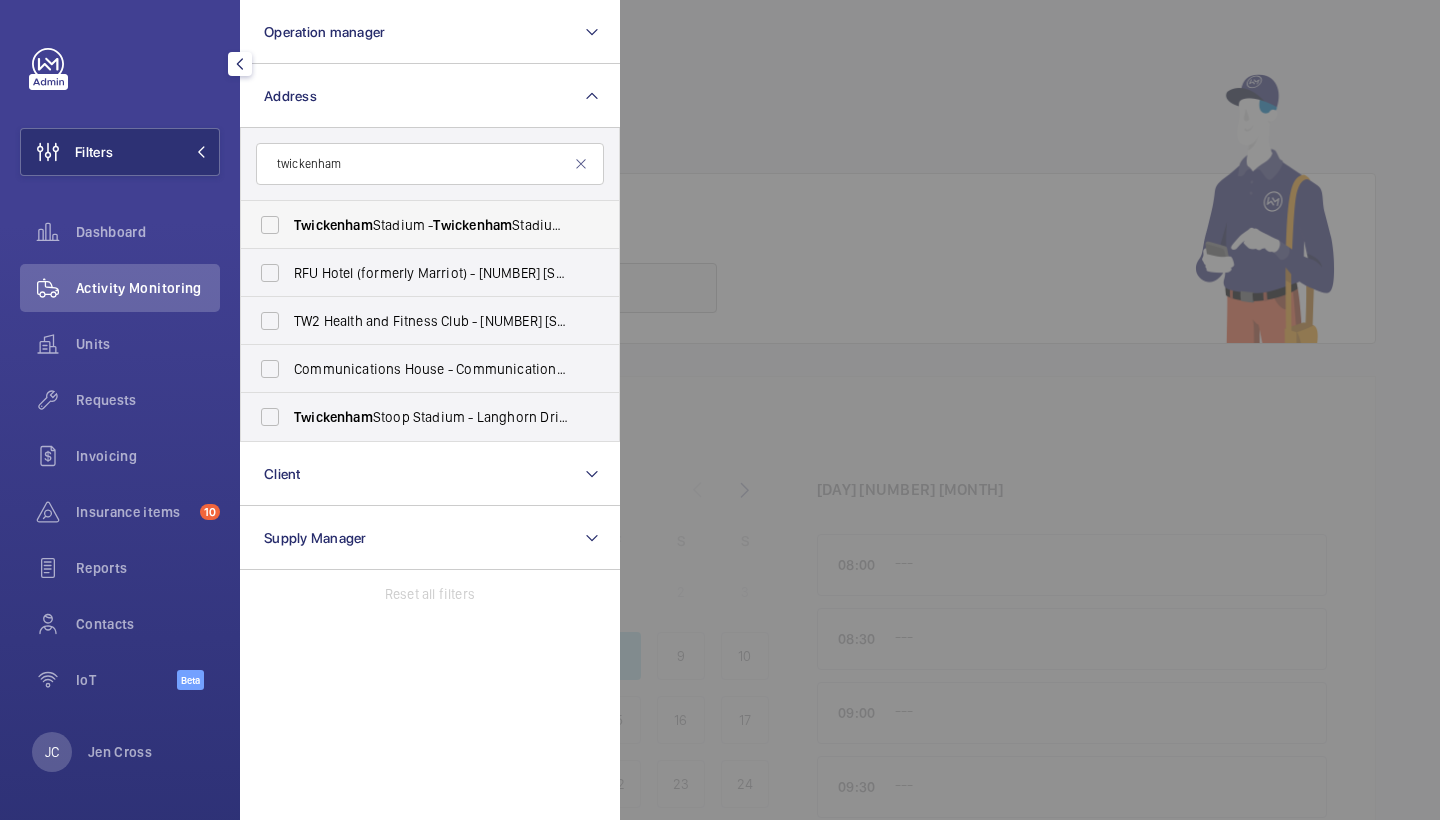 type on "twickenham" 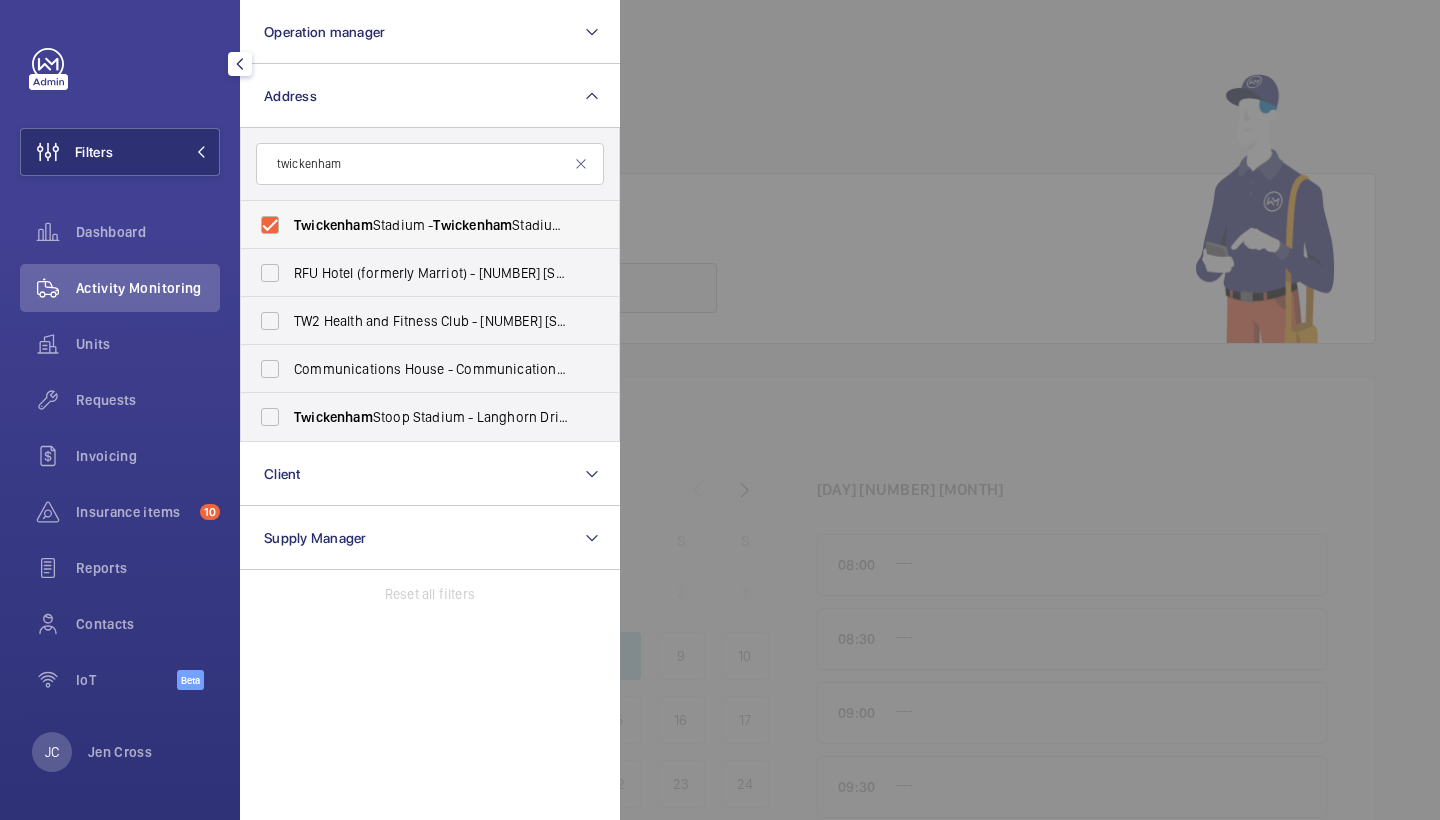 checkbox on "true" 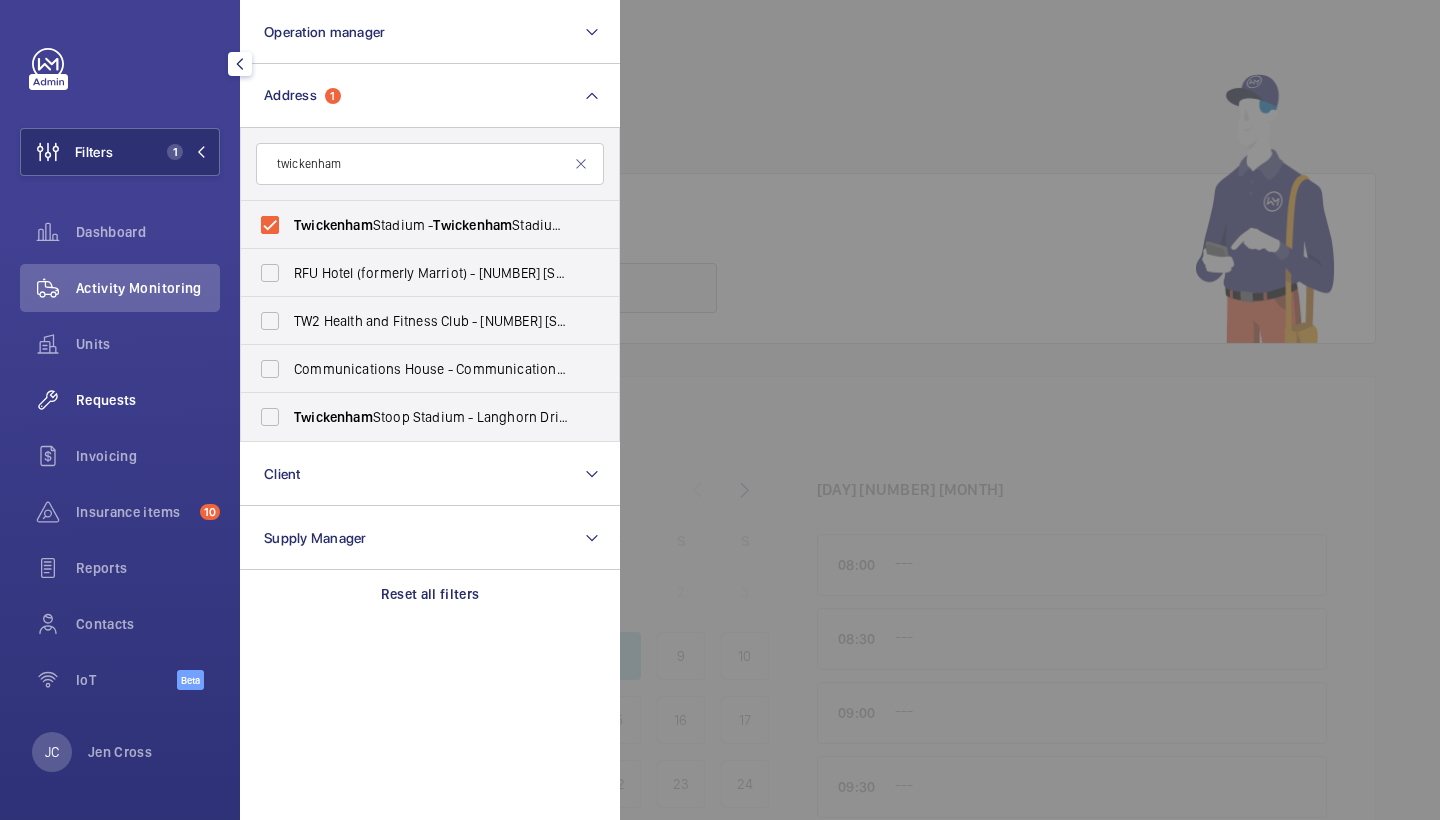 click on "Requests" 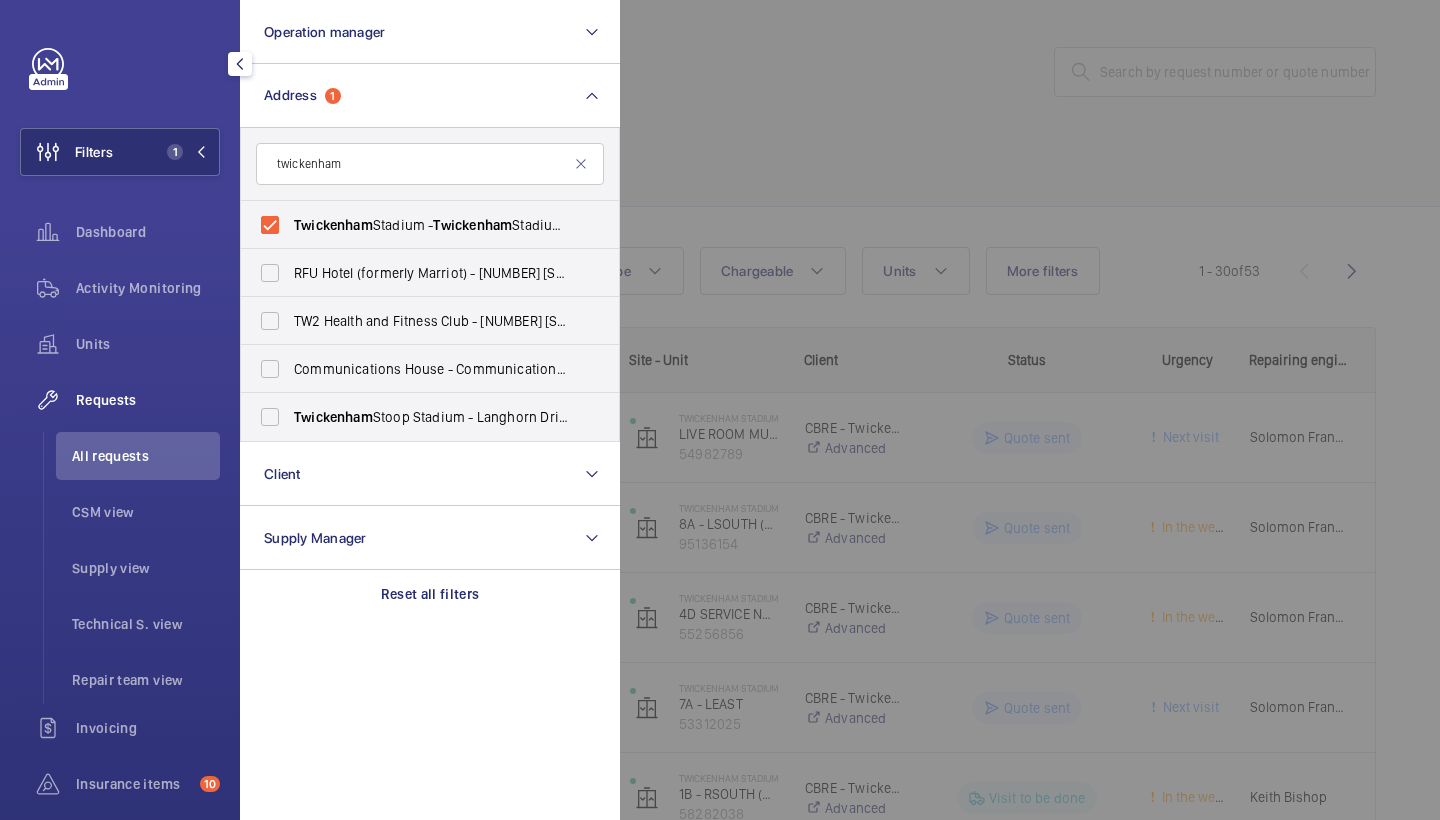 click 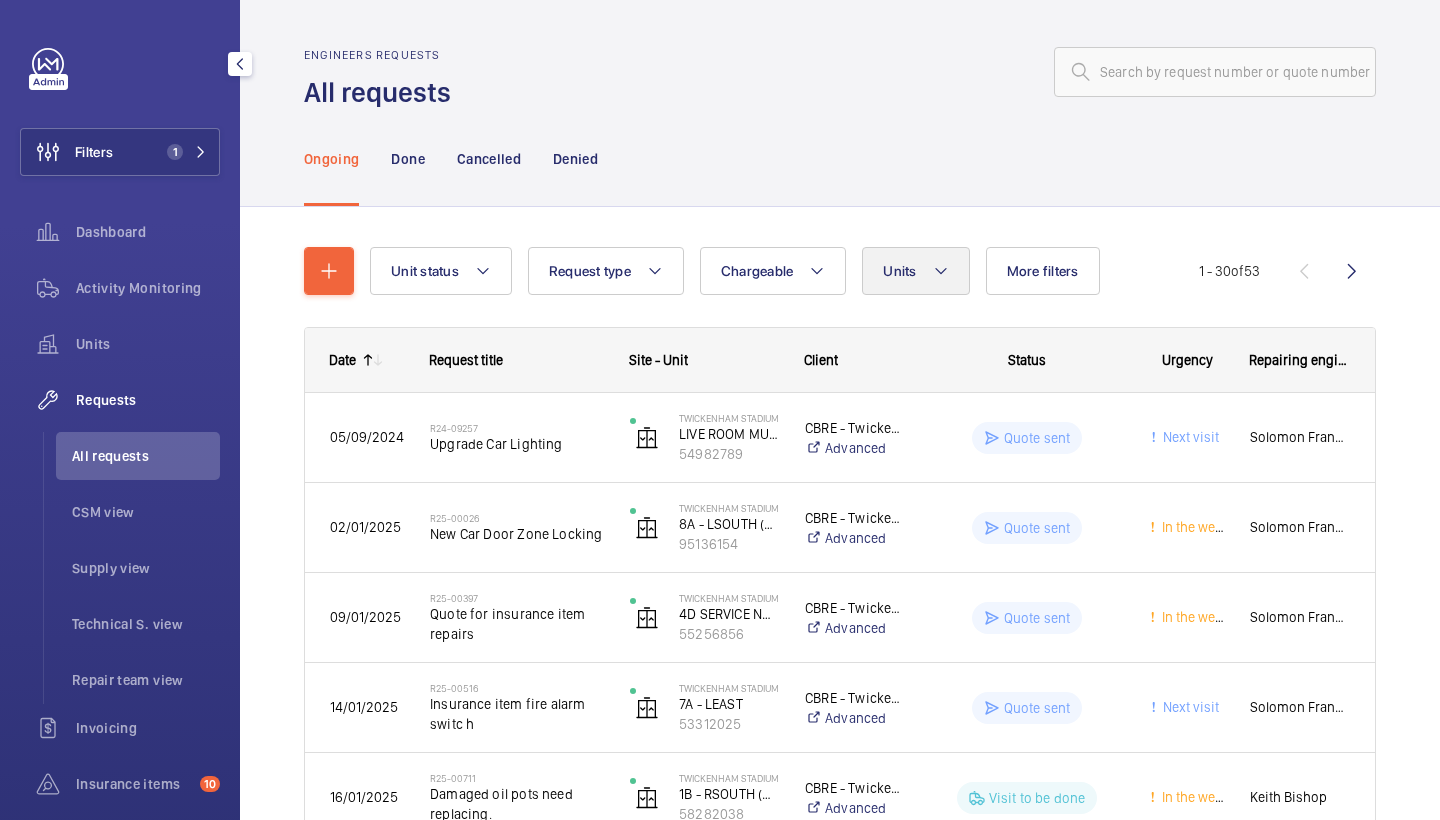 click 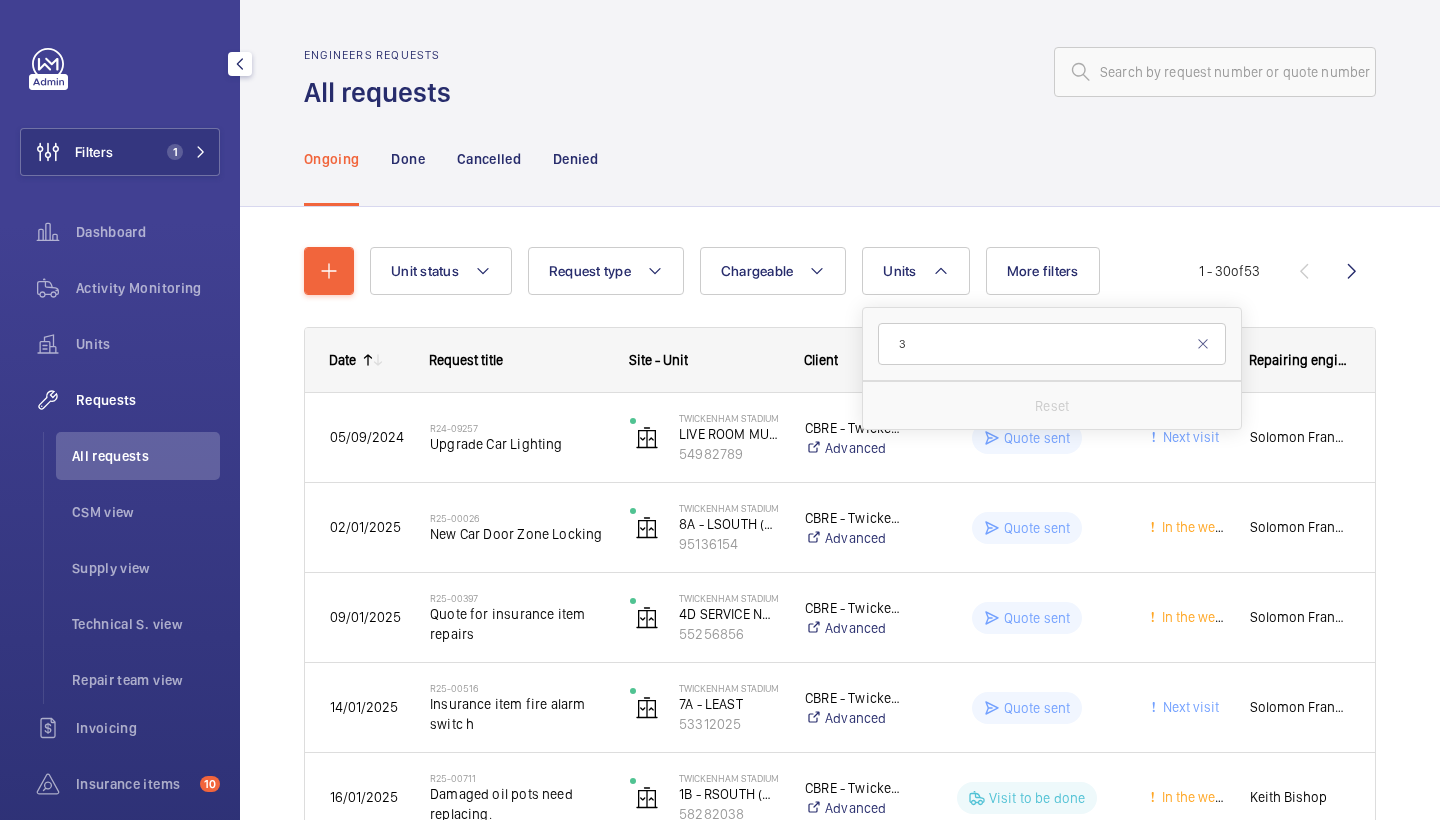 type on "3b" 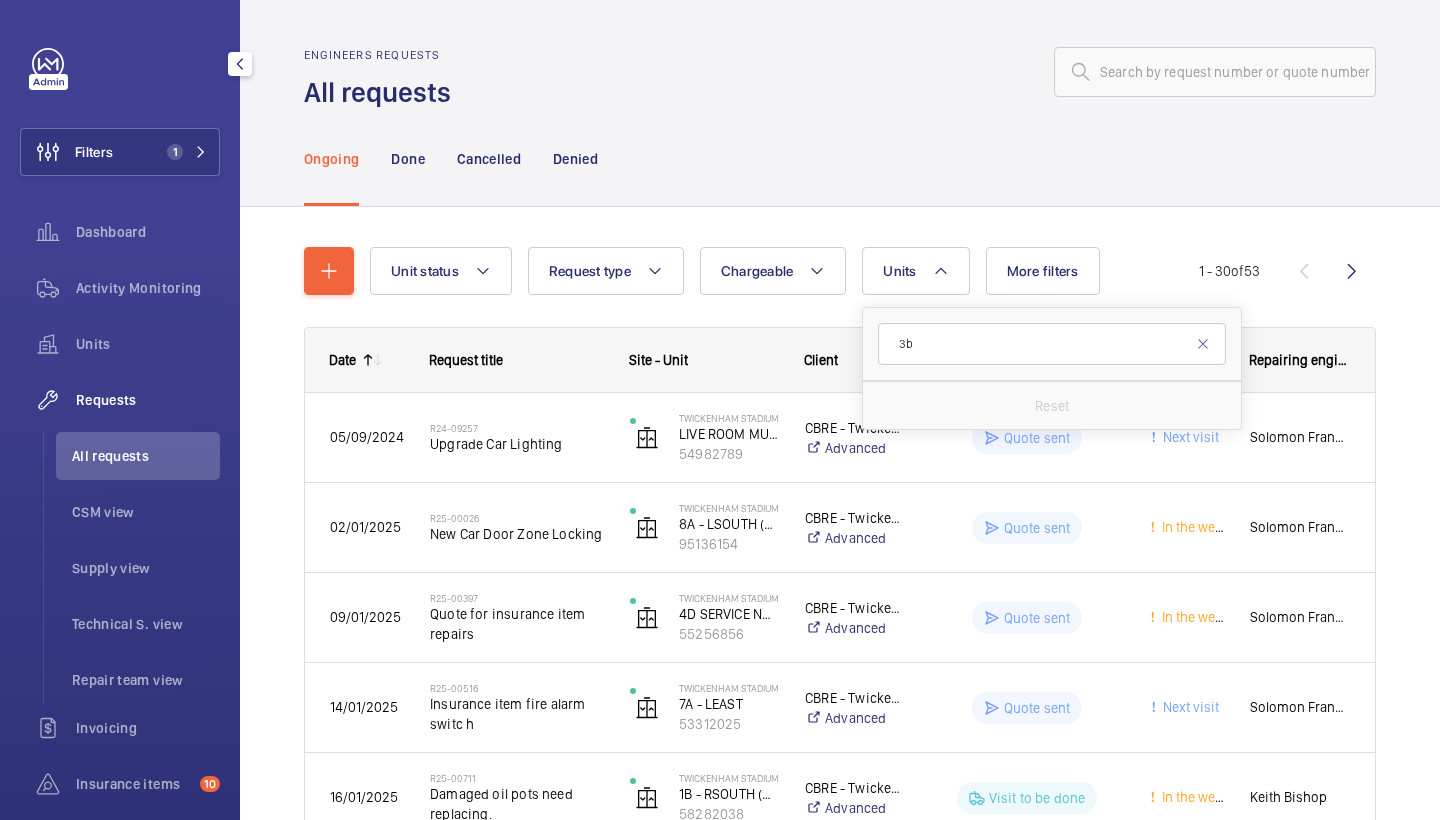 click on "Ongoing Done Cancelled Denied" 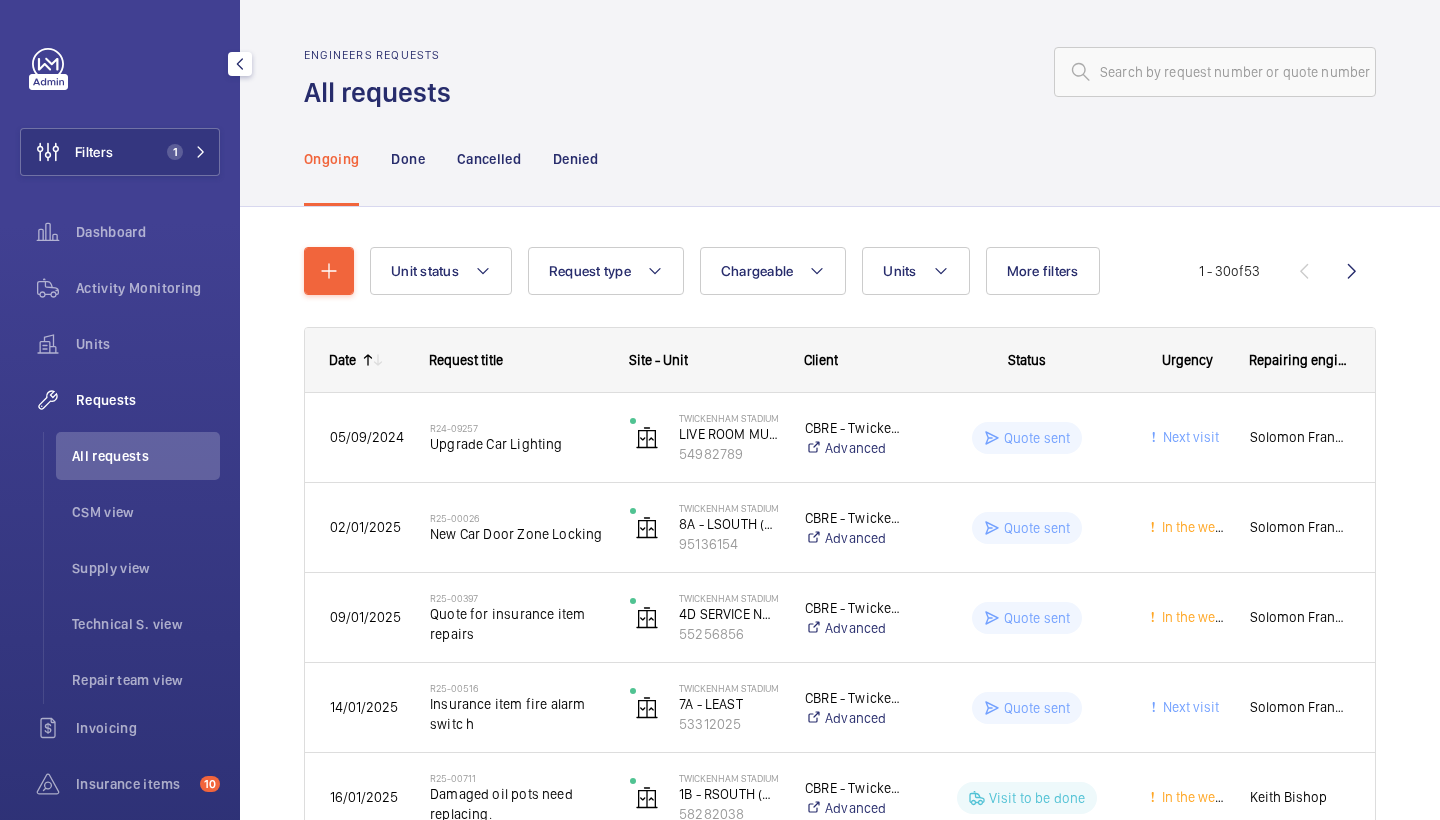 click on "Engineers requests All requests" 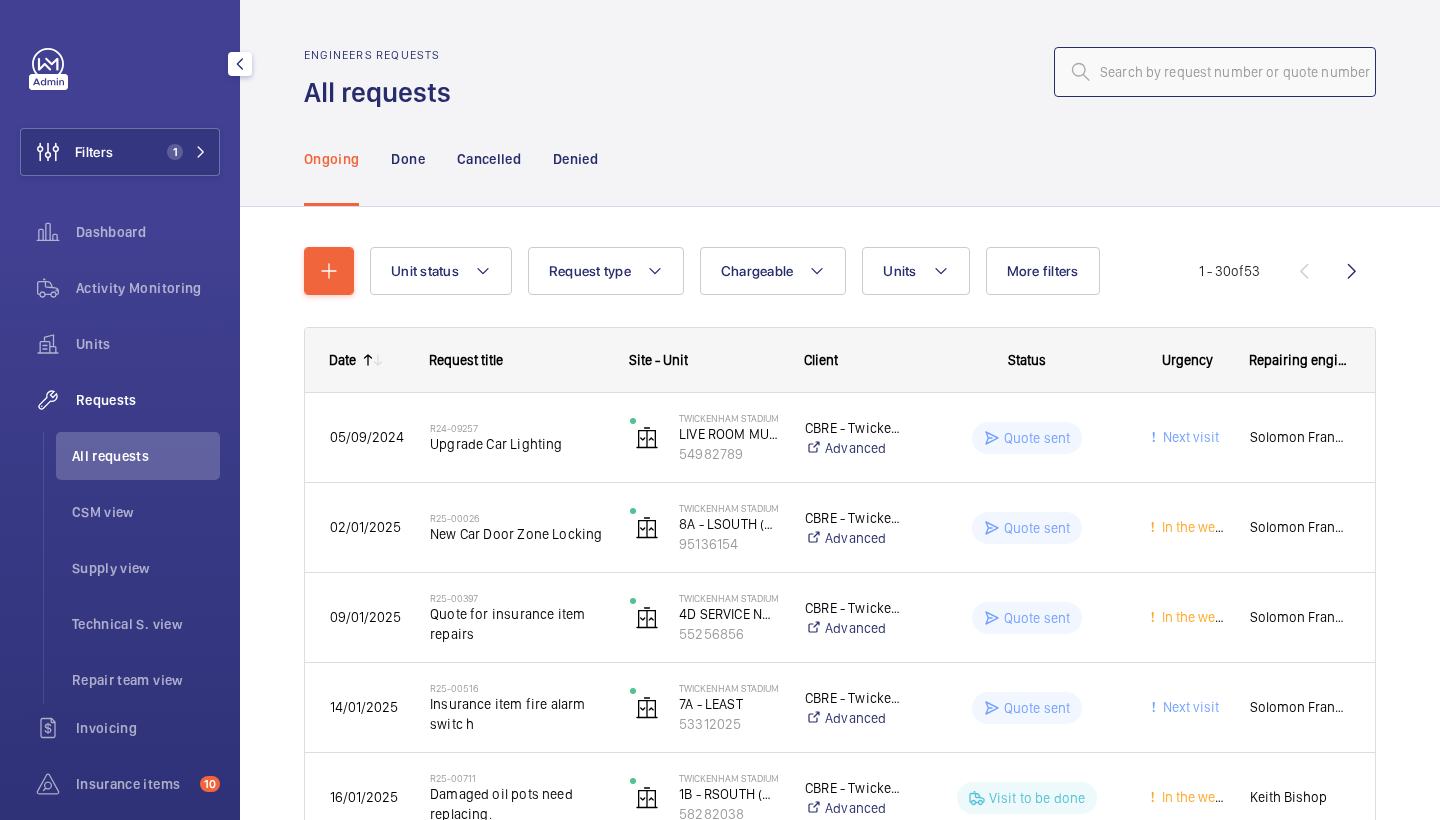 click 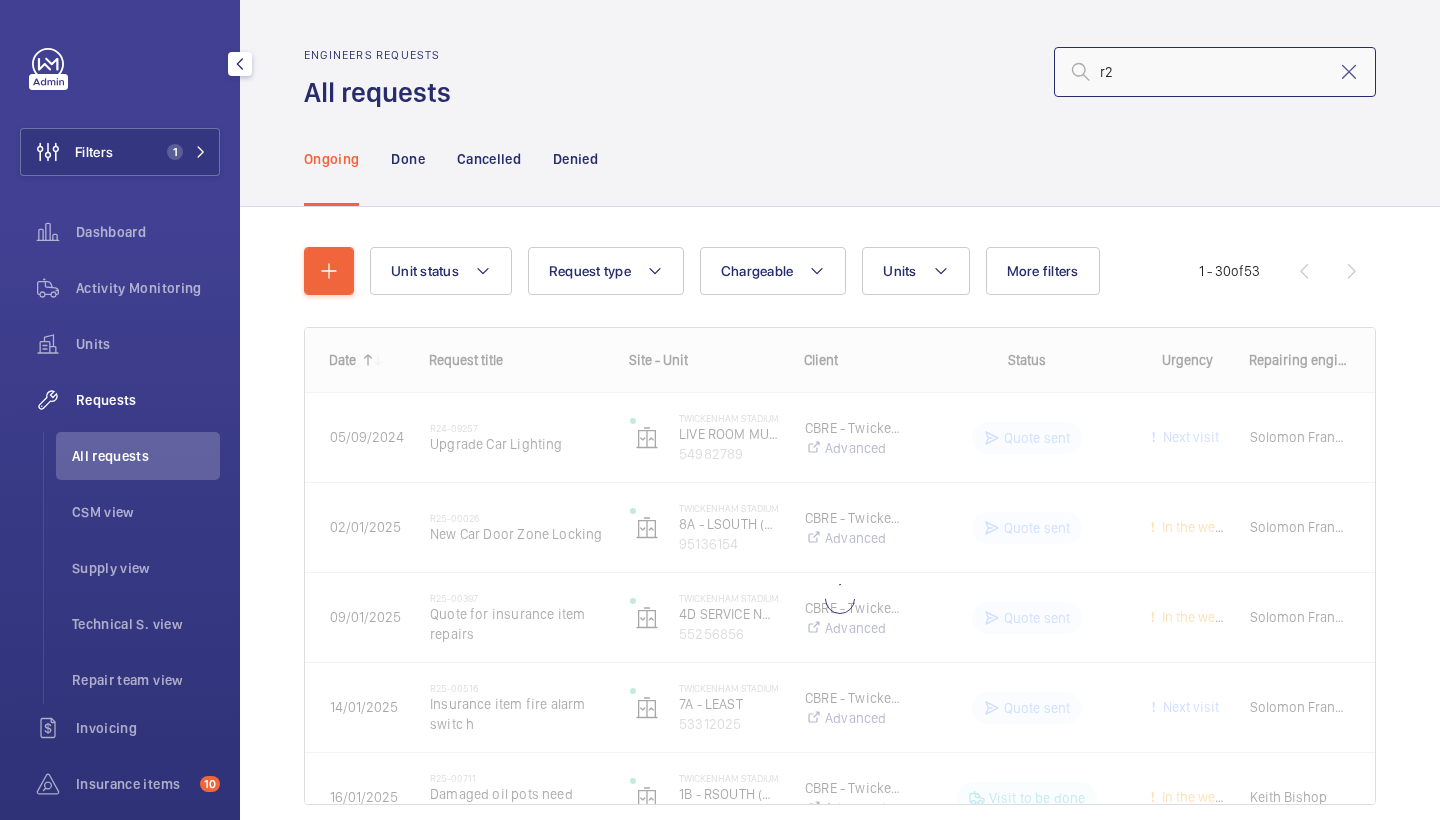 type on "r" 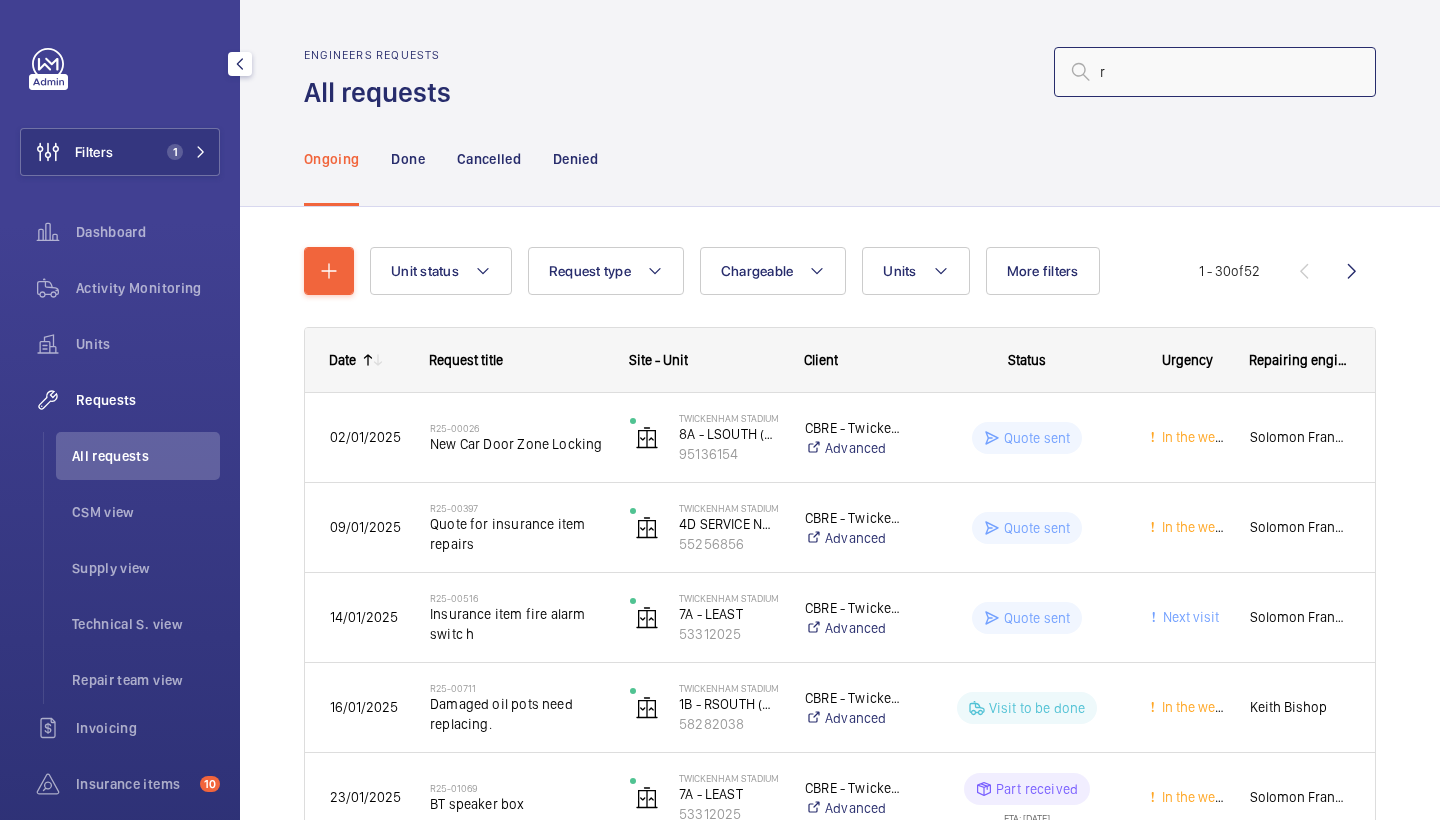 type 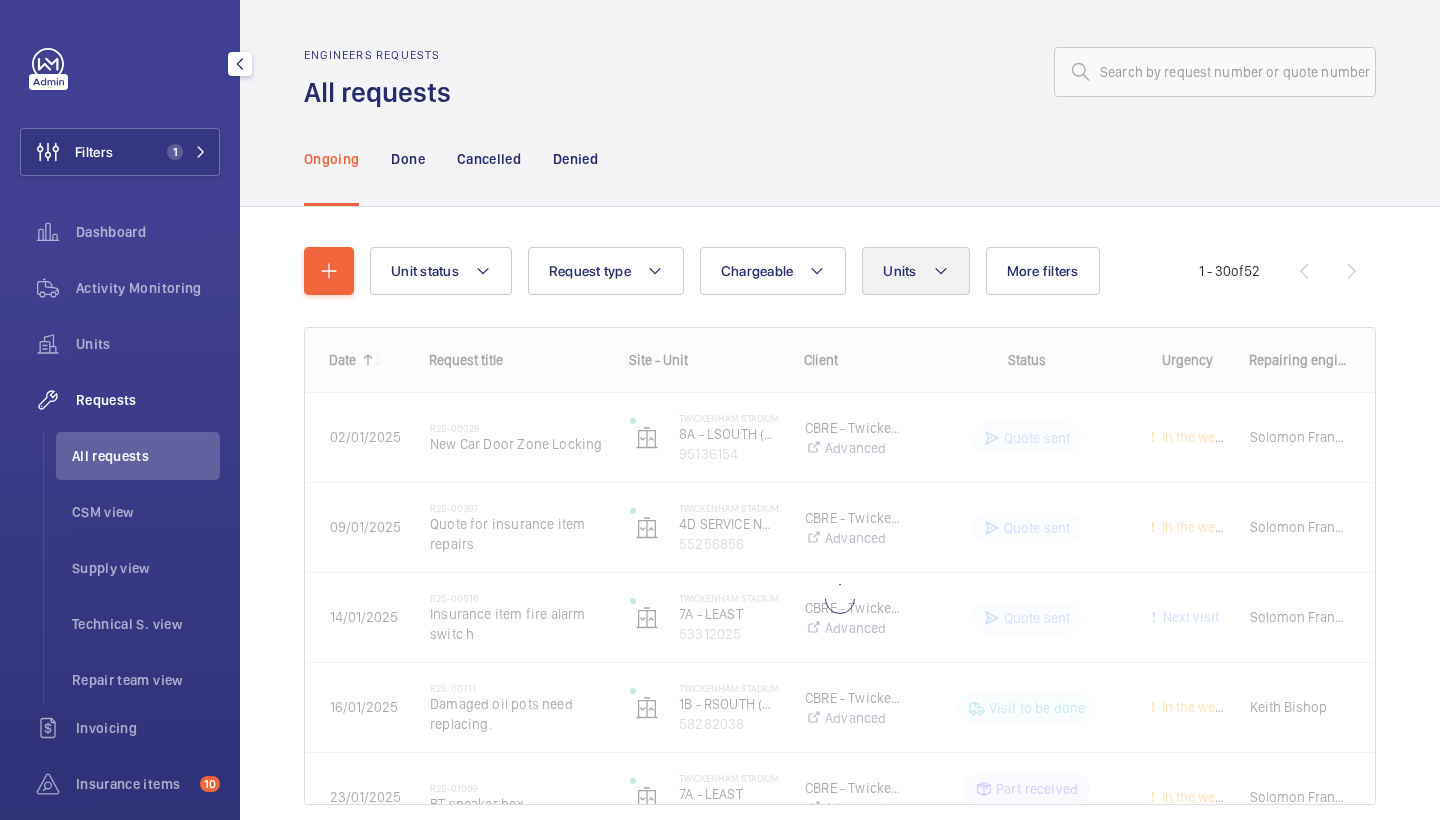 click 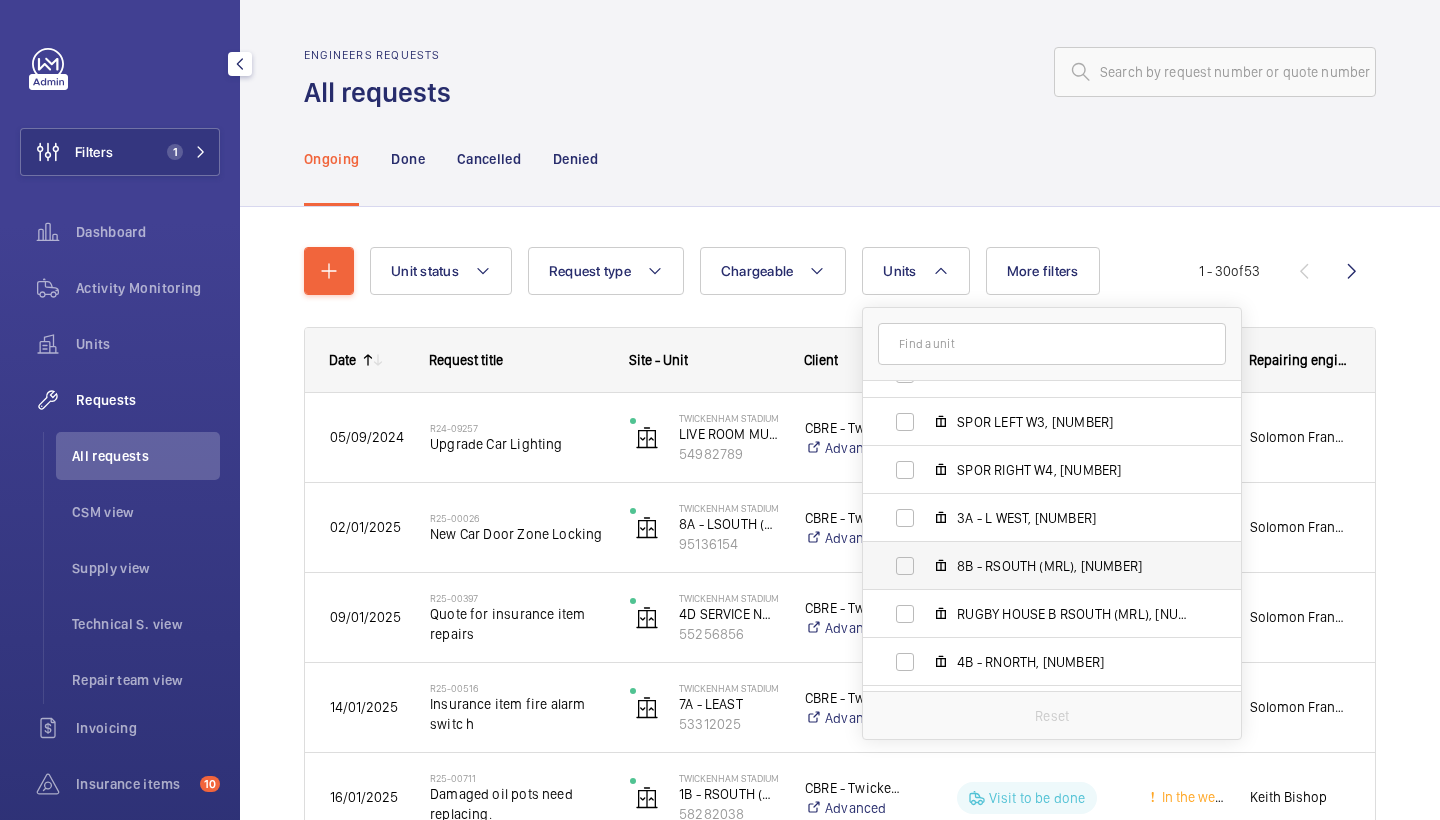 scroll, scrollTop: 1276, scrollLeft: 0, axis: vertical 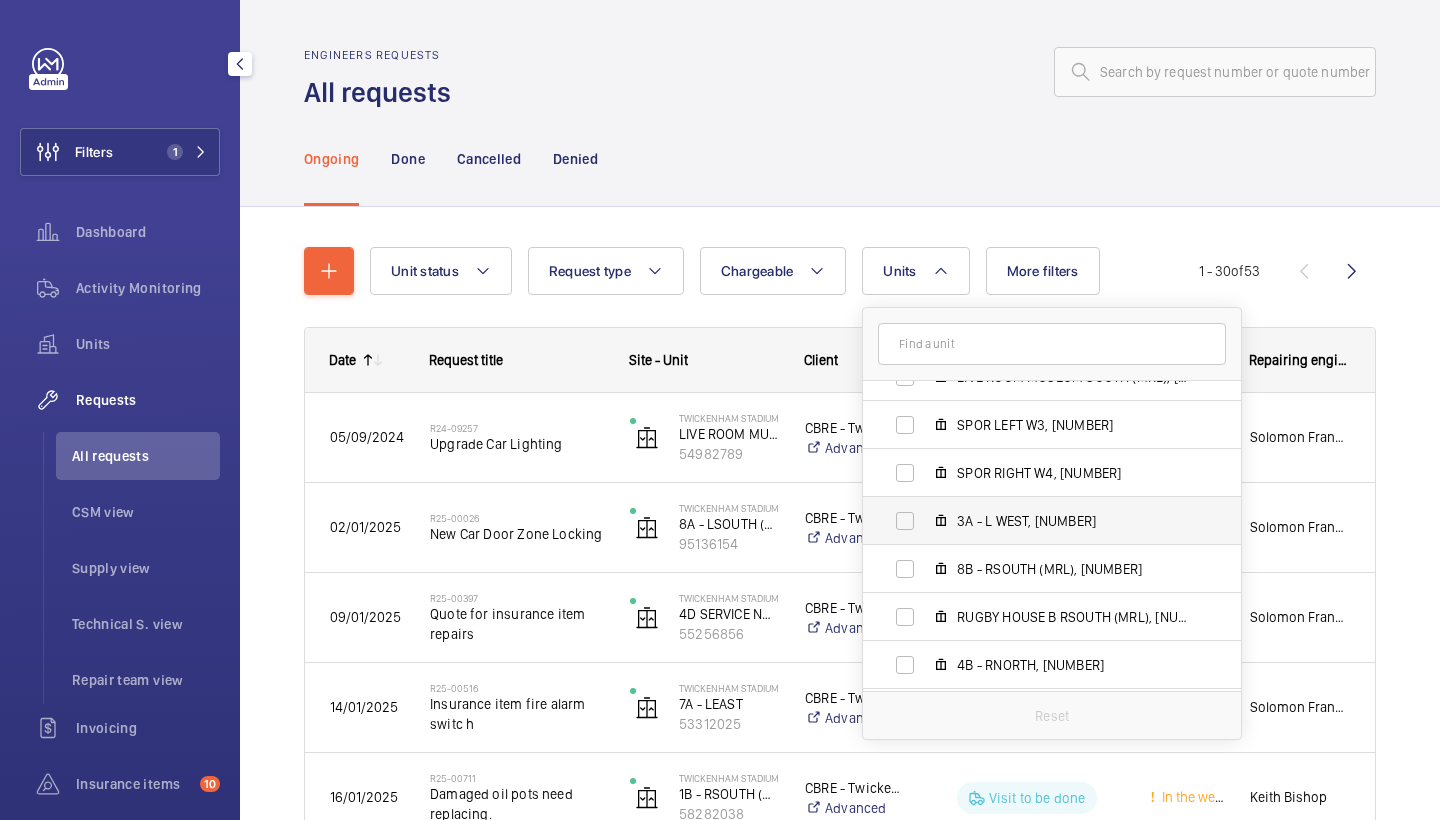 click on "3A - L WEST, 64986278" at bounding box center [1036, 521] 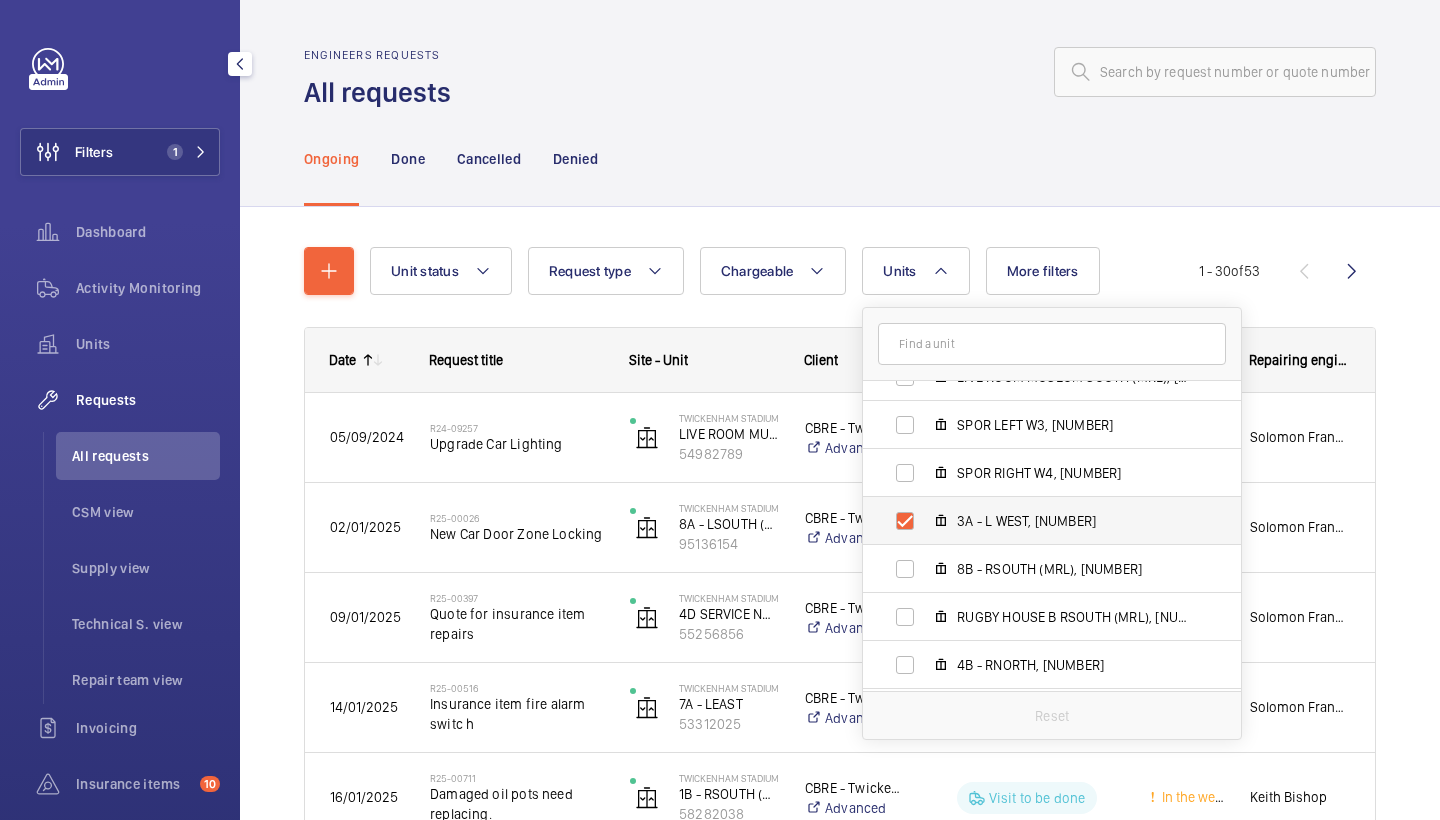 checkbox on "true" 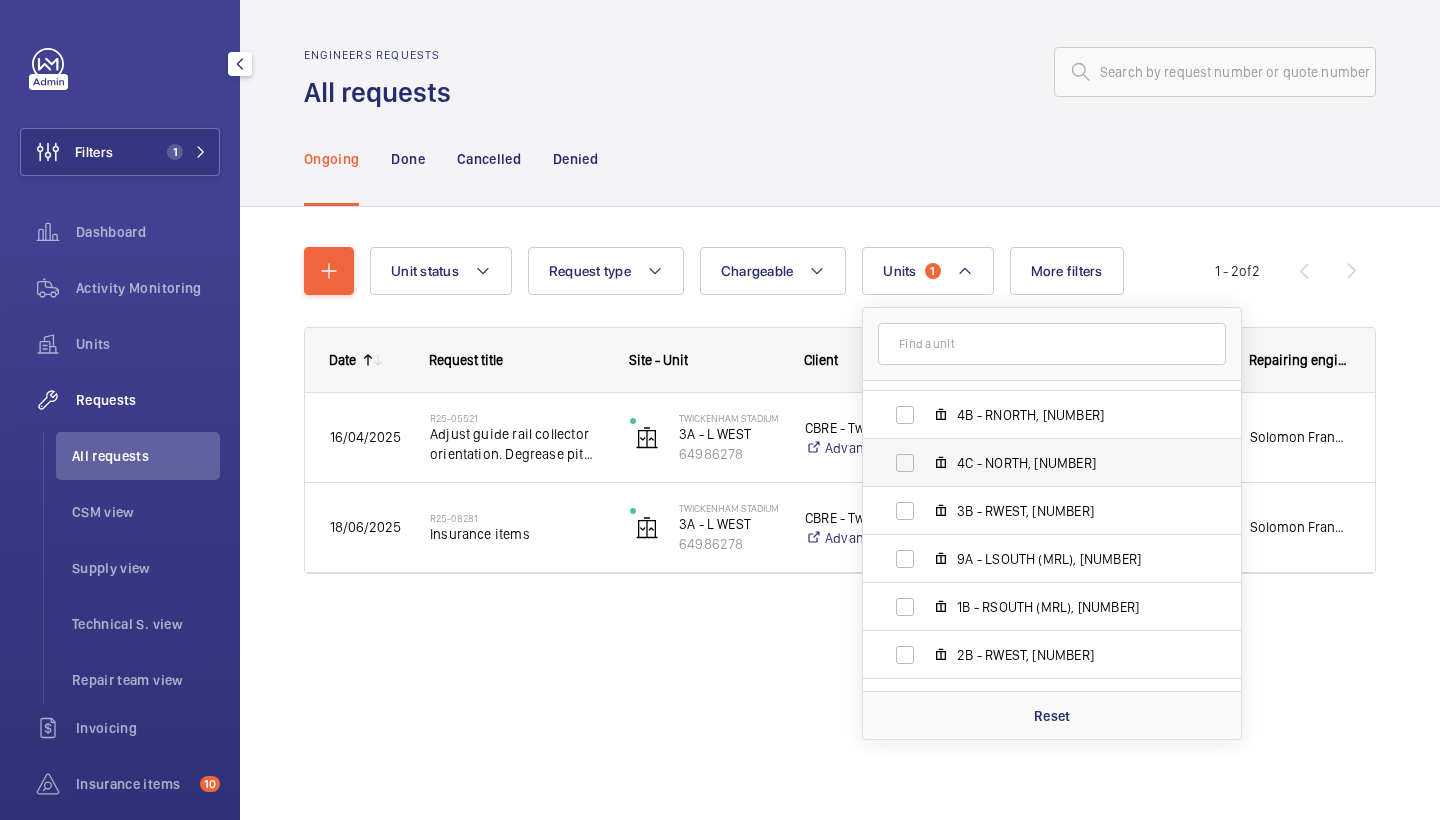 scroll, scrollTop: 1527, scrollLeft: 0, axis: vertical 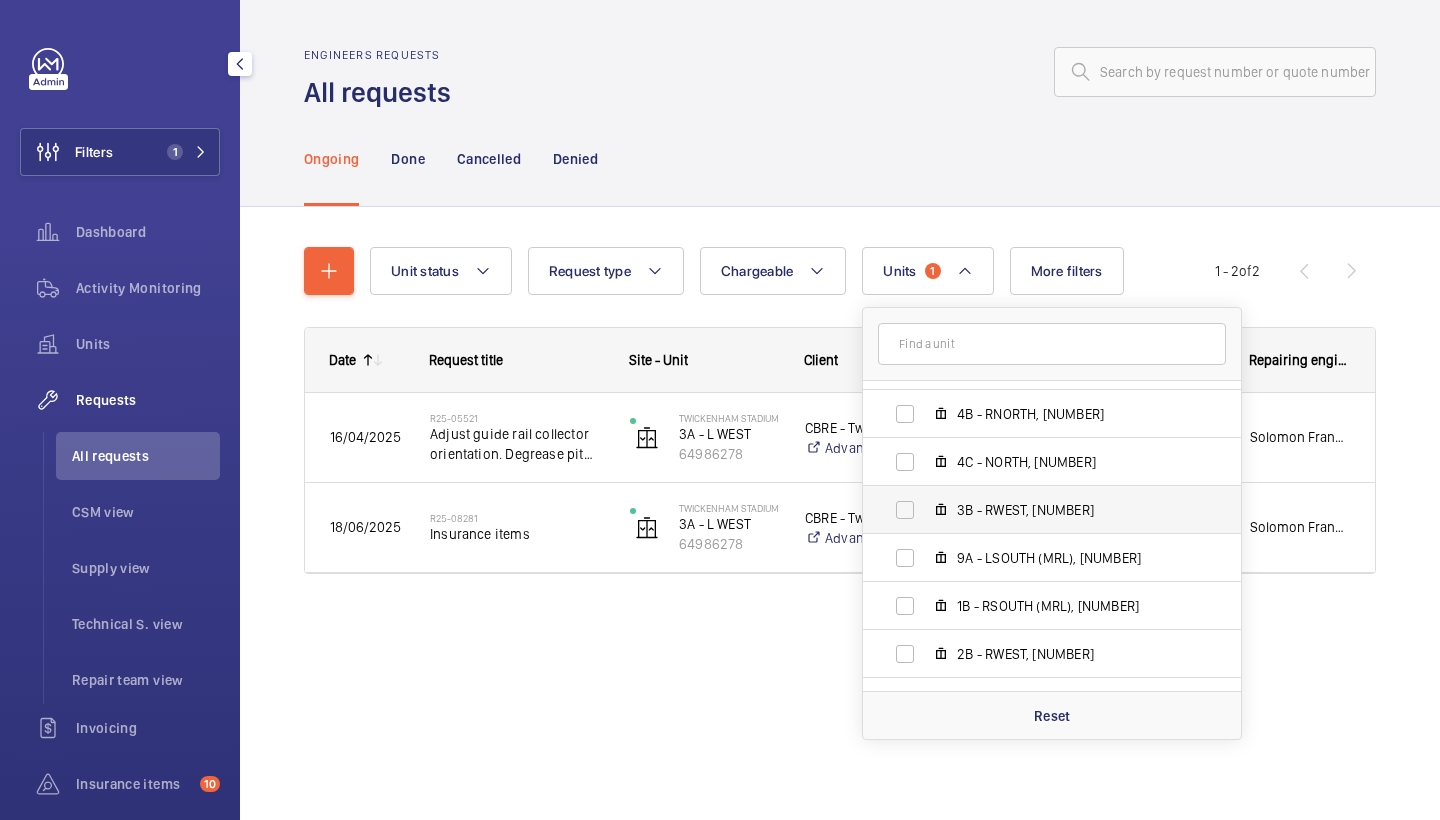 click on "3B - RWEST, 42345590" at bounding box center (1073, 510) 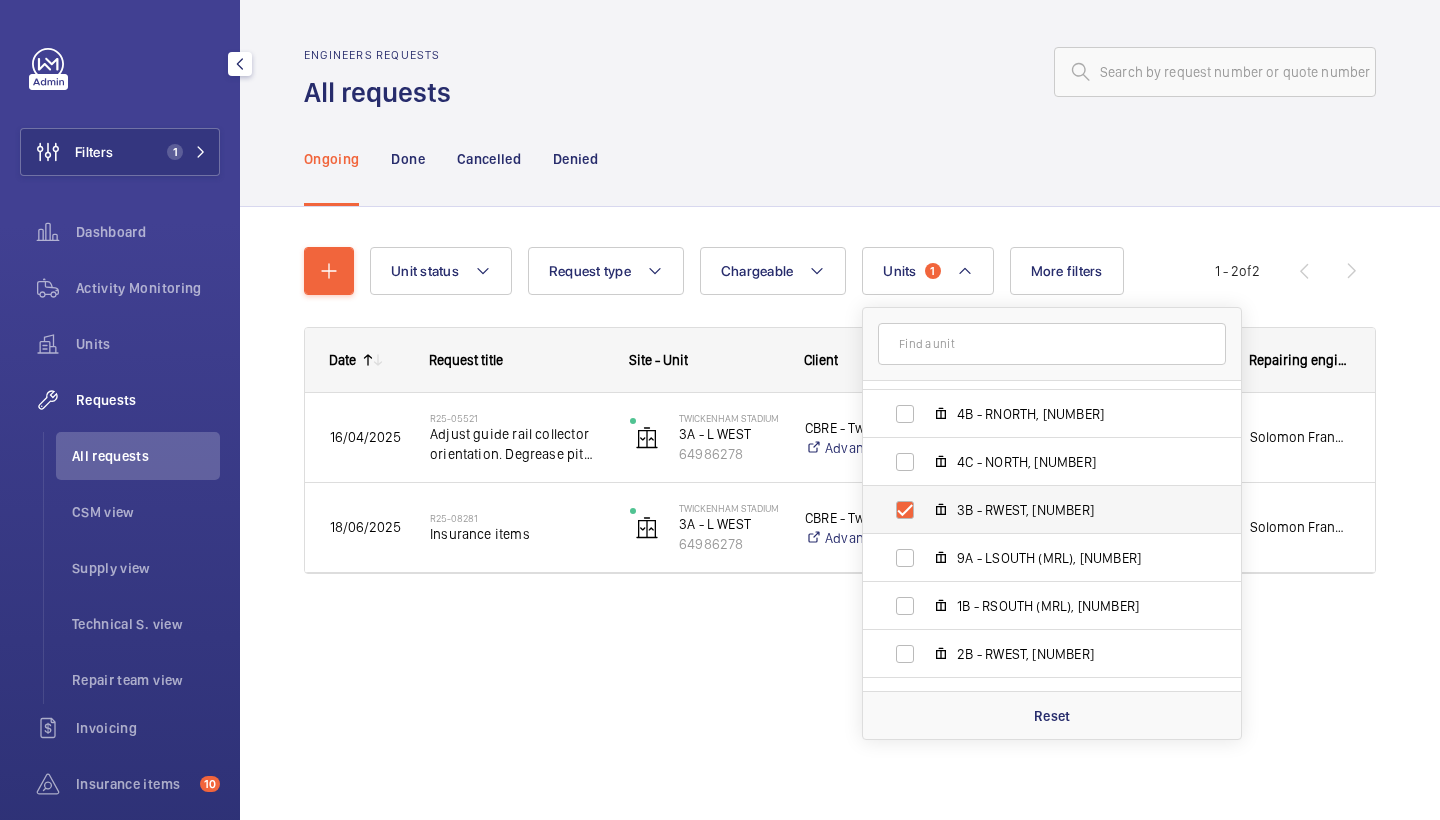 checkbox on "true" 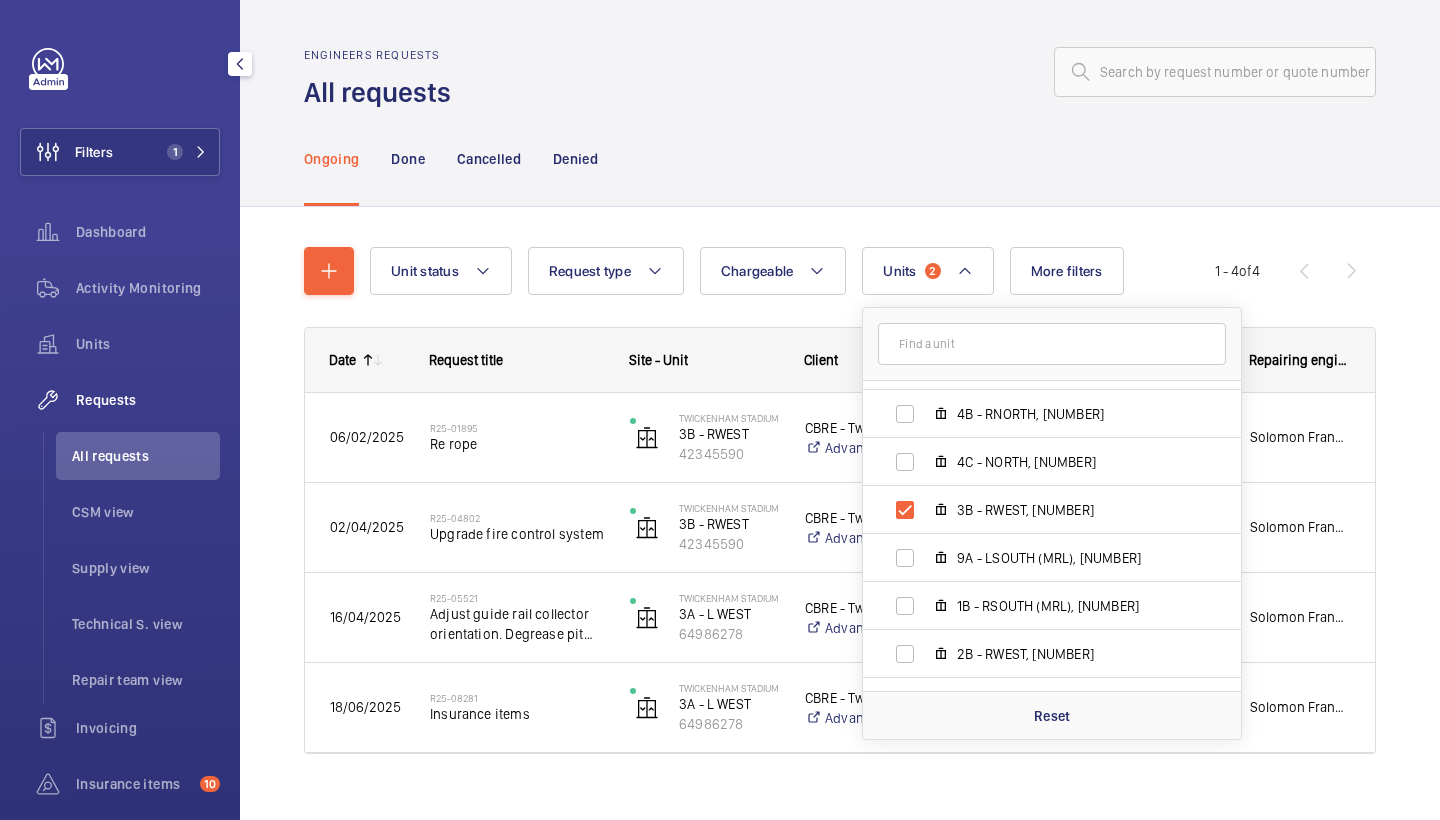 click on "Ongoing Done Cancelled Denied" 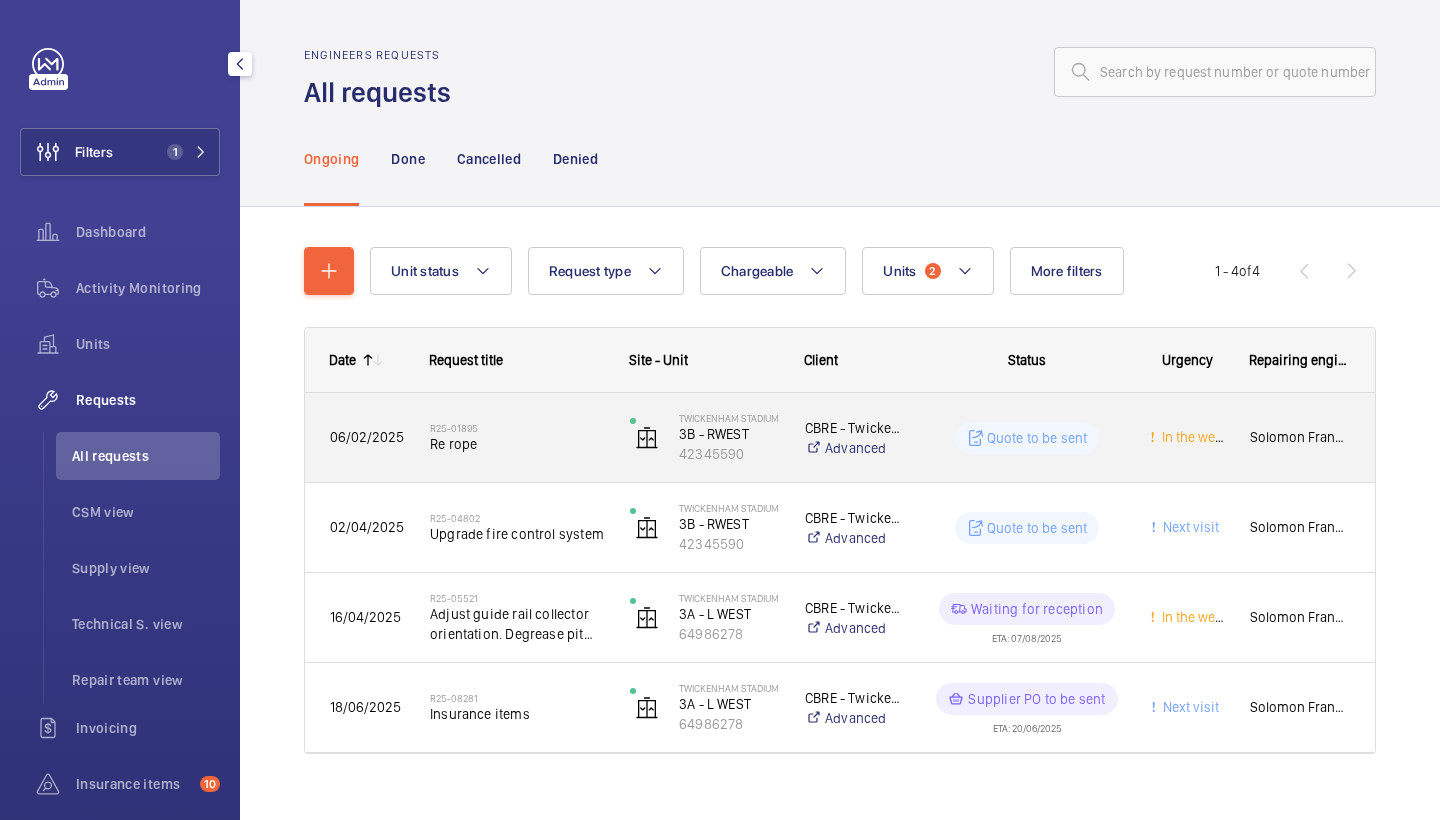 click on "Re rope" 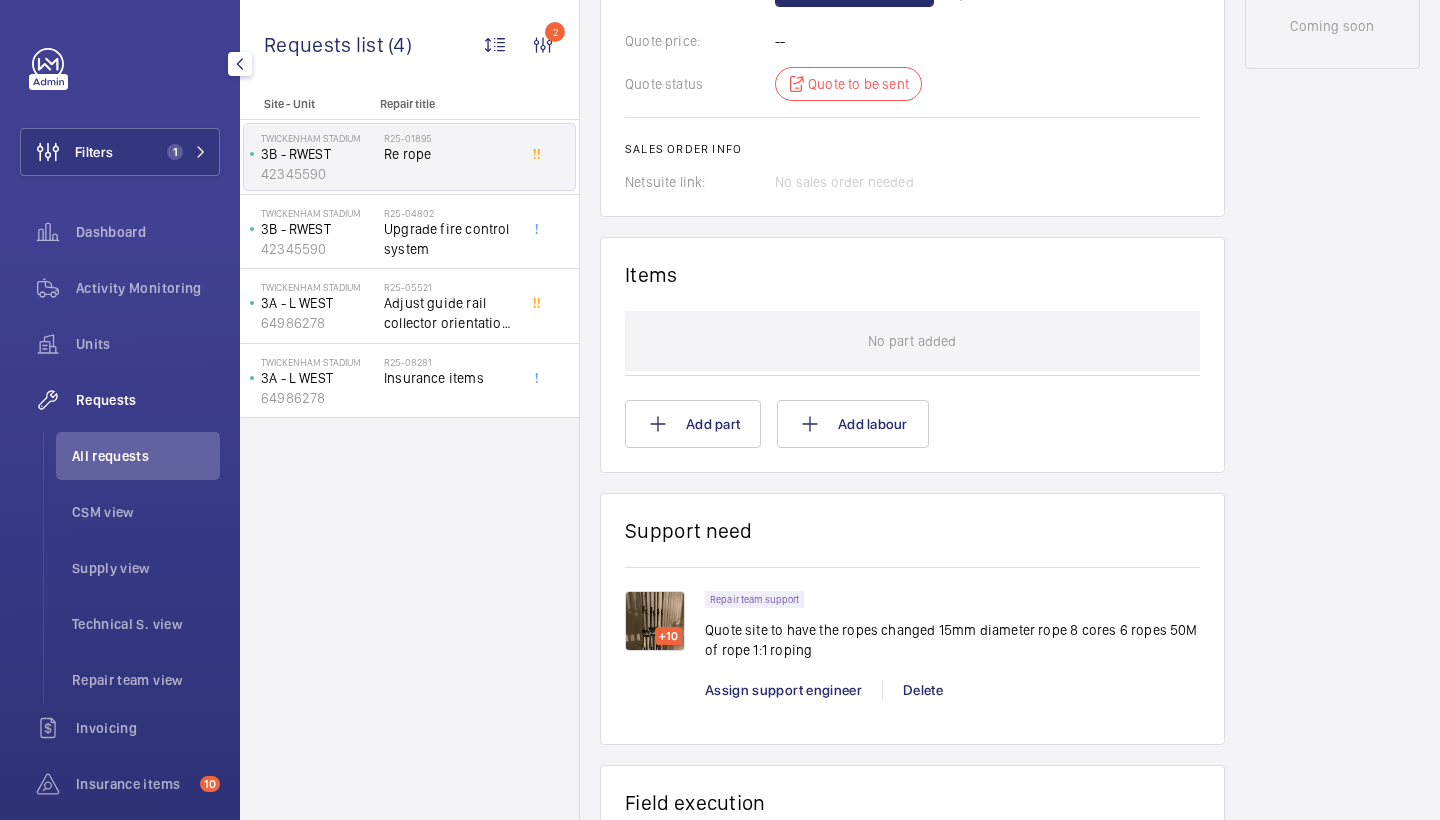 scroll, scrollTop: 1526, scrollLeft: 0, axis: vertical 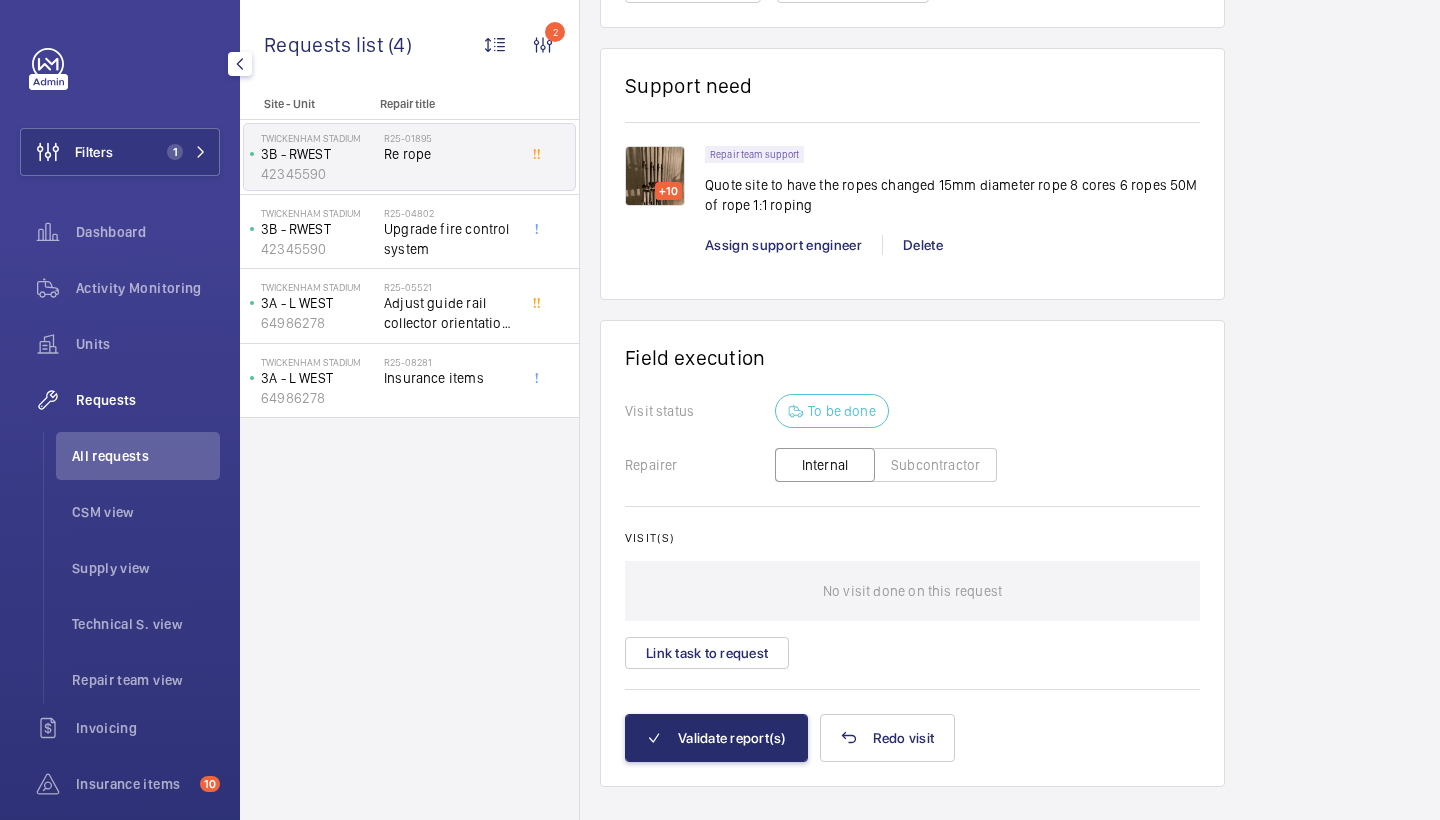 click on "+10" 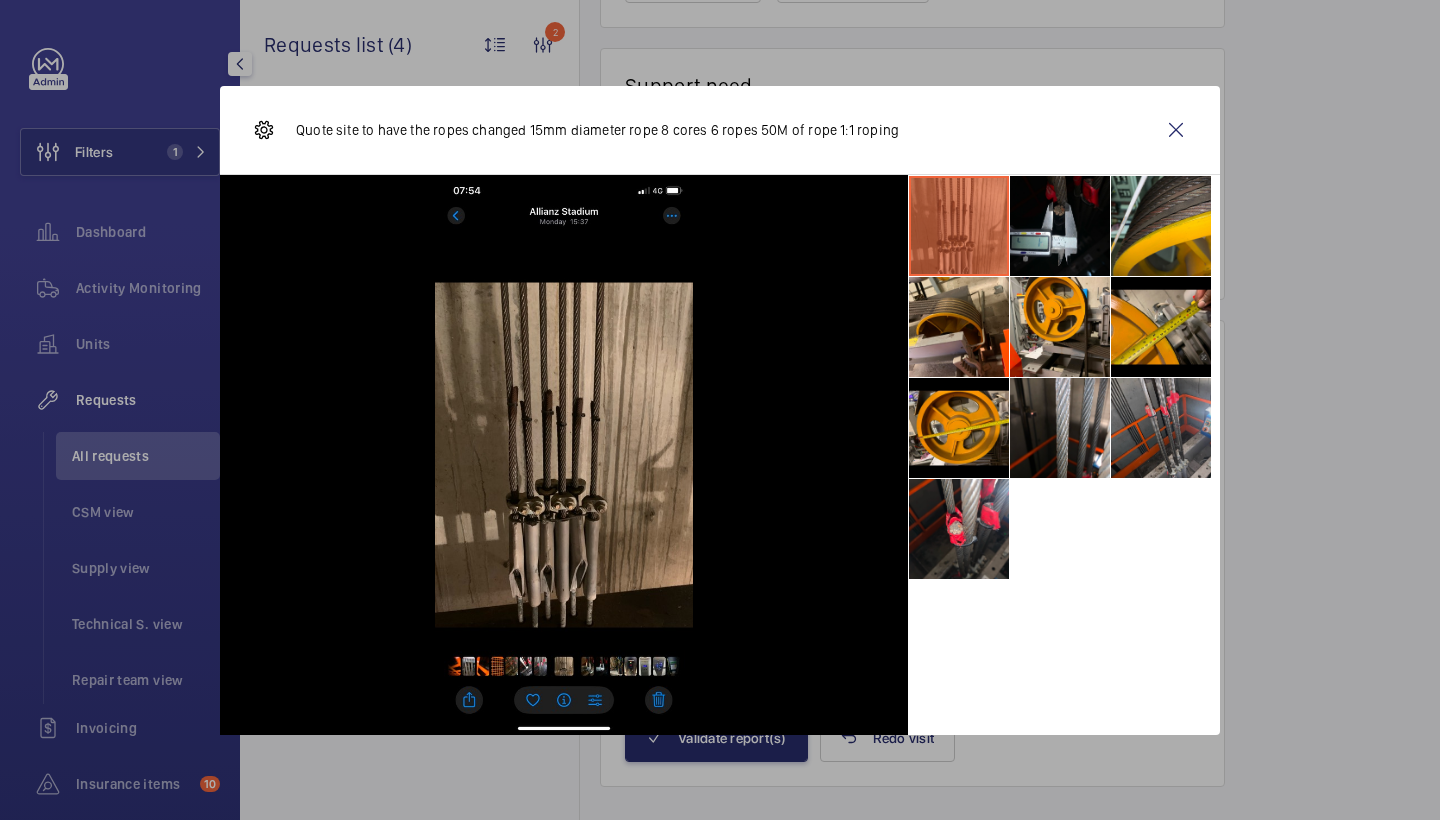 click at bounding box center (1161, 428) 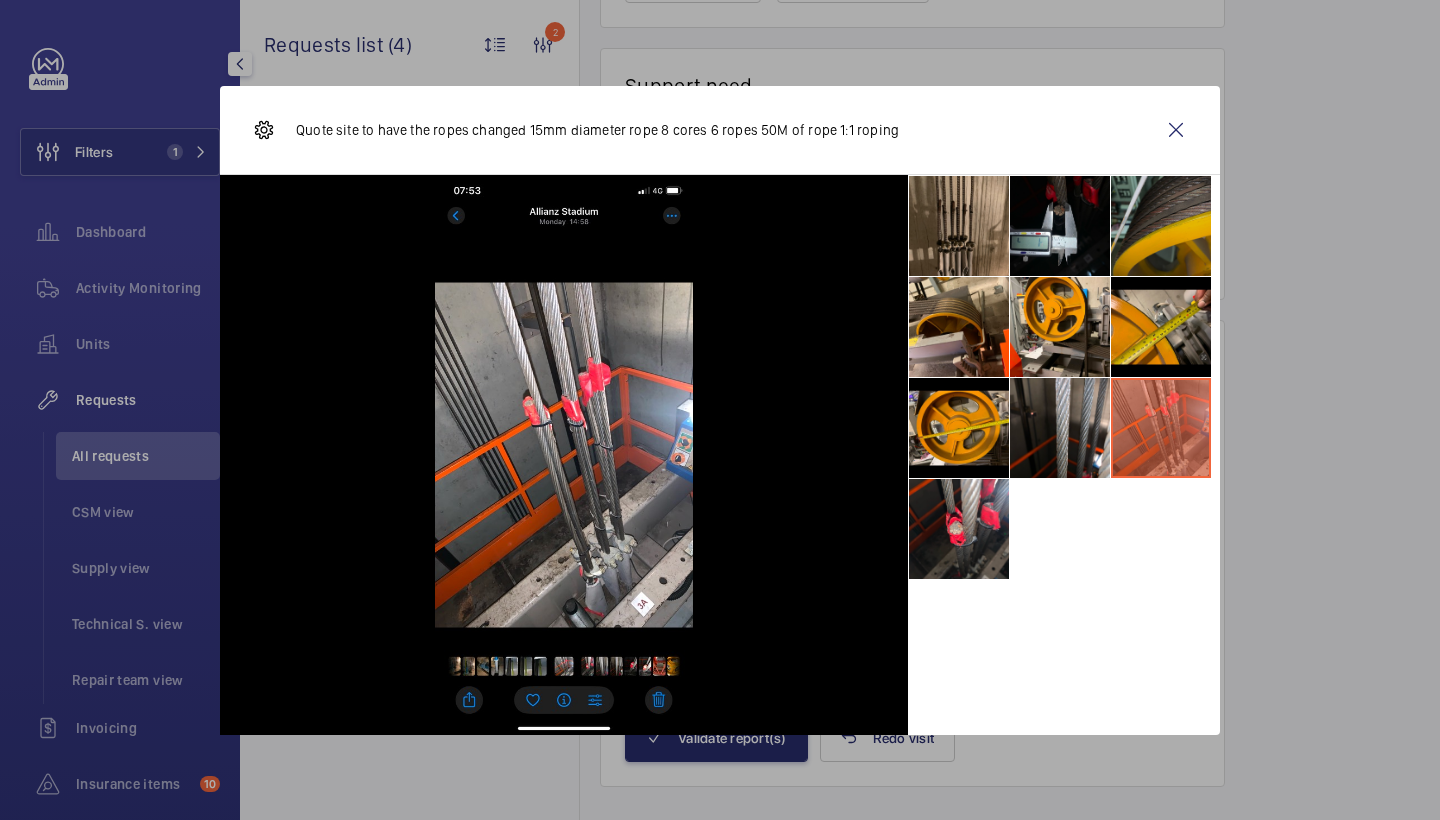 click at bounding box center [1161, 226] 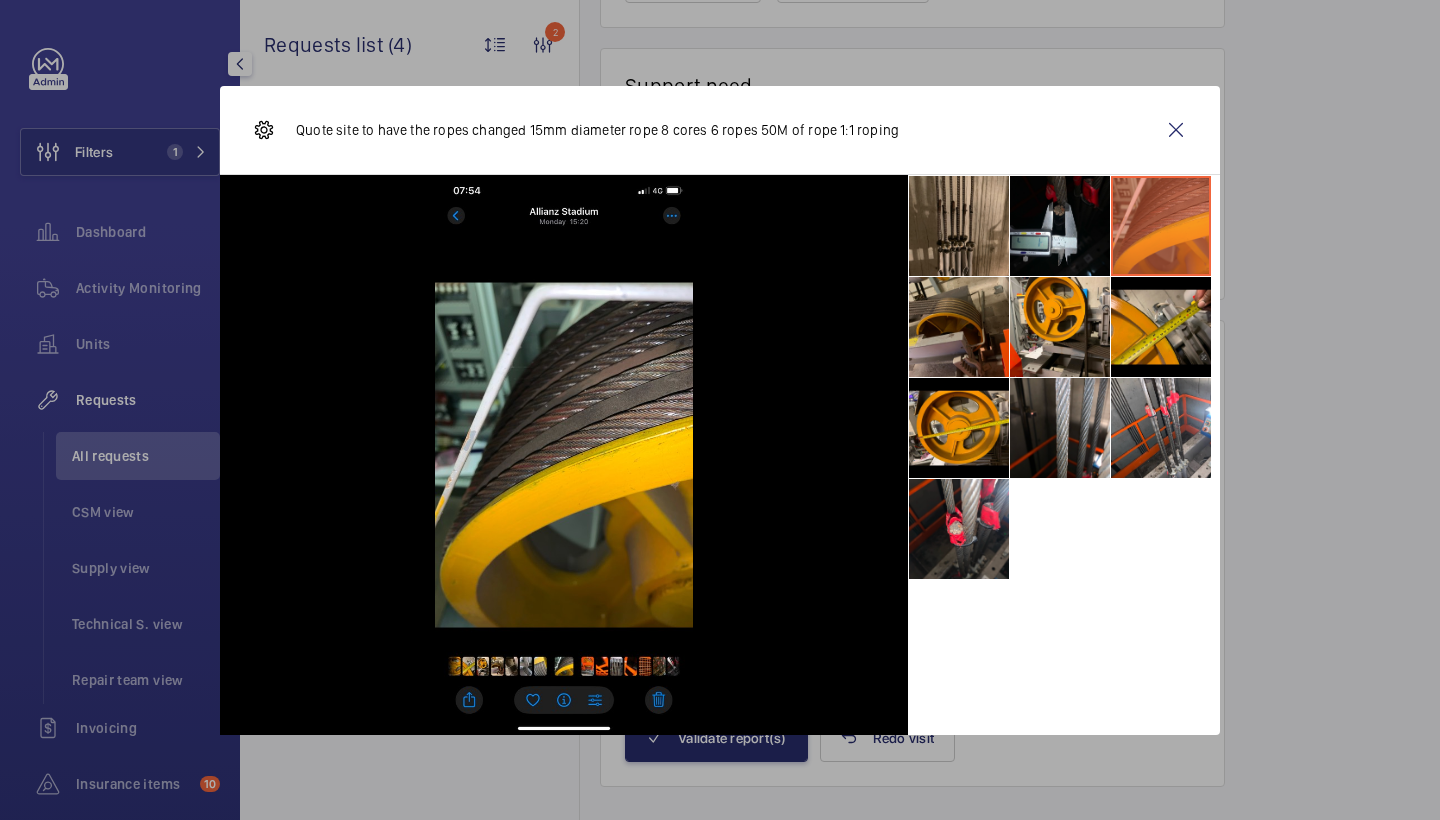click at bounding box center (959, 327) 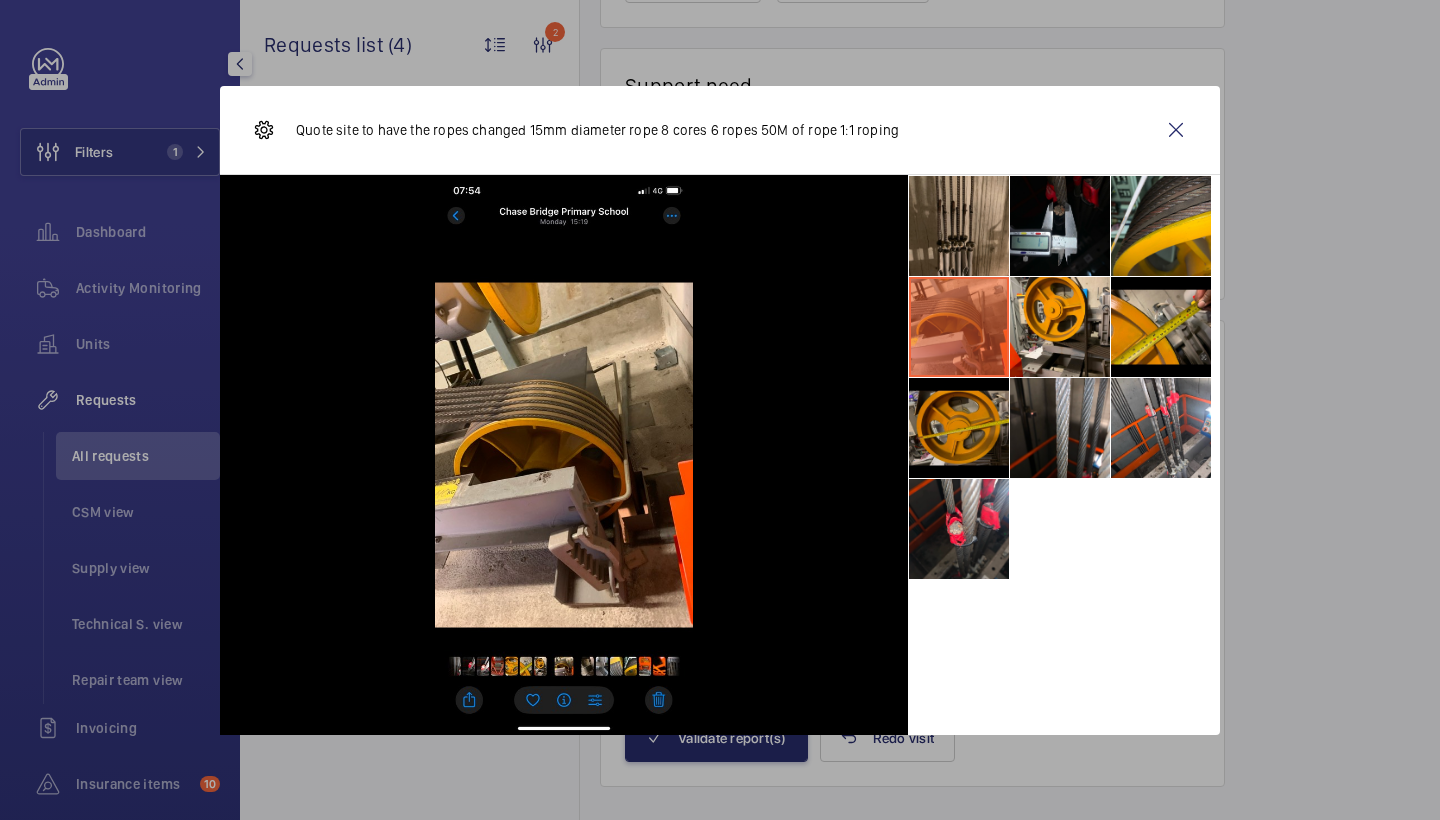 click at bounding box center [959, 428] 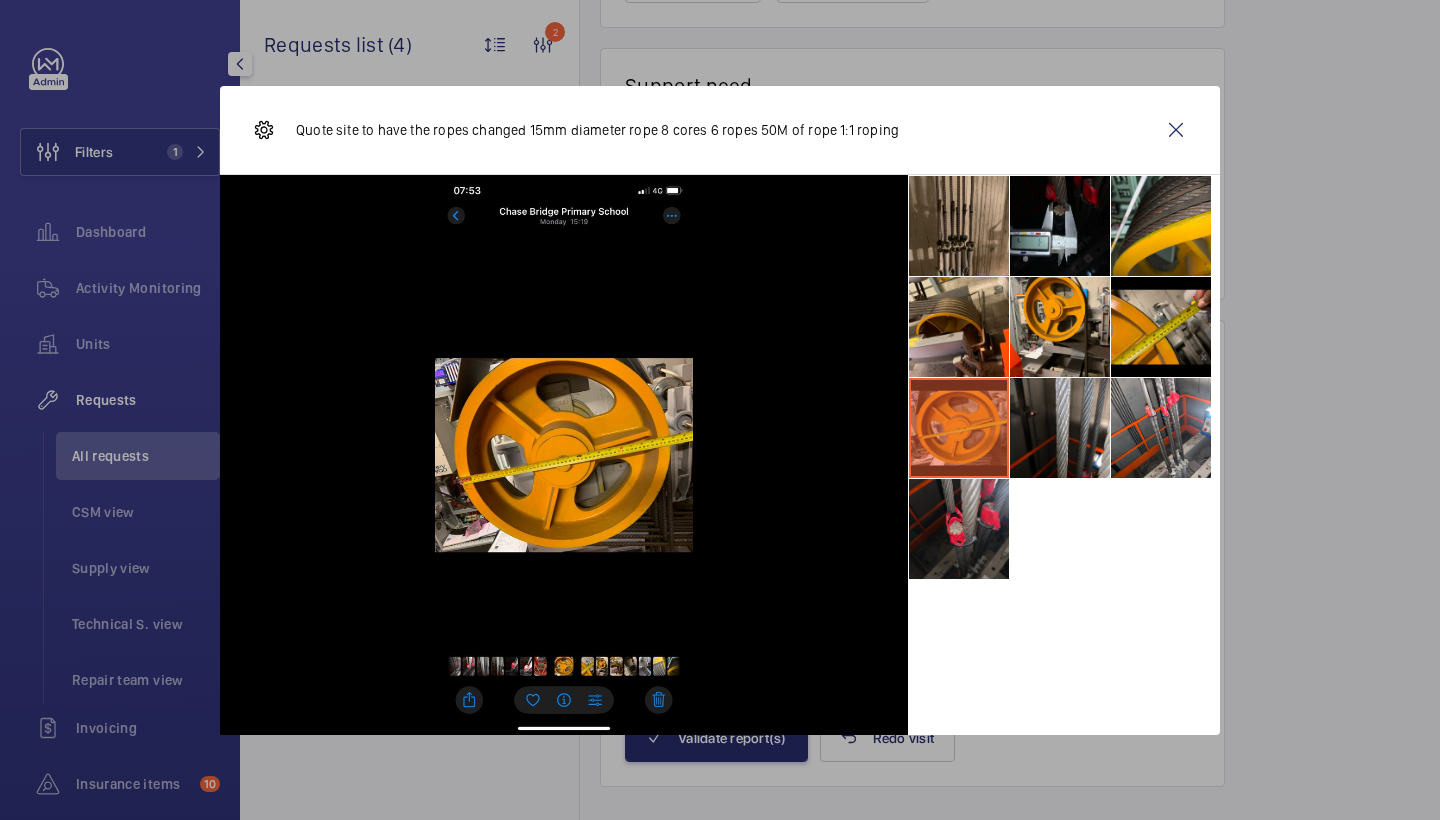 click at bounding box center (959, 529) 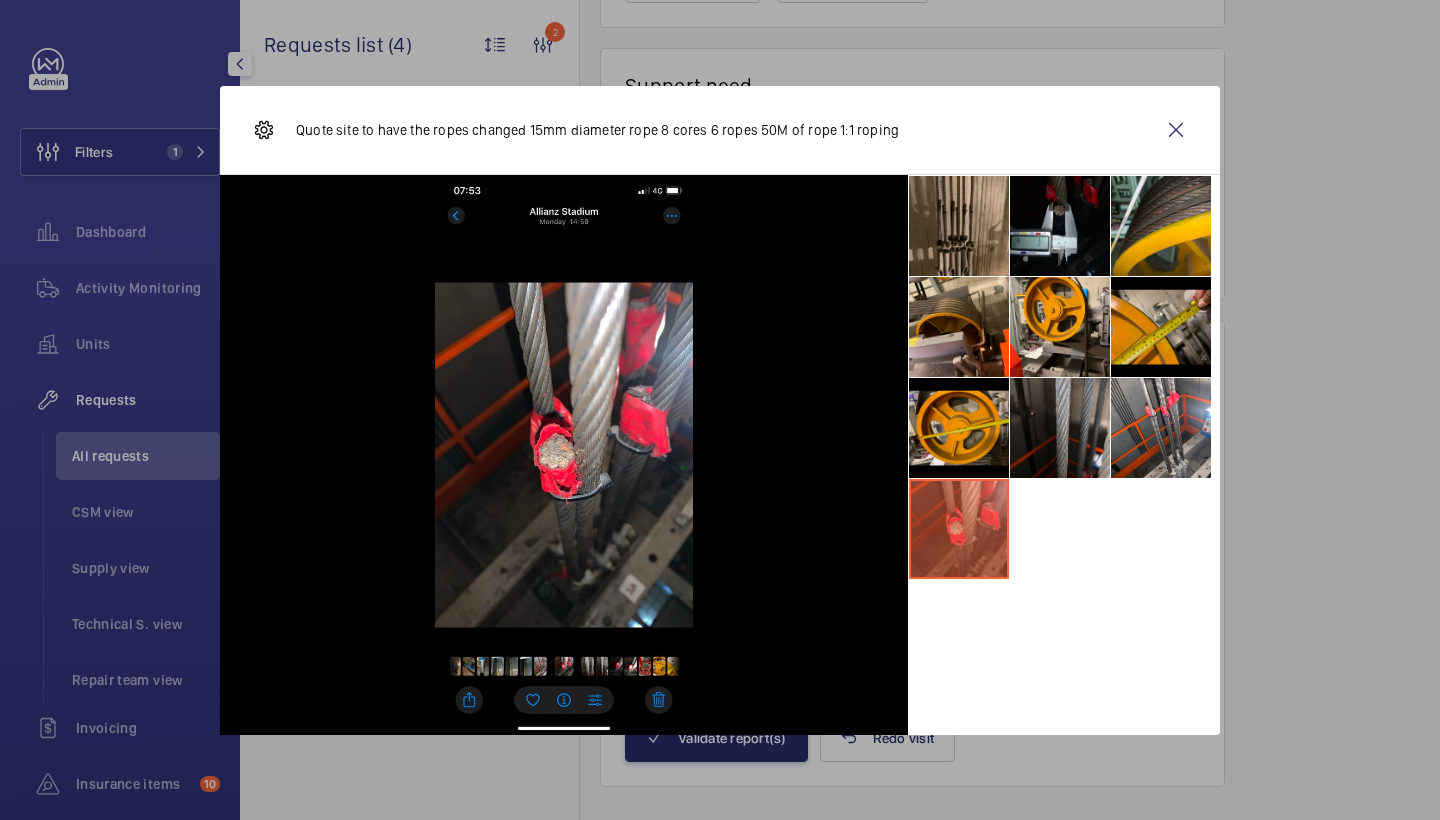 click at bounding box center [1060, 428] 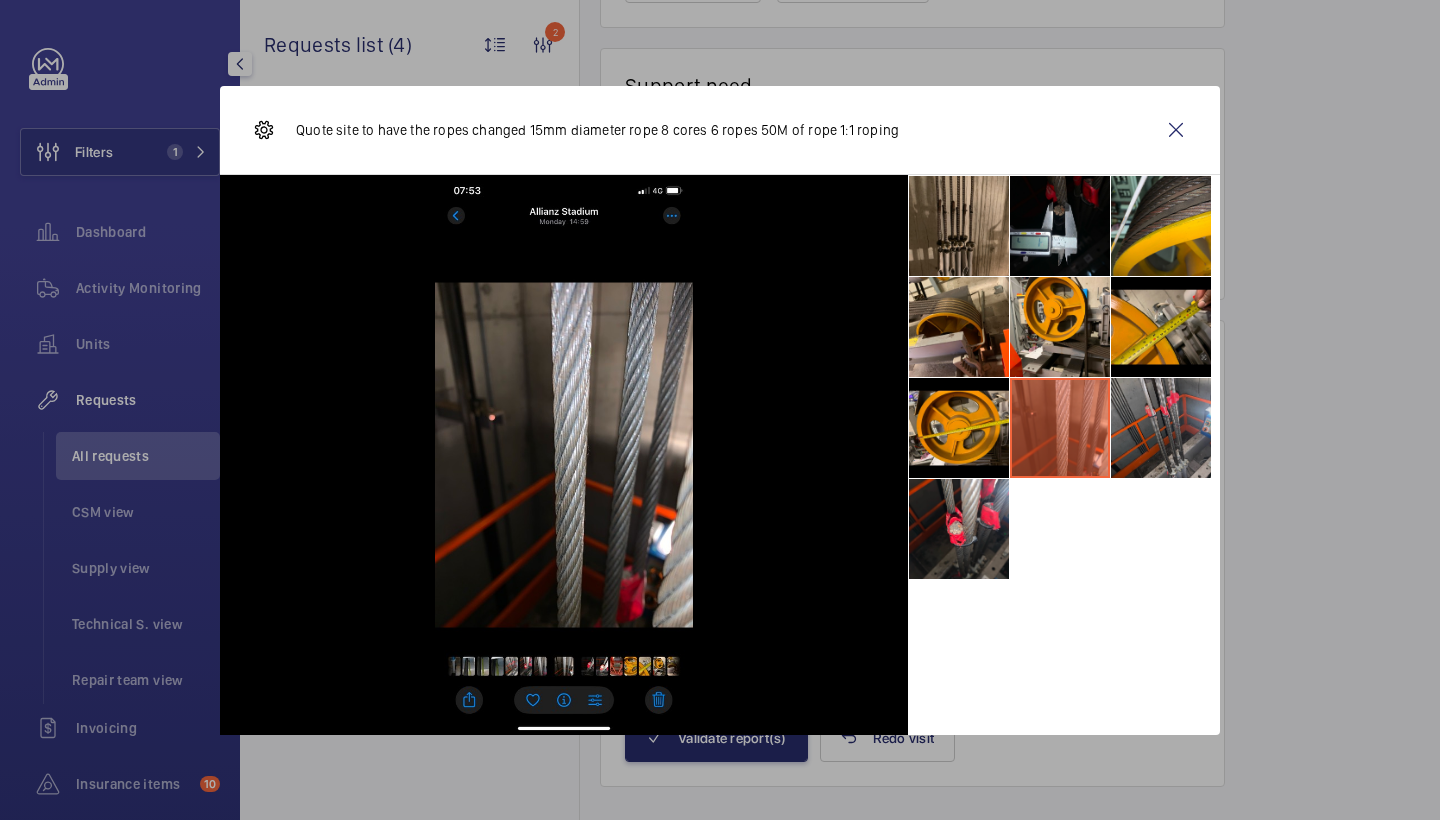 click at bounding box center [1161, 428] 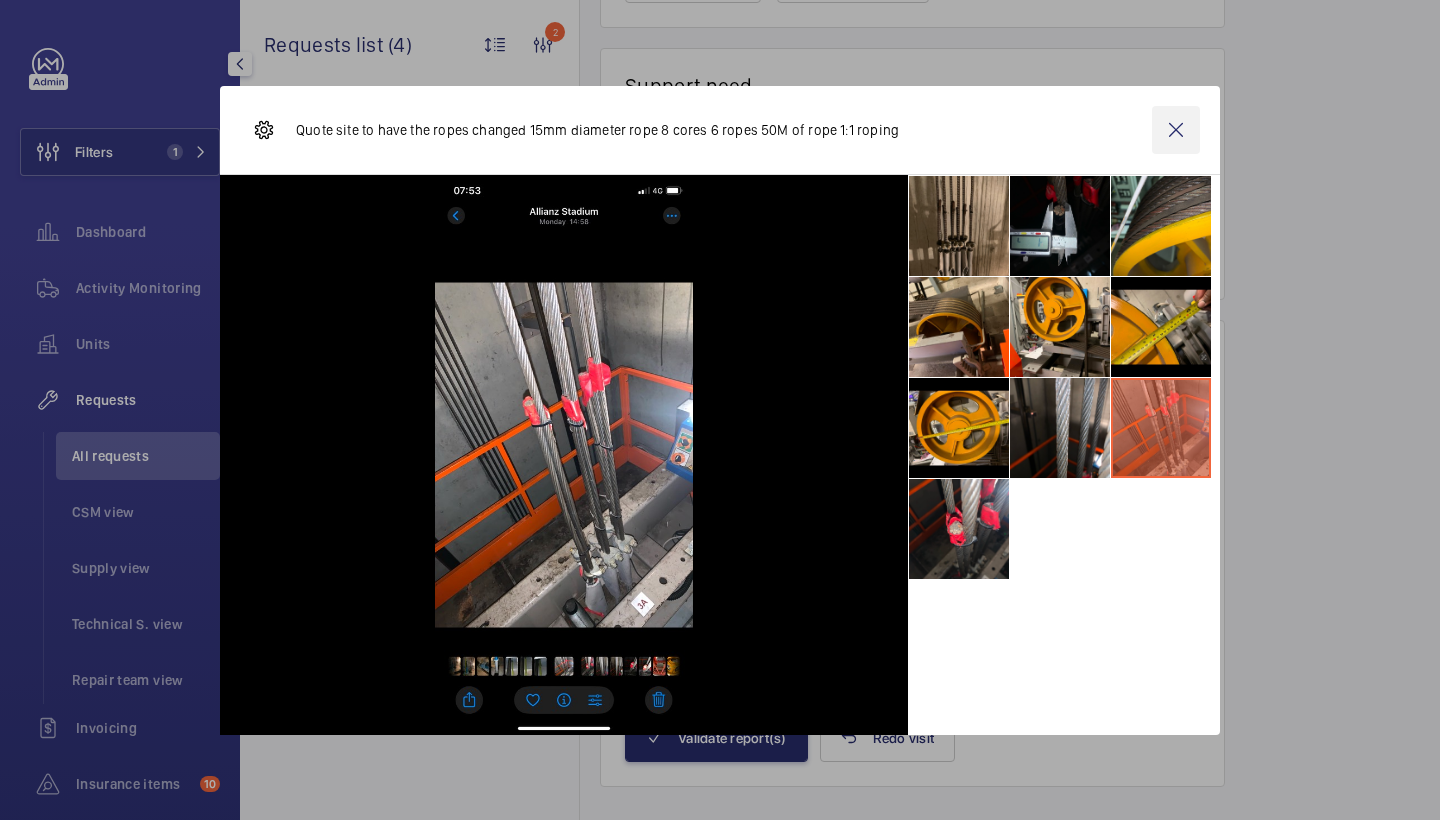 click at bounding box center [1176, 130] 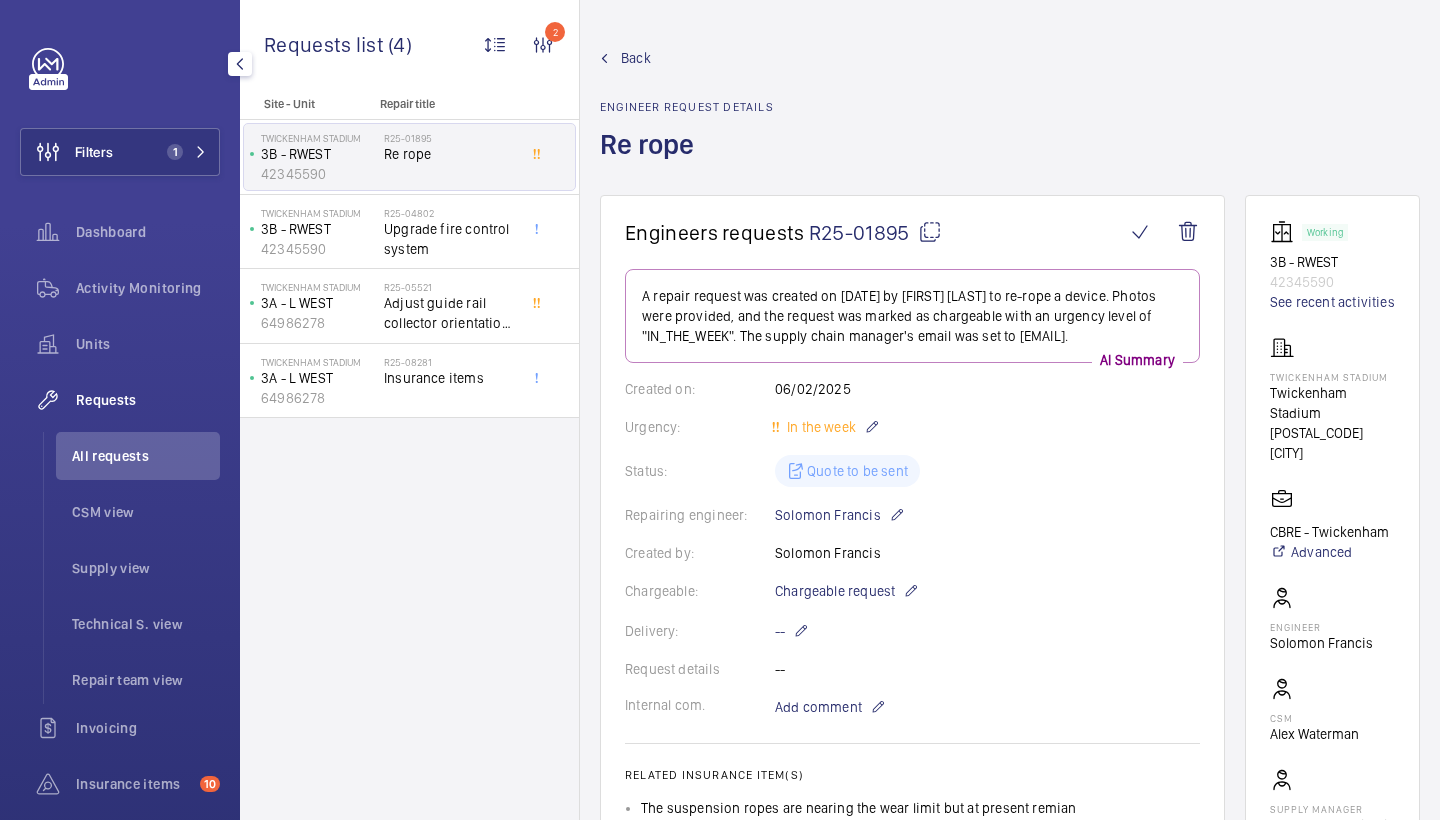 scroll, scrollTop: 0, scrollLeft: 0, axis: both 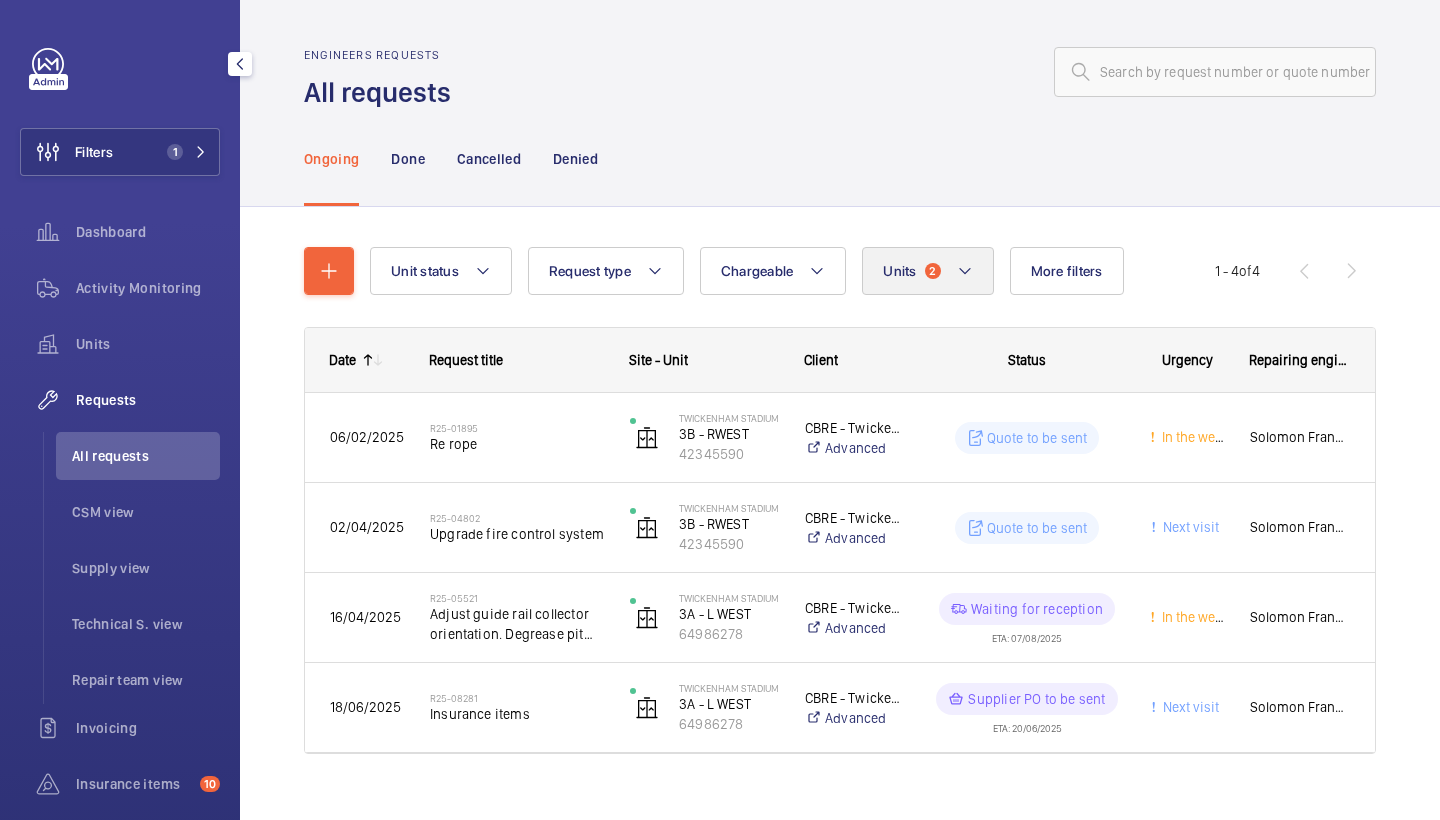 click on "Units  2" 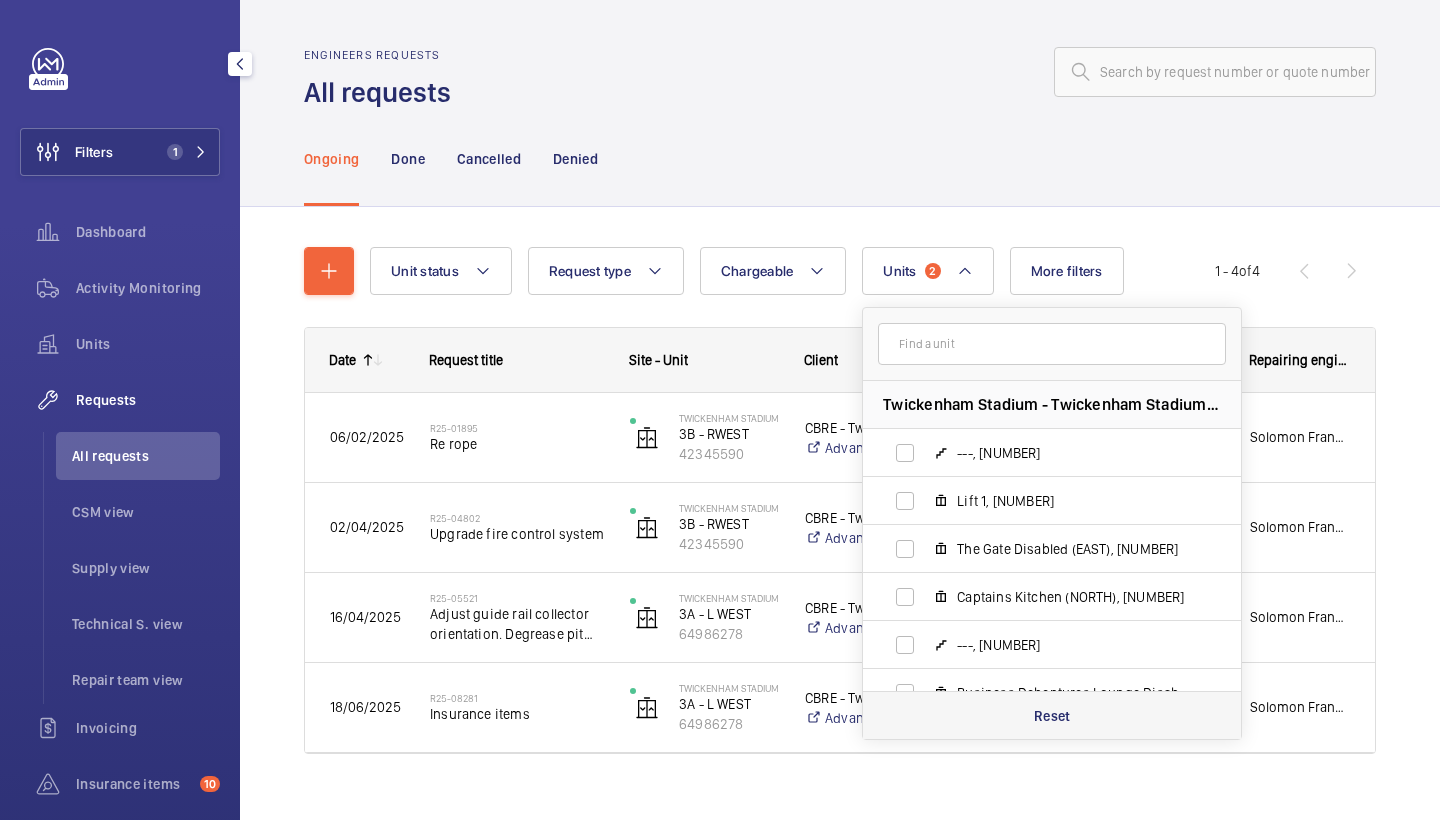click on "Reset" 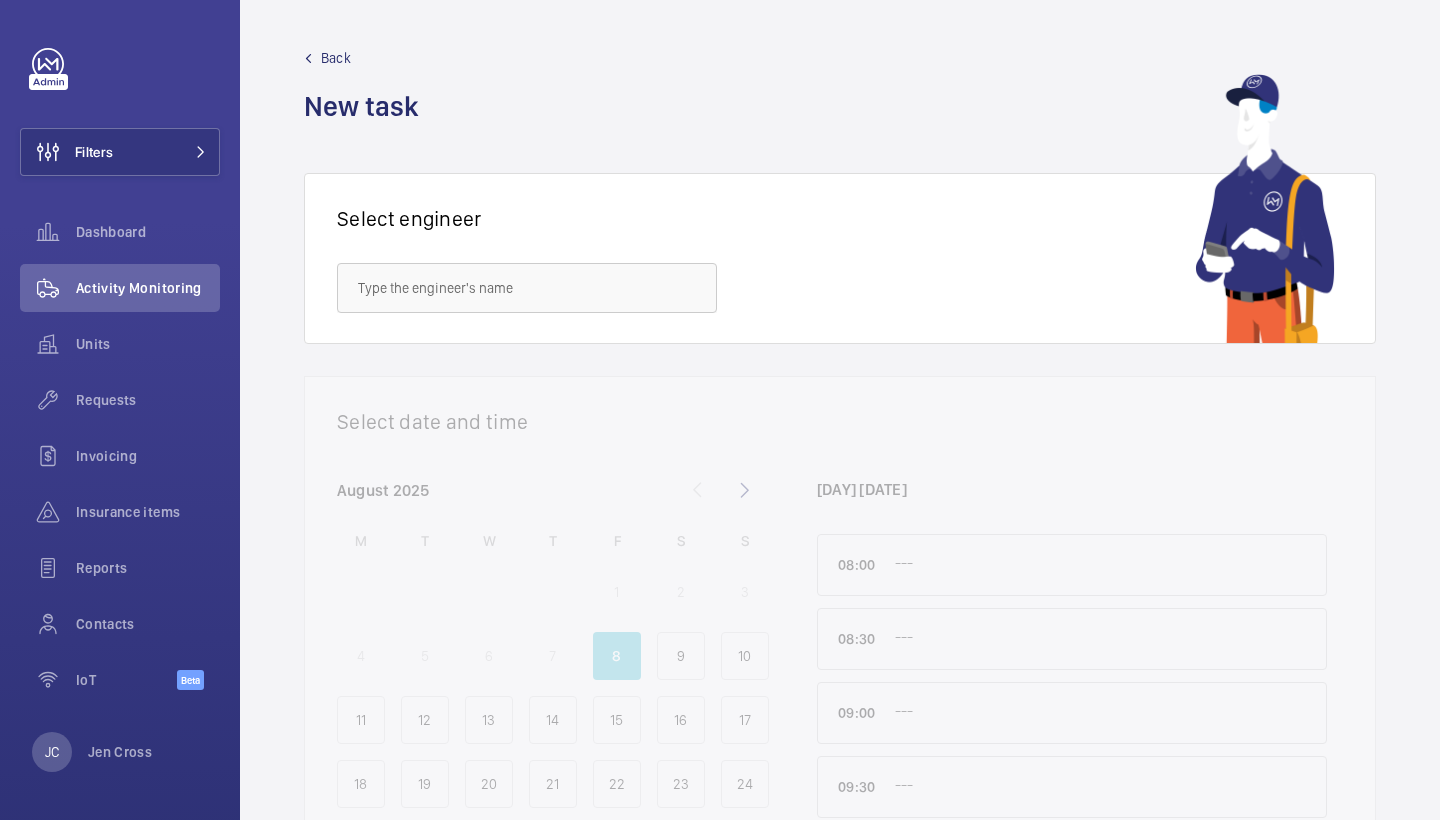 scroll, scrollTop: 0, scrollLeft: 0, axis: both 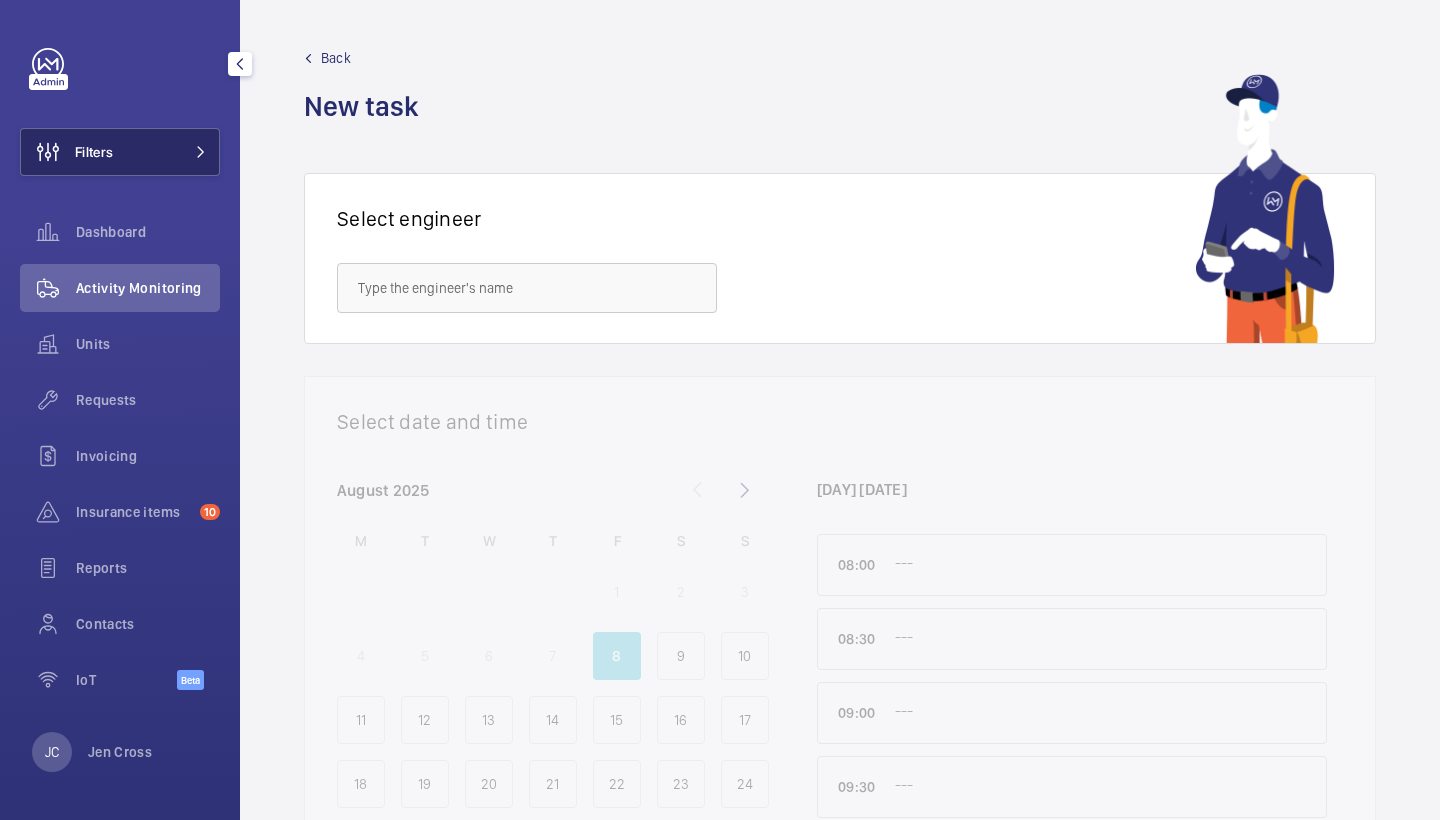 click on "Filters" 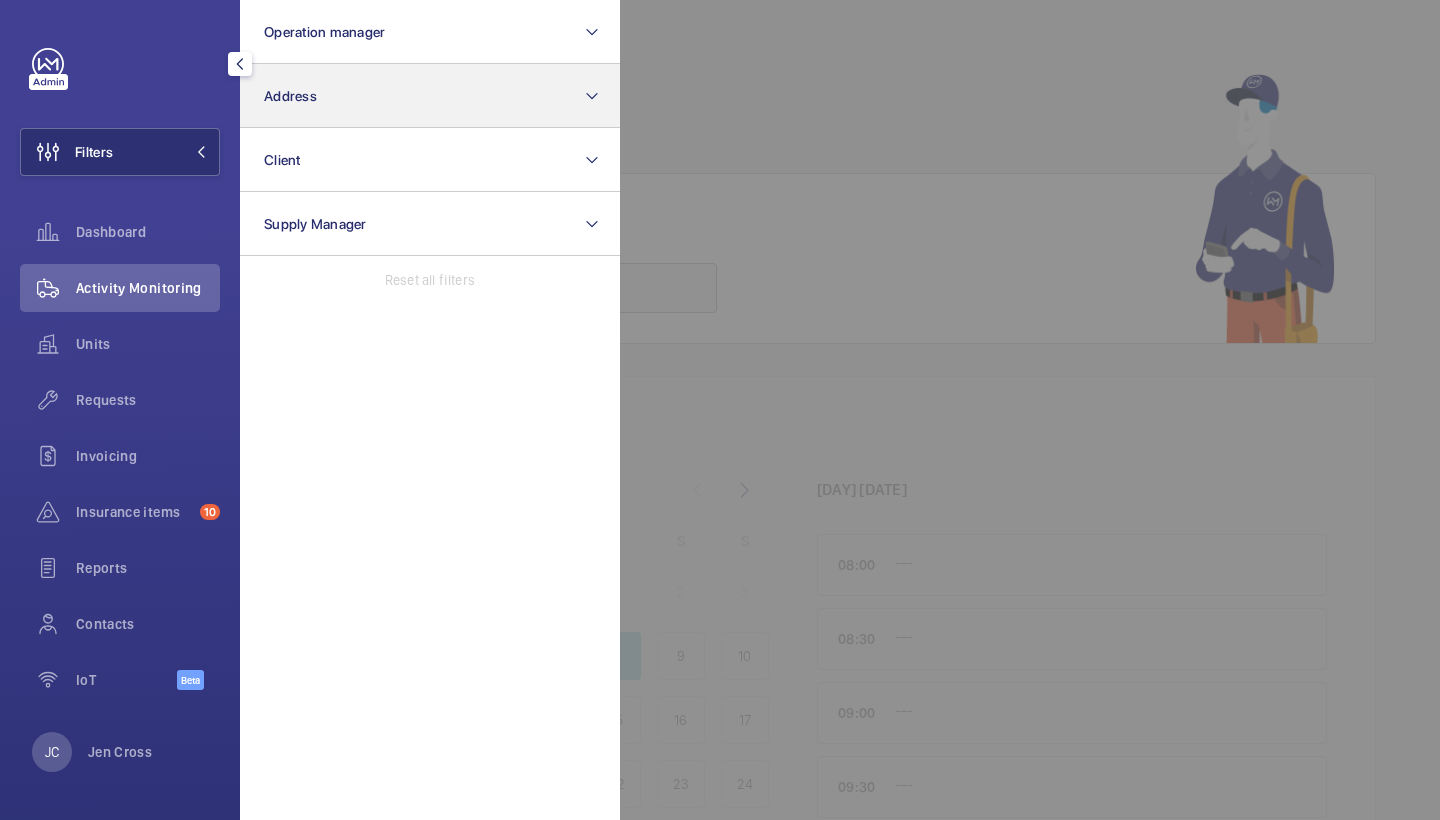 click on "Address" 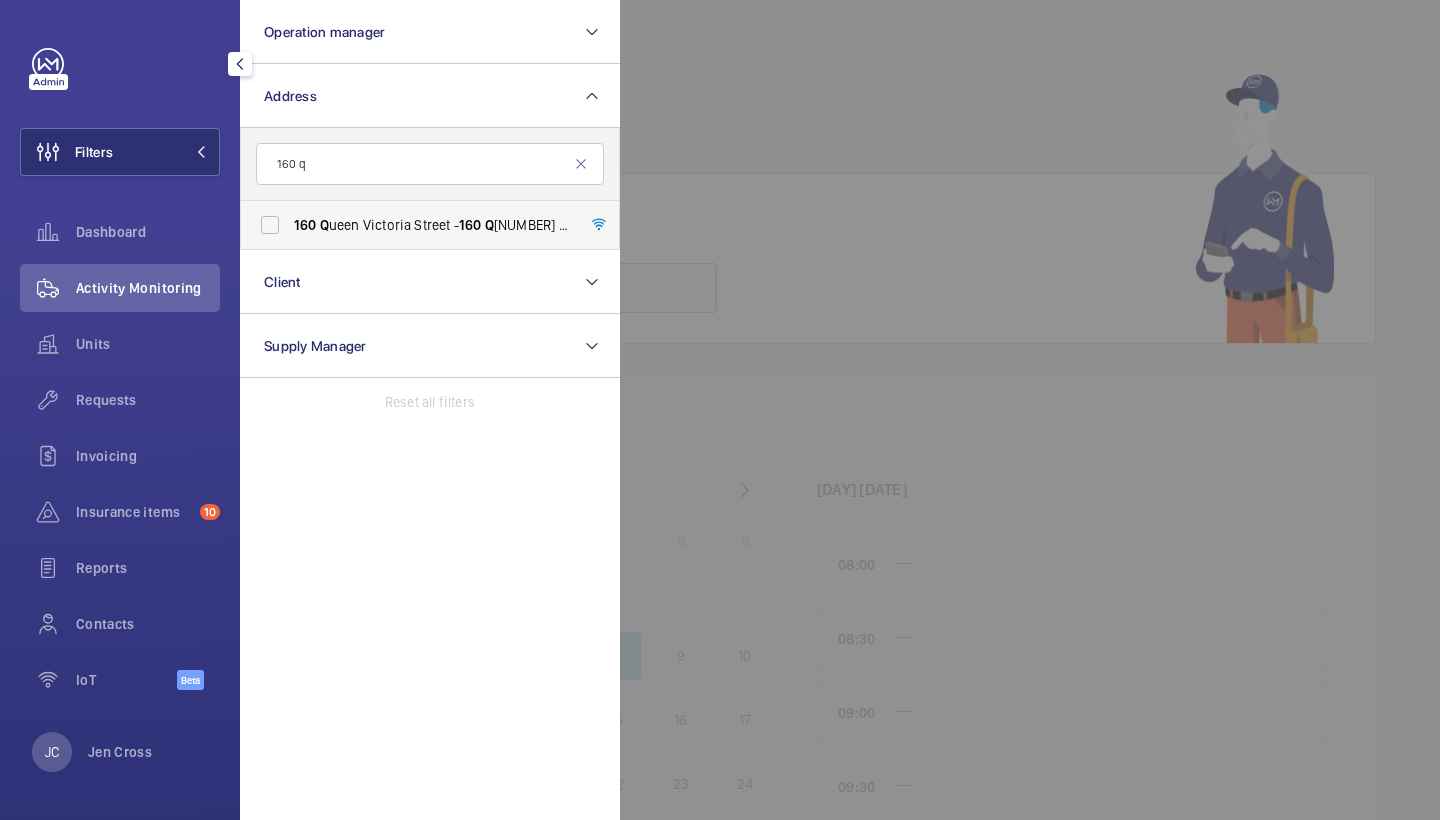 type on "160 q" 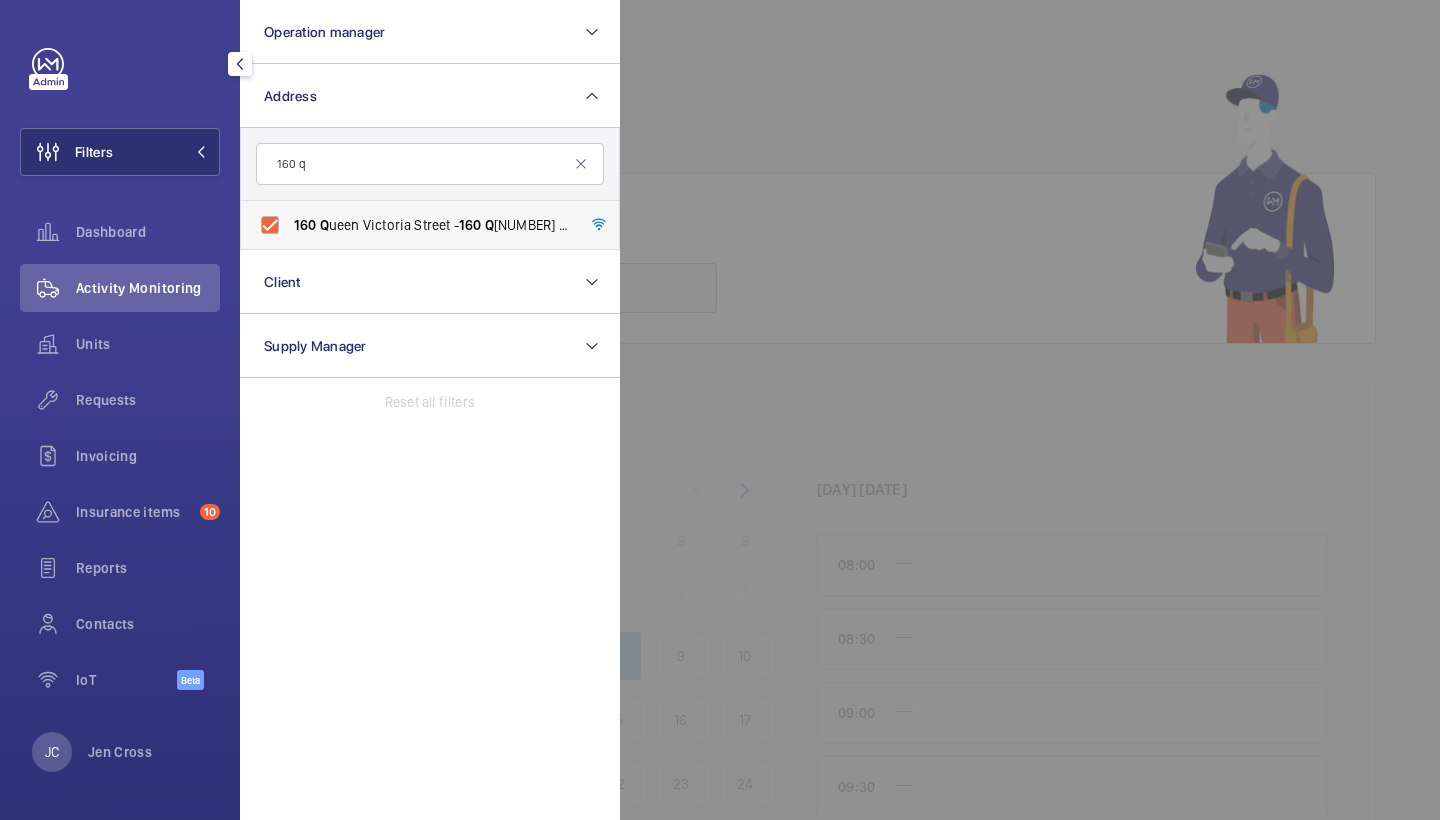 checkbox on "true" 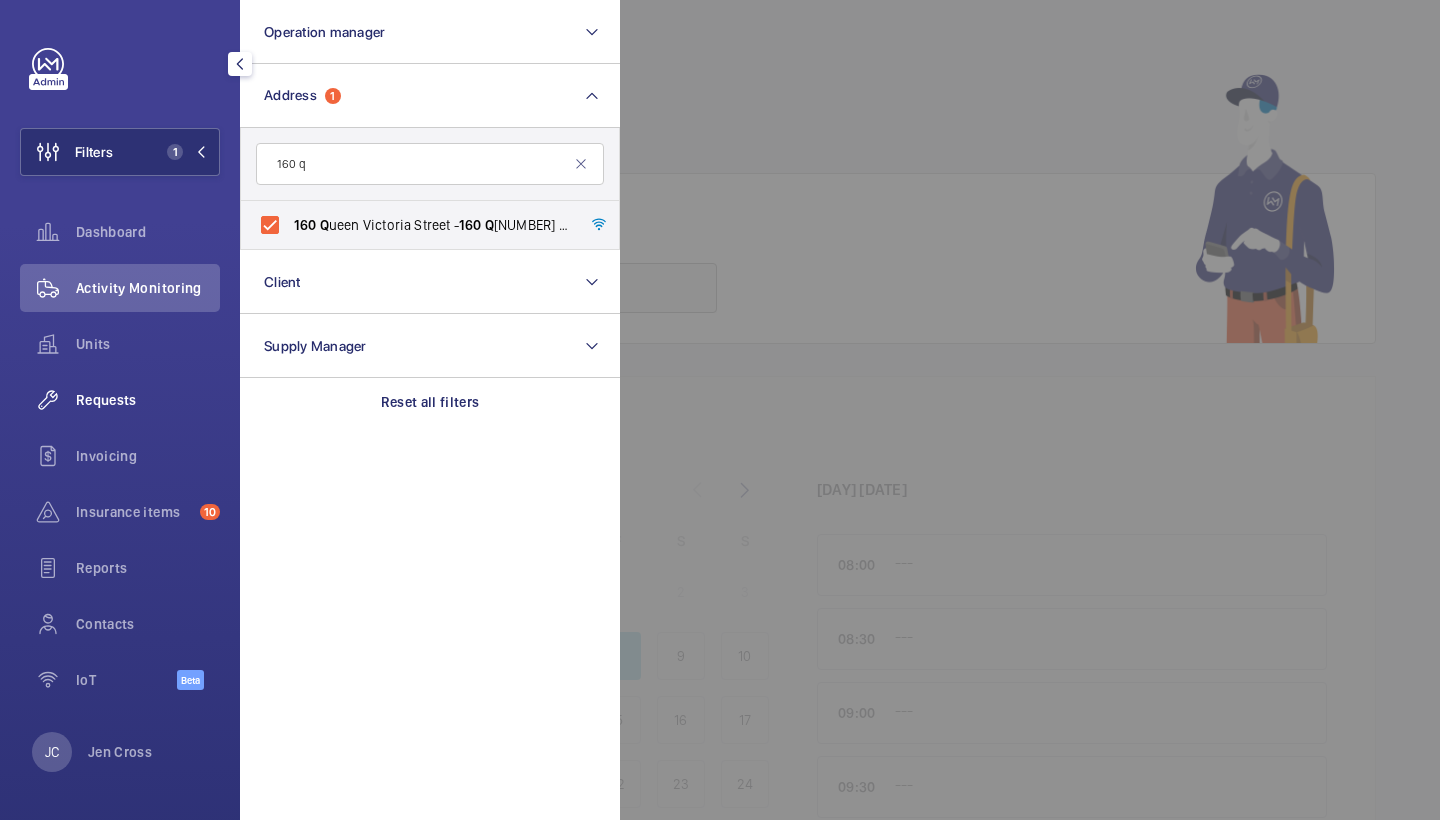 click on "Requests" 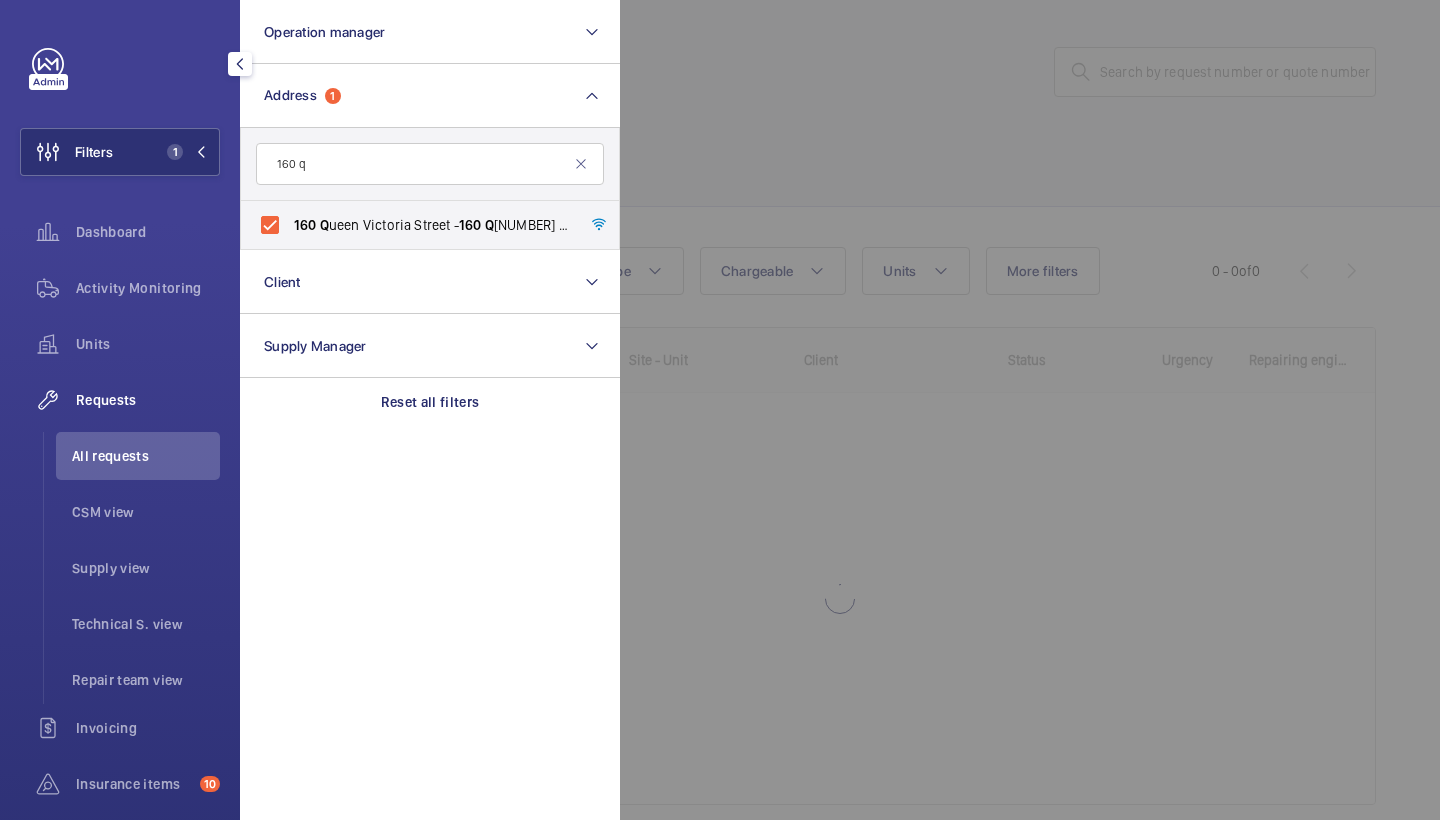 click 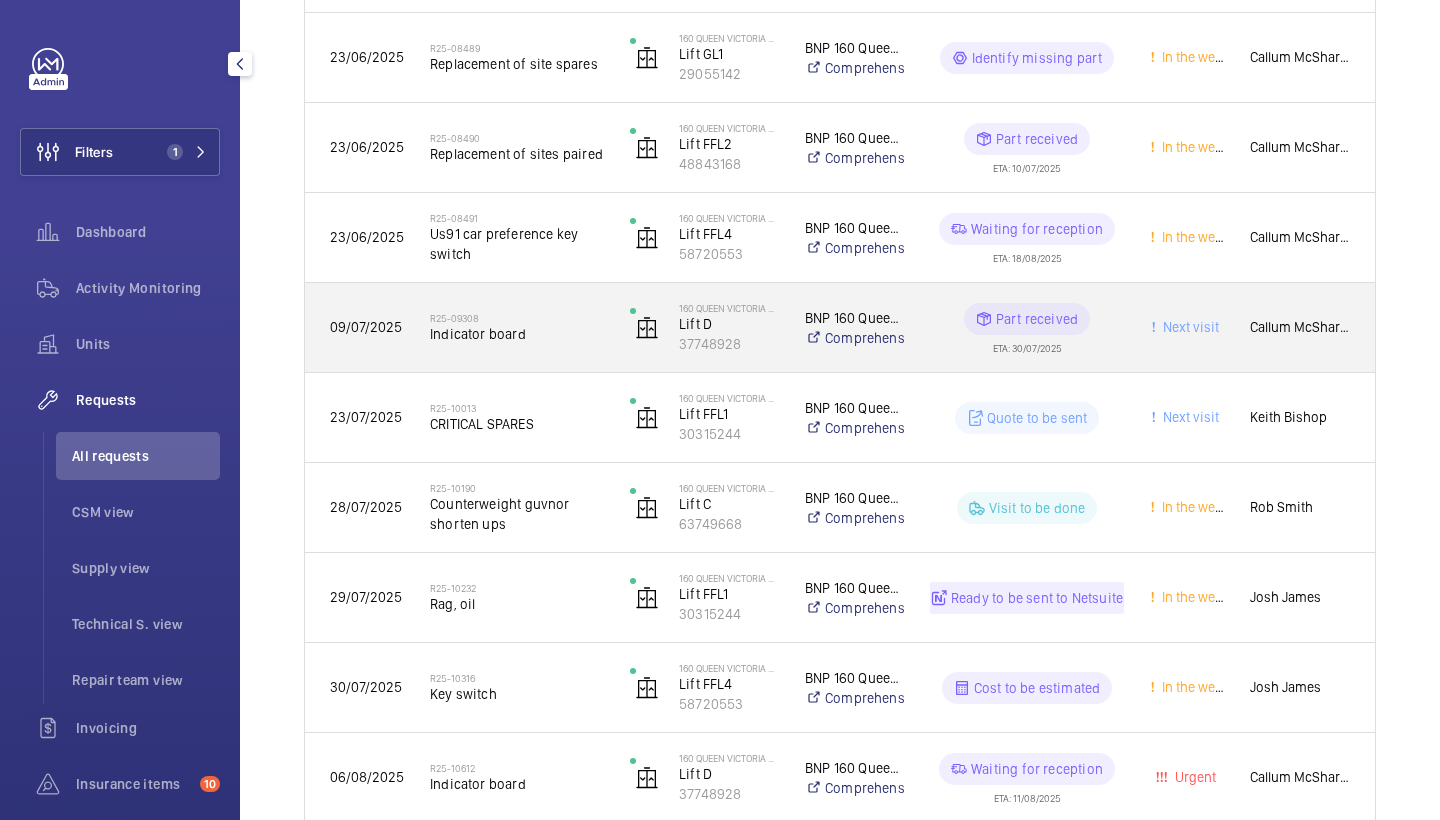 scroll, scrollTop: 1750, scrollLeft: 0, axis: vertical 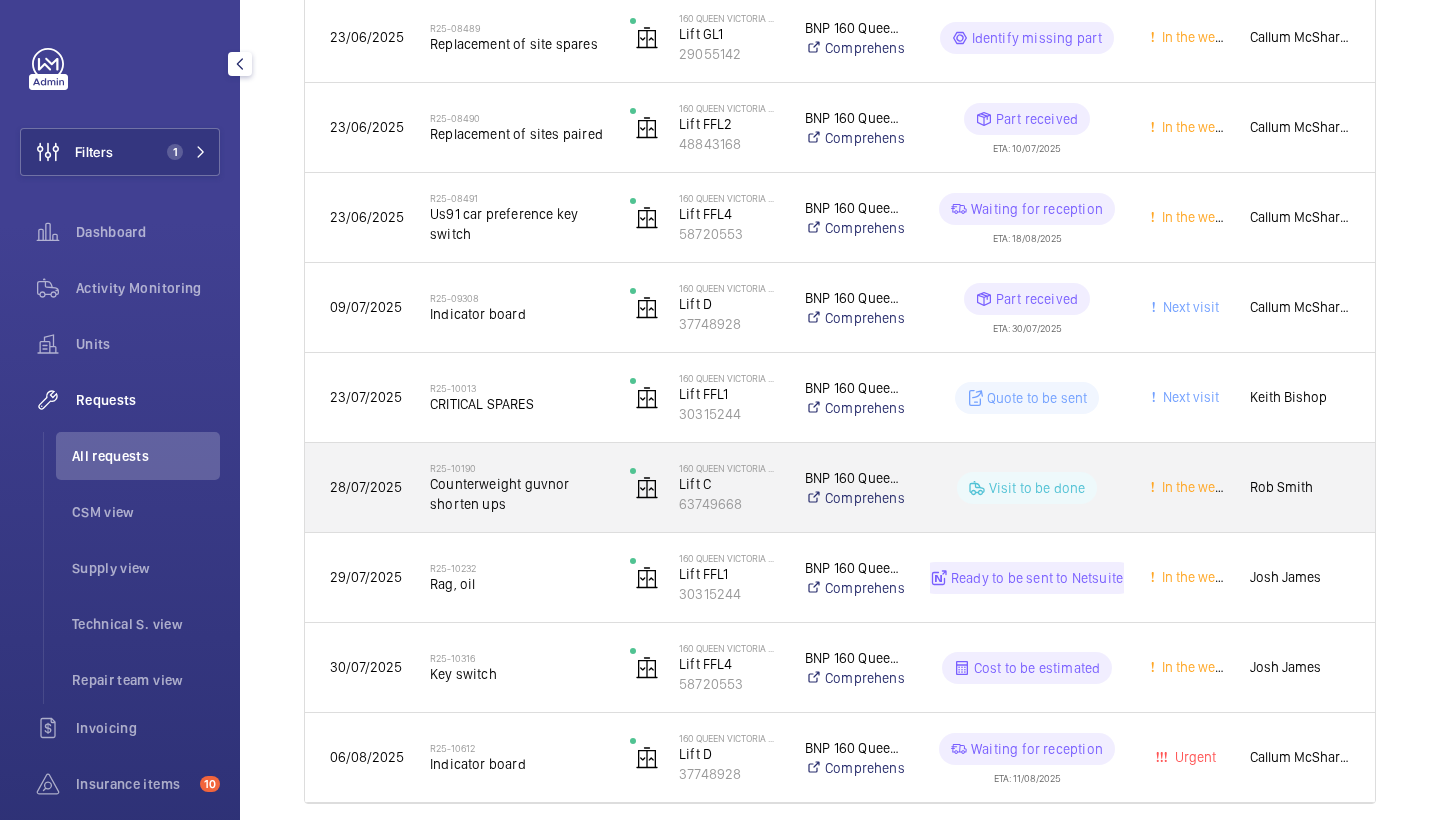 click on "Counterweight guvnor shorten ups" 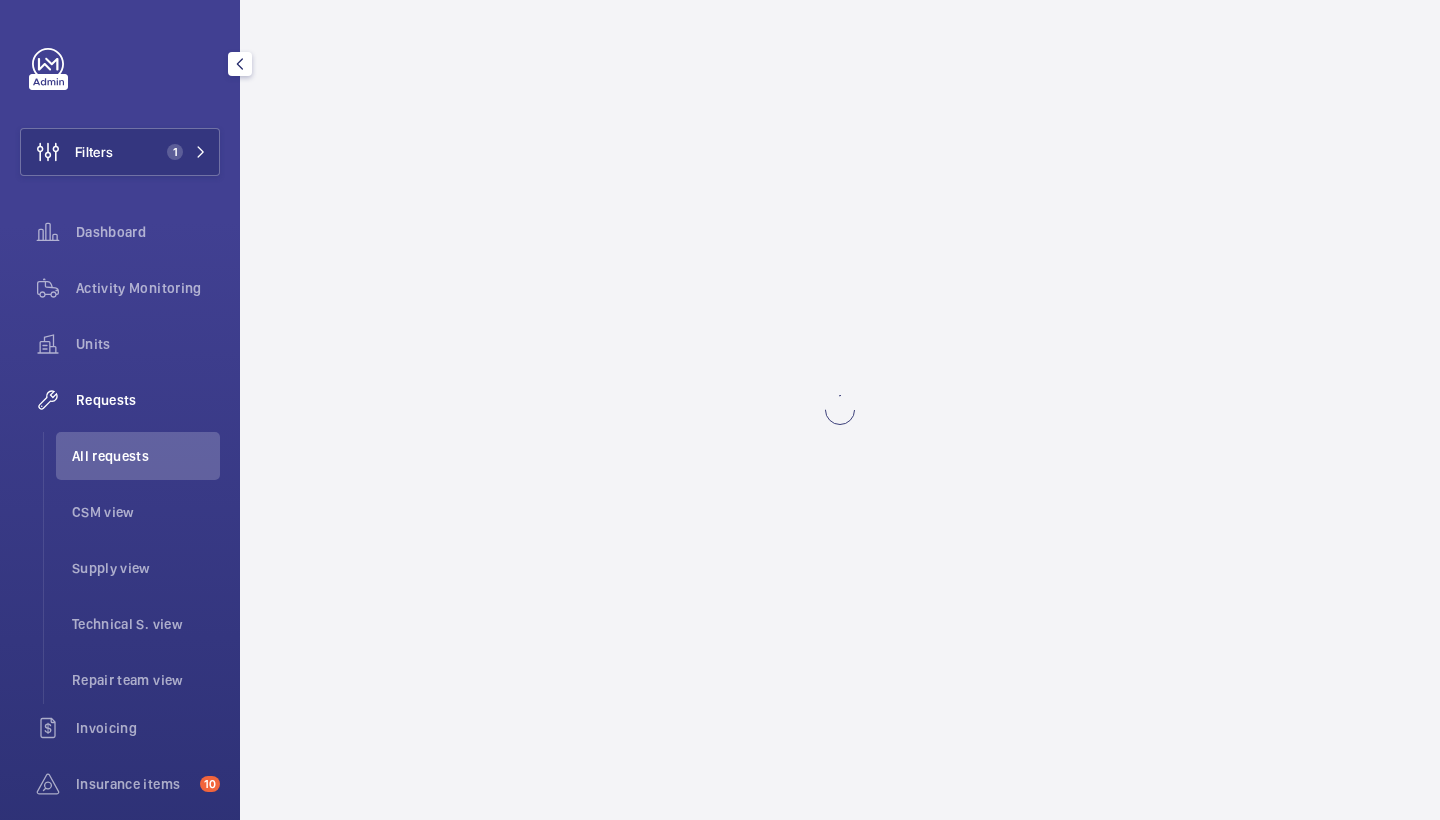 scroll, scrollTop: 0, scrollLeft: 0, axis: both 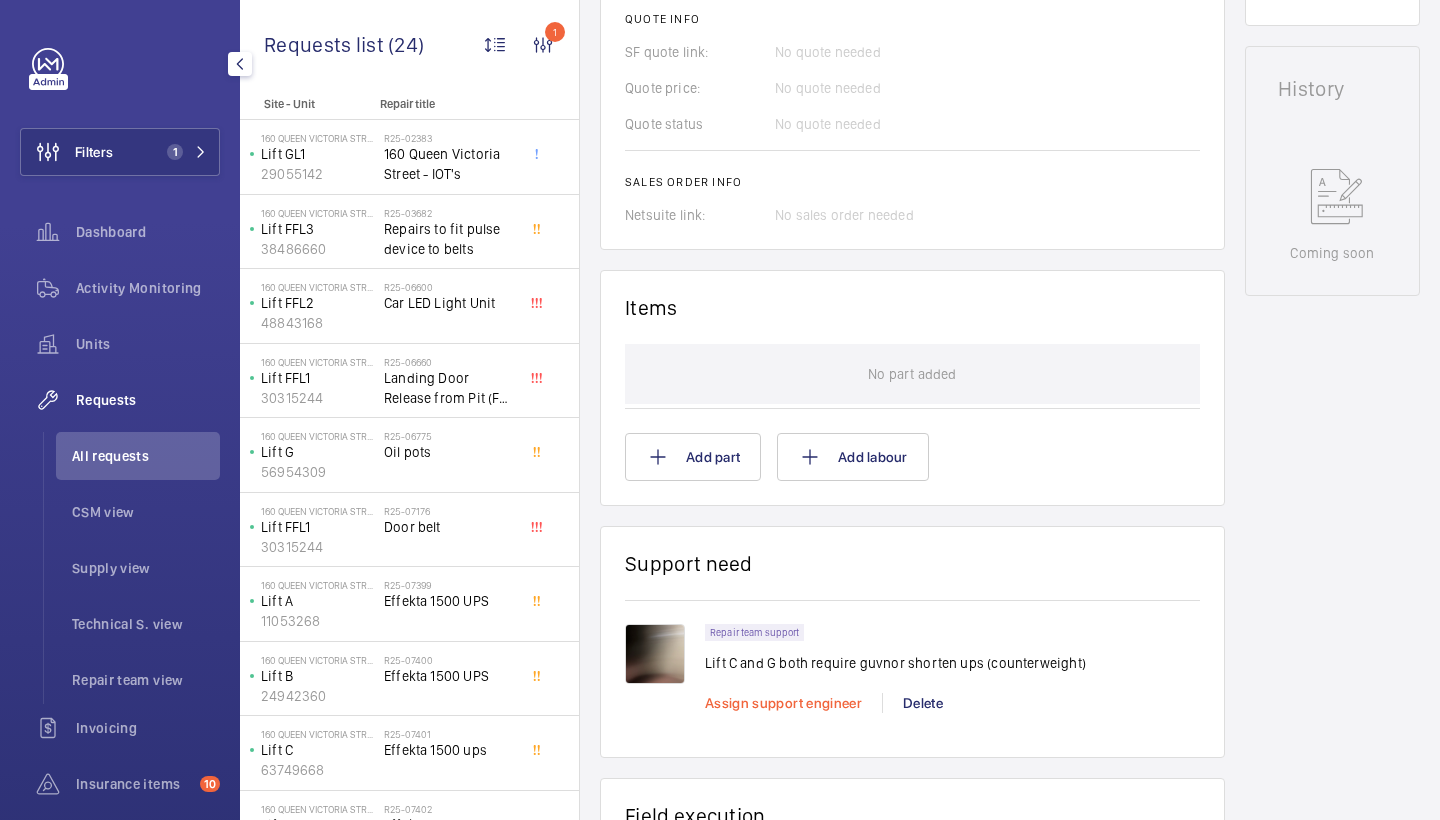 click on "Assign support engineer" 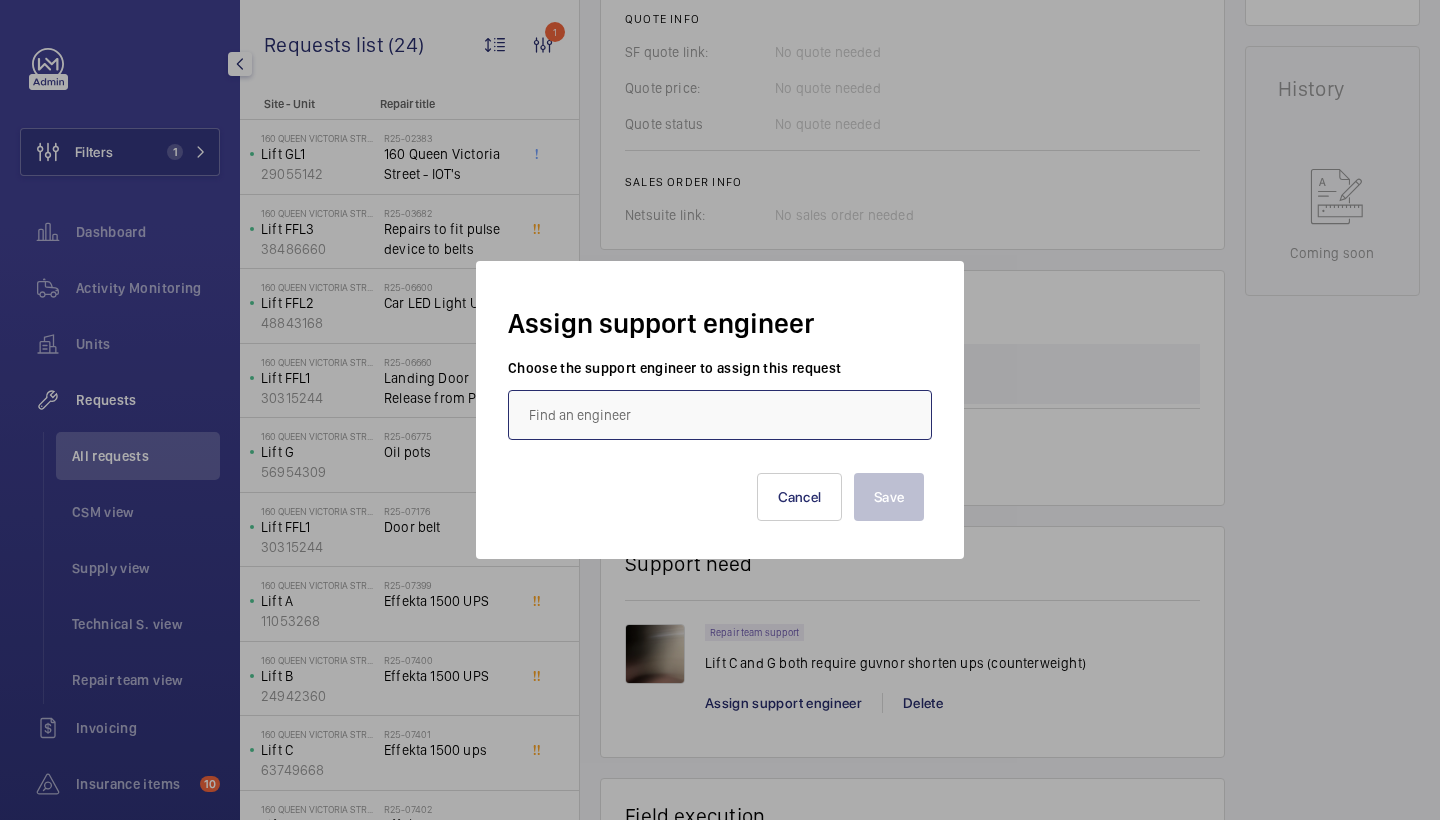 click at bounding box center (720, 415) 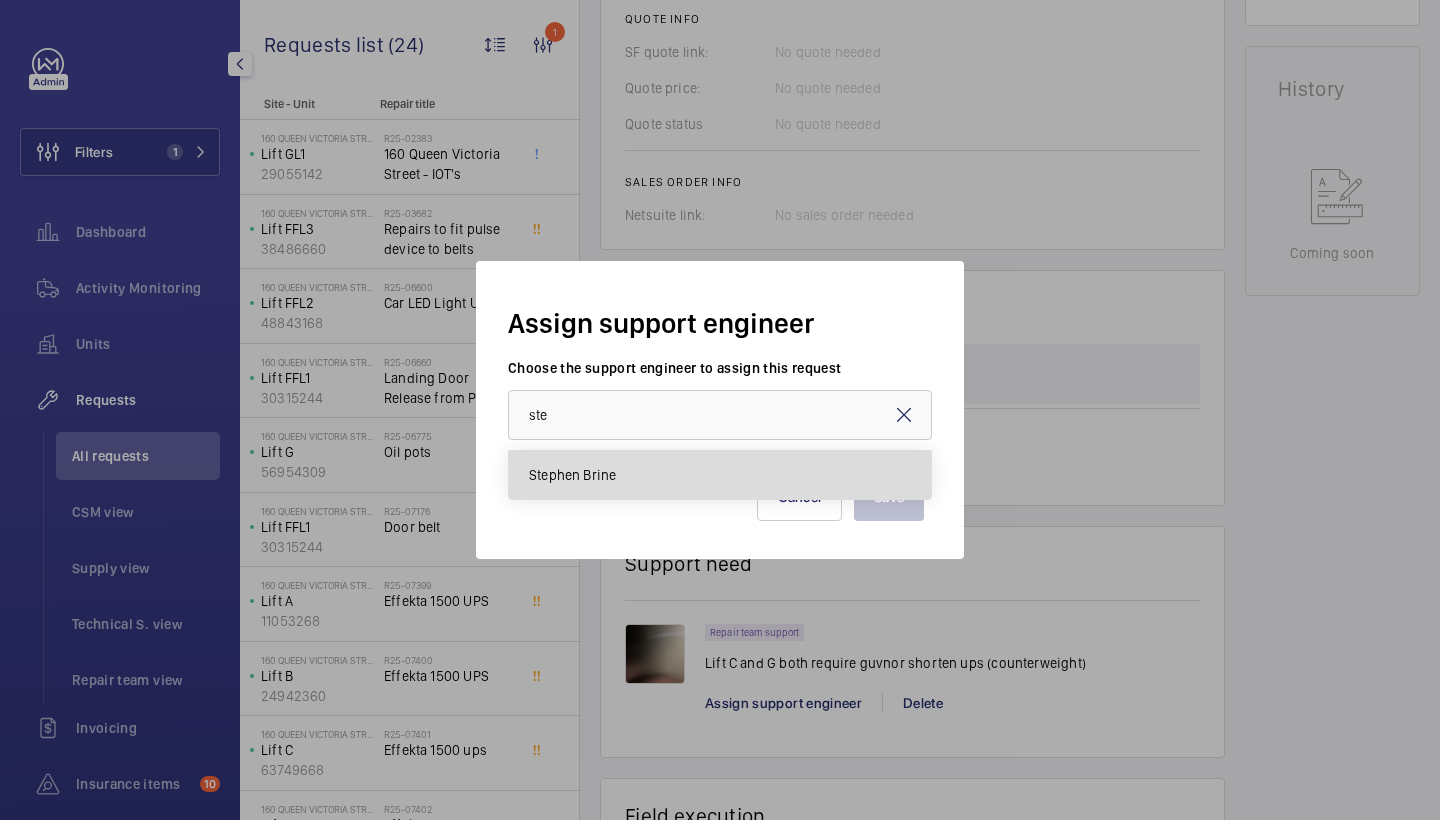 click on "Stephen Brine" at bounding box center (720, 475) 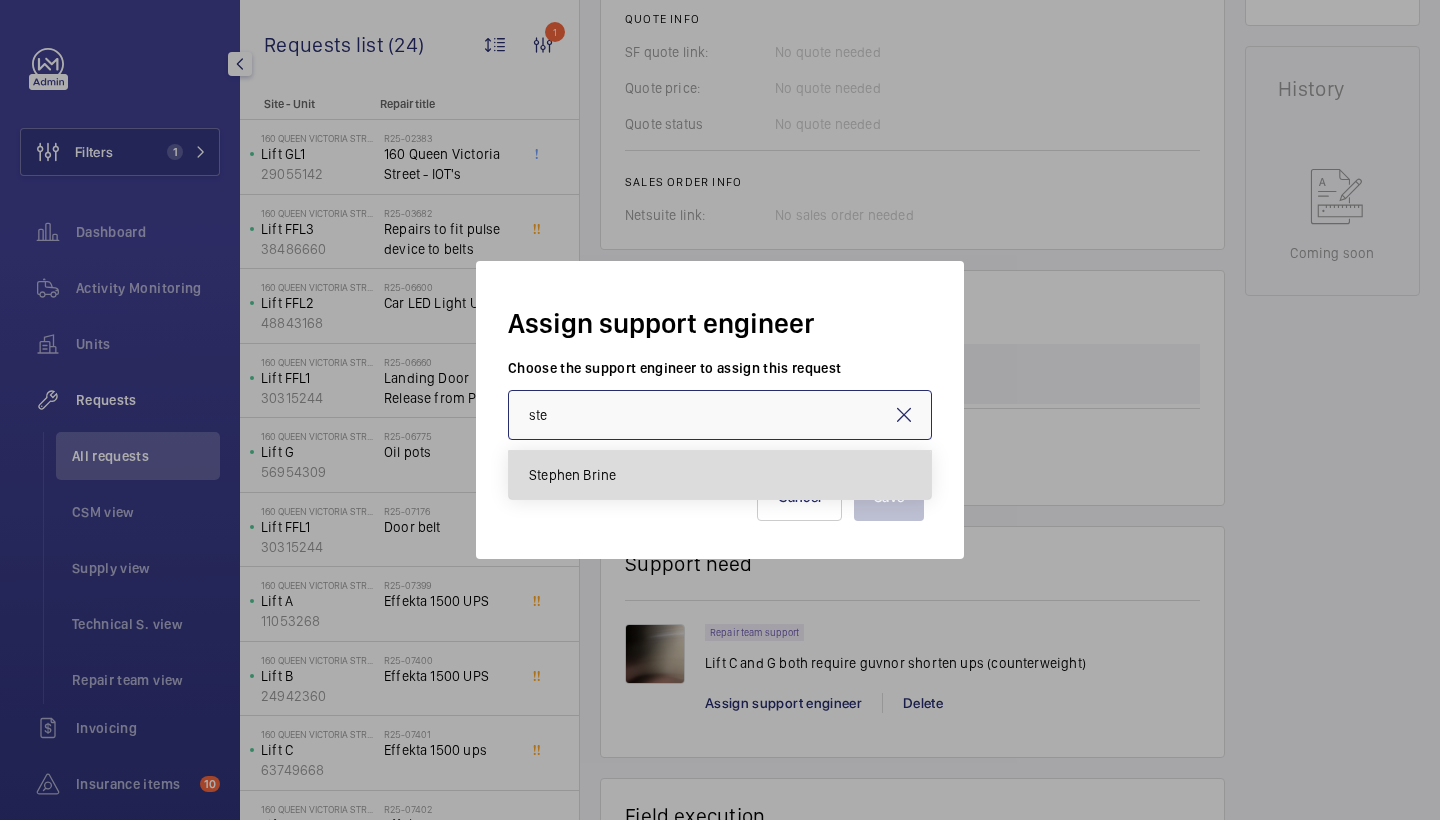 type on "Stephen Brine" 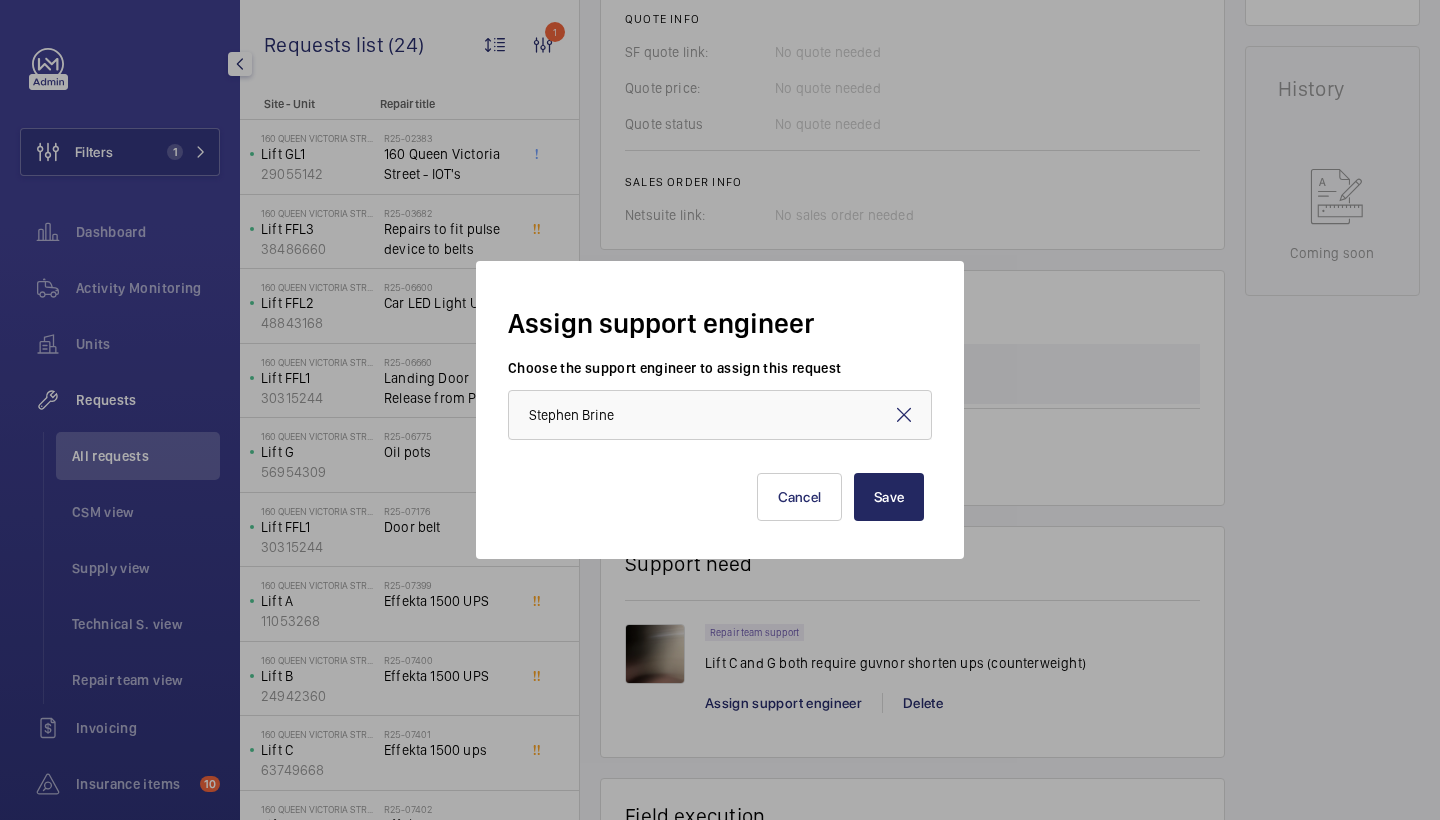 click on "Save" at bounding box center [889, 497] 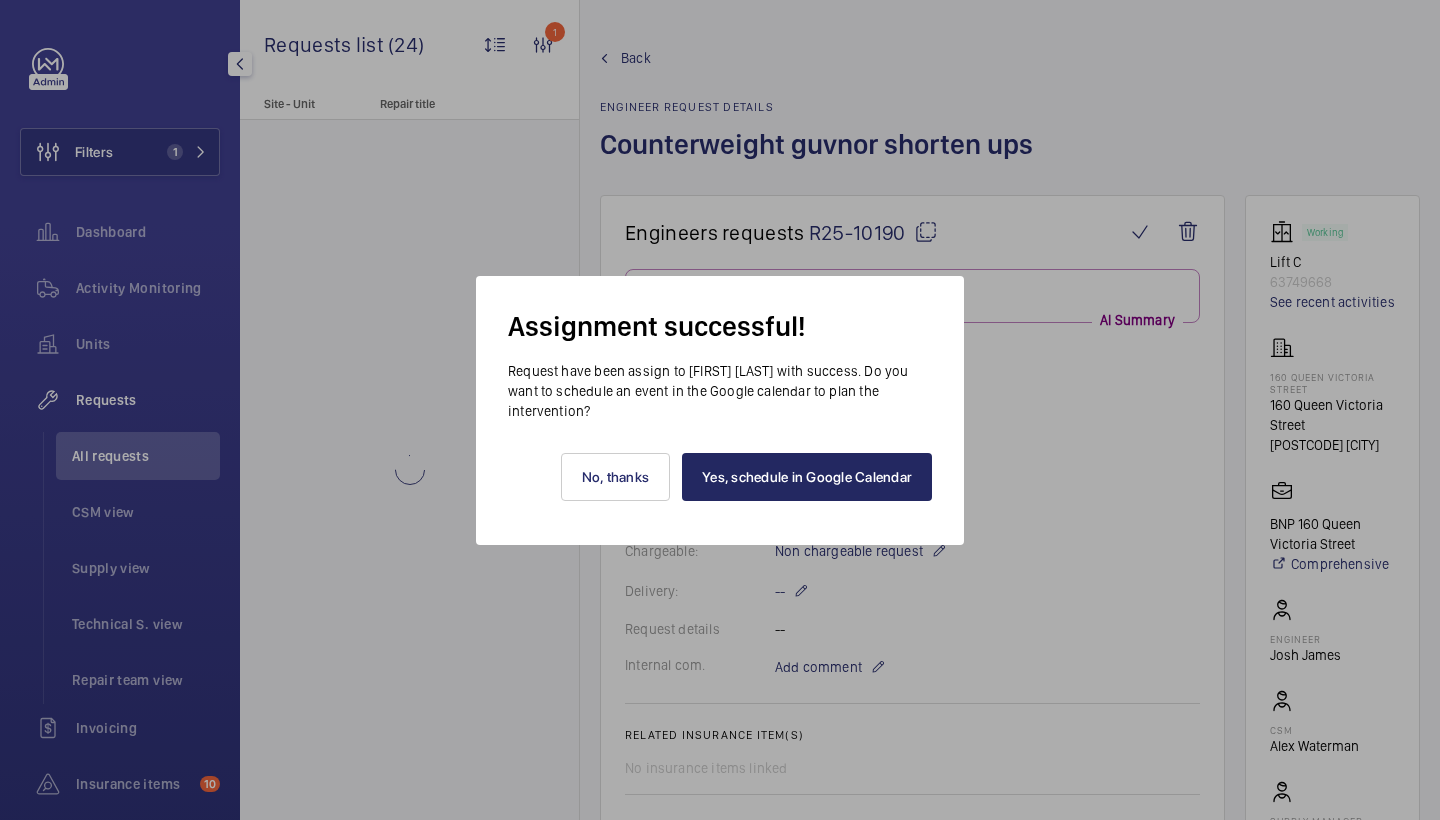 click on "Yes, schedule in Google Calendar" at bounding box center [807, 477] 